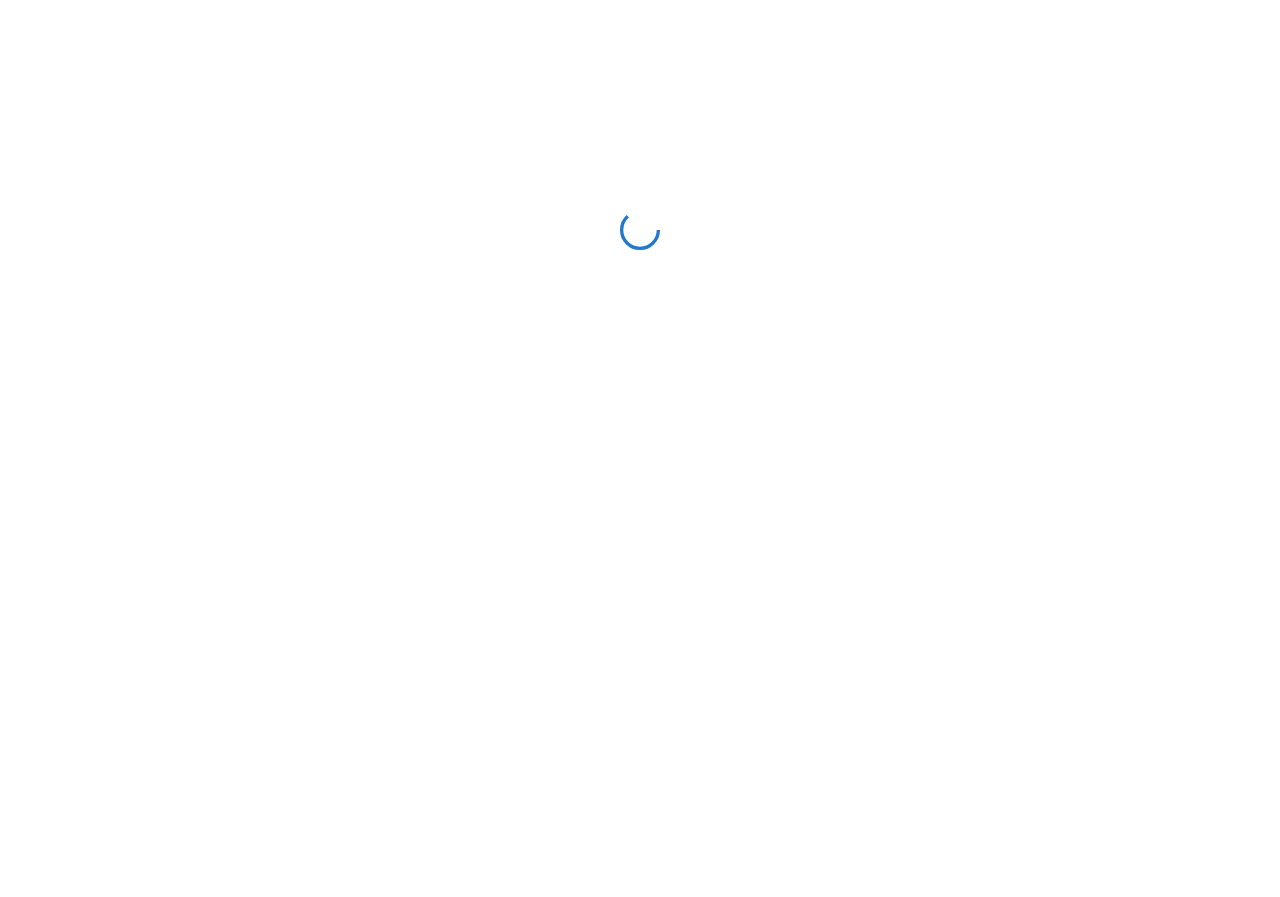 scroll, scrollTop: 0, scrollLeft: 0, axis: both 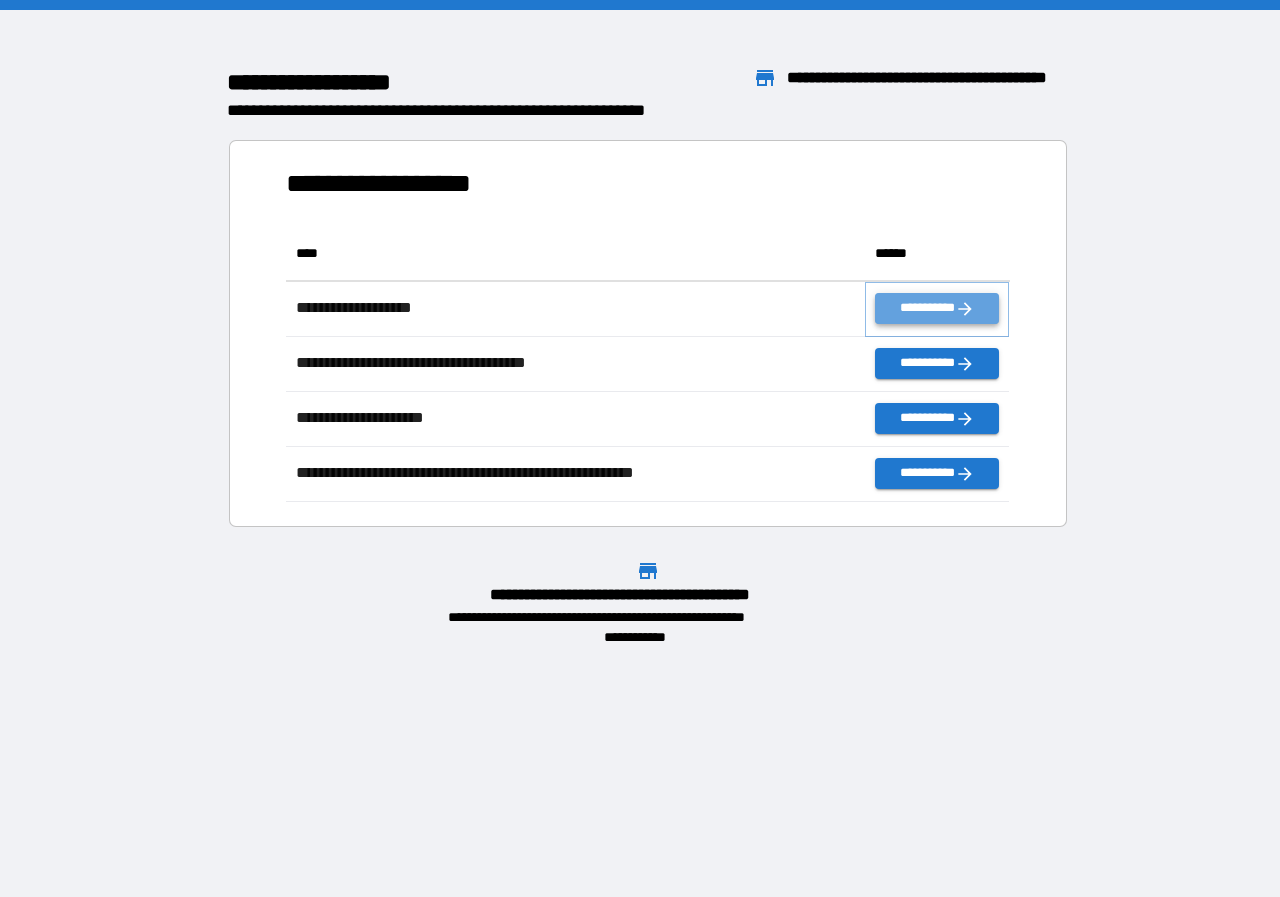 click on "**********" at bounding box center (937, 308) 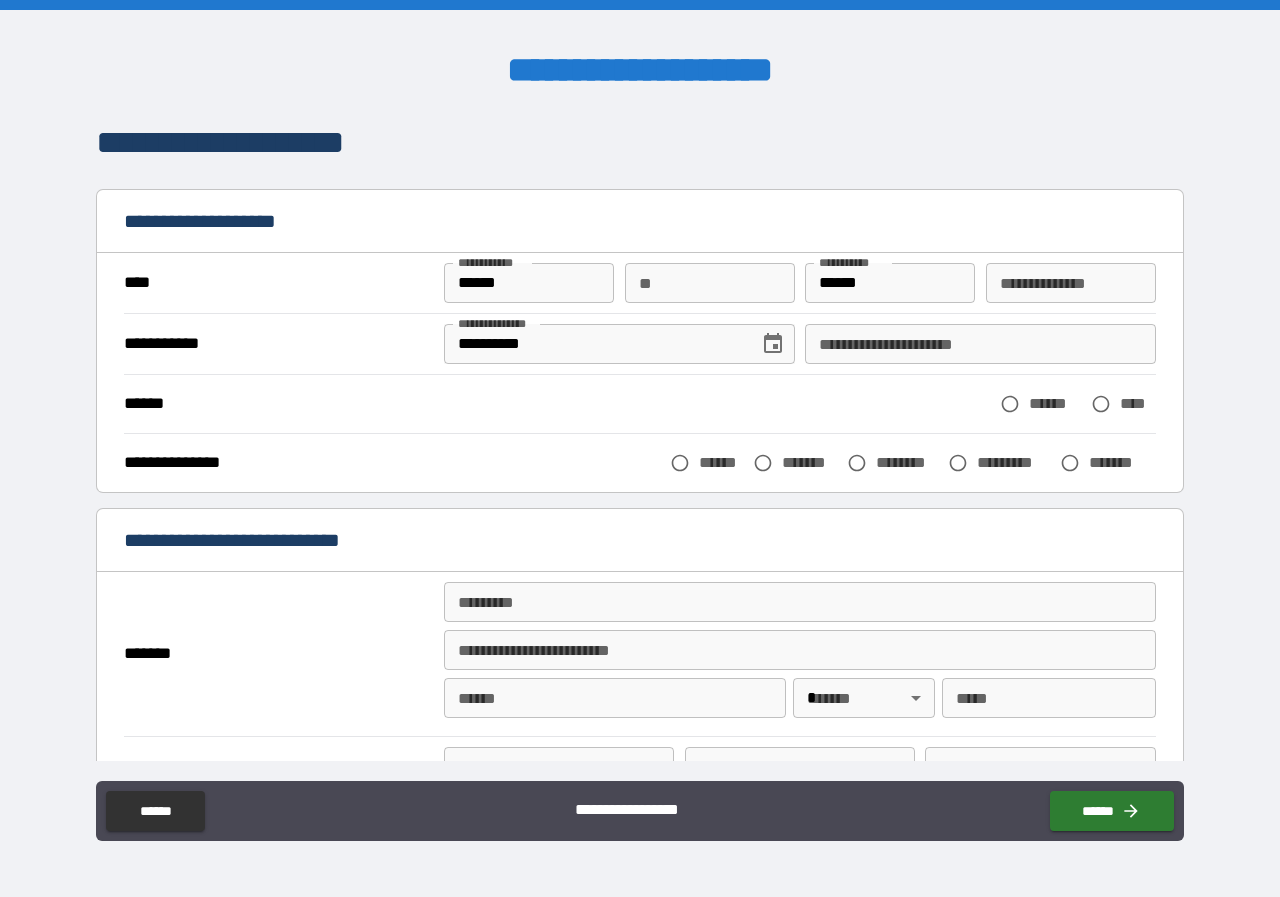 click on "*******   *" at bounding box center (800, 602) 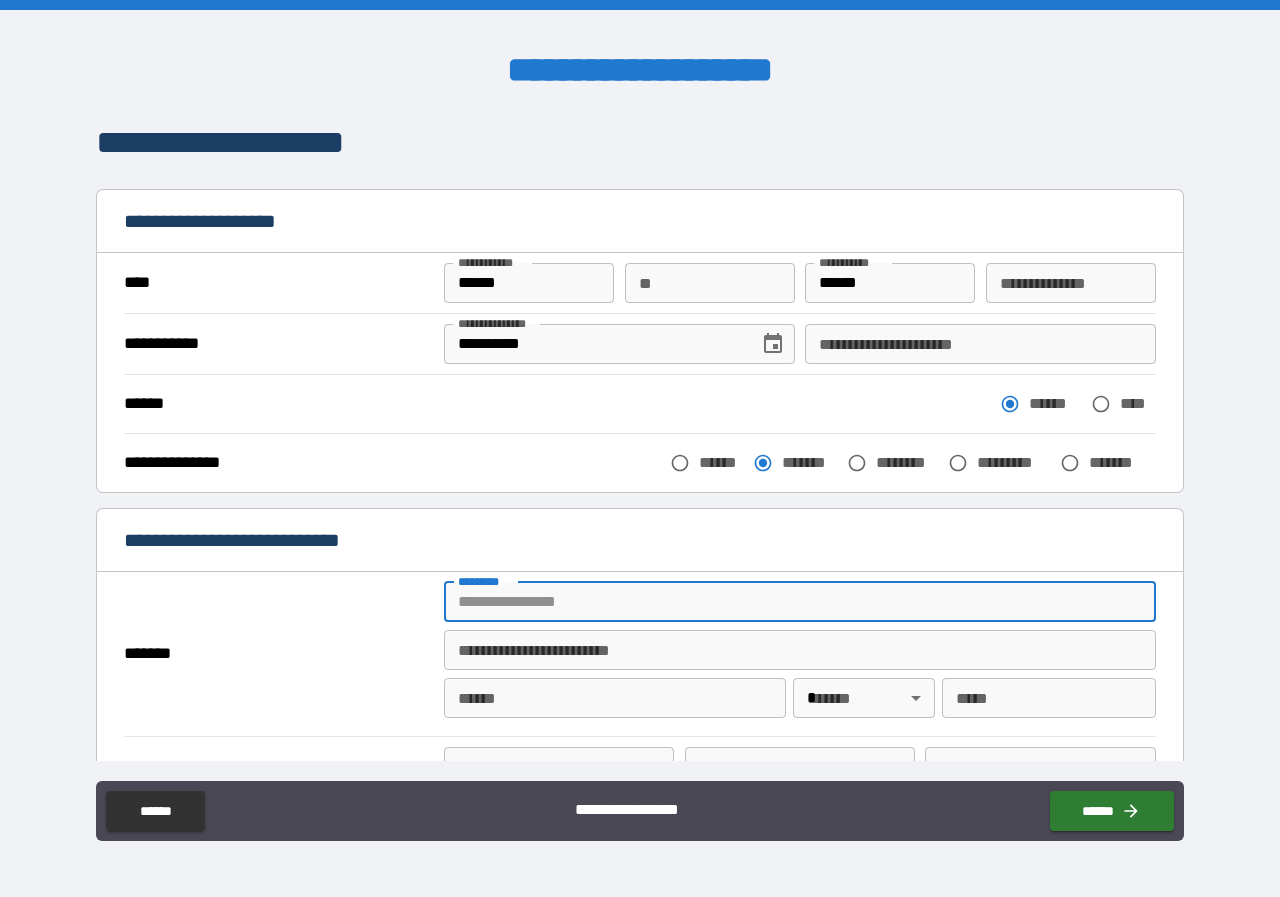 click on "*******   *" at bounding box center [800, 602] 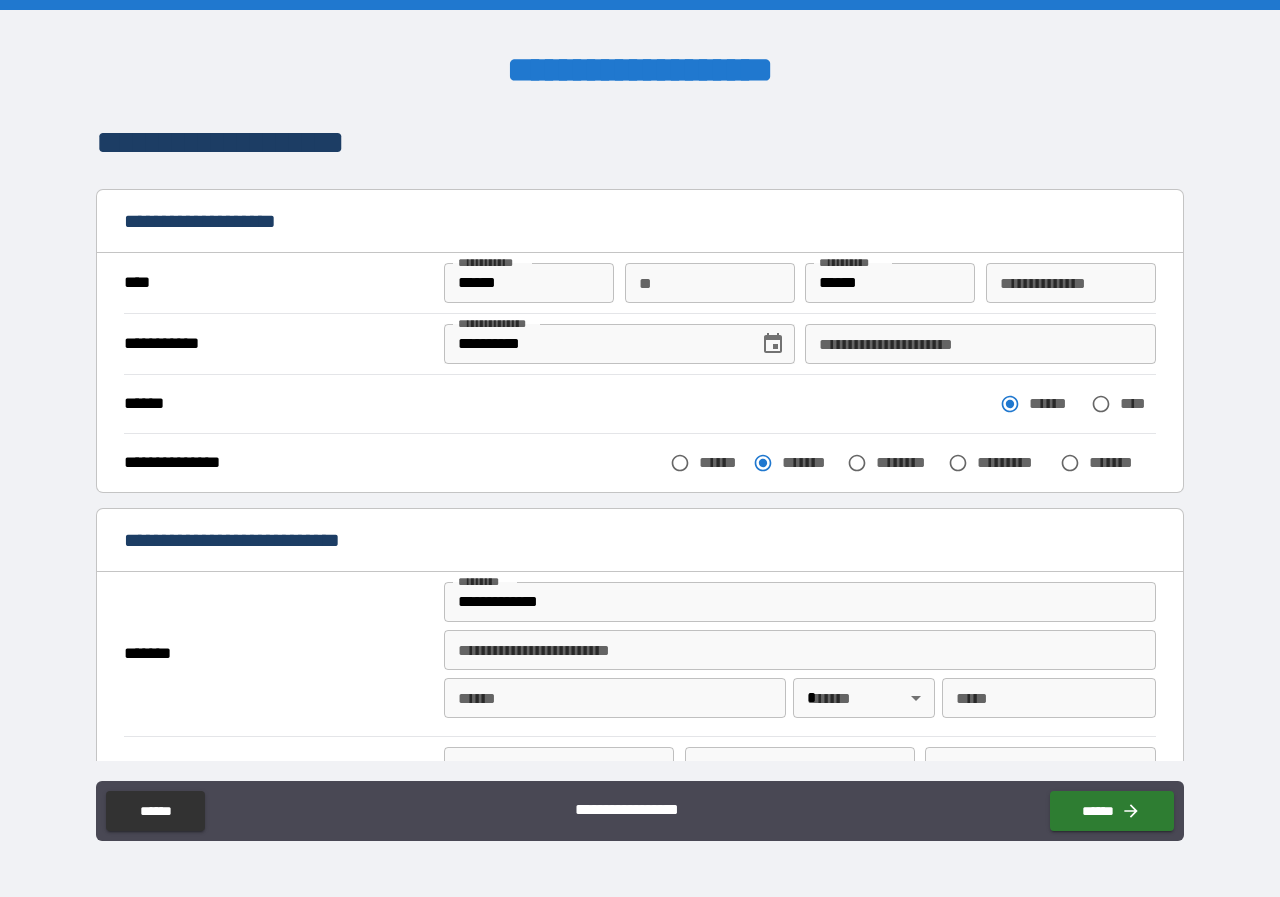 type on "**********" 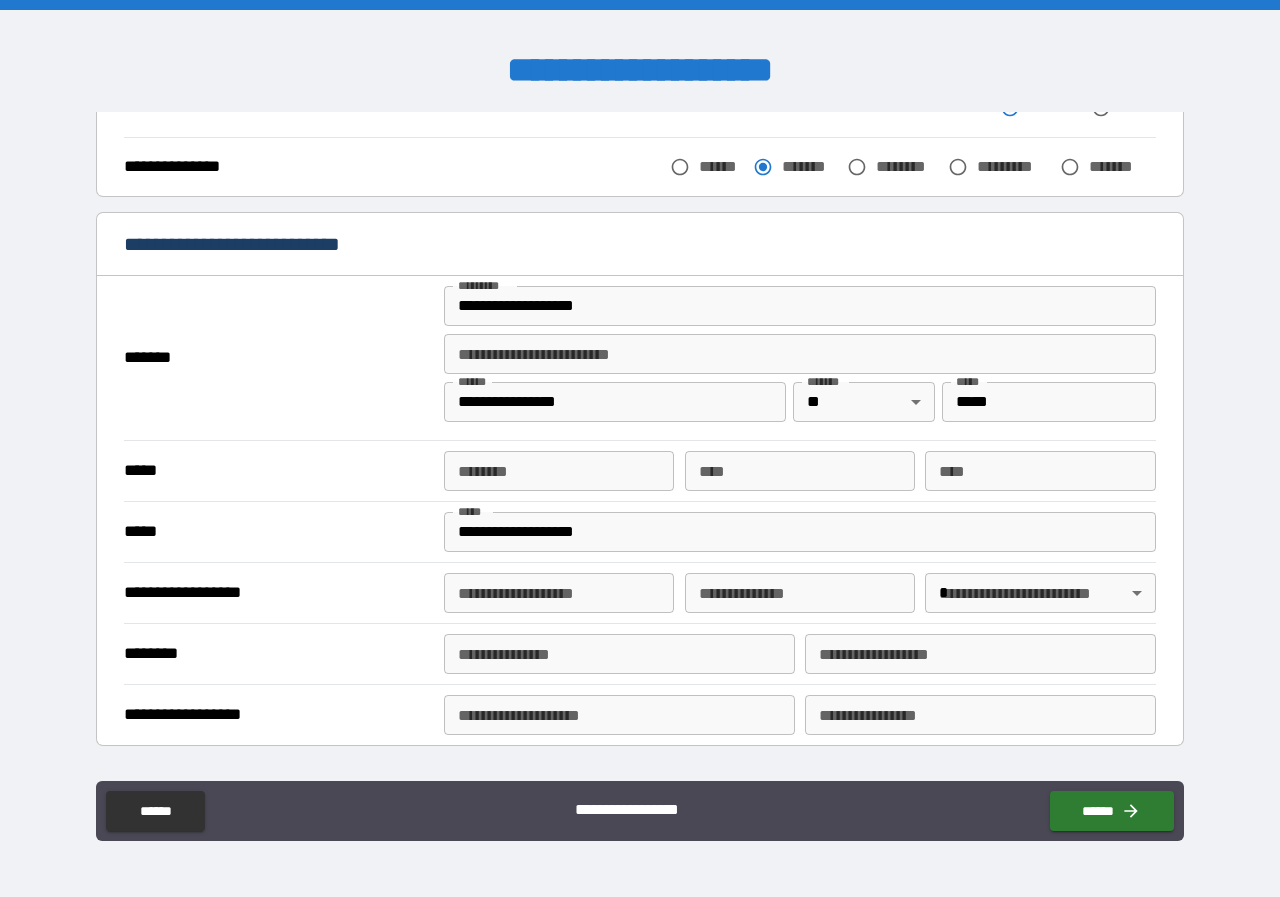 scroll, scrollTop: 300, scrollLeft: 0, axis: vertical 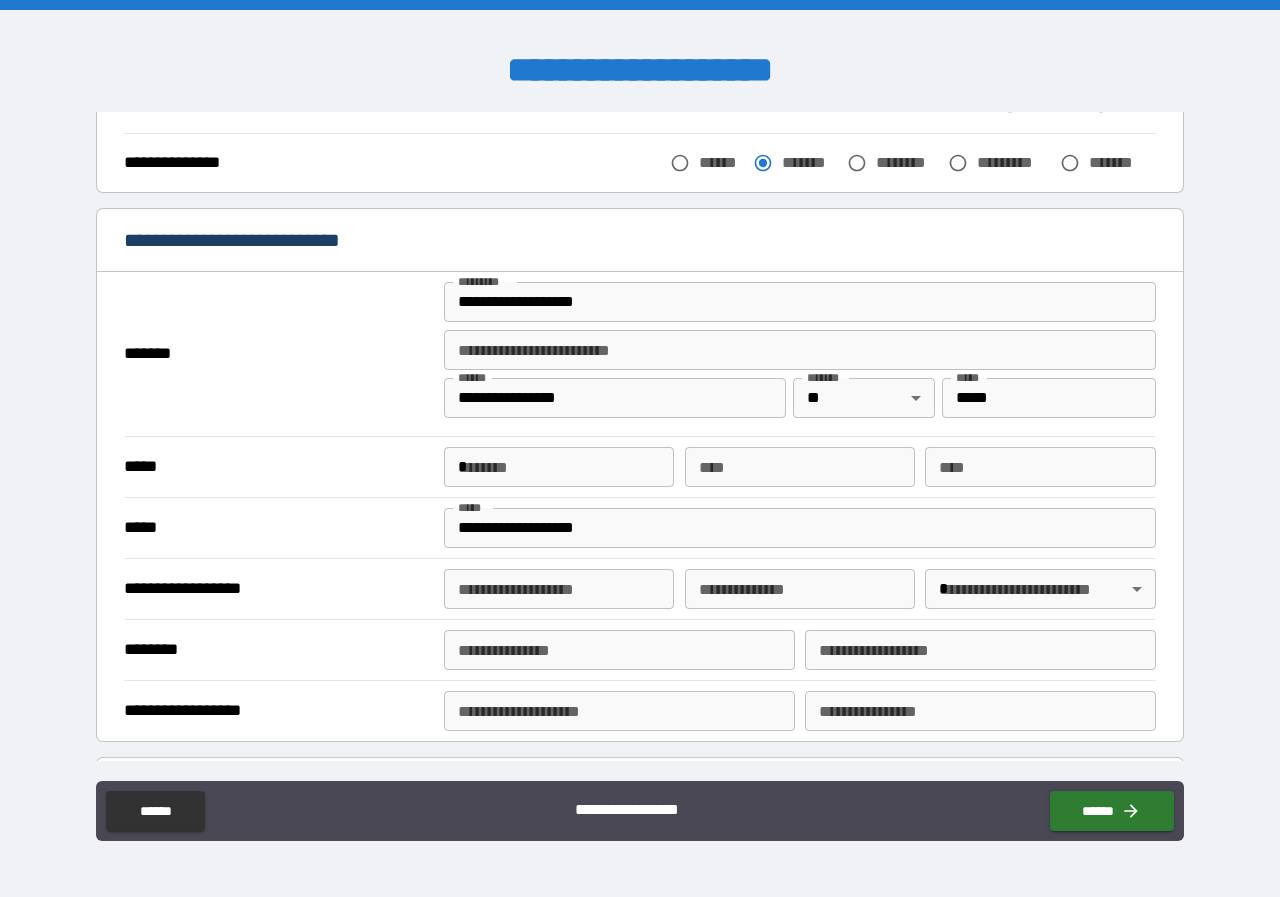 click on "*" at bounding box center (559, 467) 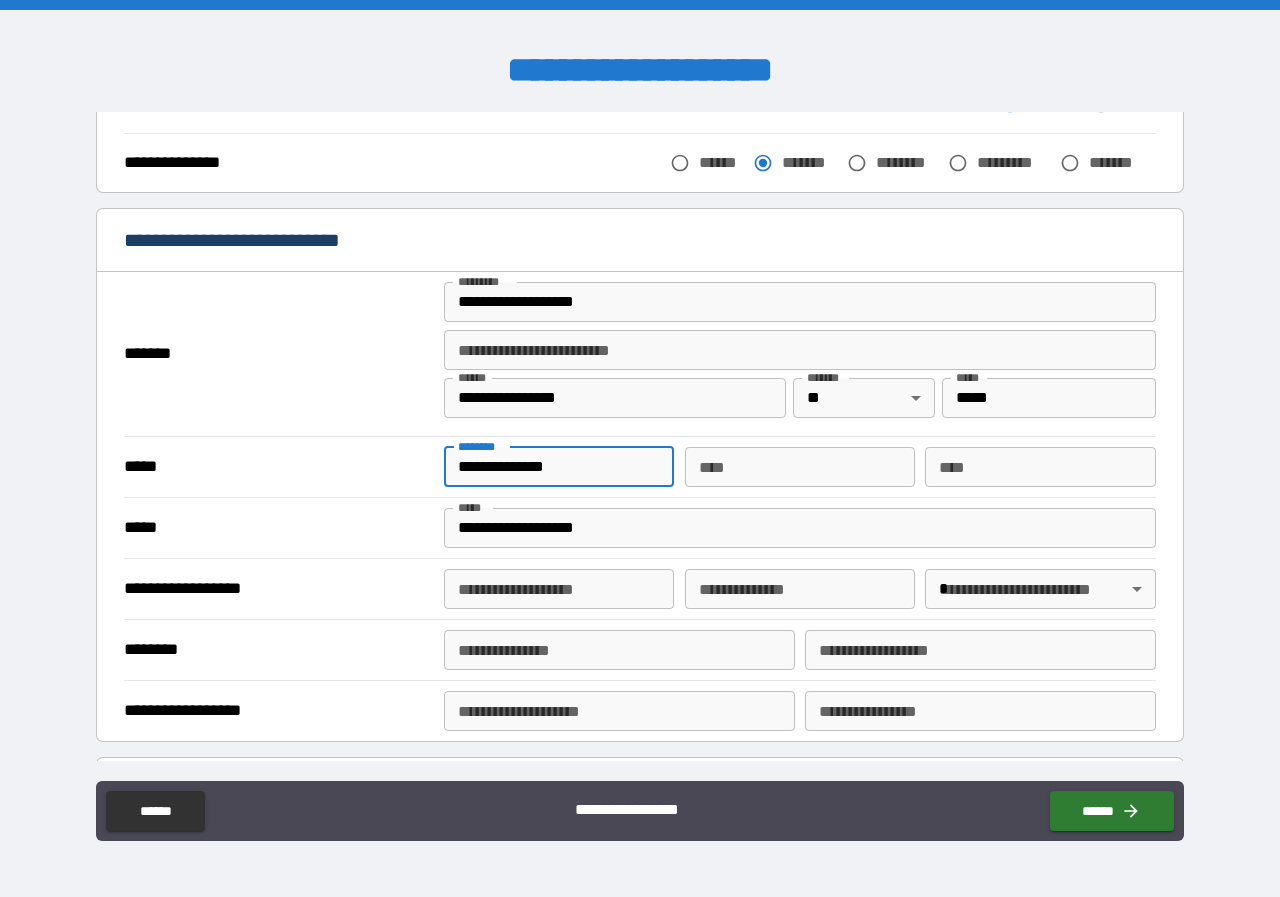 type on "**********" 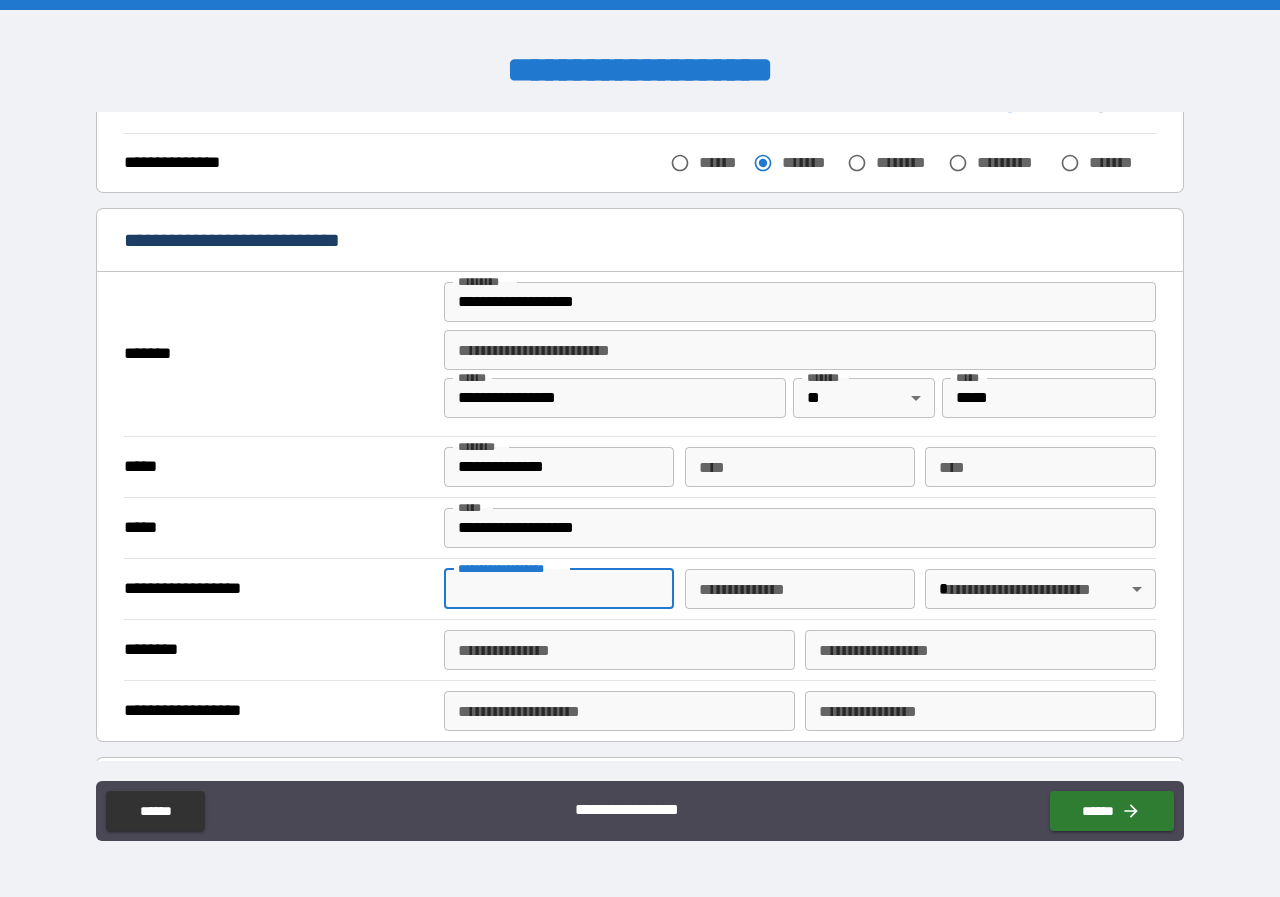 click on "**********" at bounding box center (559, 589) 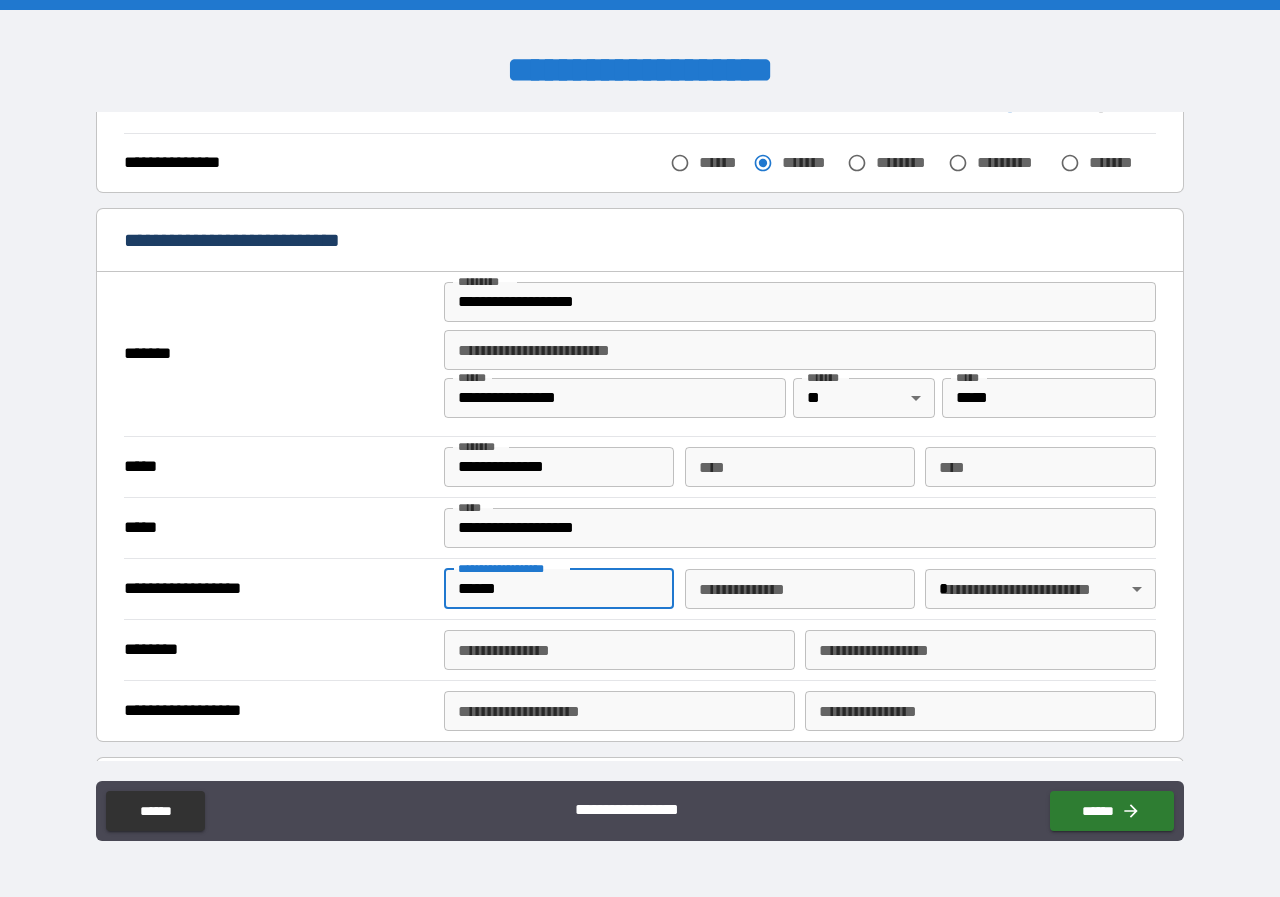 type on "******" 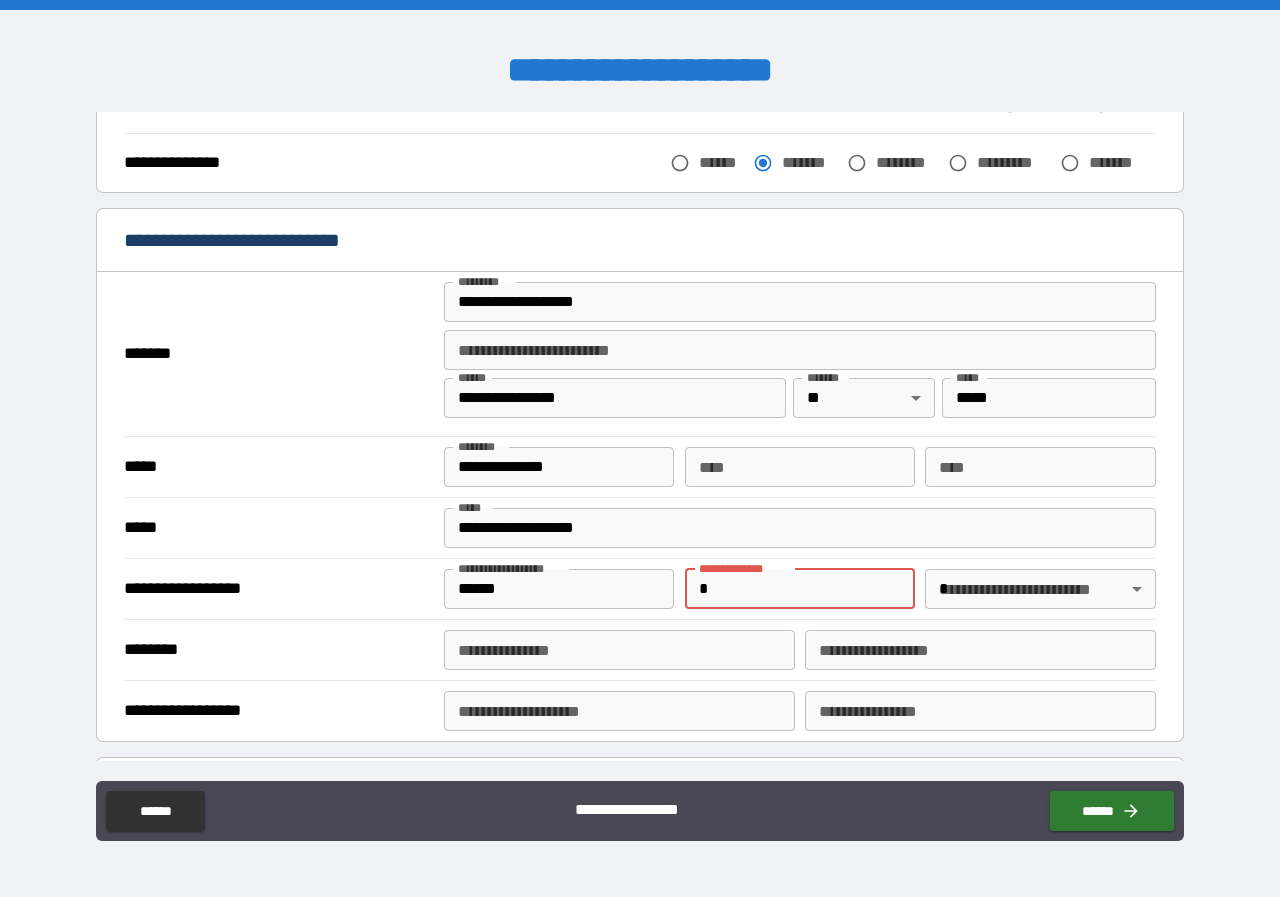 type 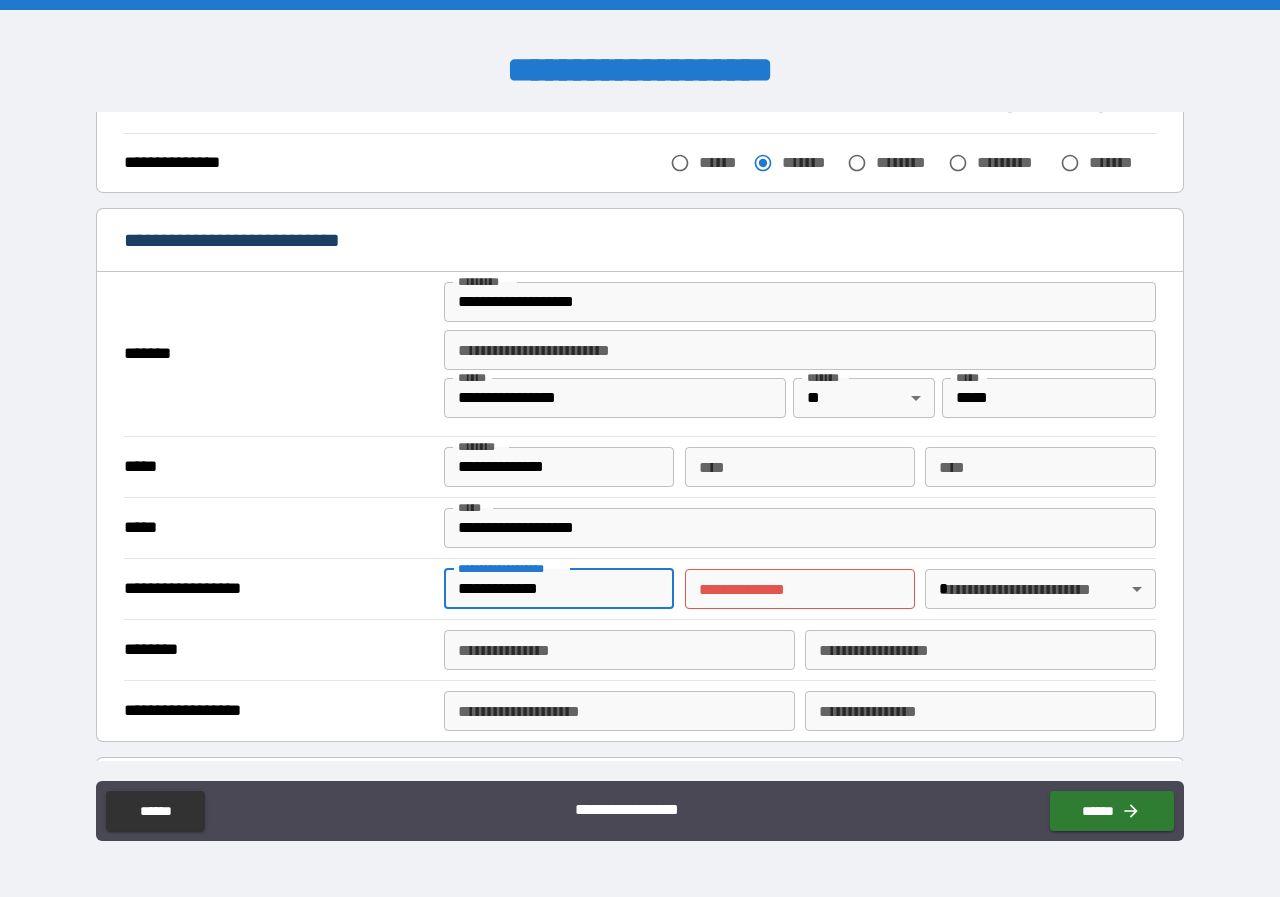 type on "**********" 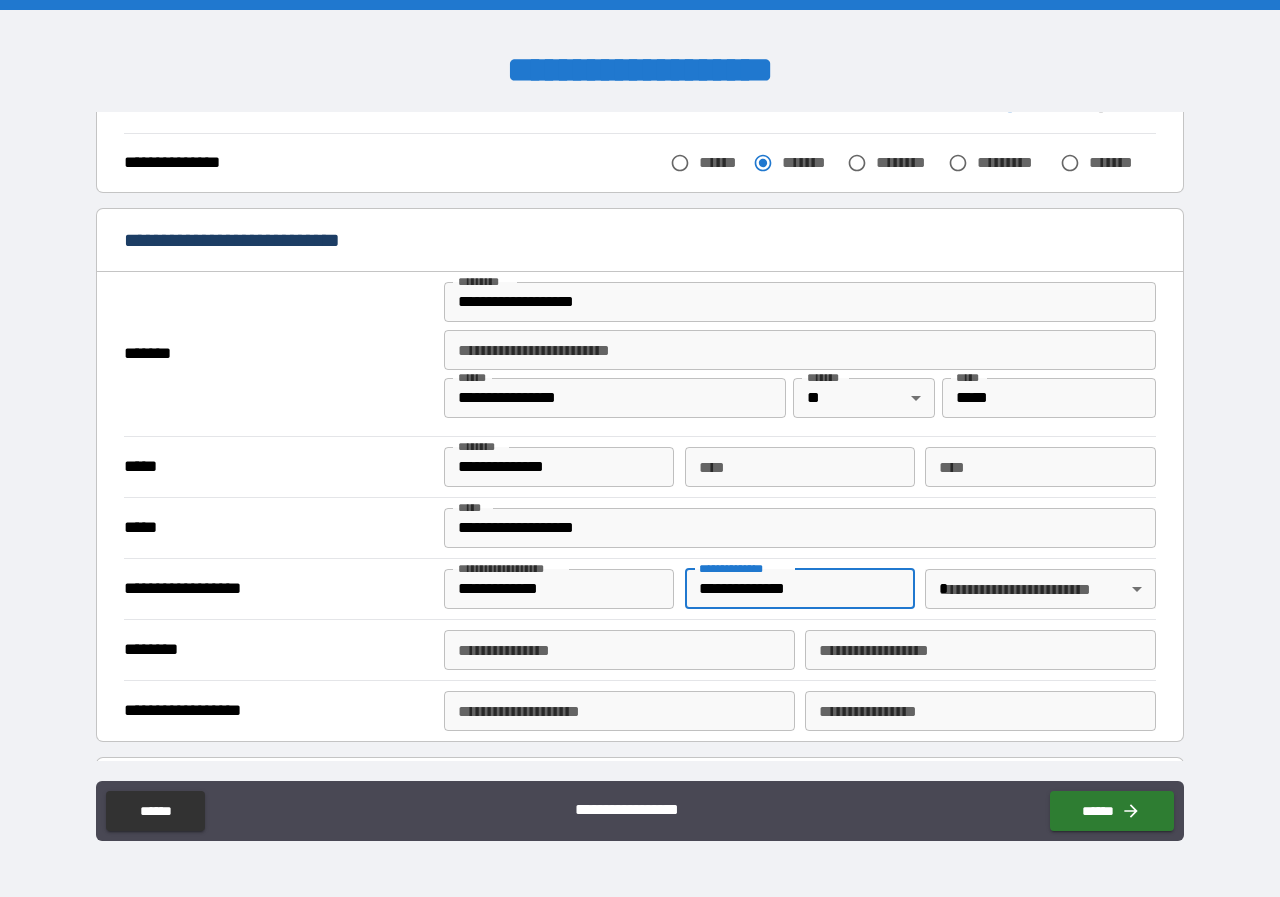 type on "**********" 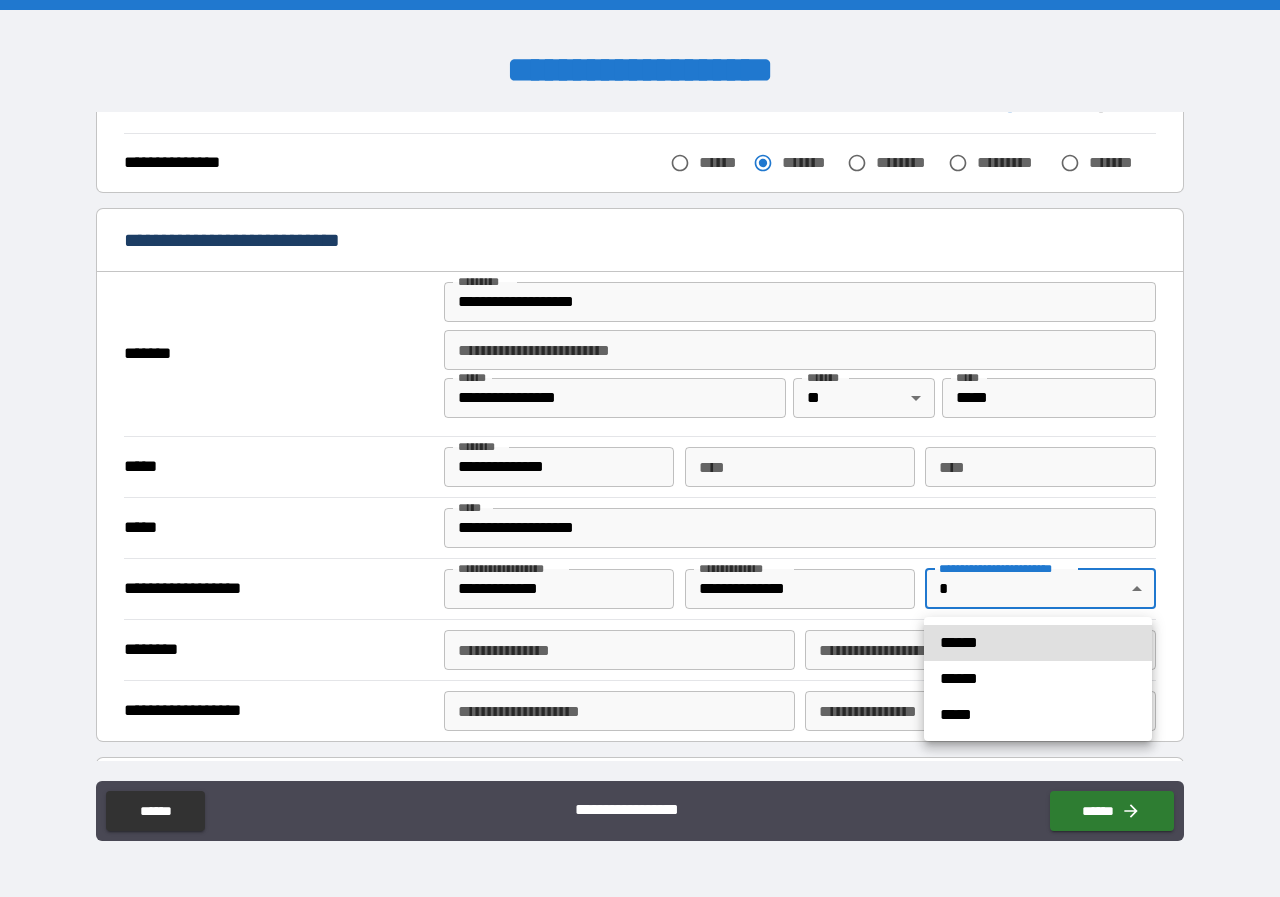 click on "******" at bounding box center (1038, 643) 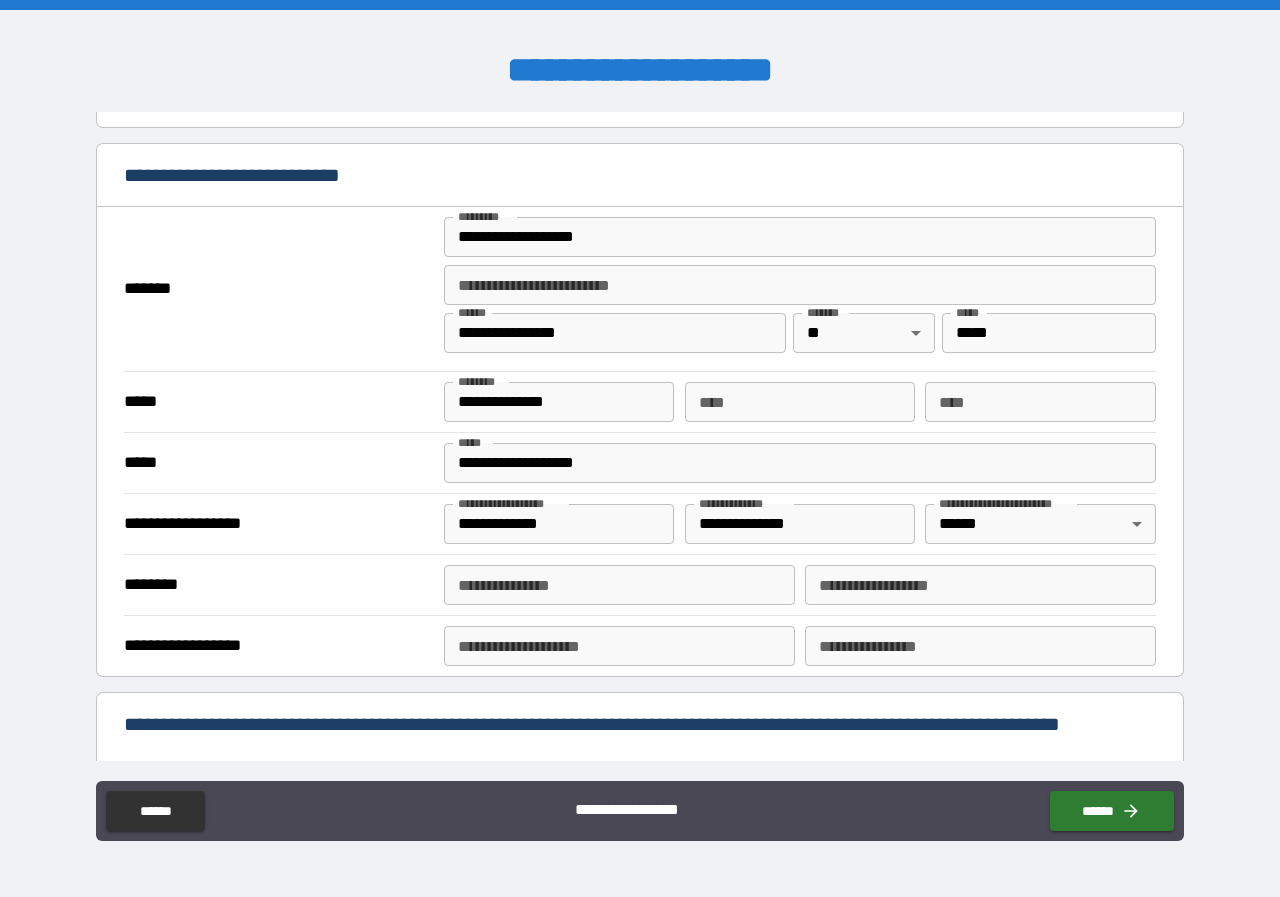 scroll, scrollTop: 400, scrollLeft: 0, axis: vertical 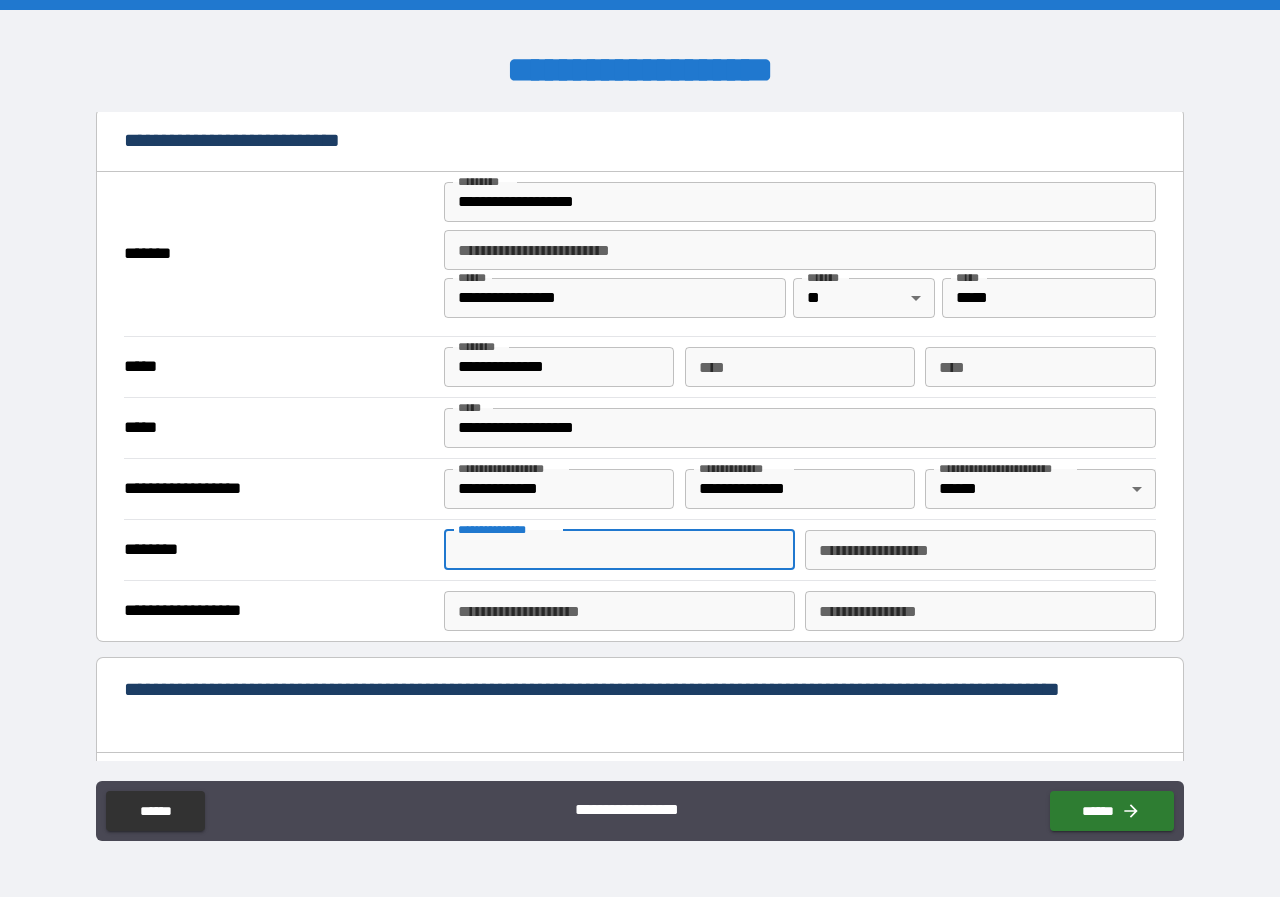 click on "**********" at bounding box center (619, 550) 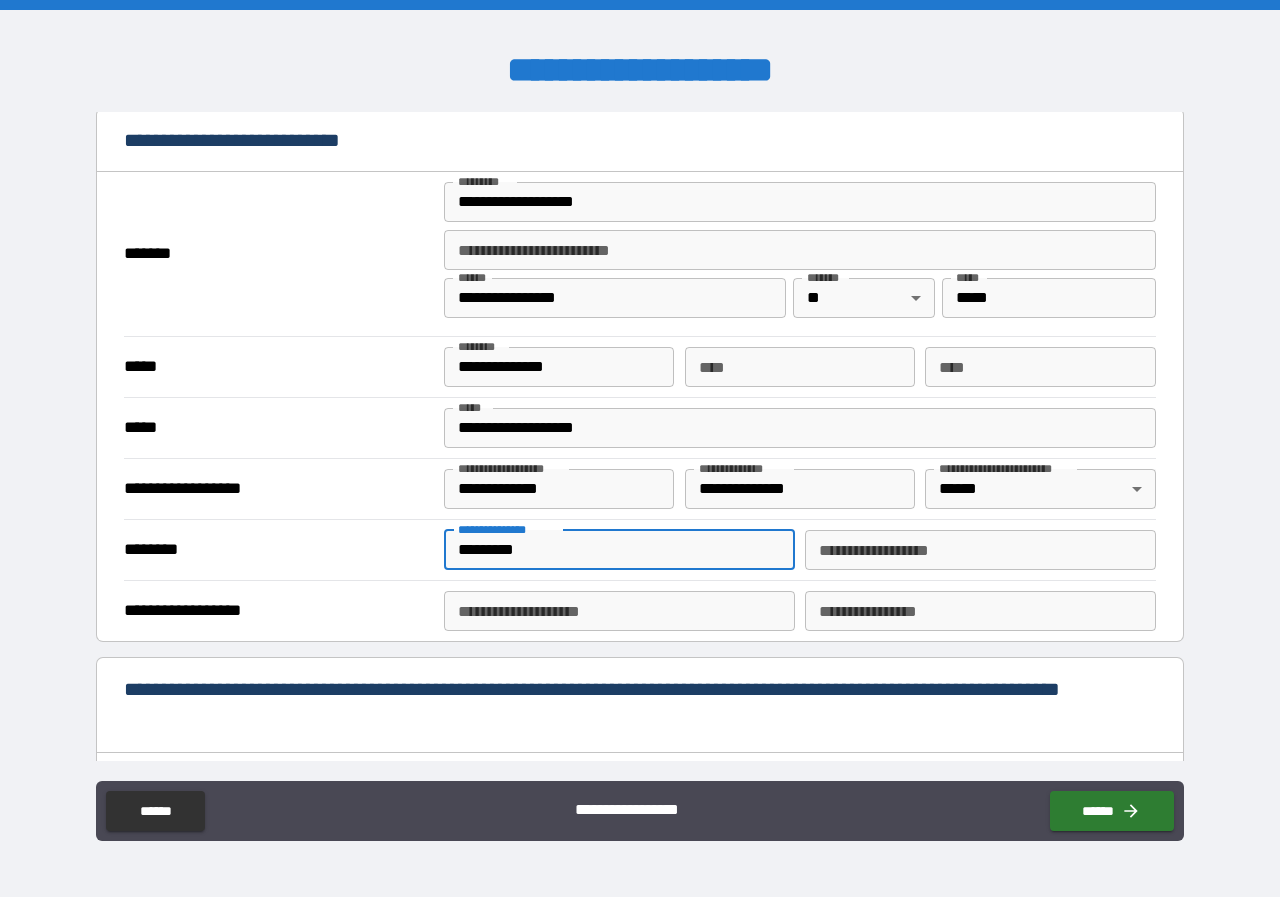 type on "*********" 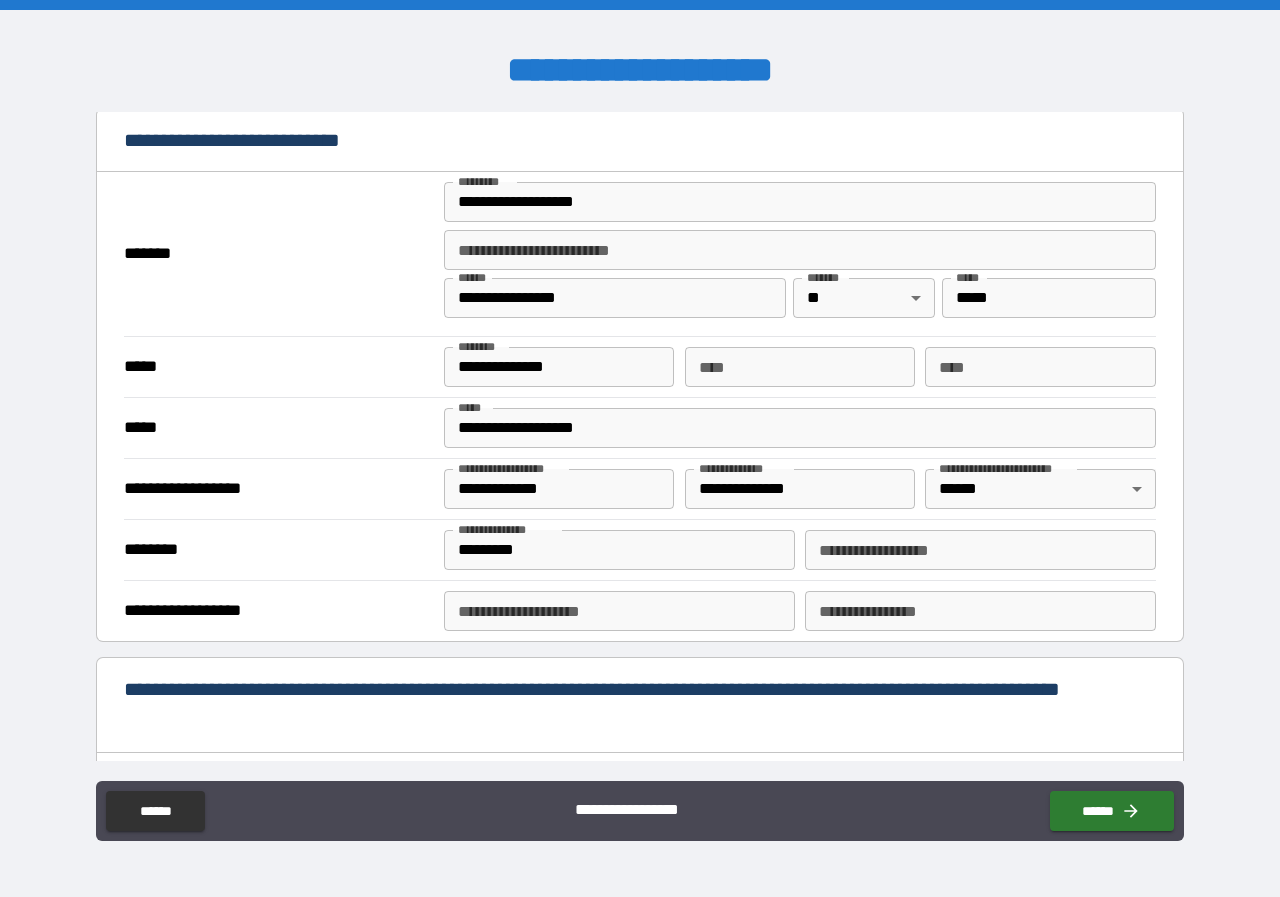 click on "**********" at bounding box center (980, 550) 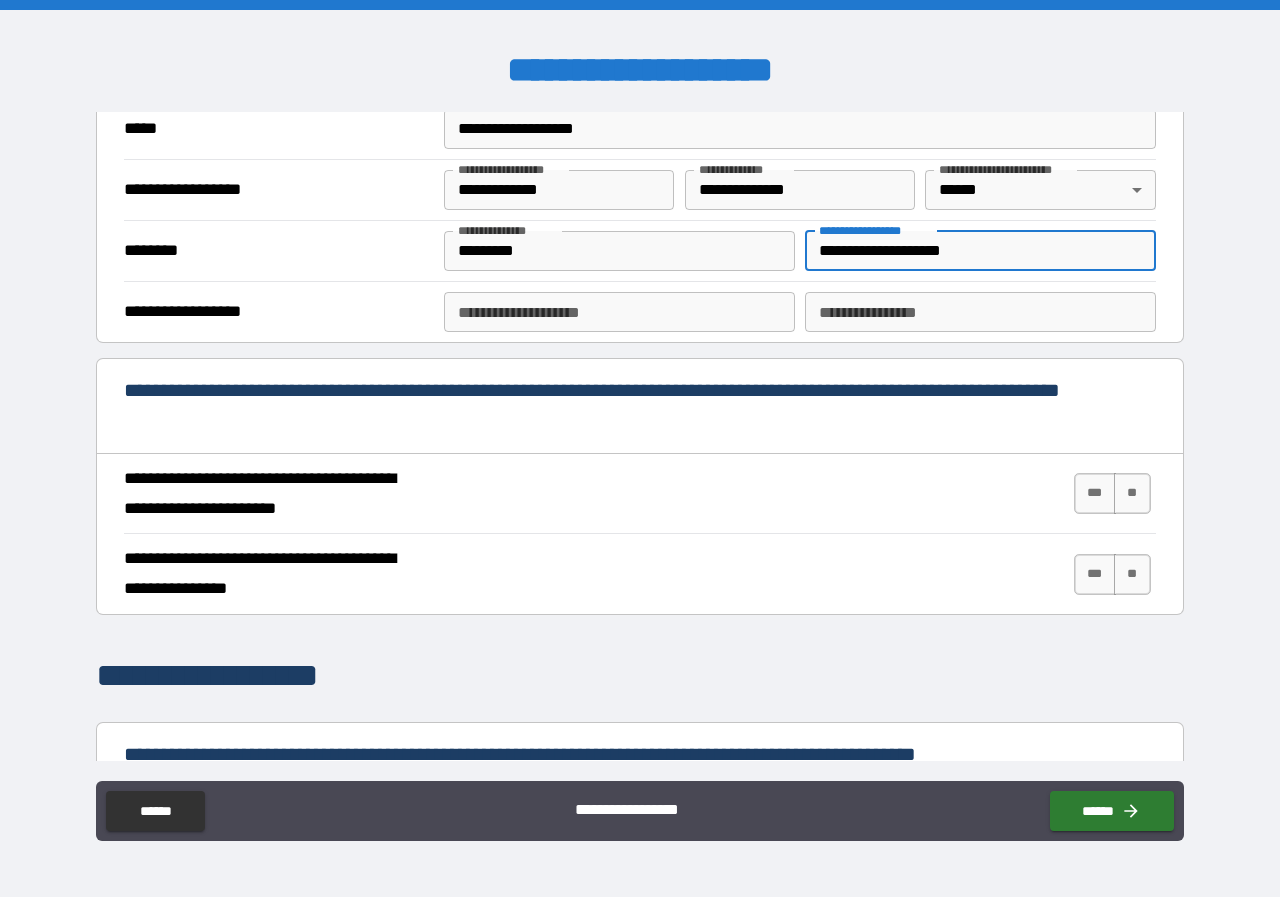 scroll, scrollTop: 700, scrollLeft: 0, axis: vertical 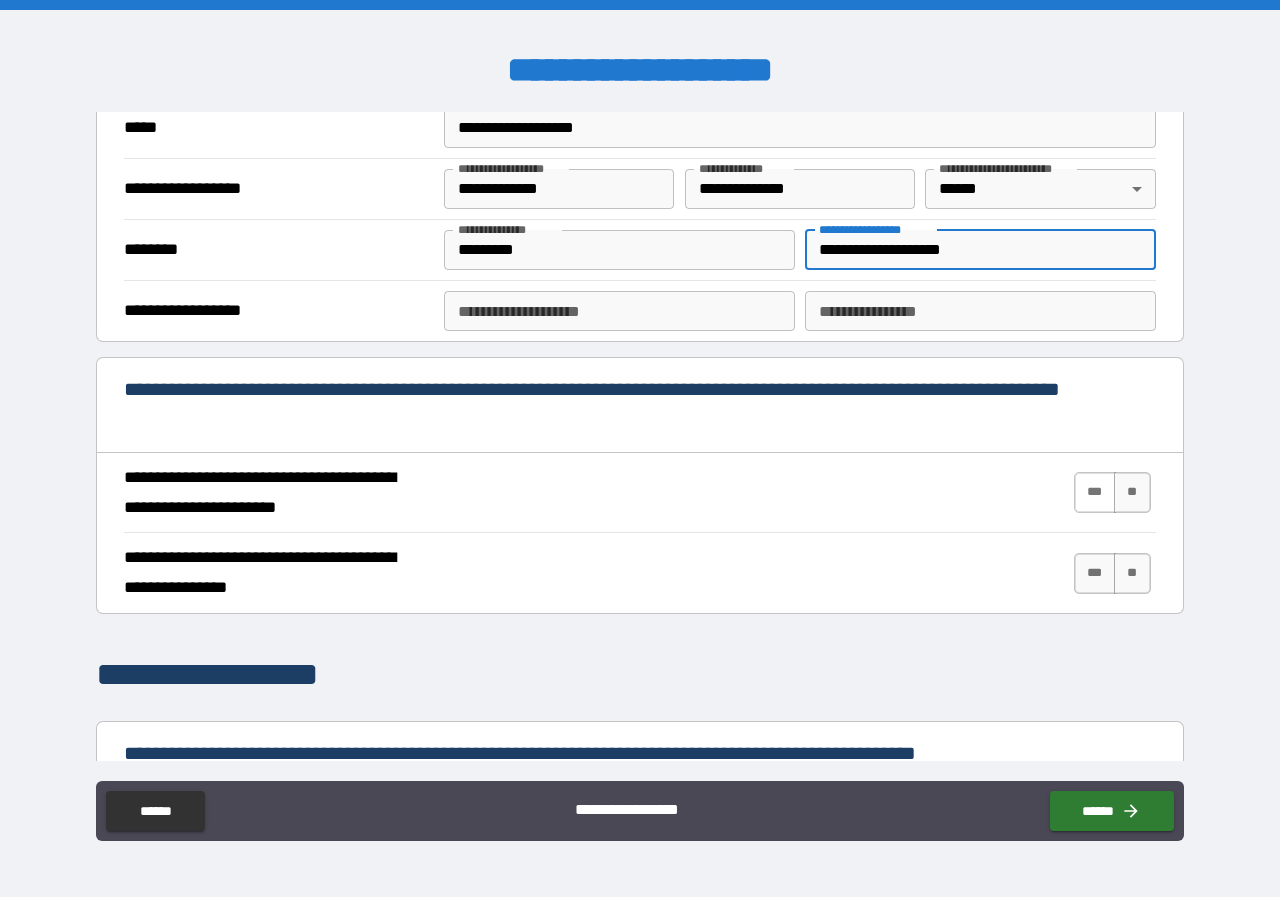 type on "**********" 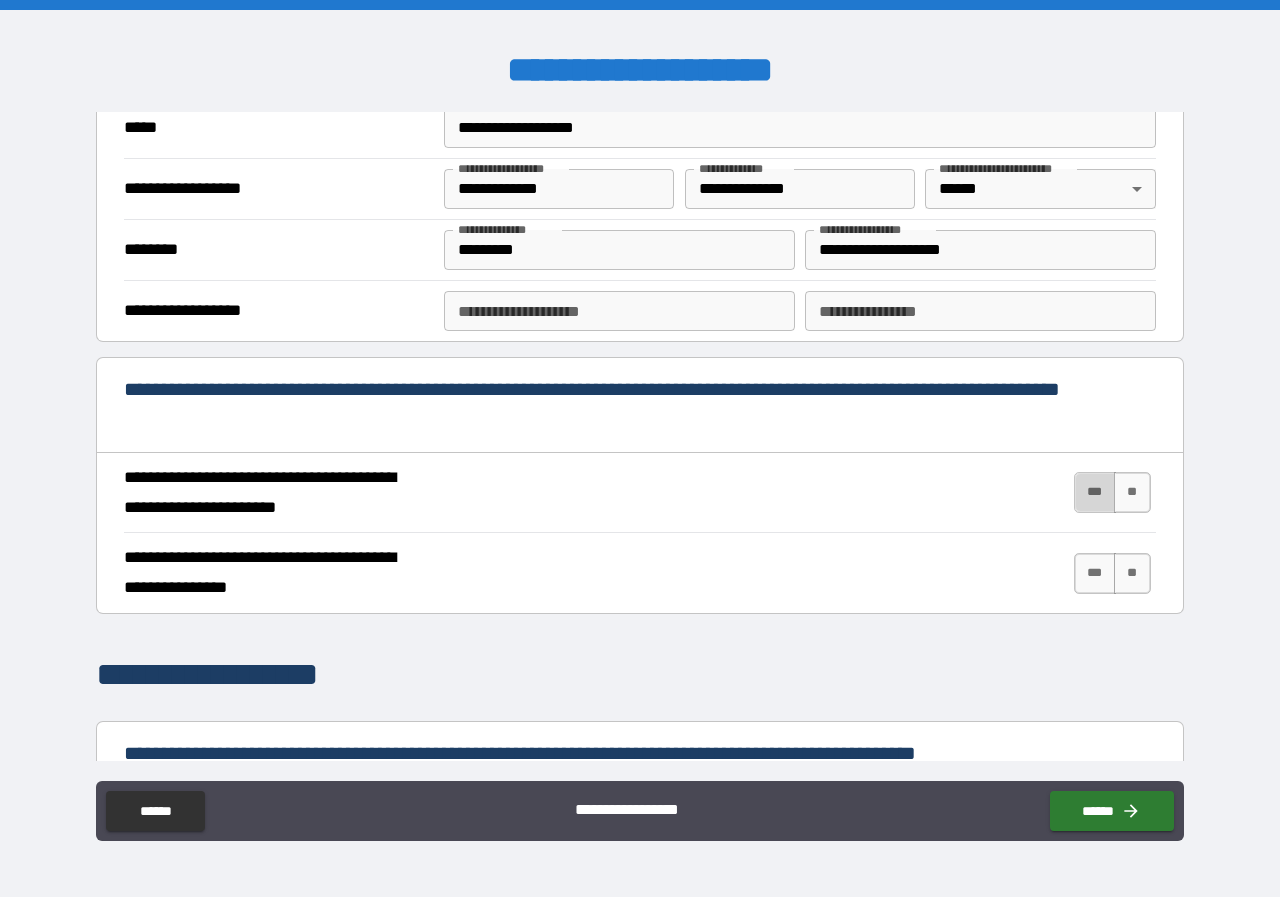 click on "***" at bounding box center (1095, 492) 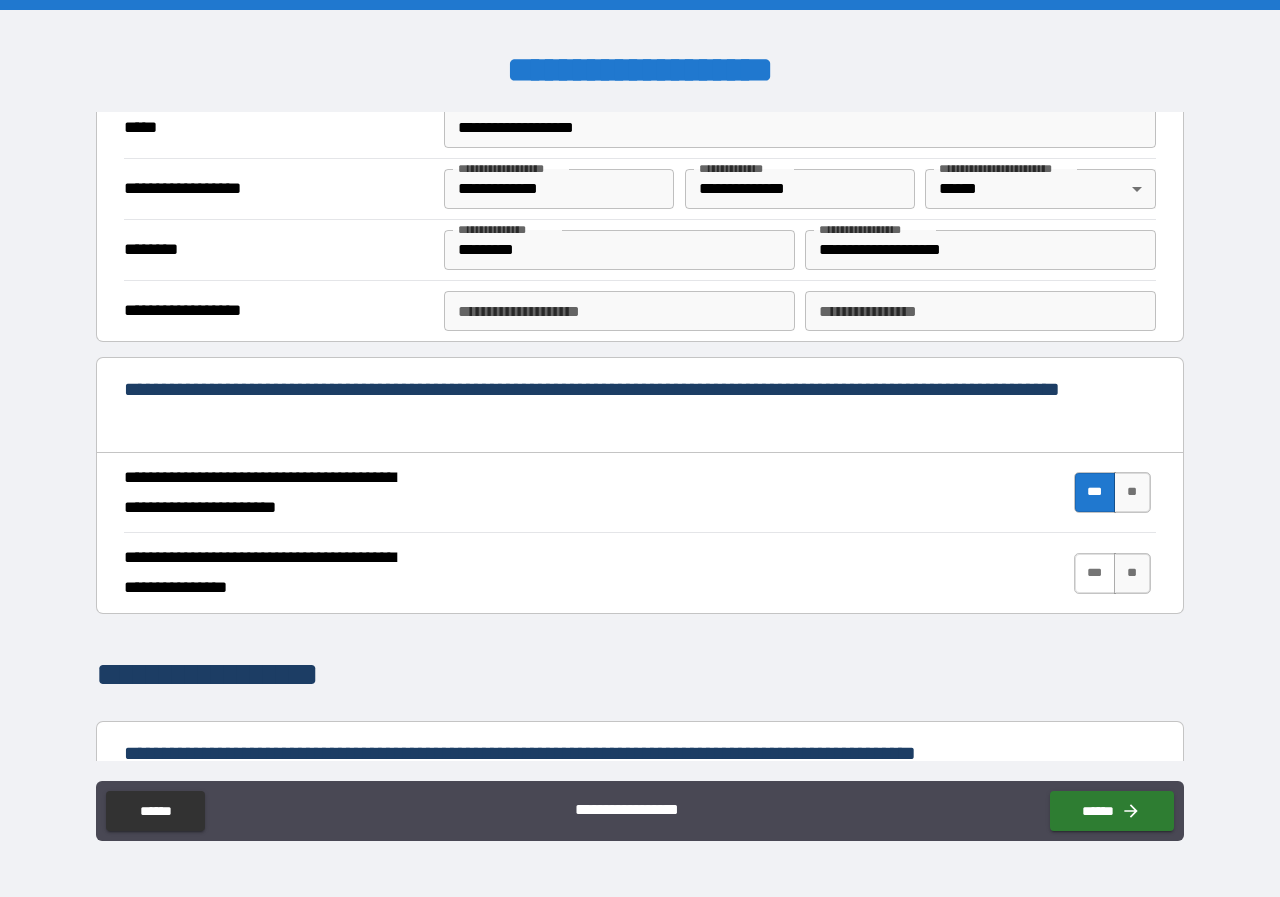 click on "***" at bounding box center [1095, 573] 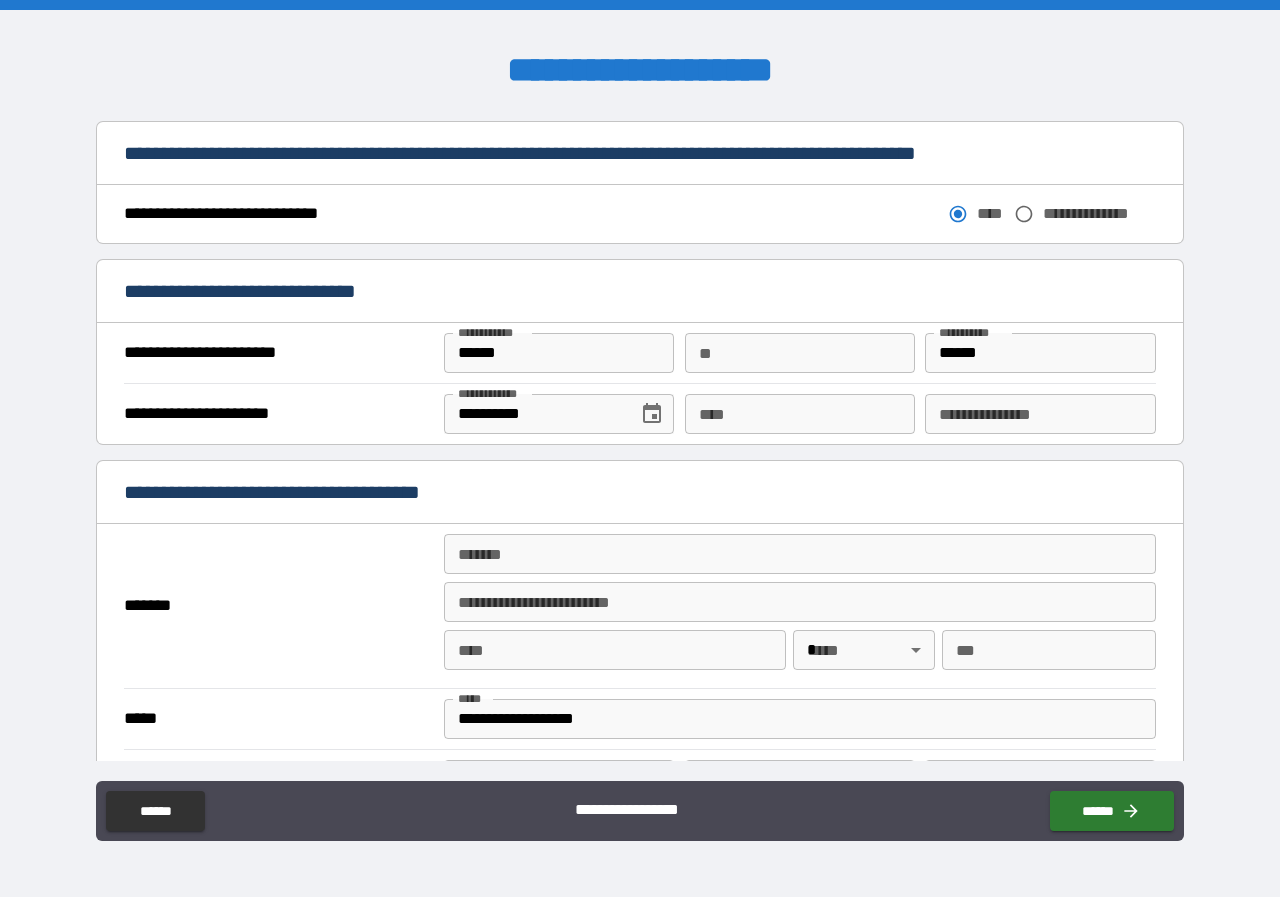 scroll, scrollTop: 1400, scrollLeft: 0, axis: vertical 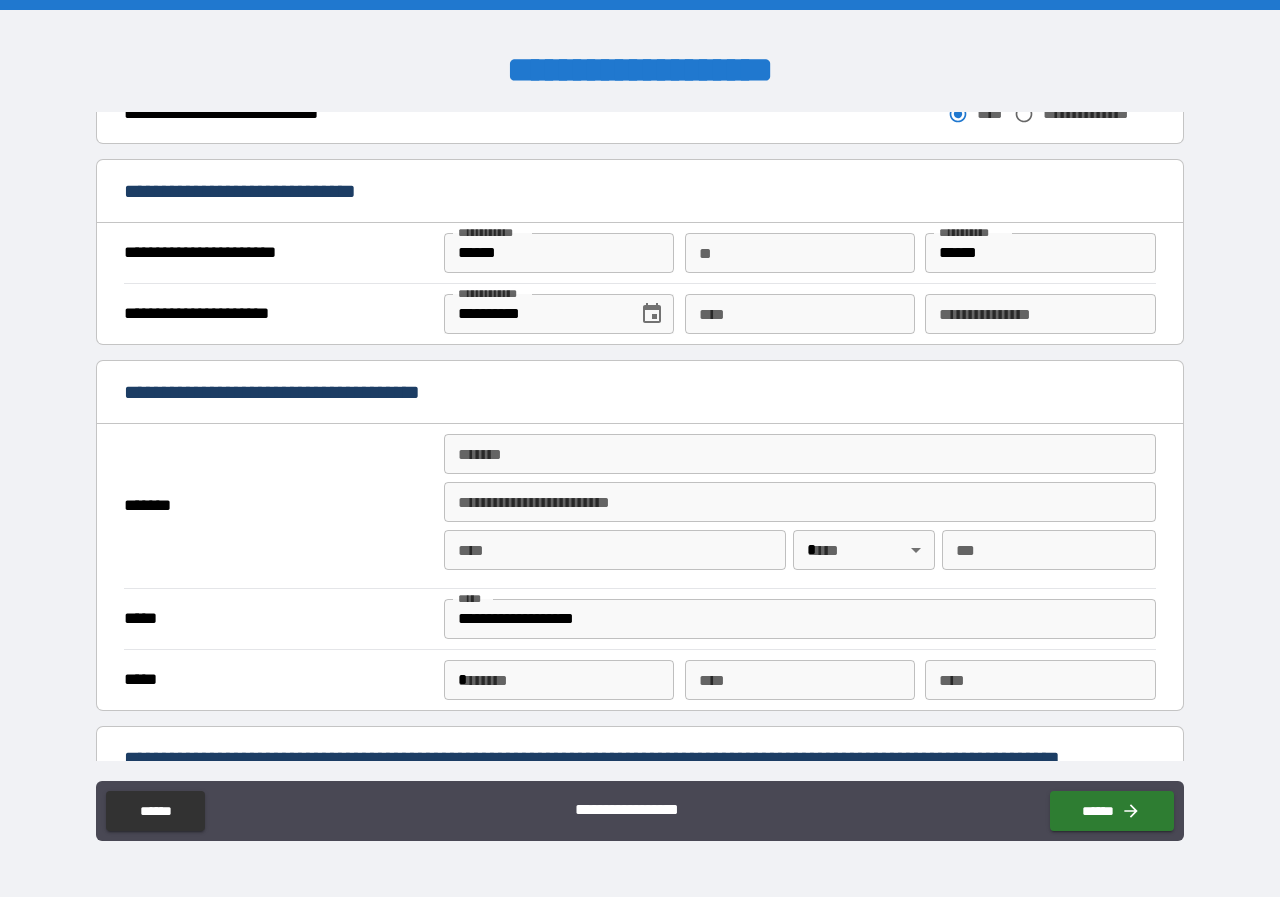 click on "*" at bounding box center (559, 680) 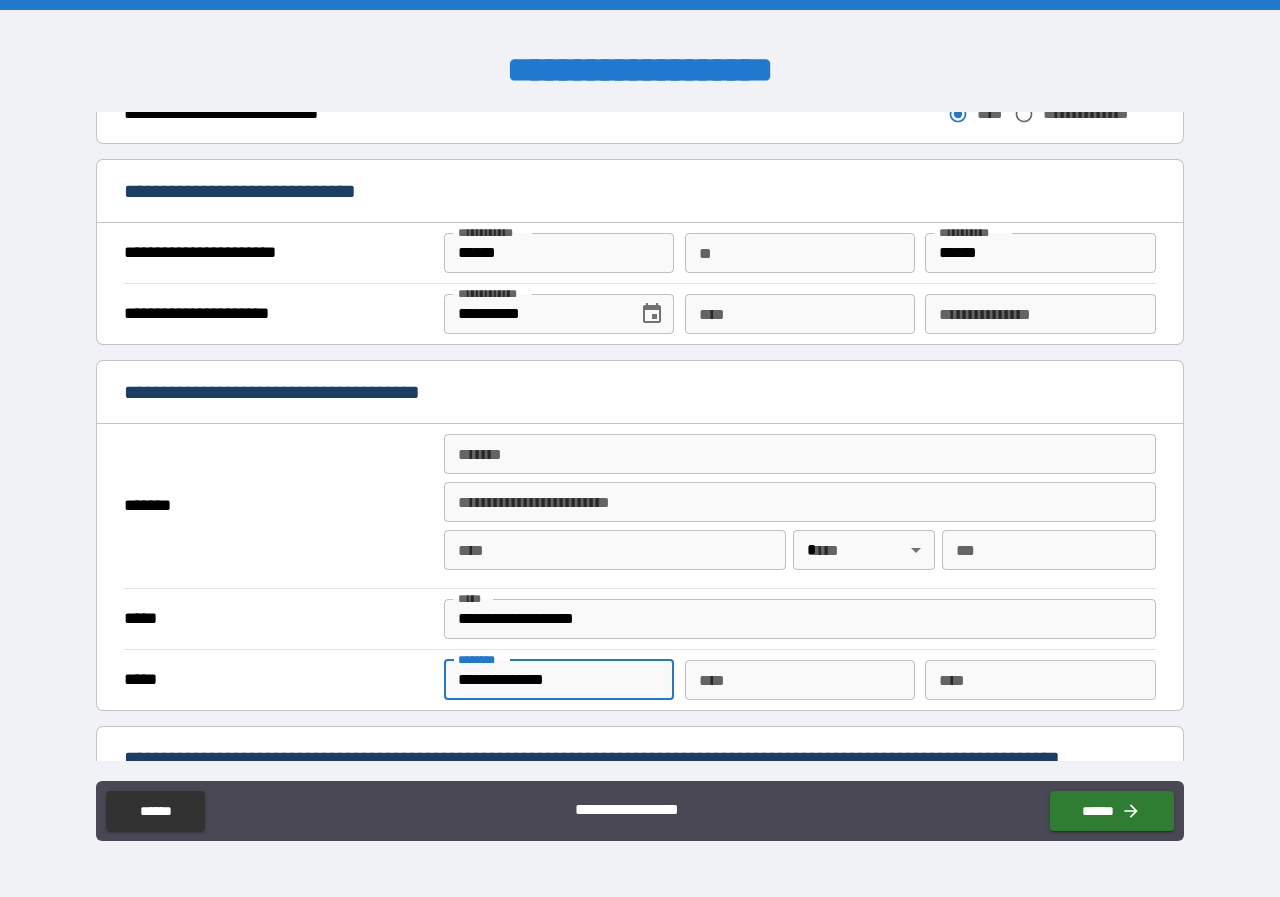 type on "**********" 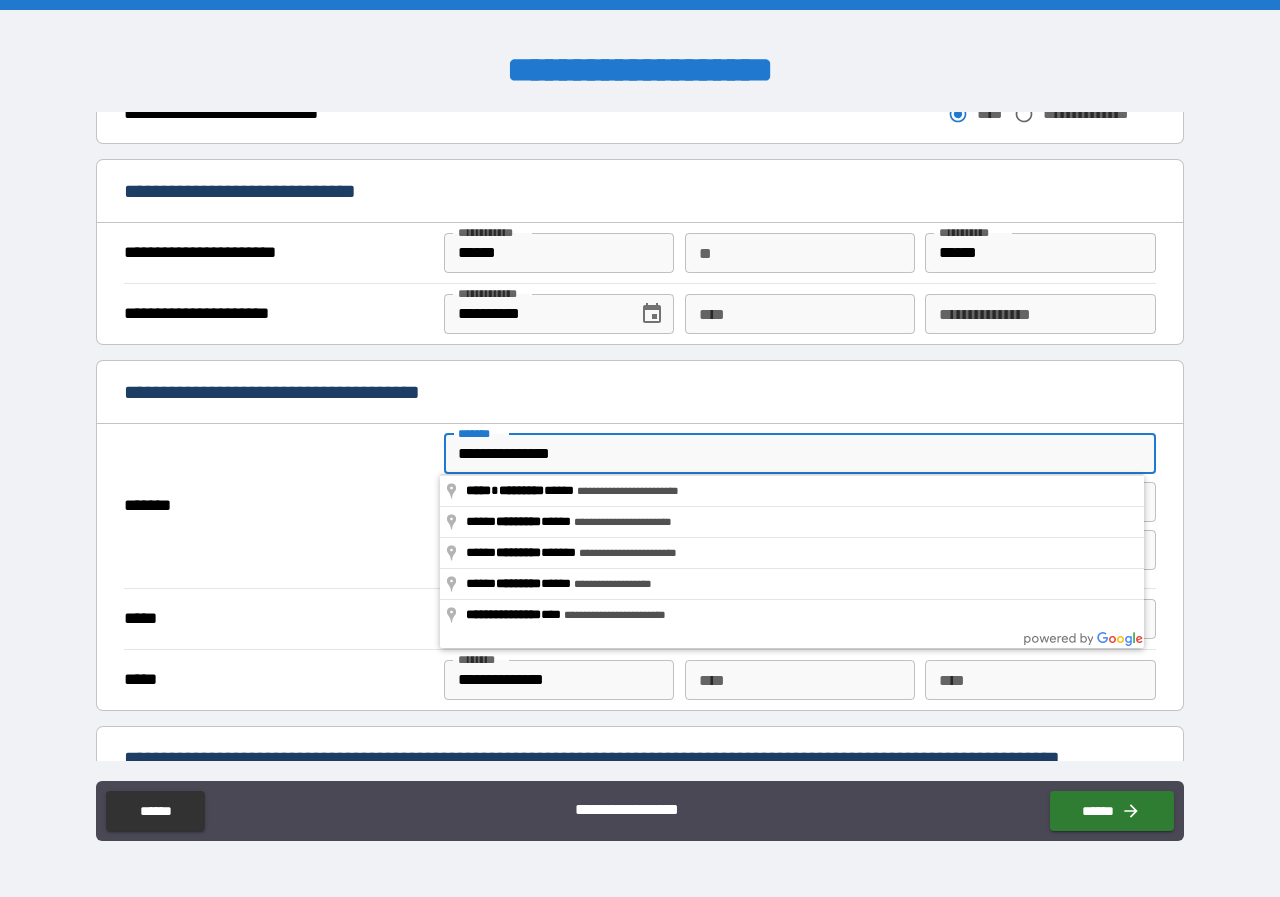 type on "**********" 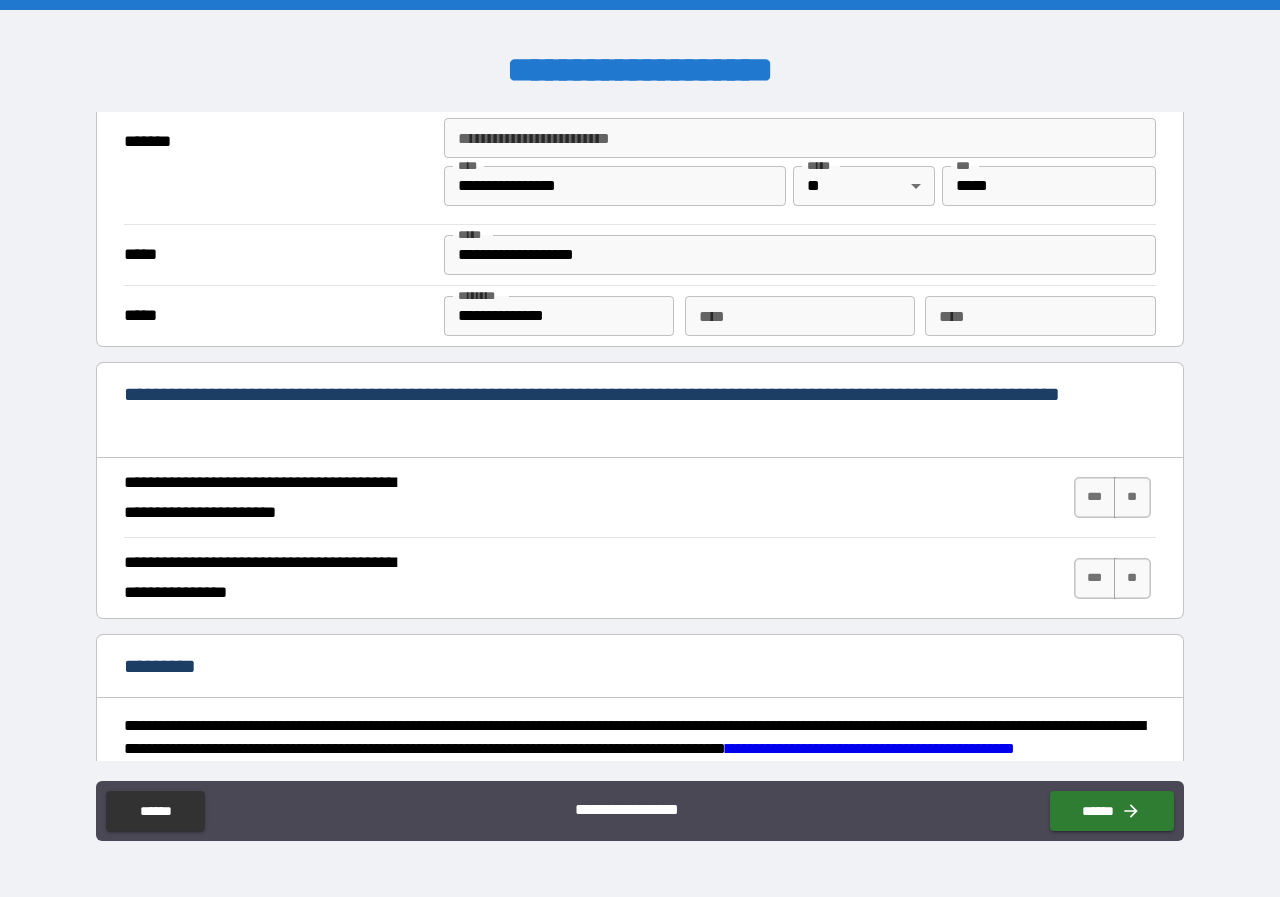 scroll, scrollTop: 1800, scrollLeft: 0, axis: vertical 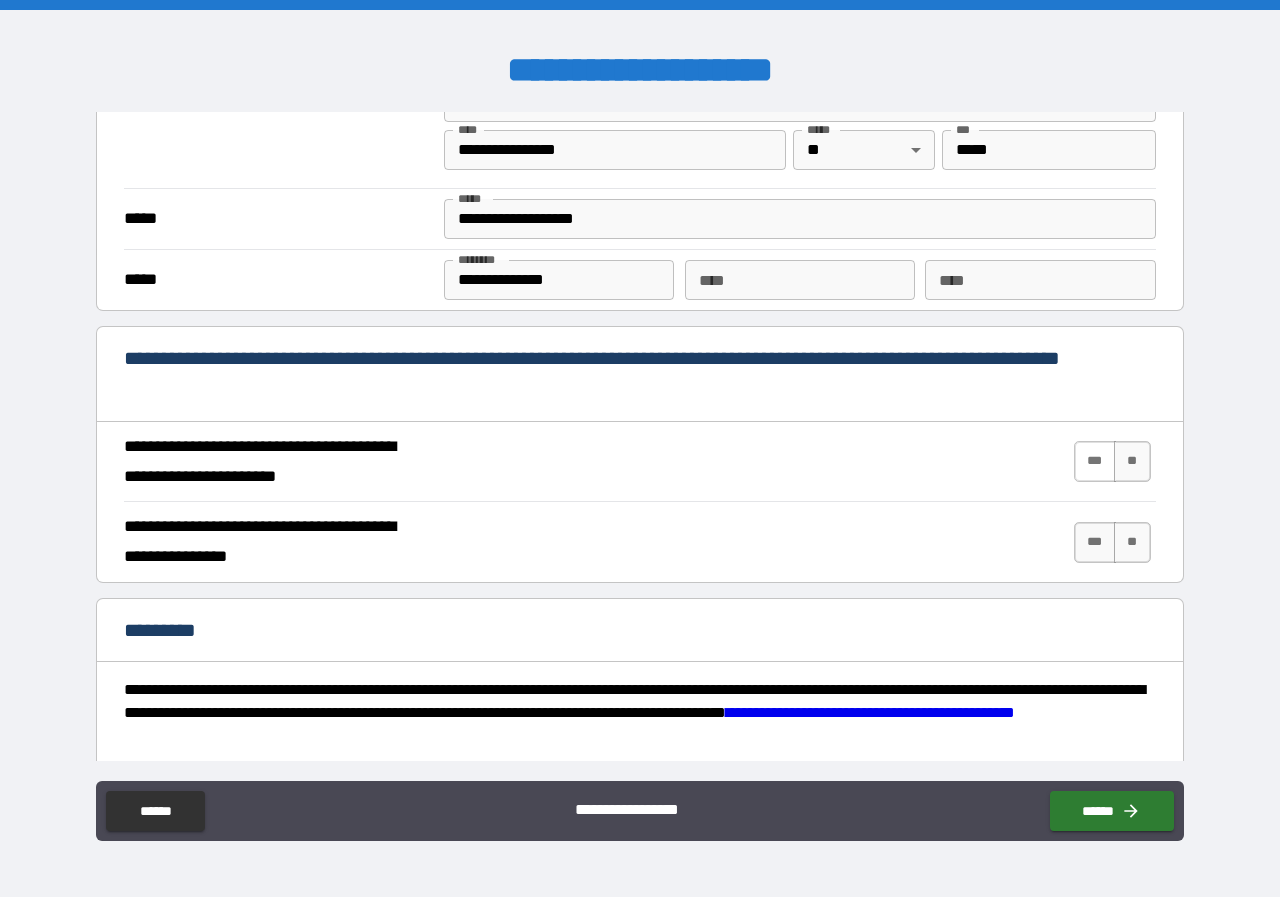 click on "***" at bounding box center [1095, 461] 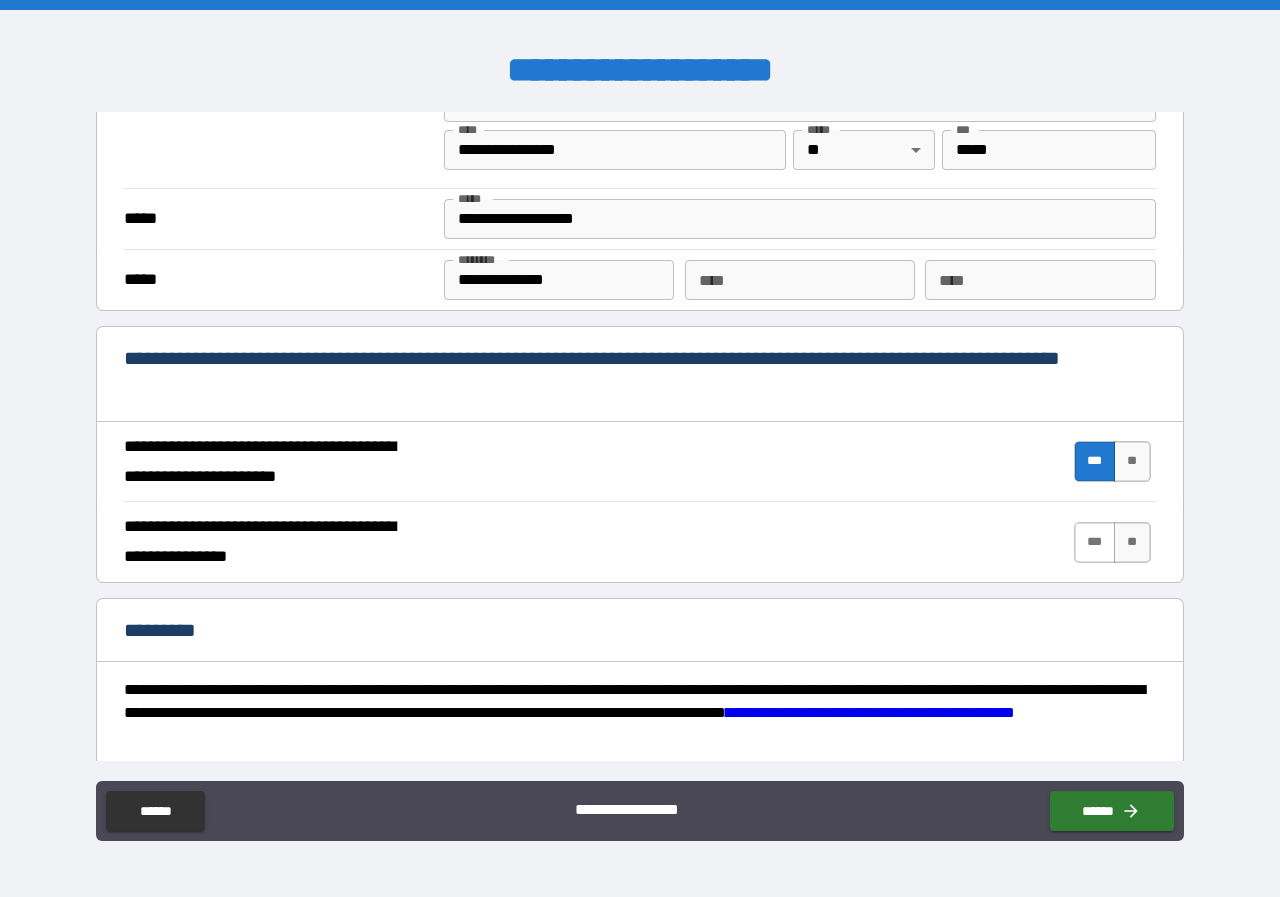 click on "***" at bounding box center [1095, 542] 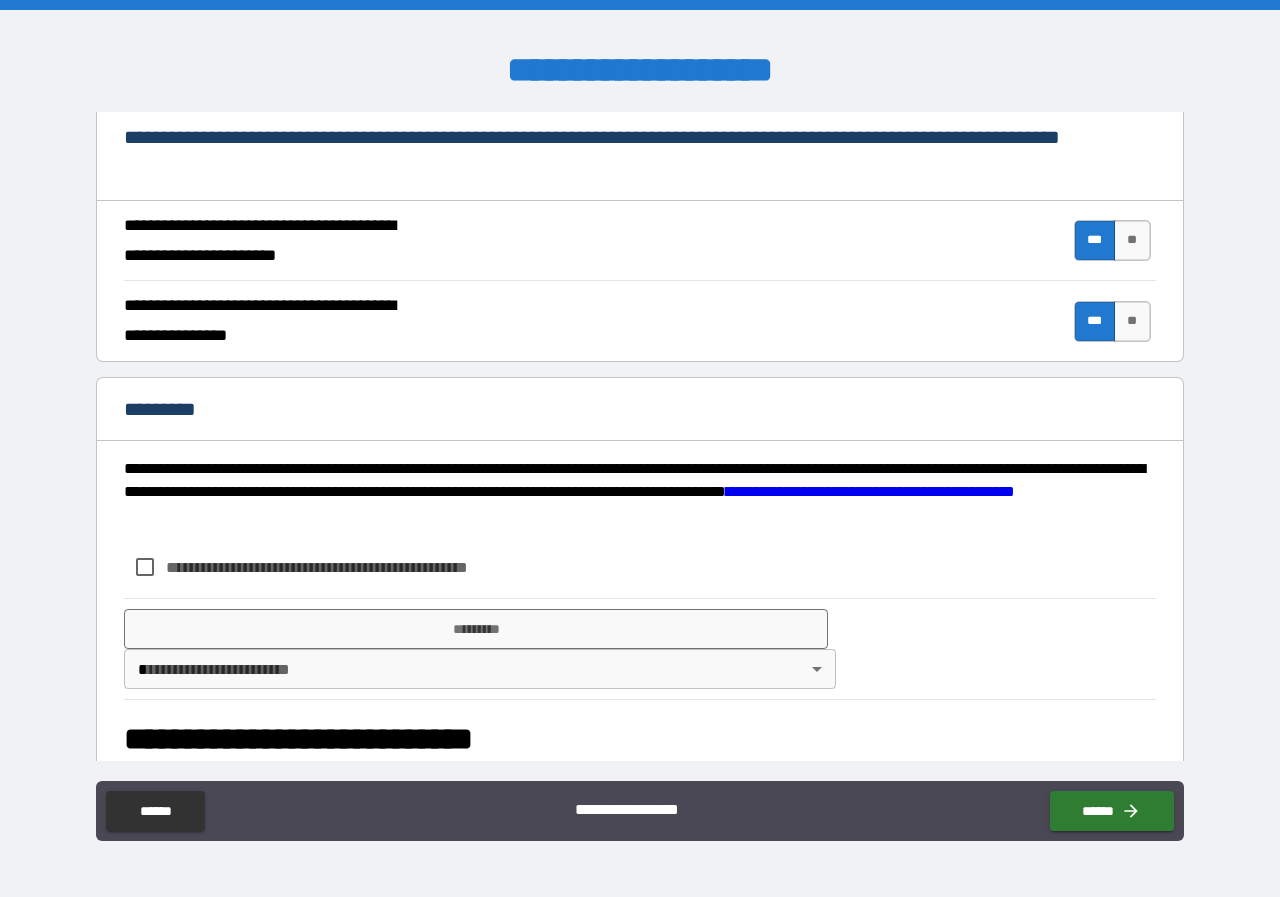 scroll, scrollTop: 2100, scrollLeft: 0, axis: vertical 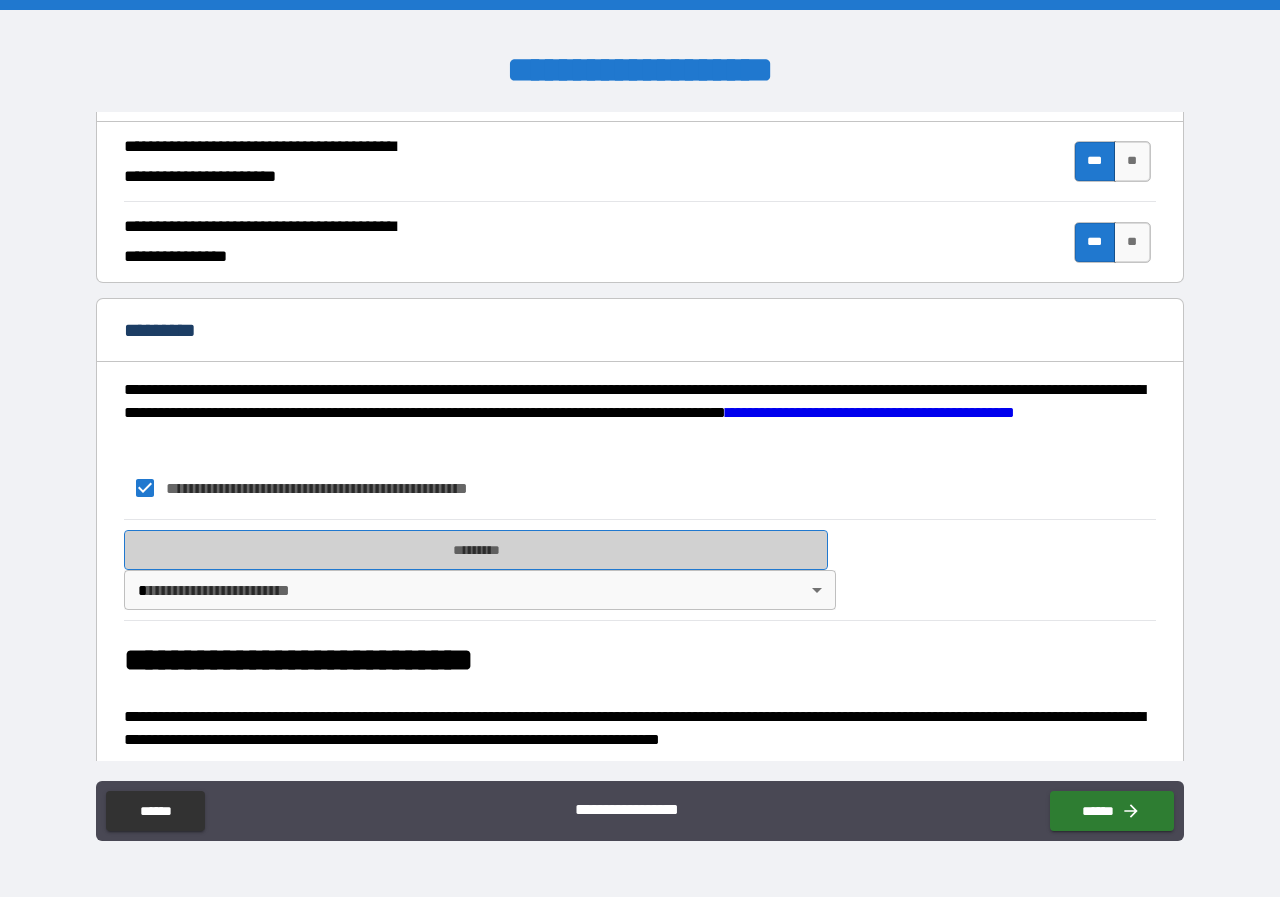 click on "*********" at bounding box center (476, 550) 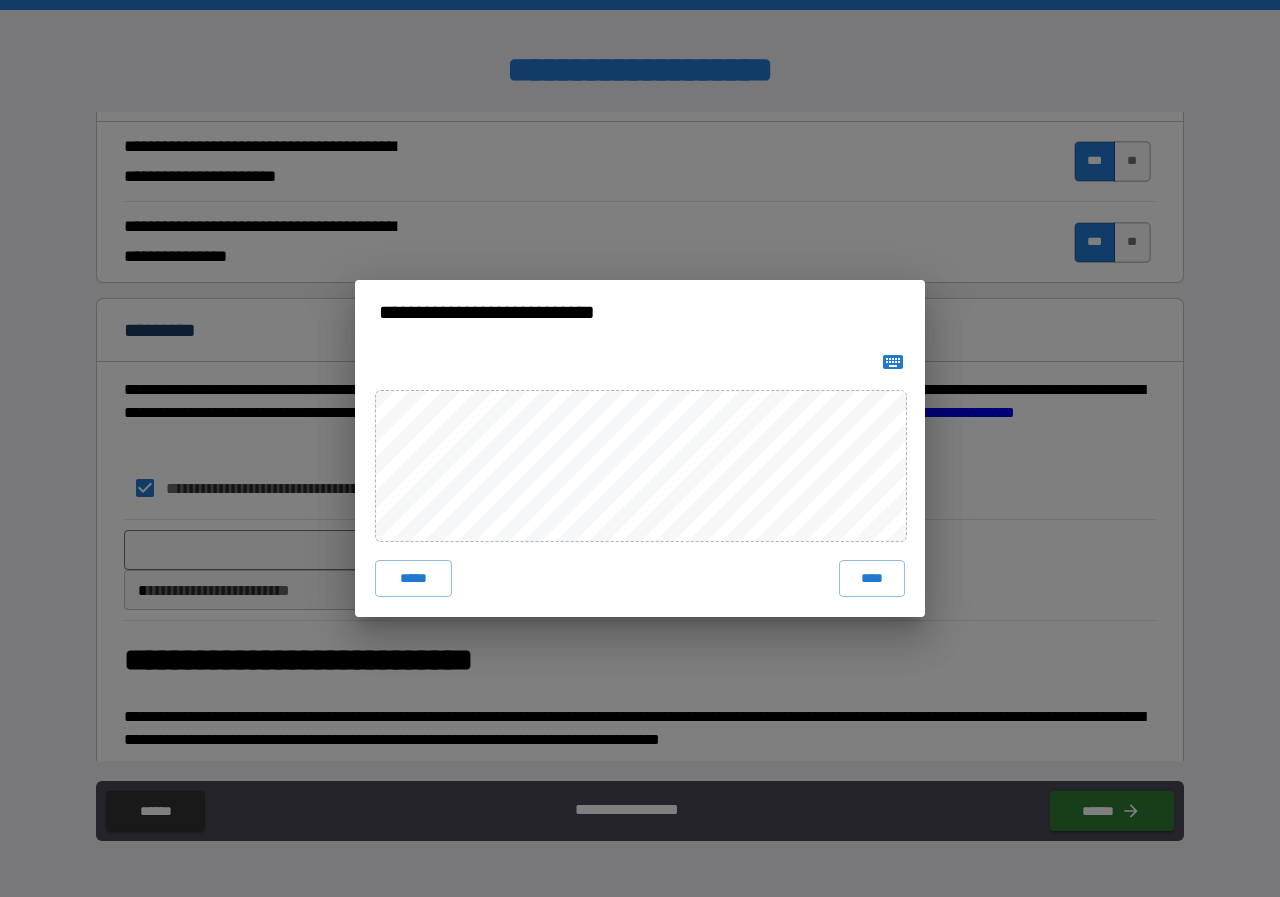 drag, startPoint x: 865, startPoint y: 573, endPoint x: 837, endPoint y: 572, distance: 28.01785 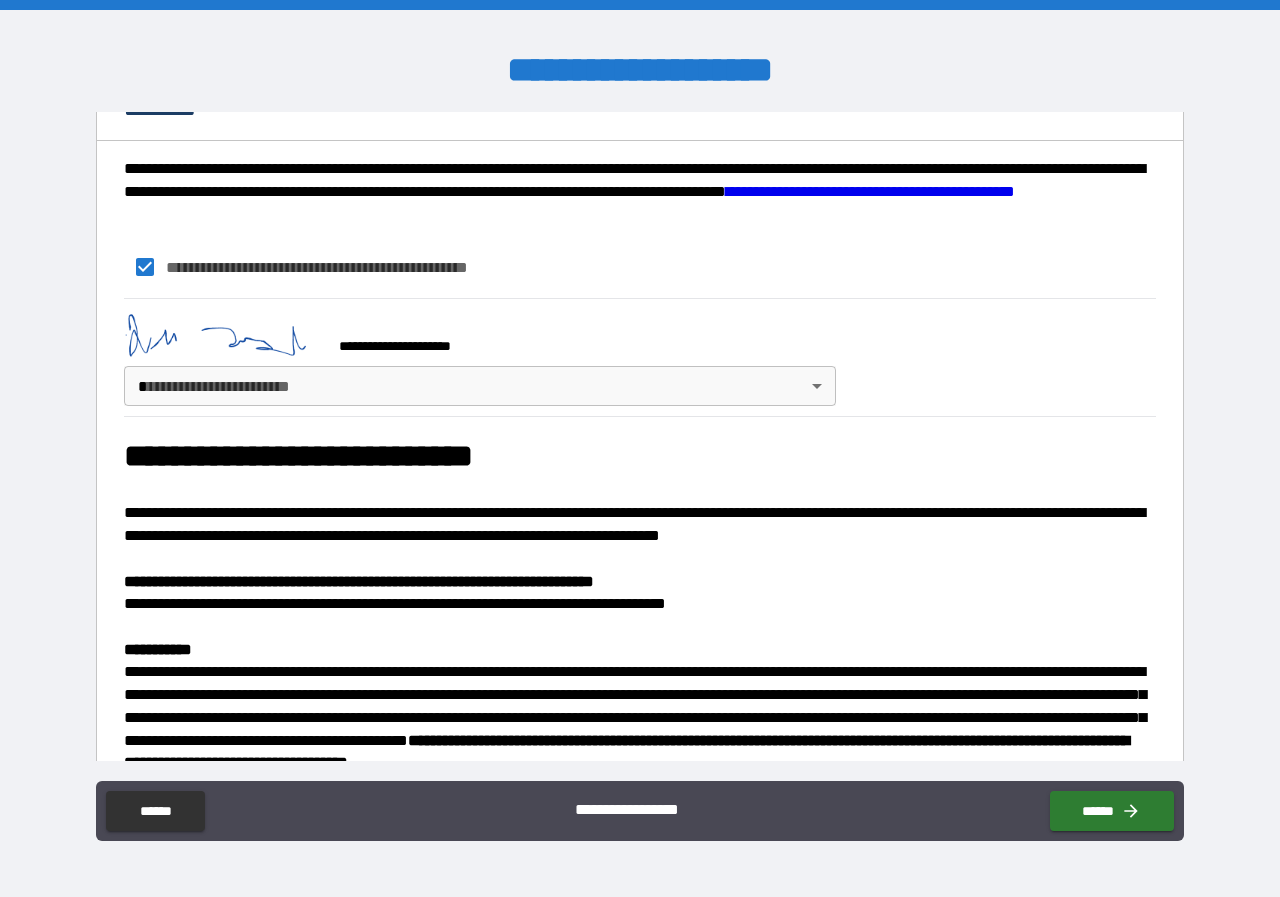 scroll, scrollTop: 2400, scrollLeft: 0, axis: vertical 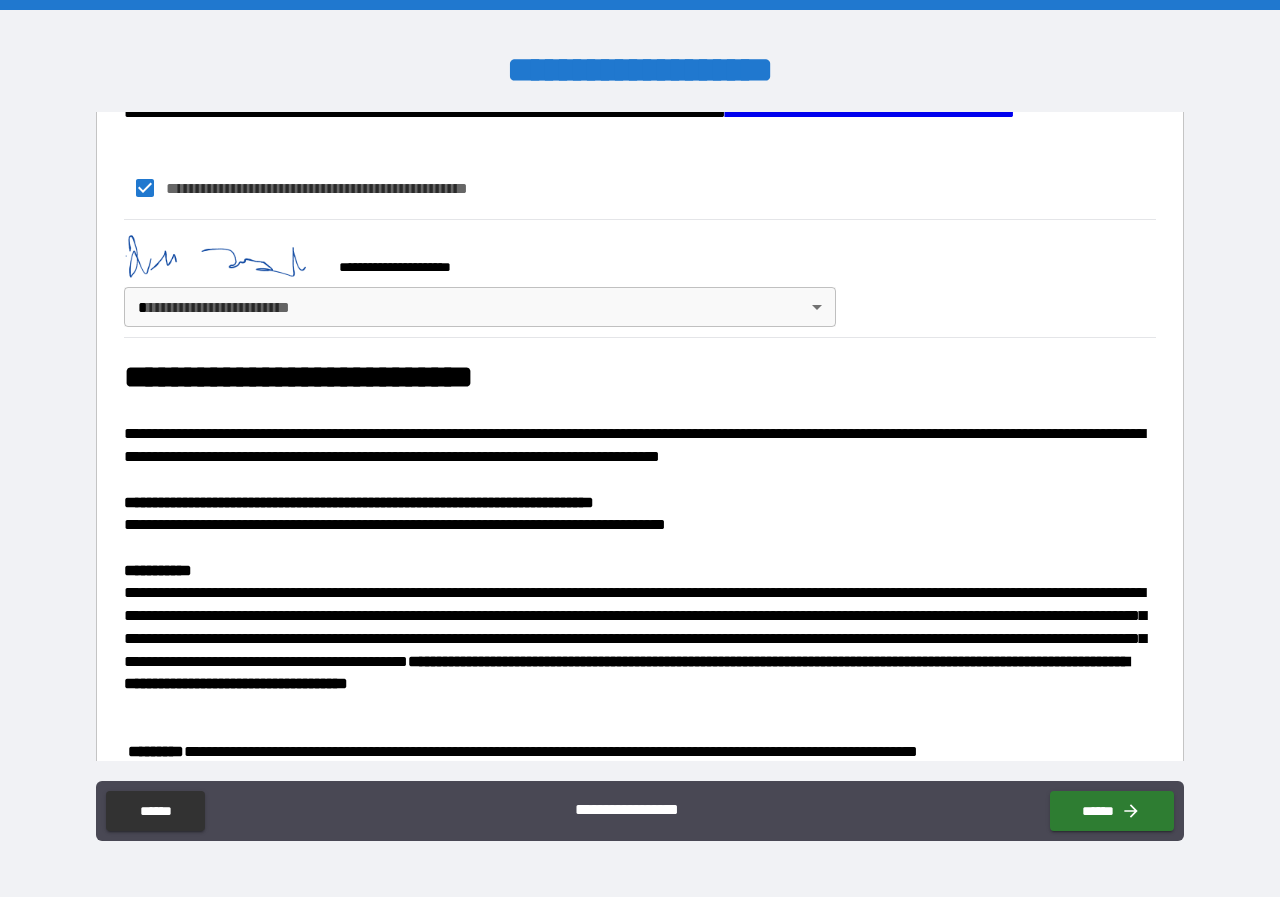 click on "**********" at bounding box center [640, 448] 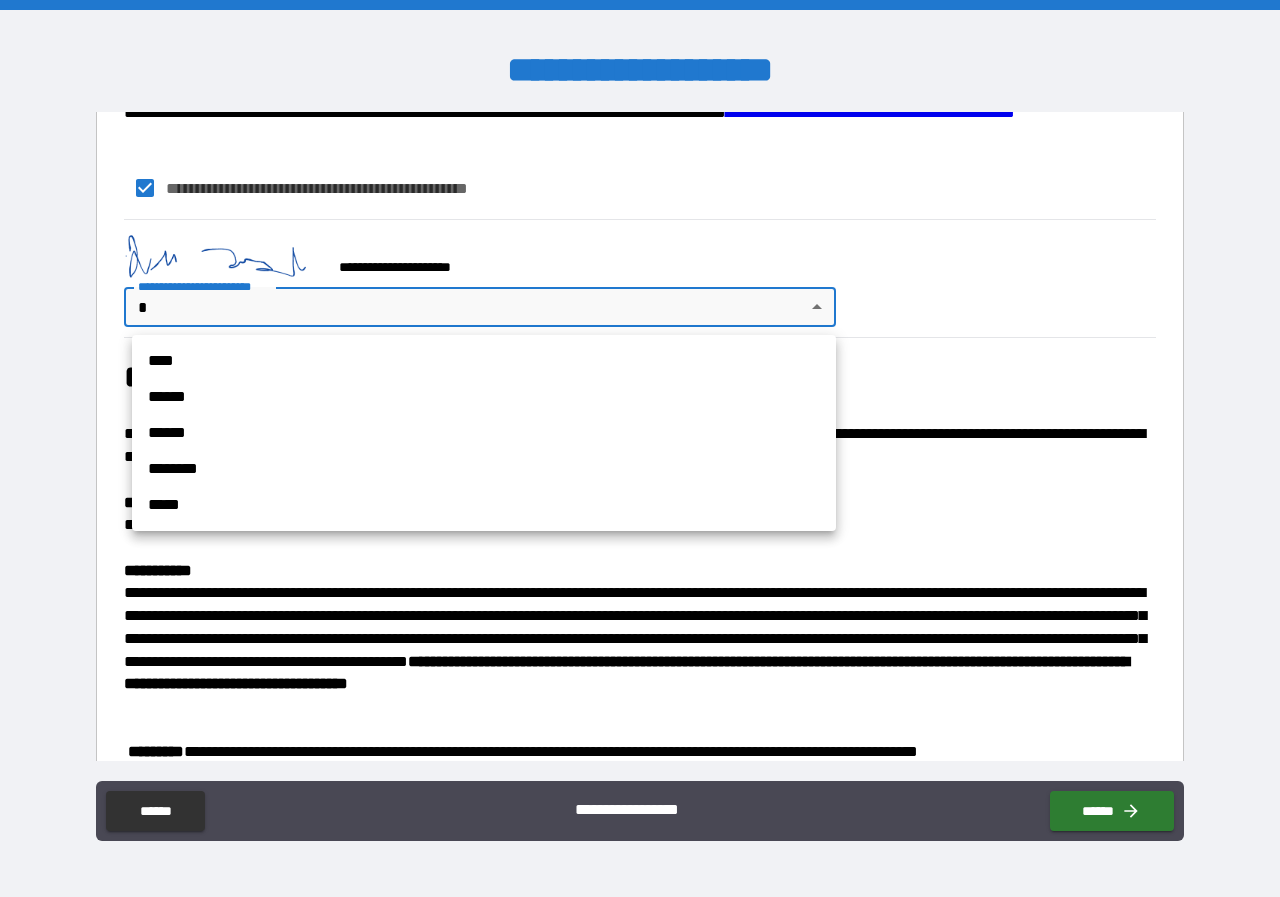 click on "******" at bounding box center [484, 397] 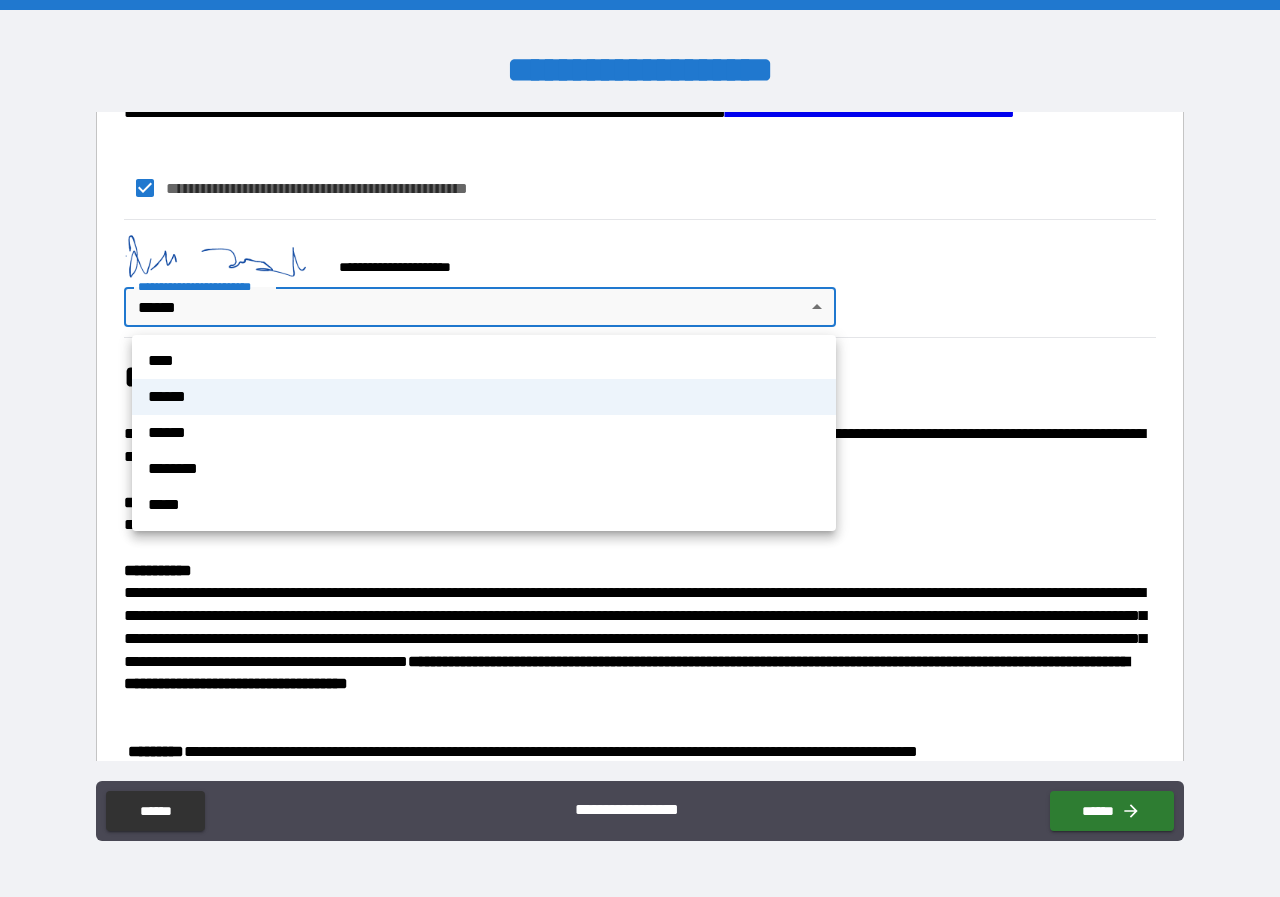 click on "**********" at bounding box center [640, 448] 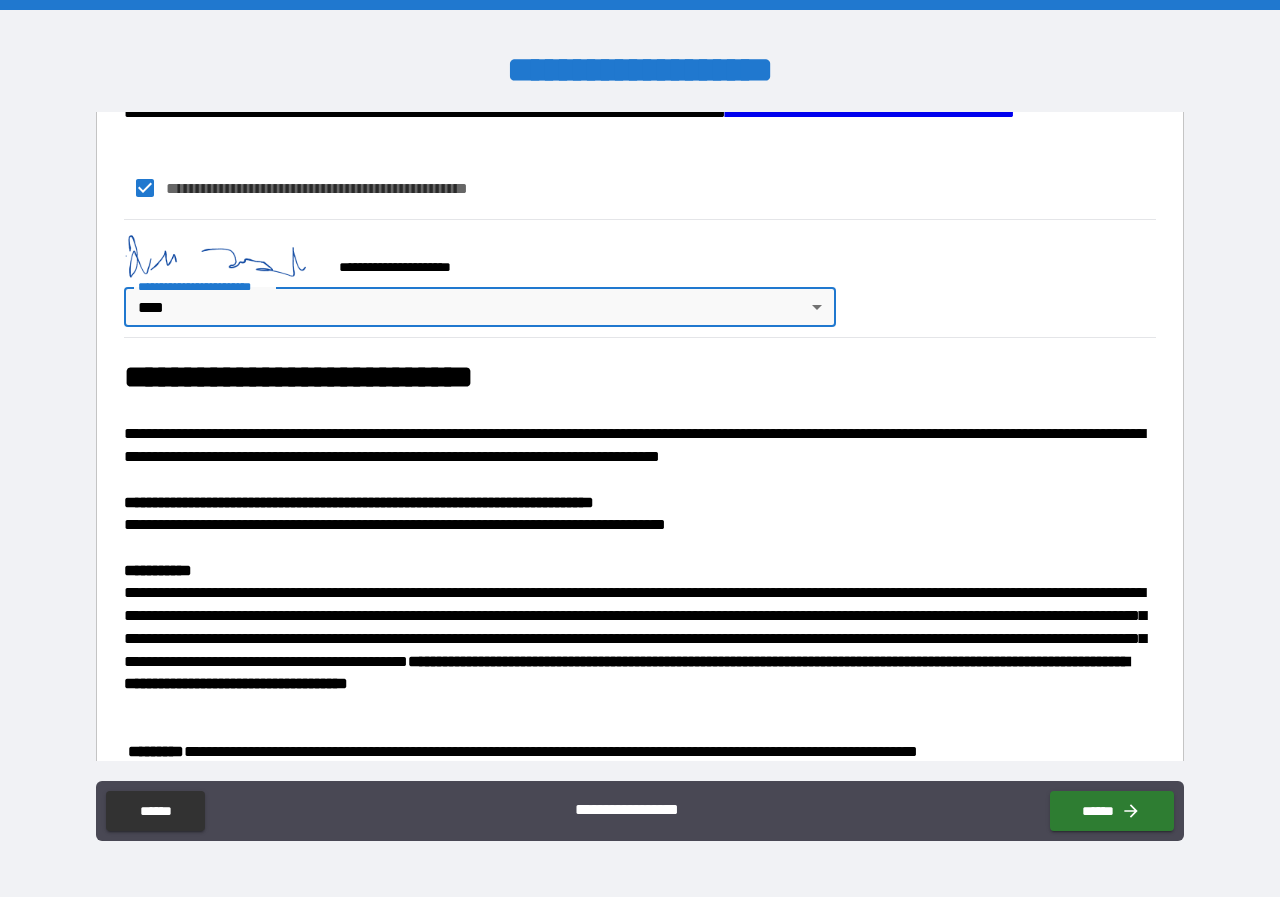 type on "*" 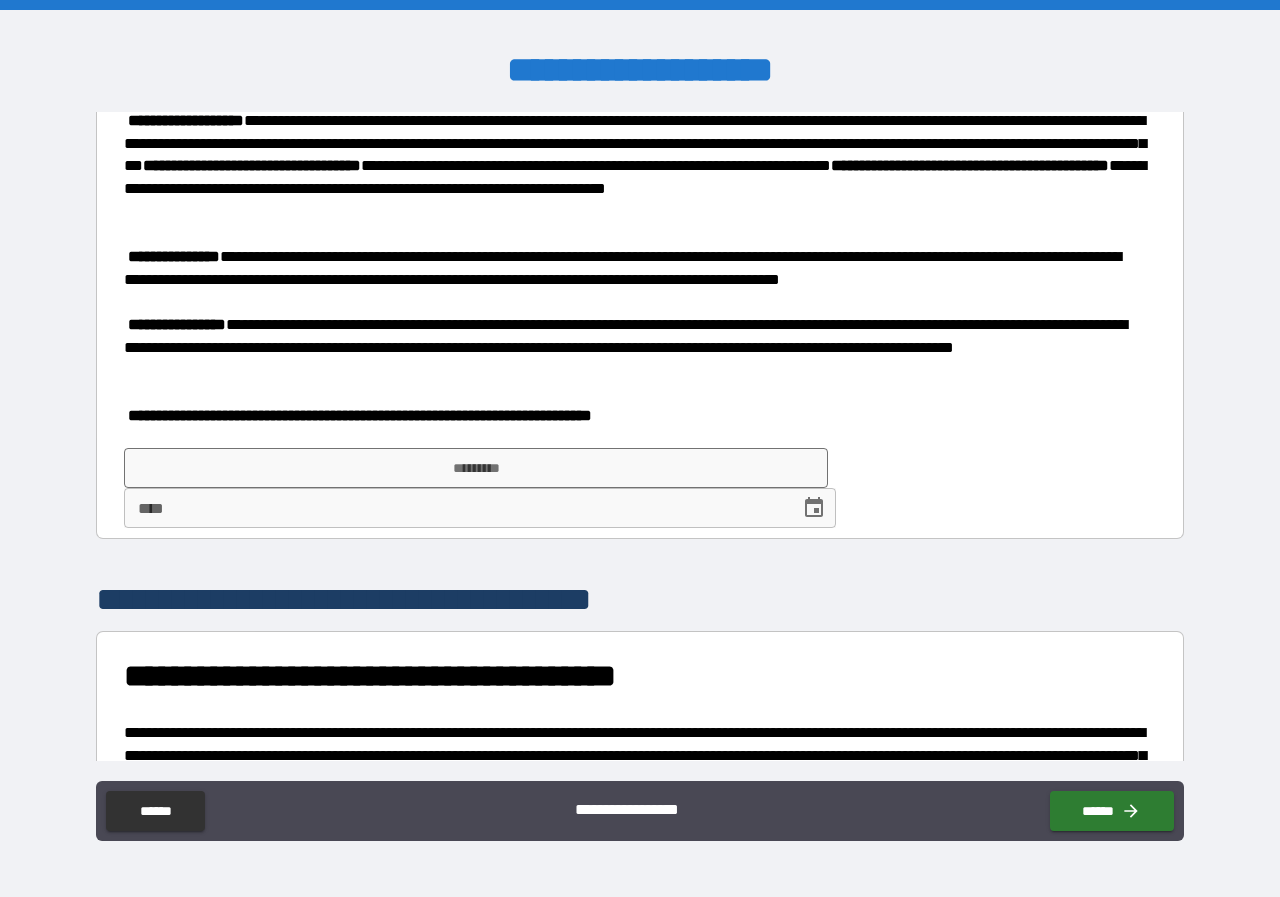 scroll, scrollTop: 3200, scrollLeft: 0, axis: vertical 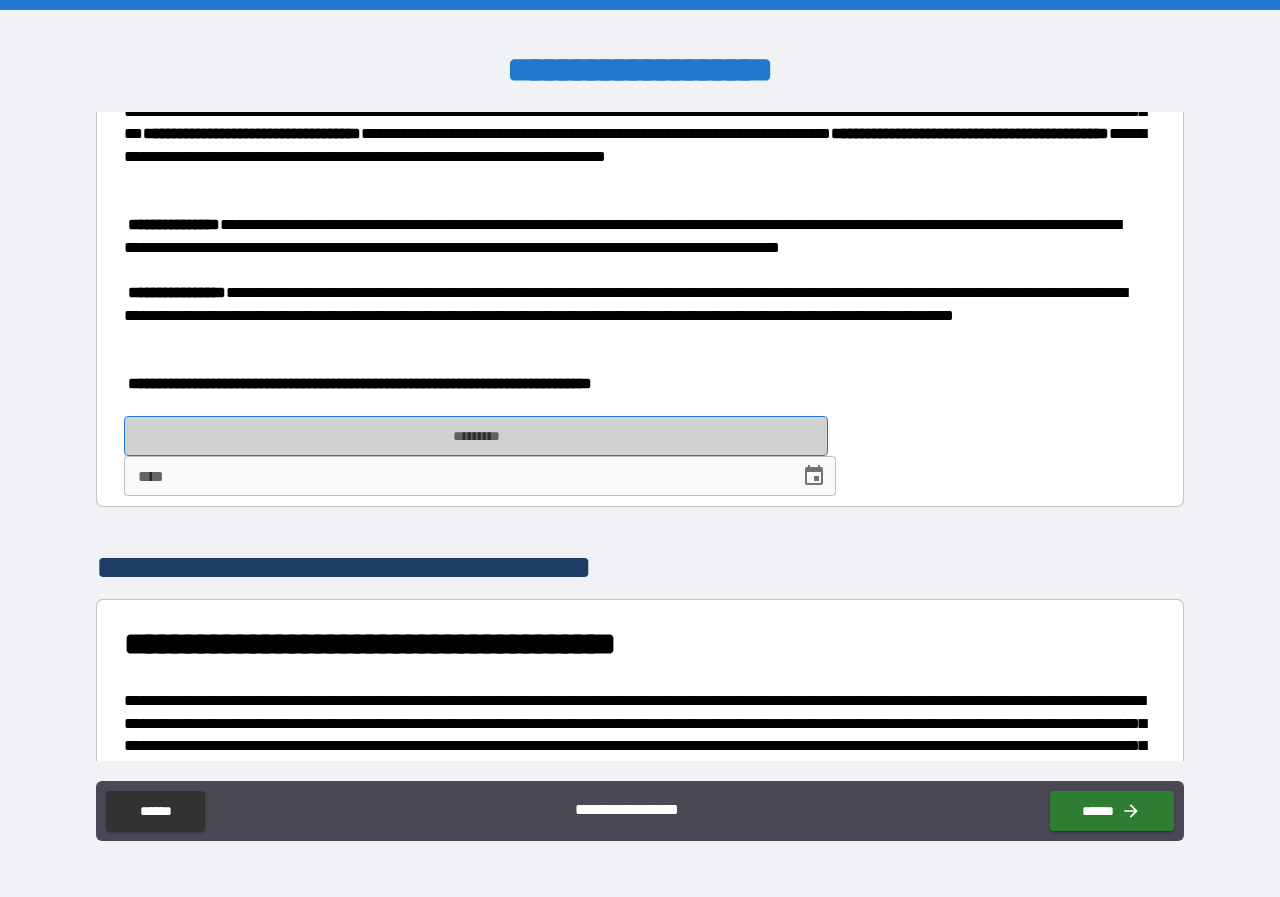 click on "*********" at bounding box center [476, 436] 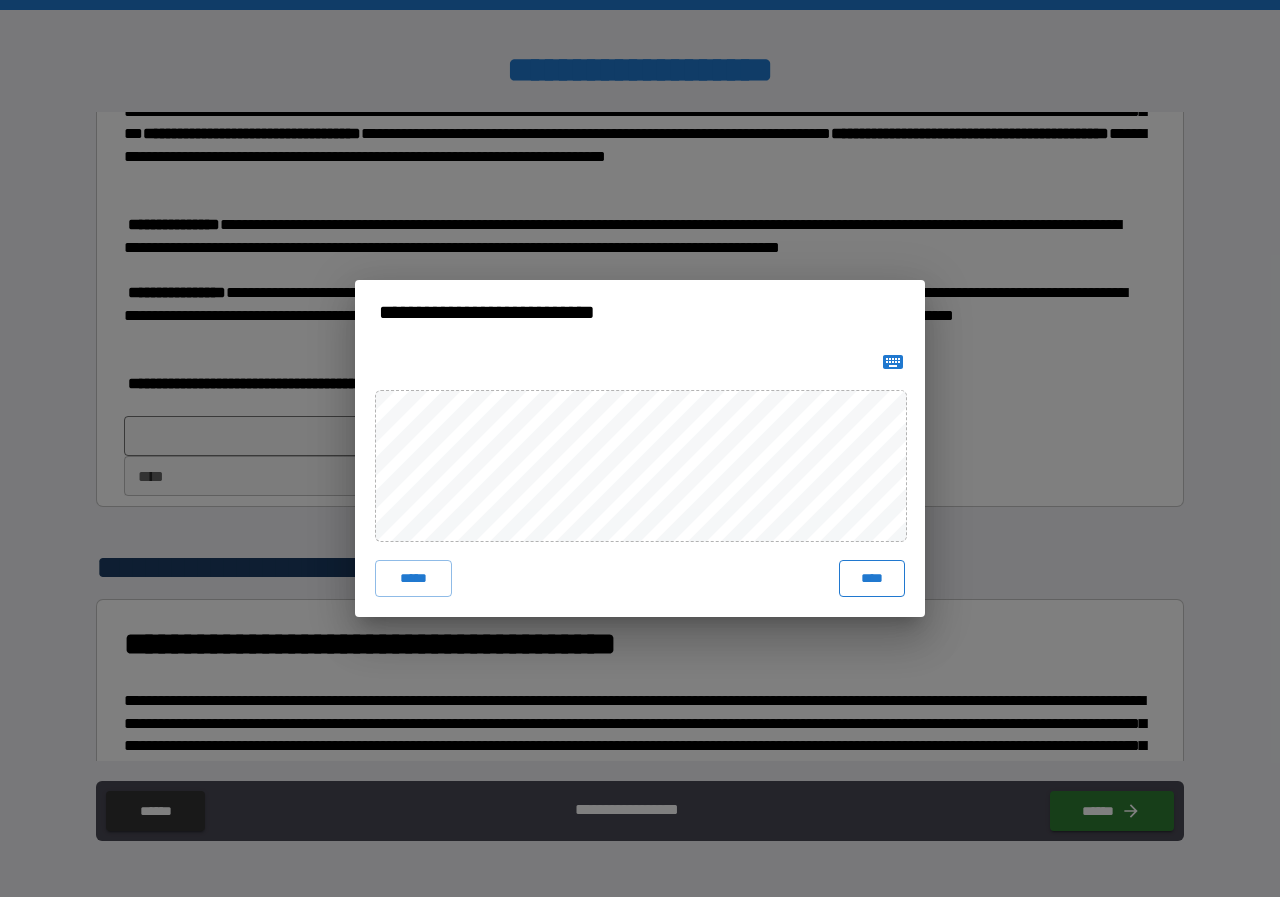 click on "****" at bounding box center (872, 578) 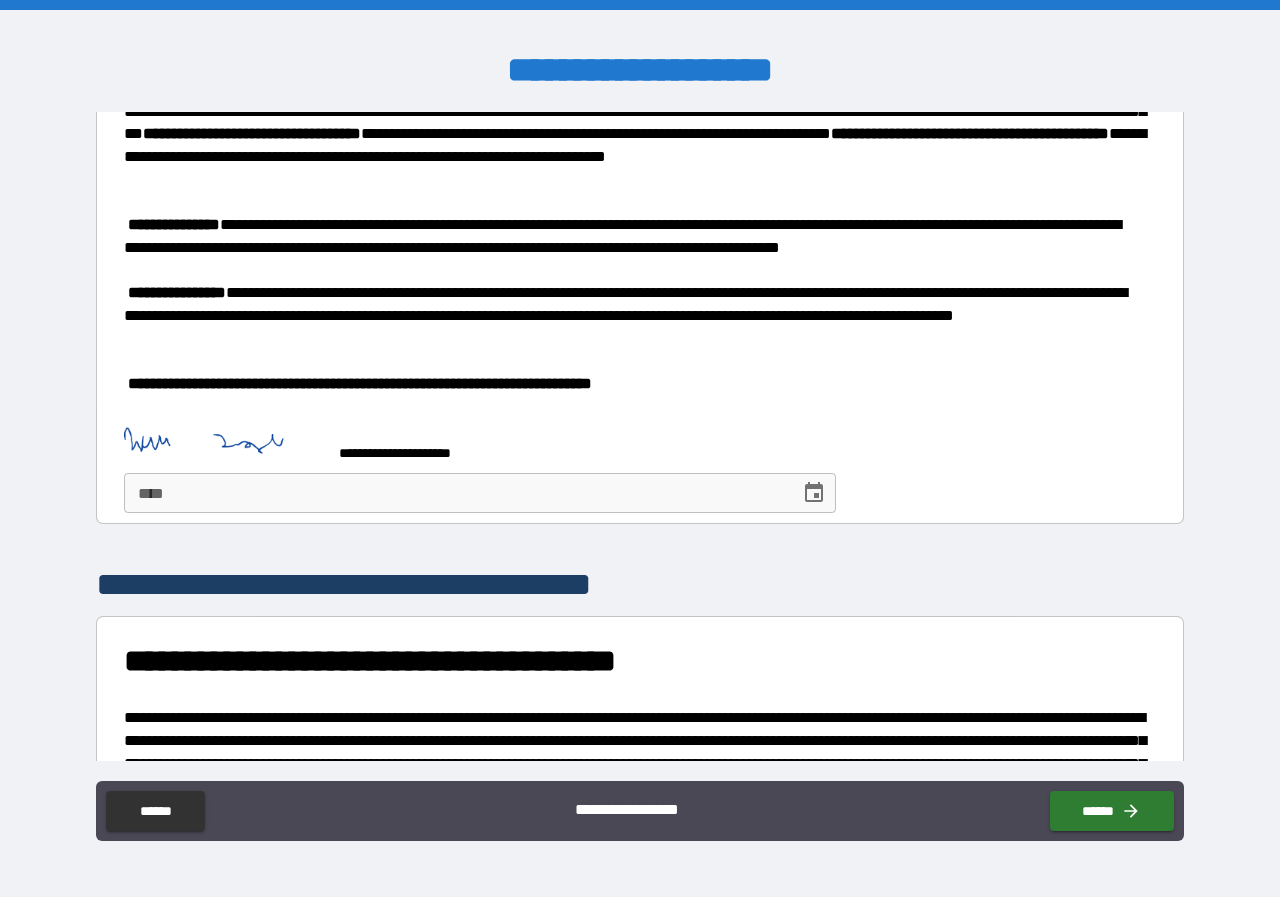 click at bounding box center [224, 444] 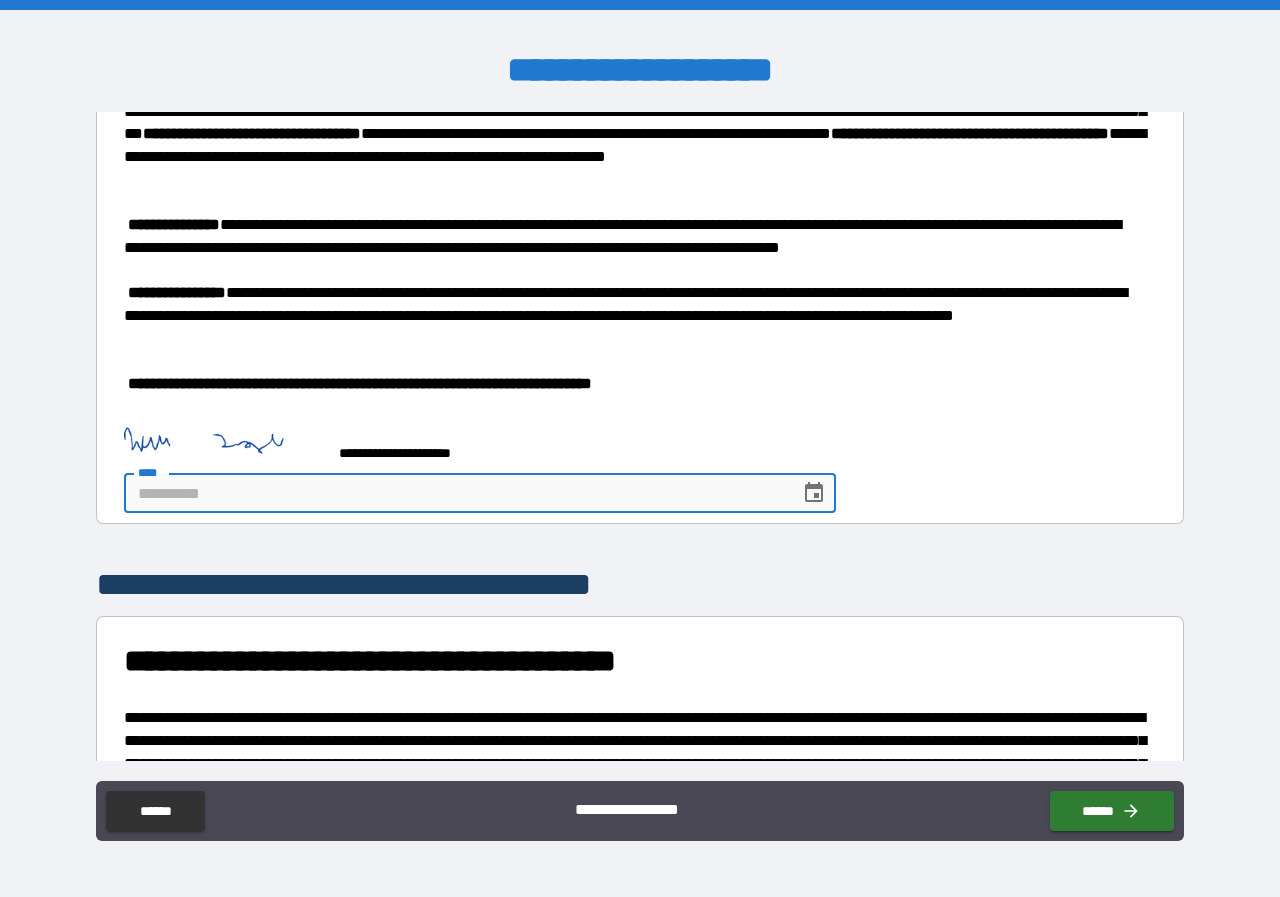 click on "****" at bounding box center [455, 493] 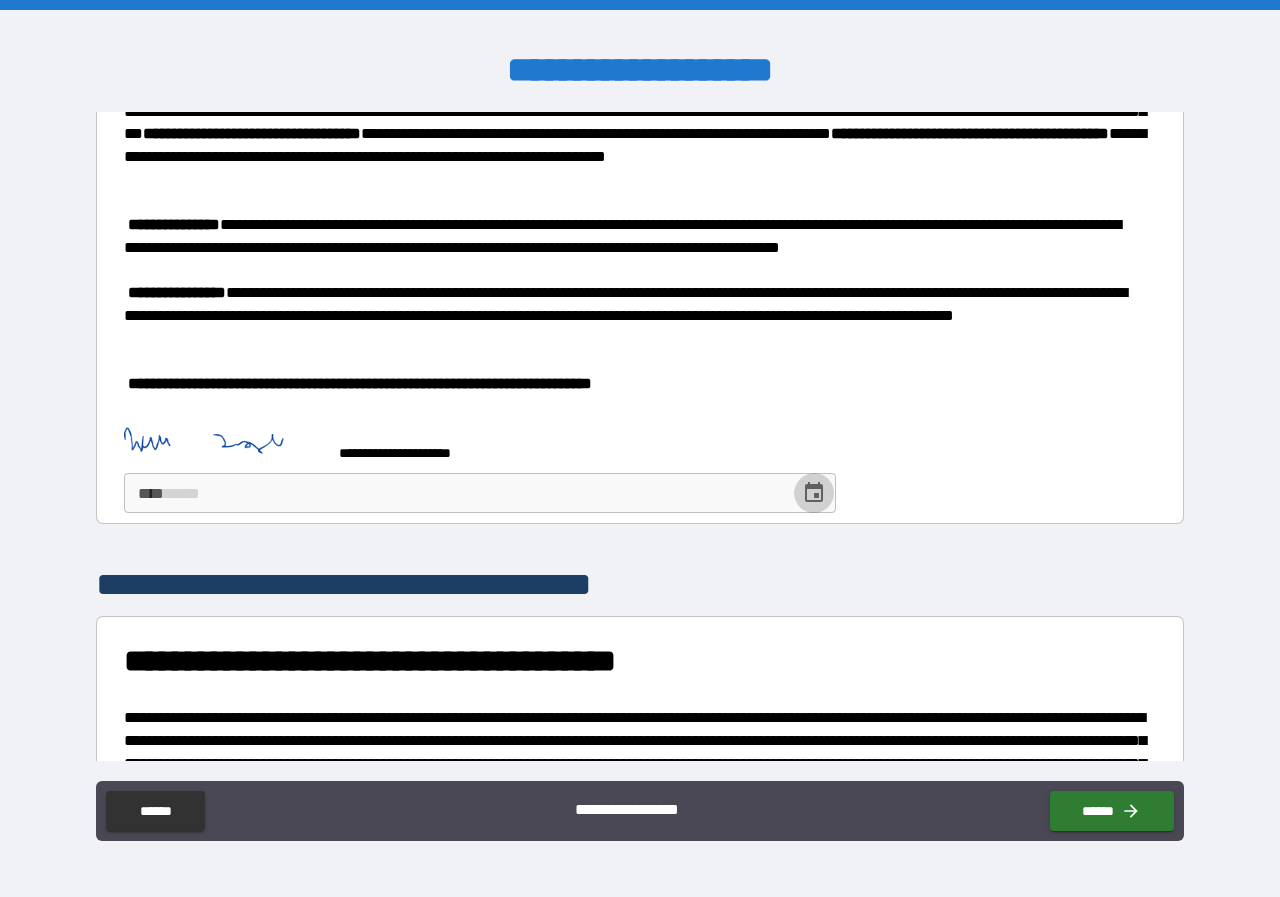 click 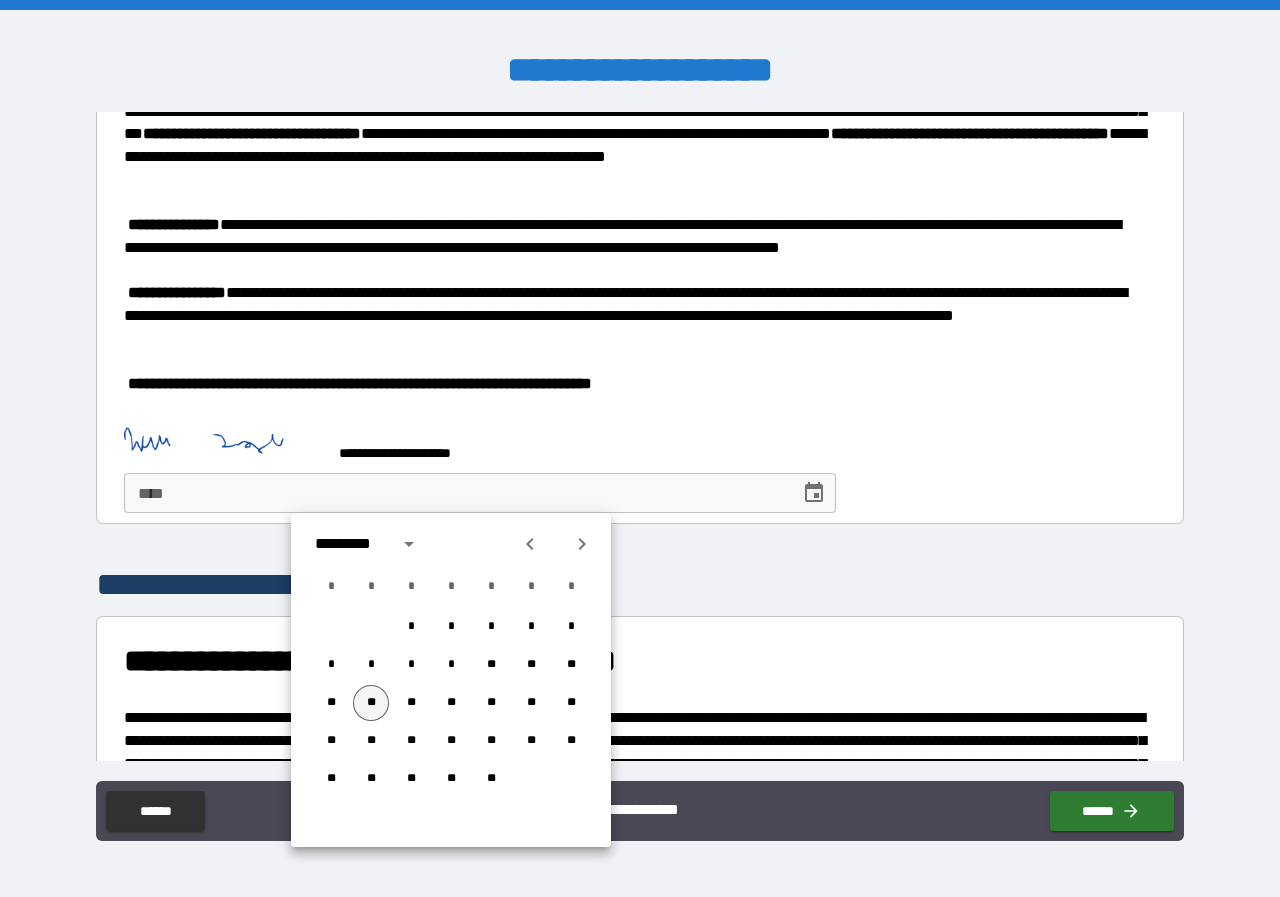 click on "**" at bounding box center [371, 703] 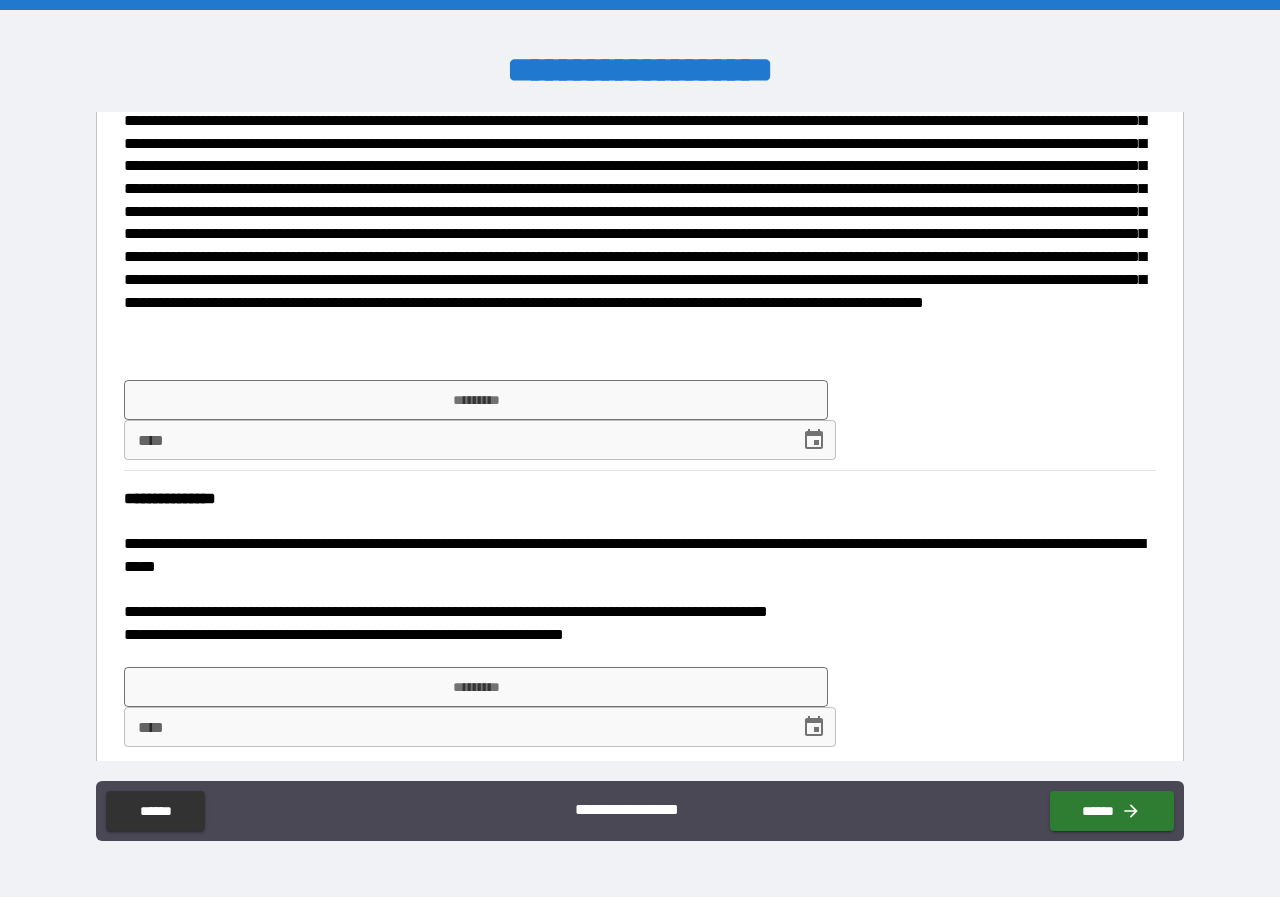 scroll, scrollTop: 3837, scrollLeft: 0, axis: vertical 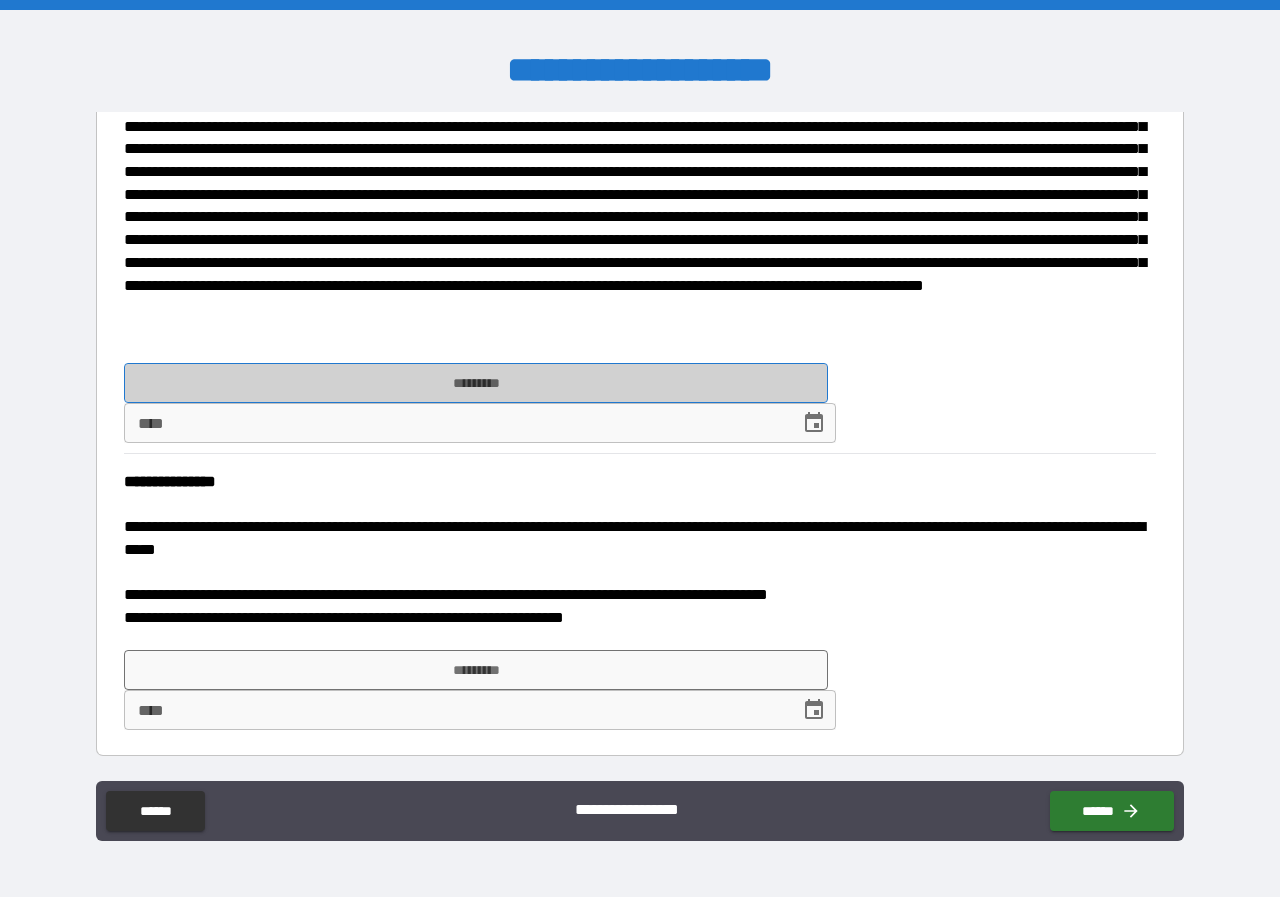 click on "*********" at bounding box center [476, 383] 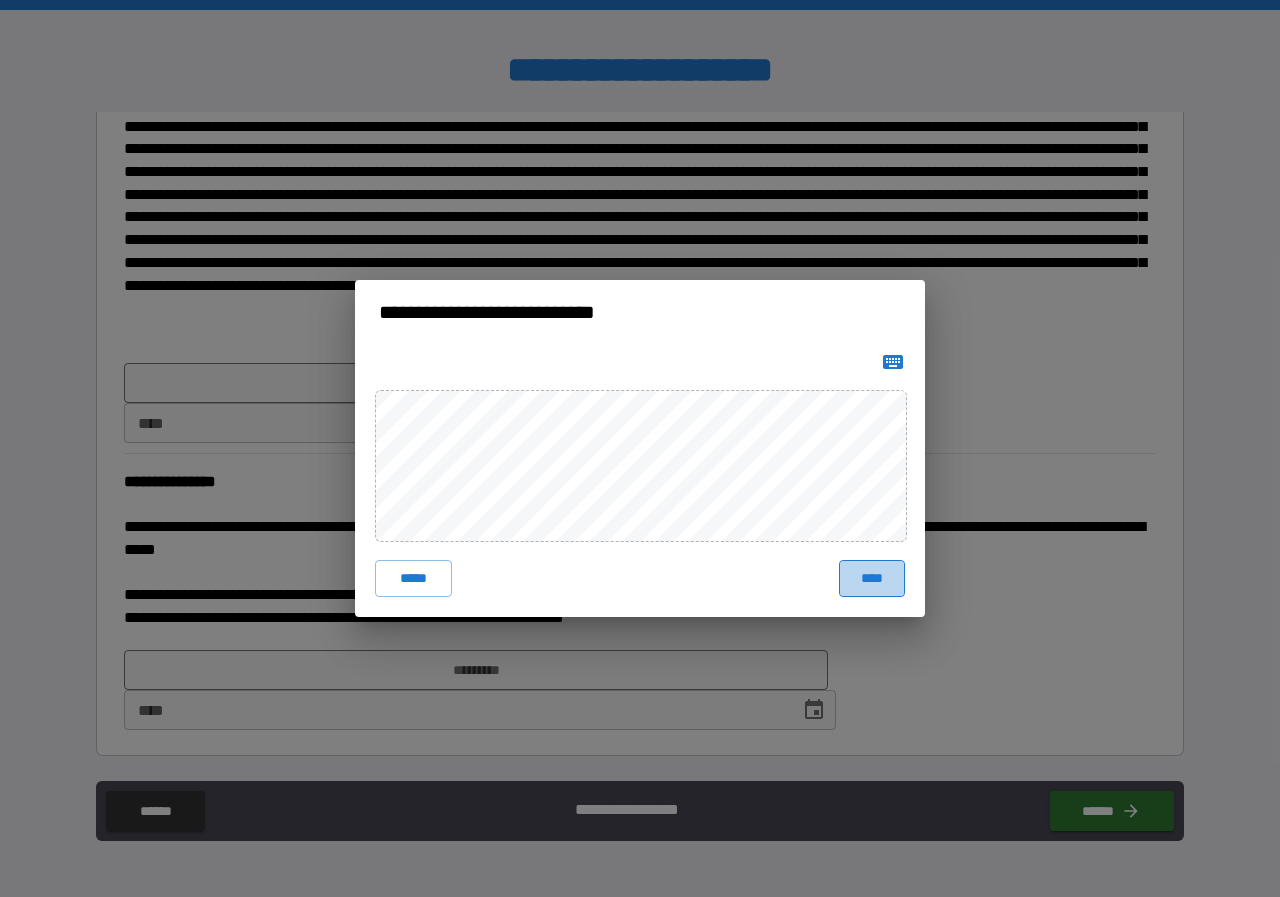 click on "****" at bounding box center (872, 578) 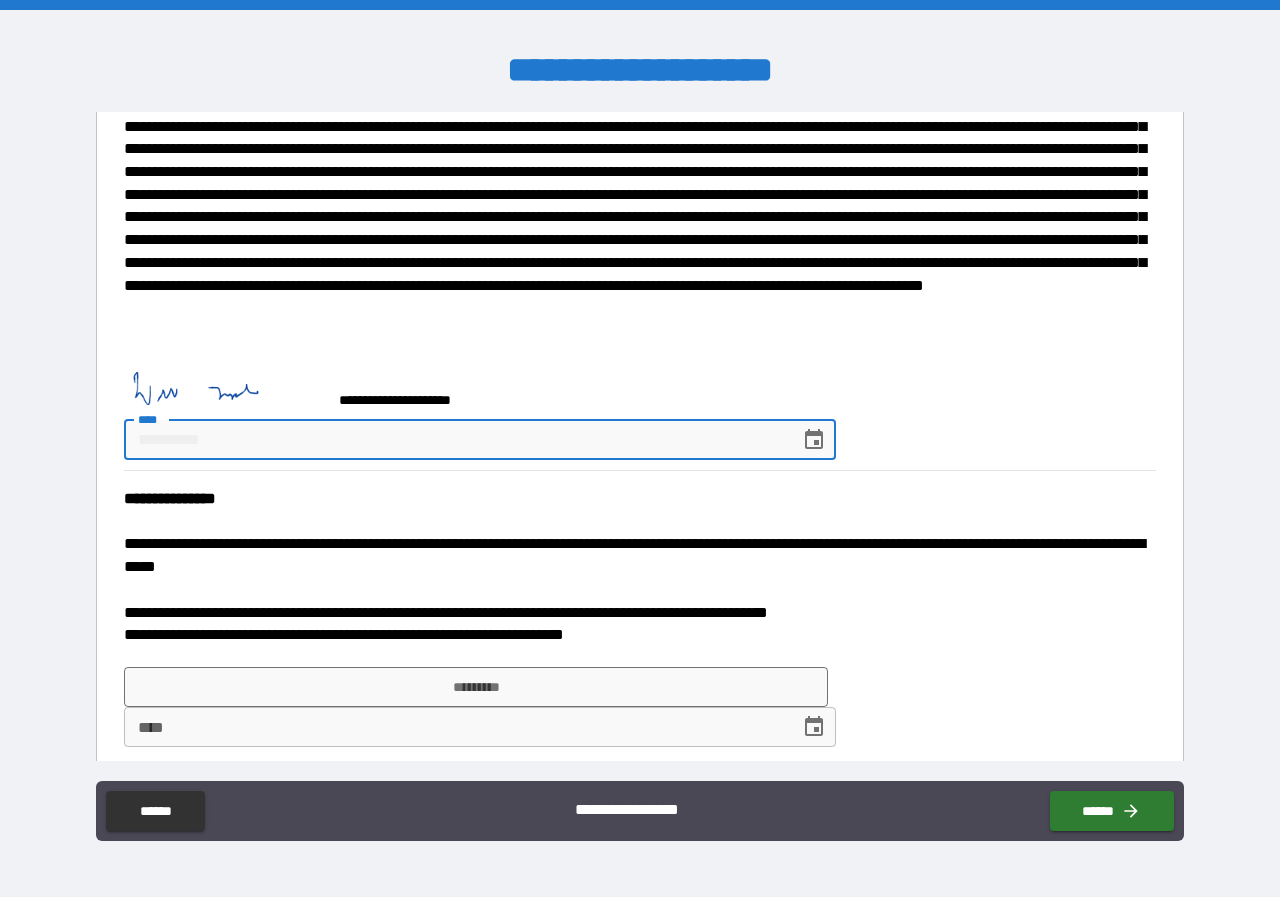 click on "****" at bounding box center (455, 440) 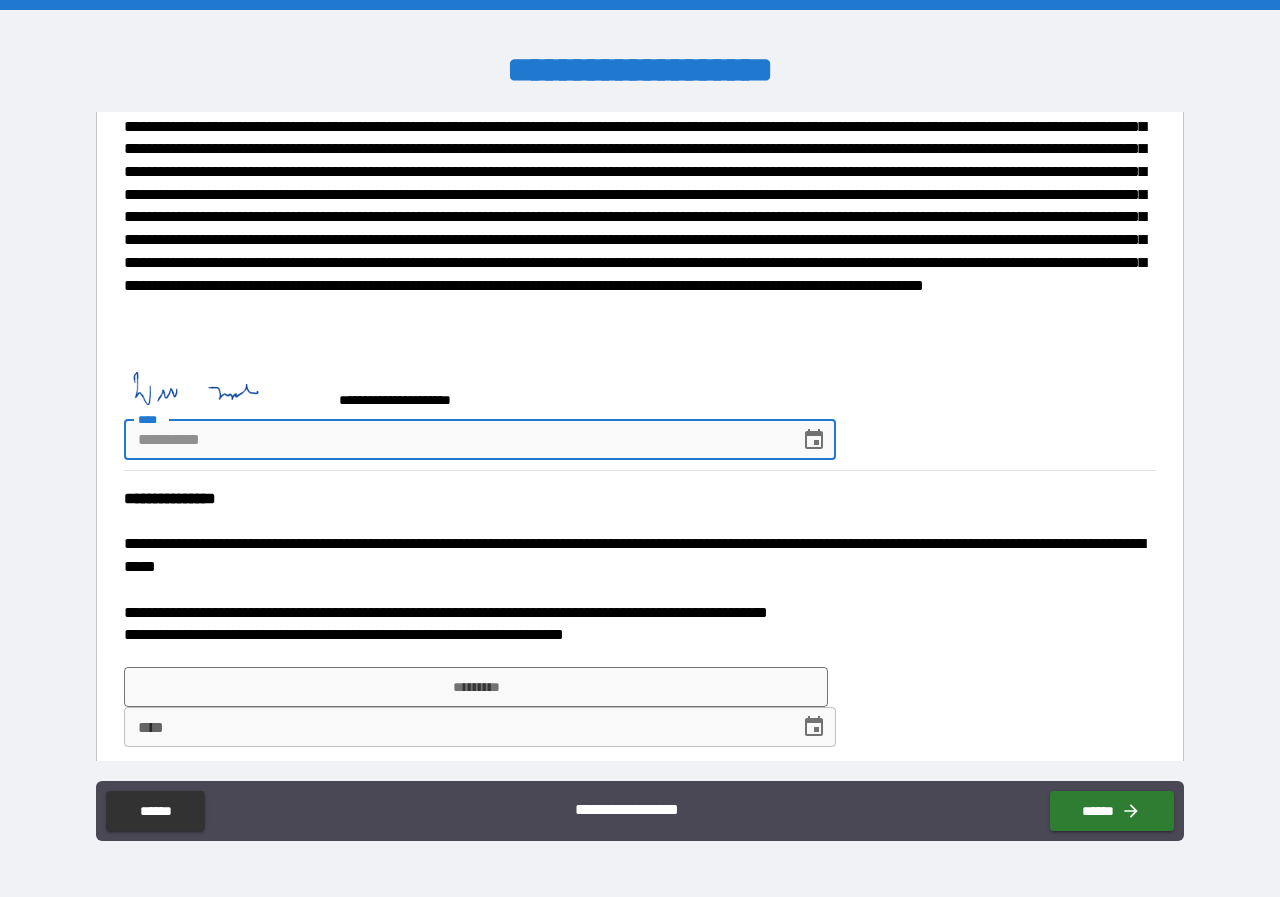 click on "****" at bounding box center [455, 440] 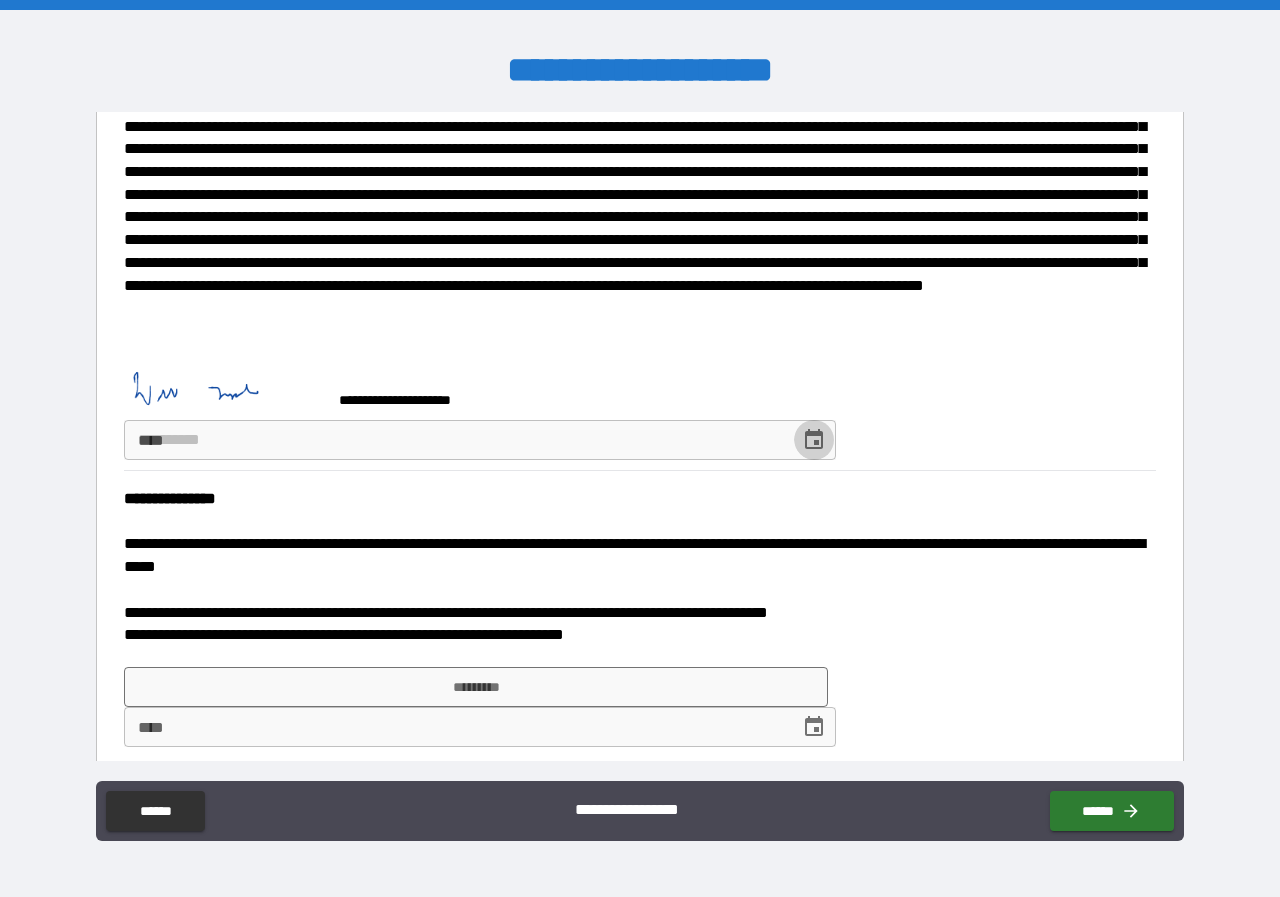 click 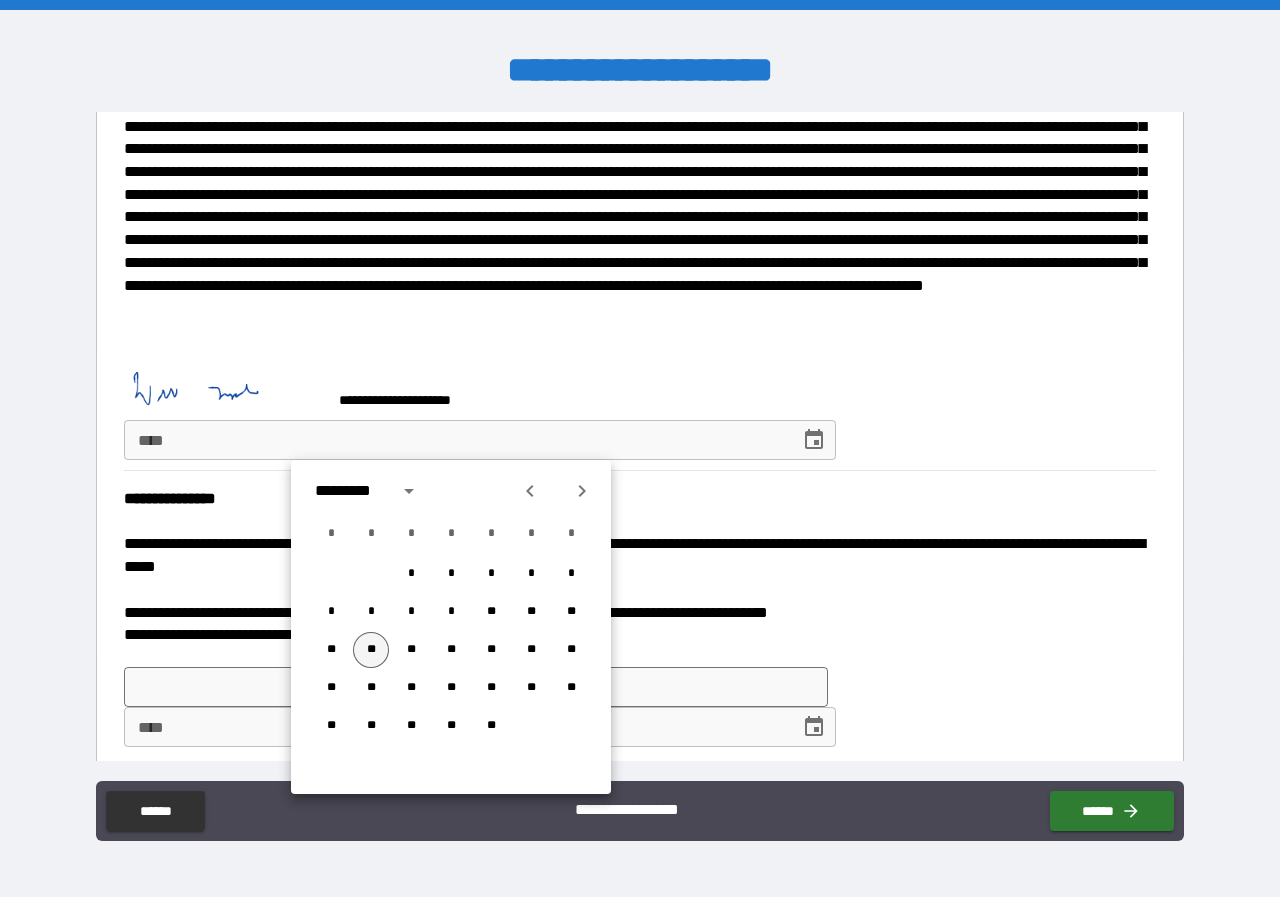 click on "**" at bounding box center [371, 650] 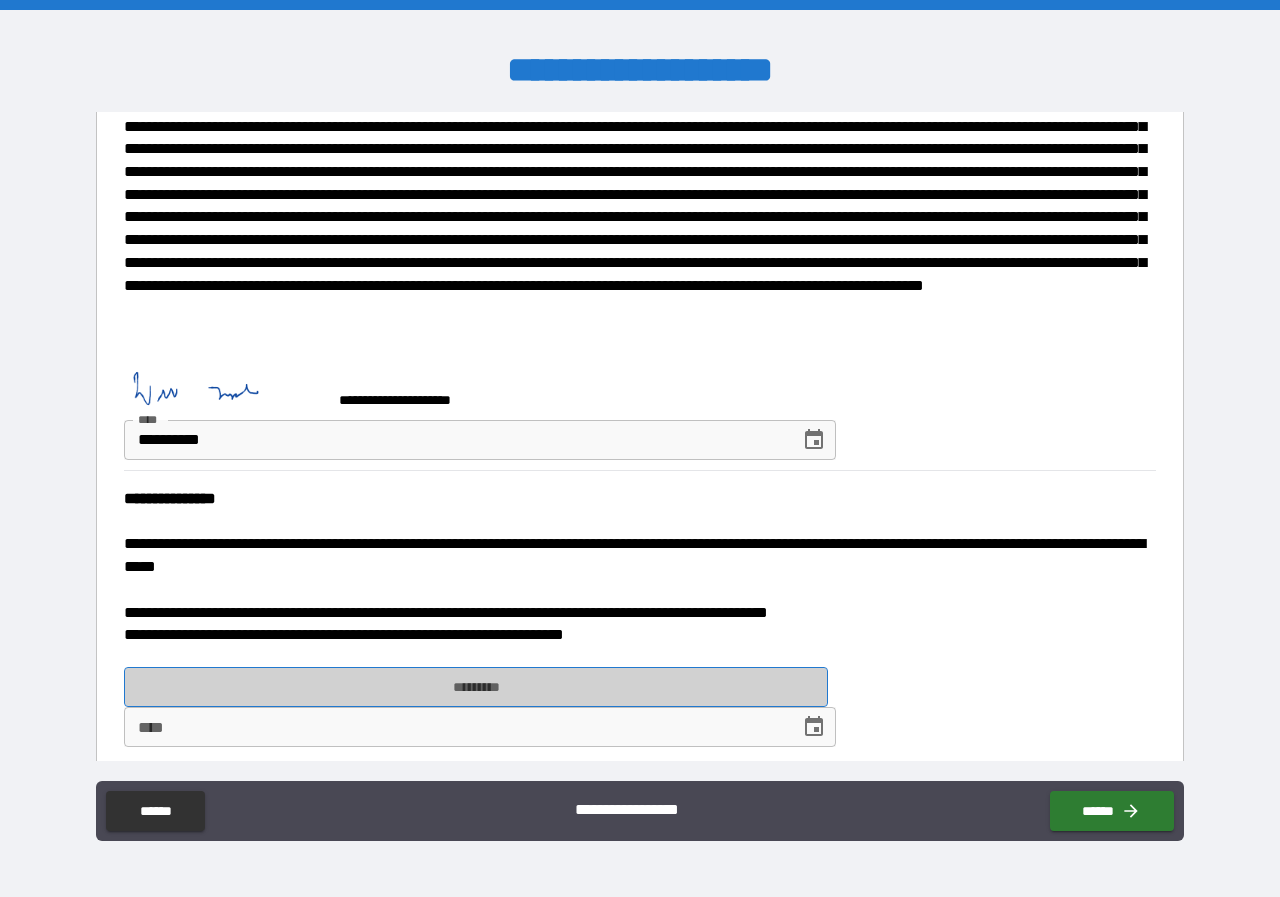 click on "*********" at bounding box center [476, 687] 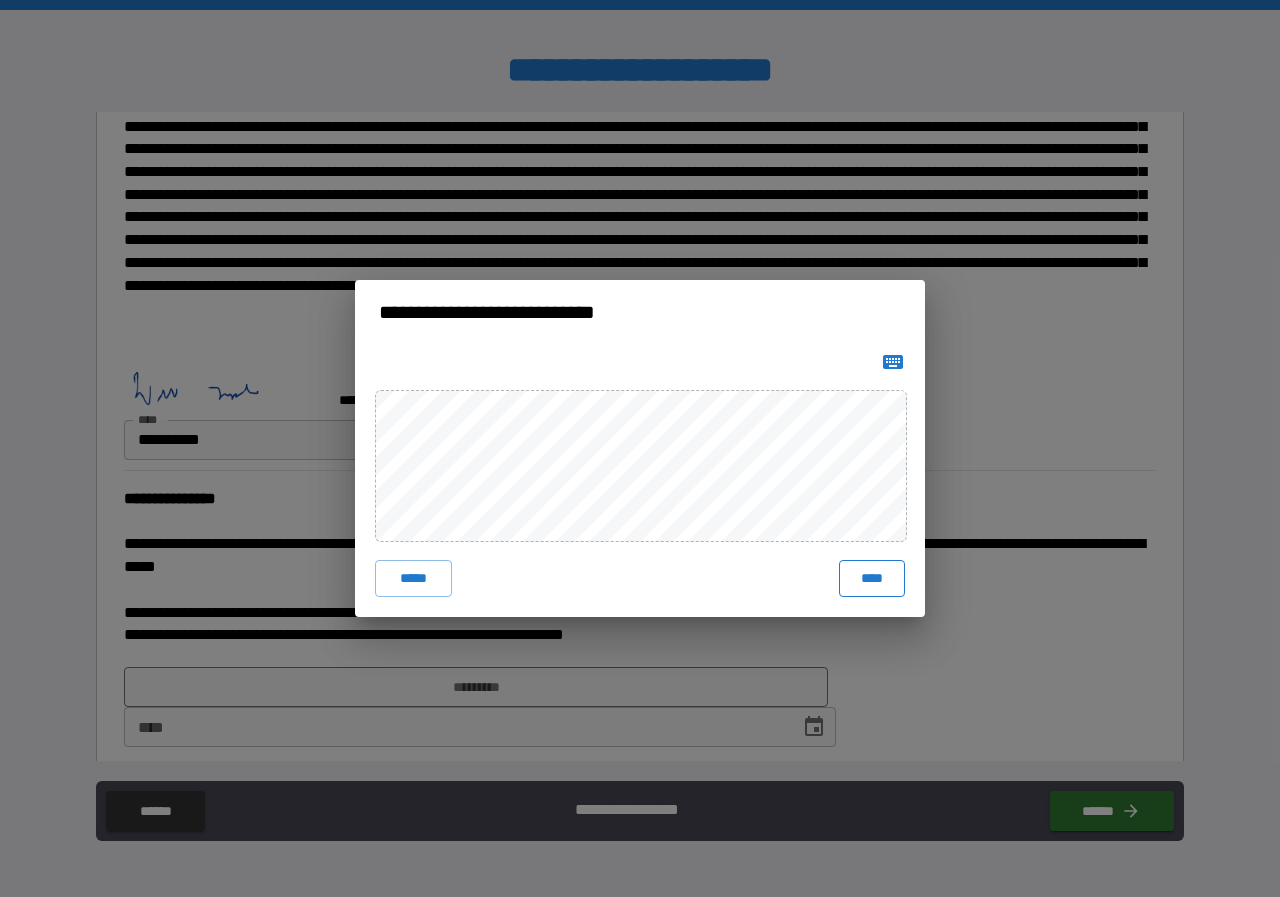 click on "****" at bounding box center [872, 578] 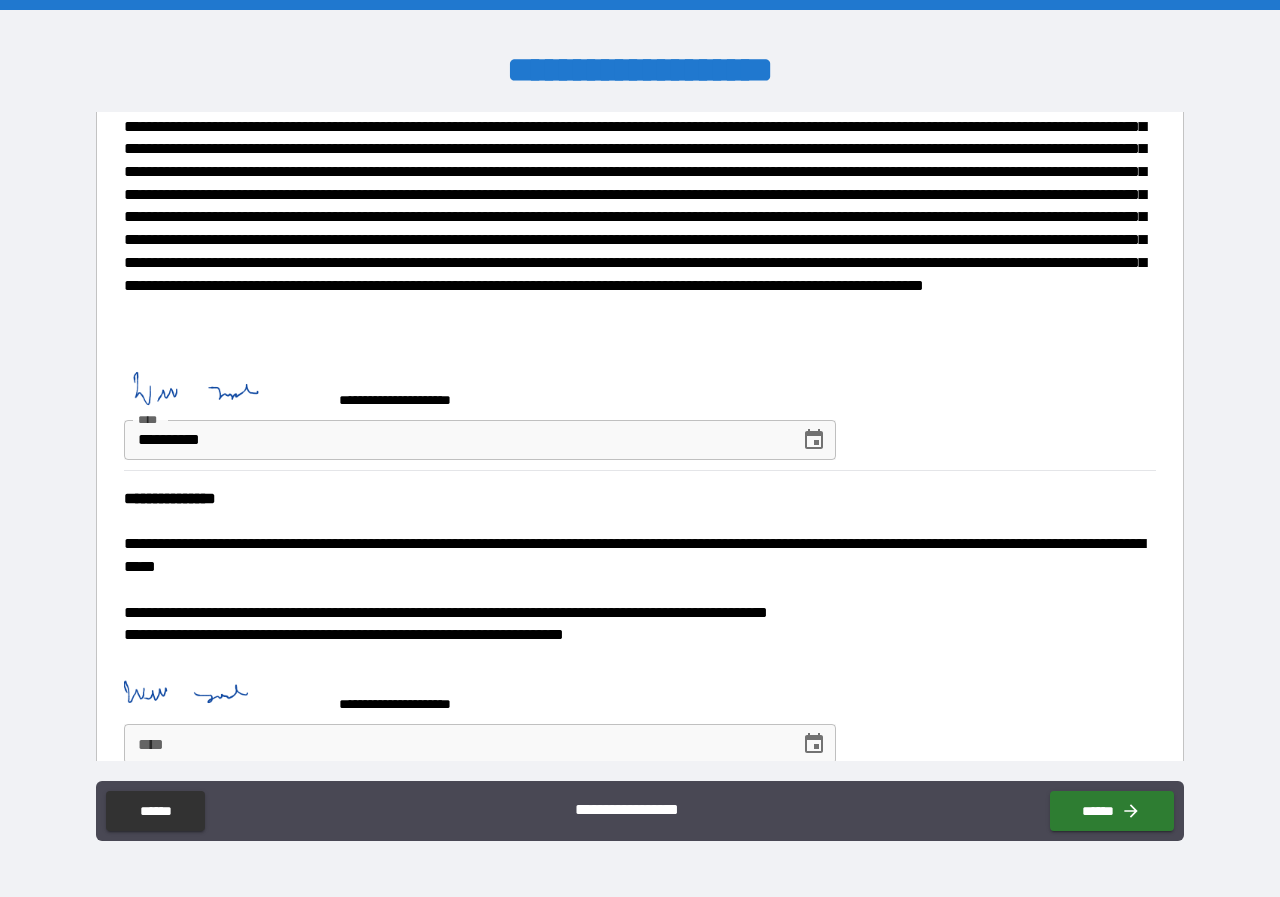 click on "****" at bounding box center (455, 744) 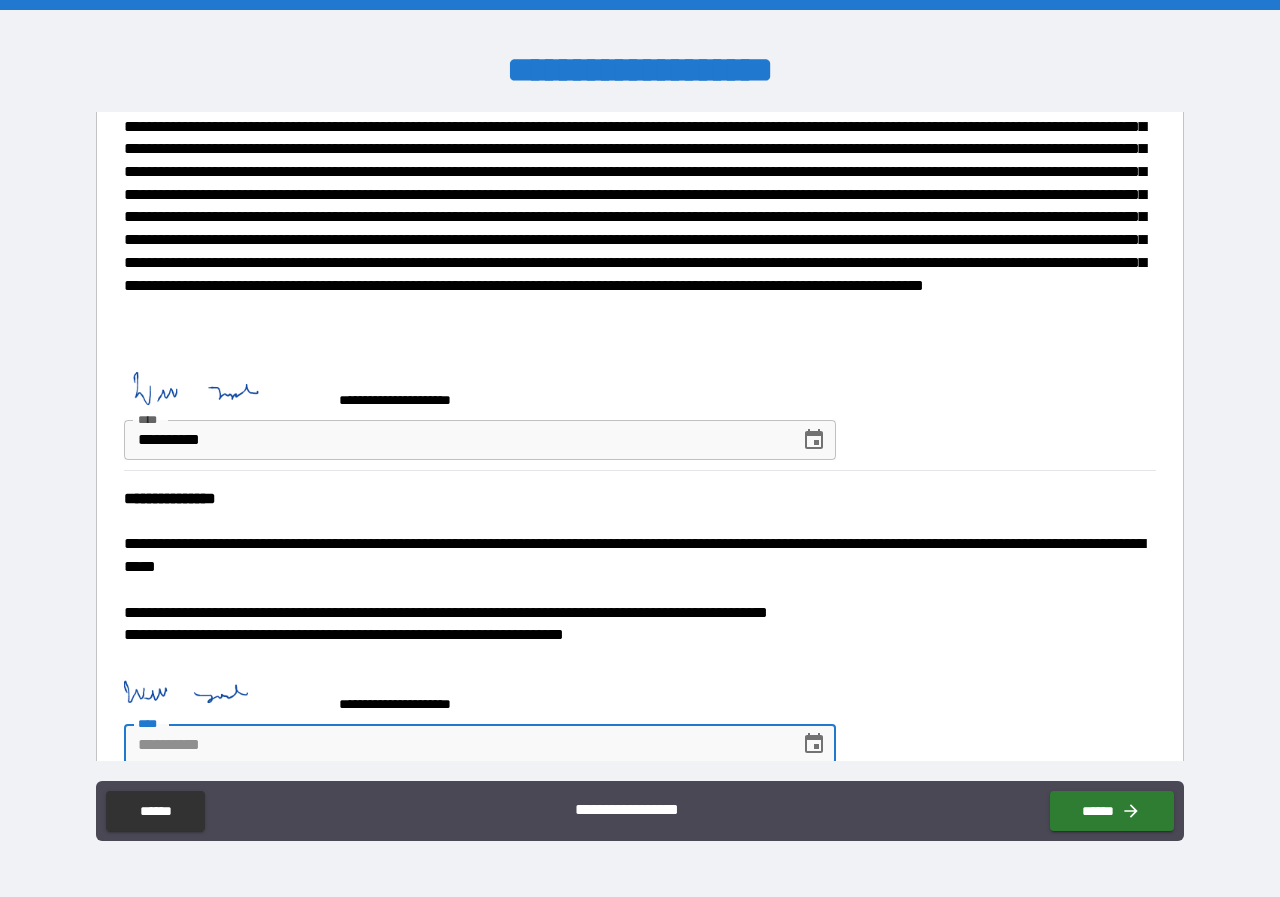 click at bounding box center [814, 744] 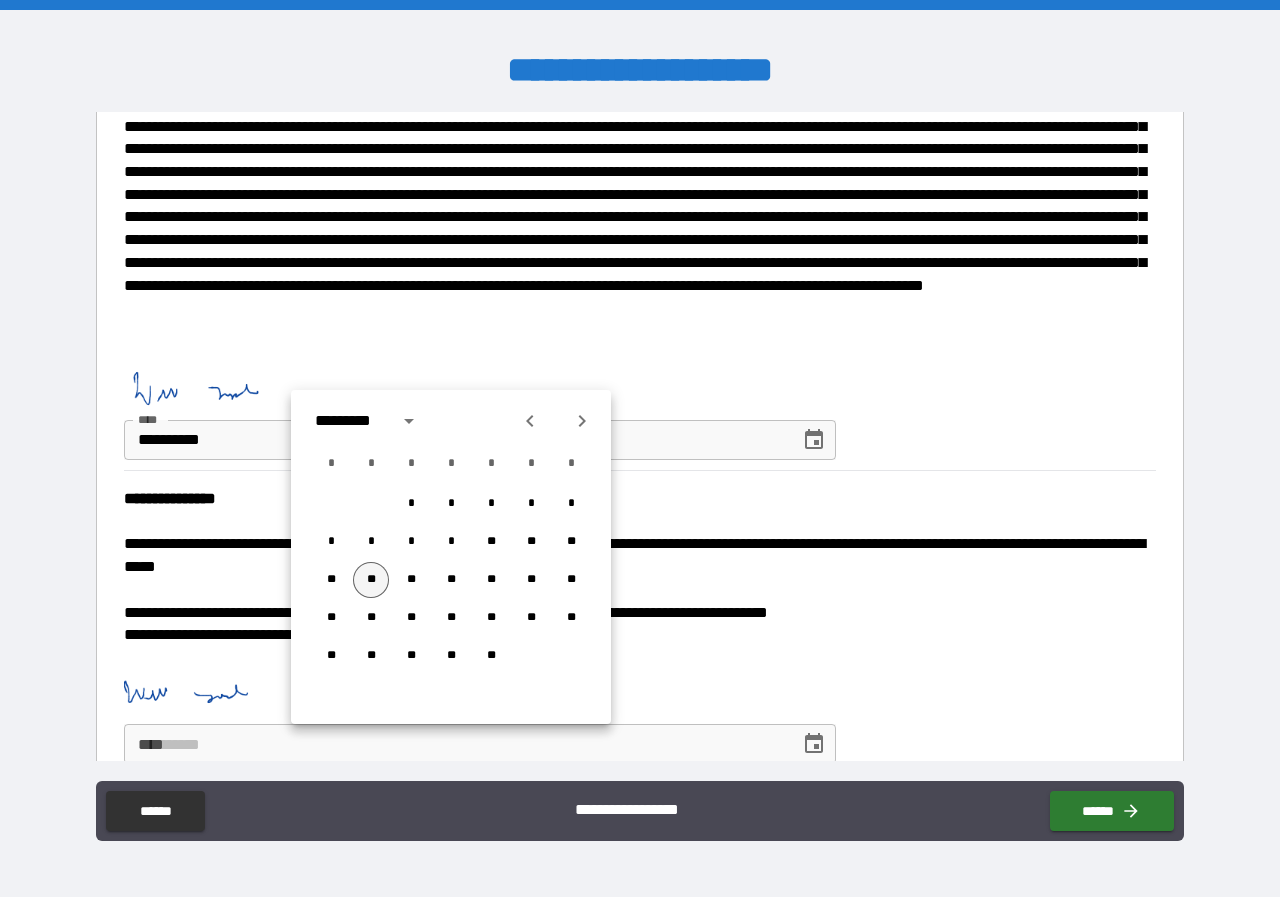 click on "**" at bounding box center [371, 580] 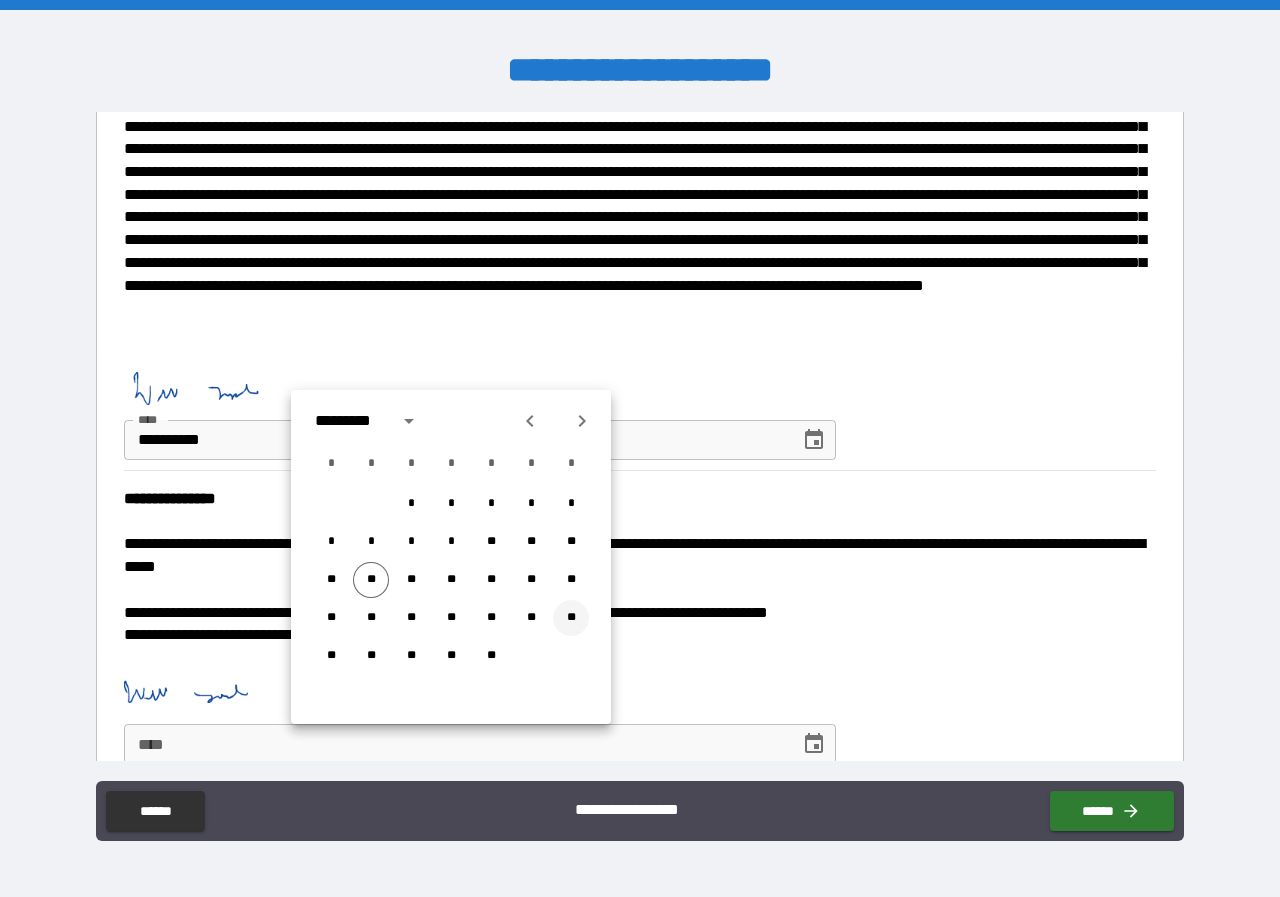 type on "**********" 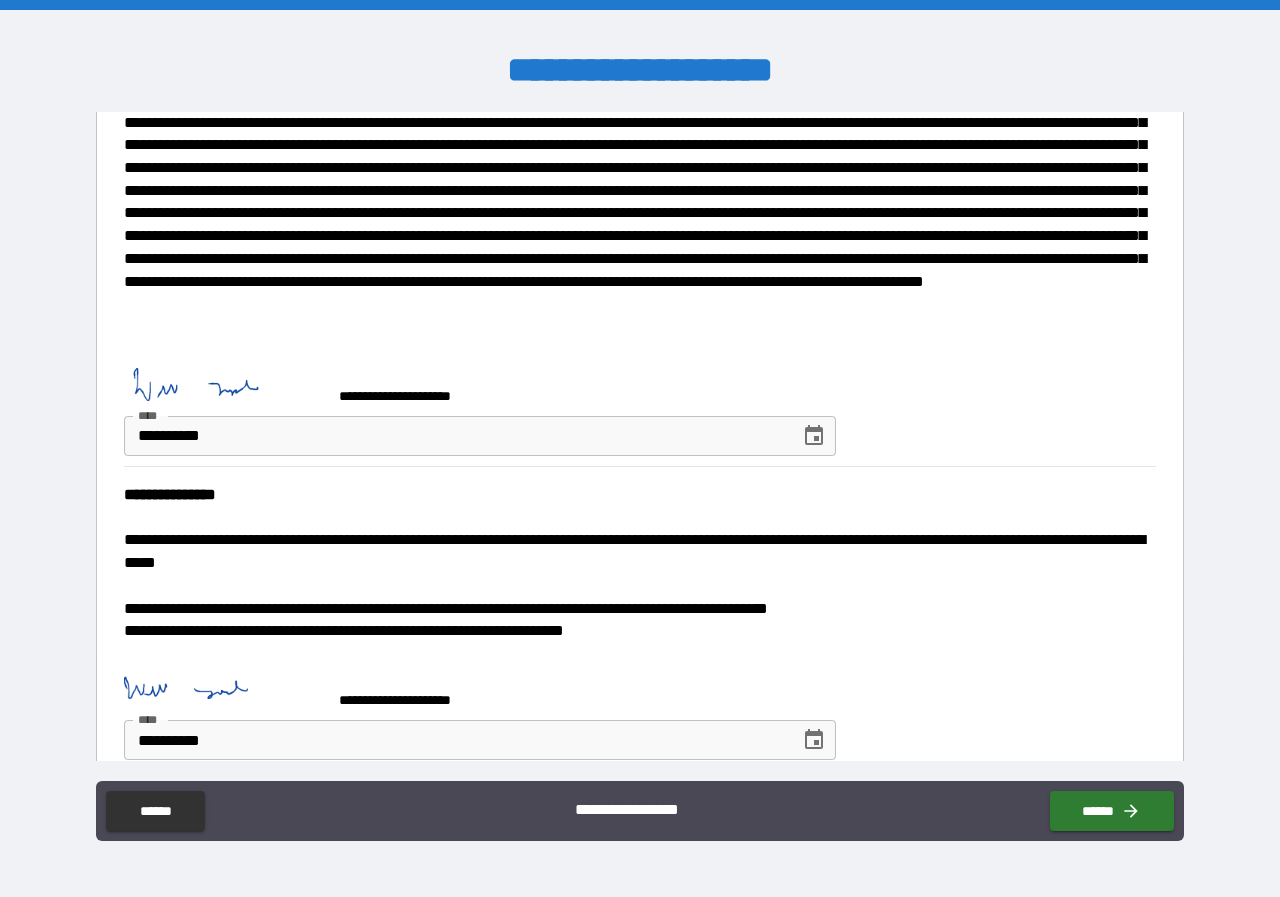click at bounding box center (640, 586) 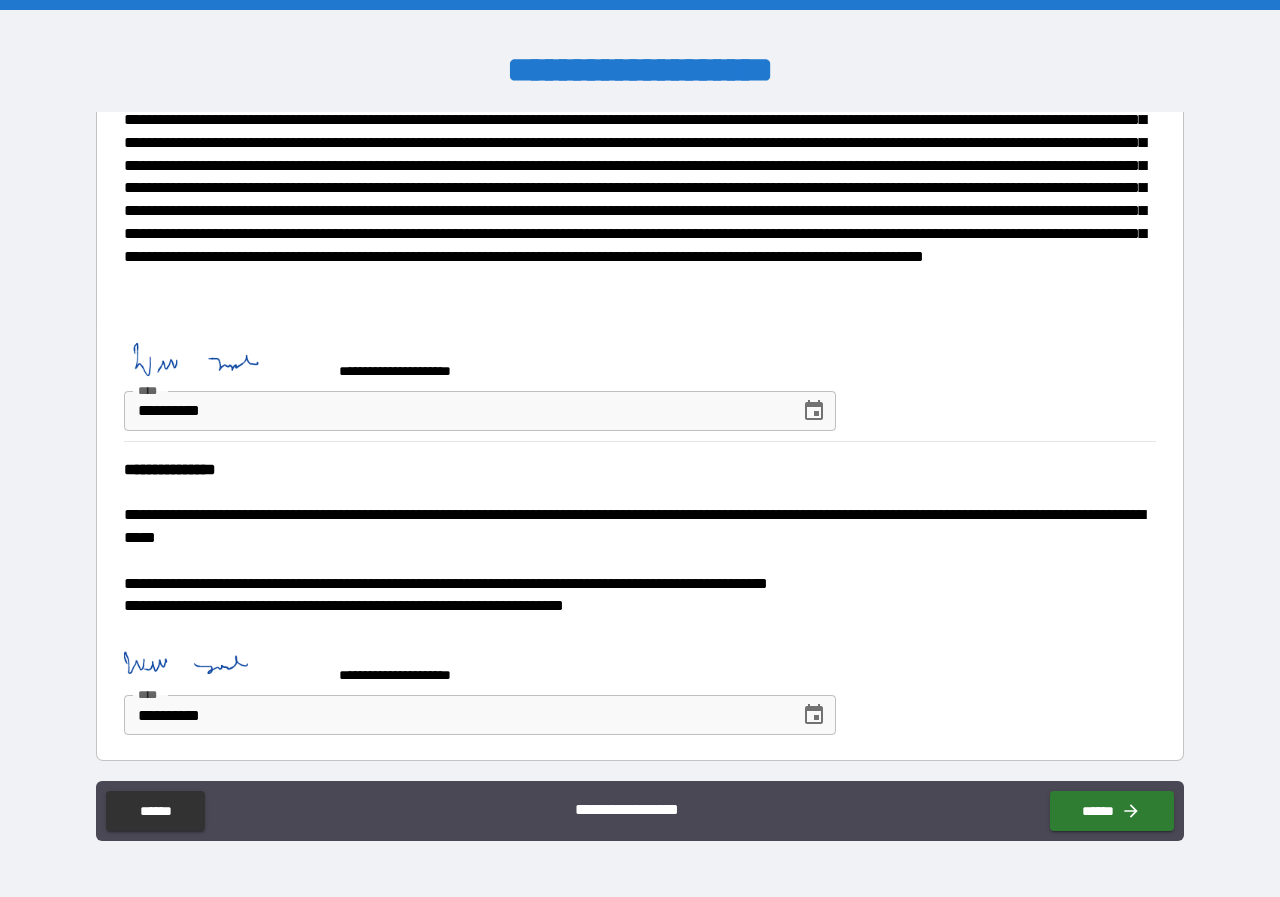 scroll, scrollTop: 3871, scrollLeft: 0, axis: vertical 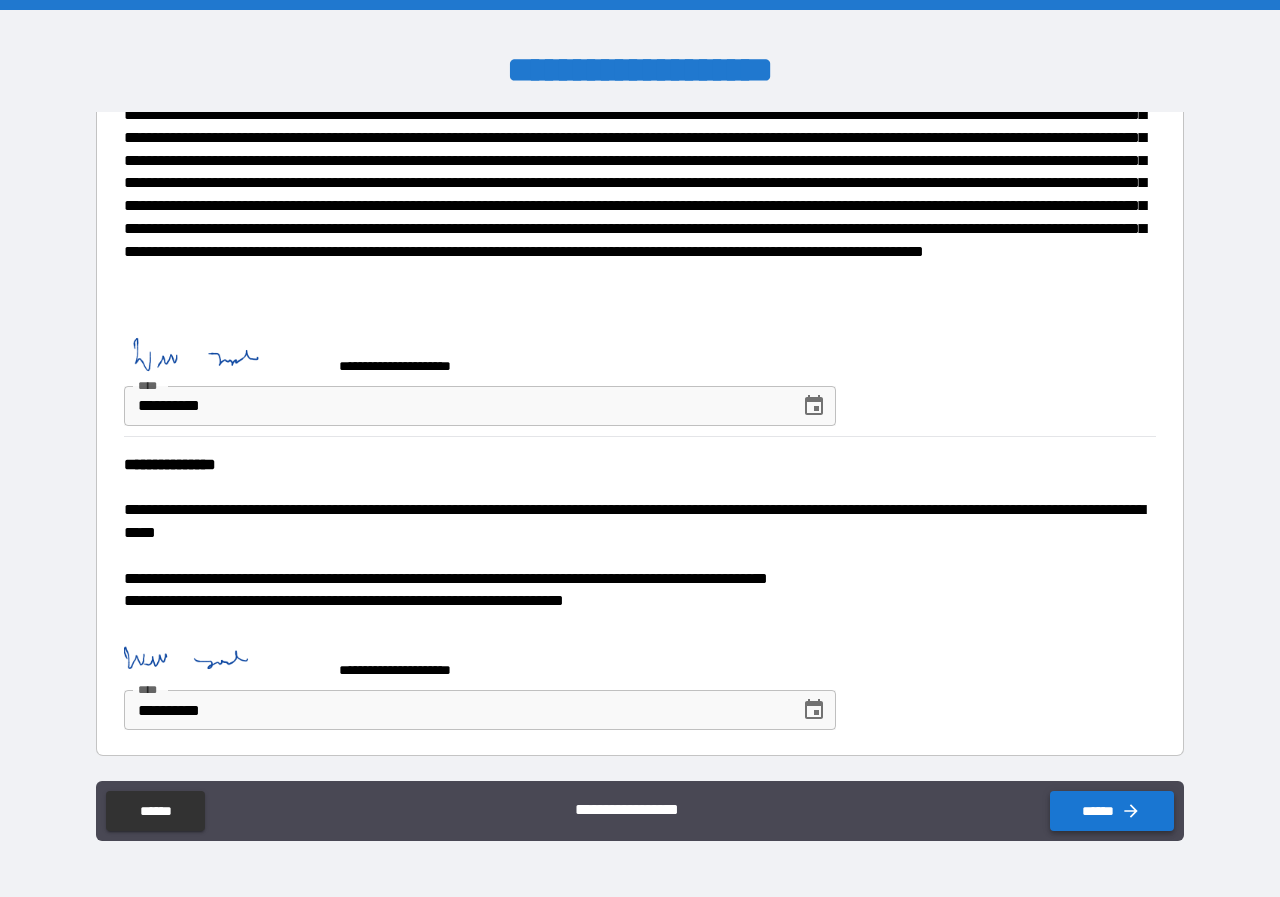 click on "******" at bounding box center [1112, 811] 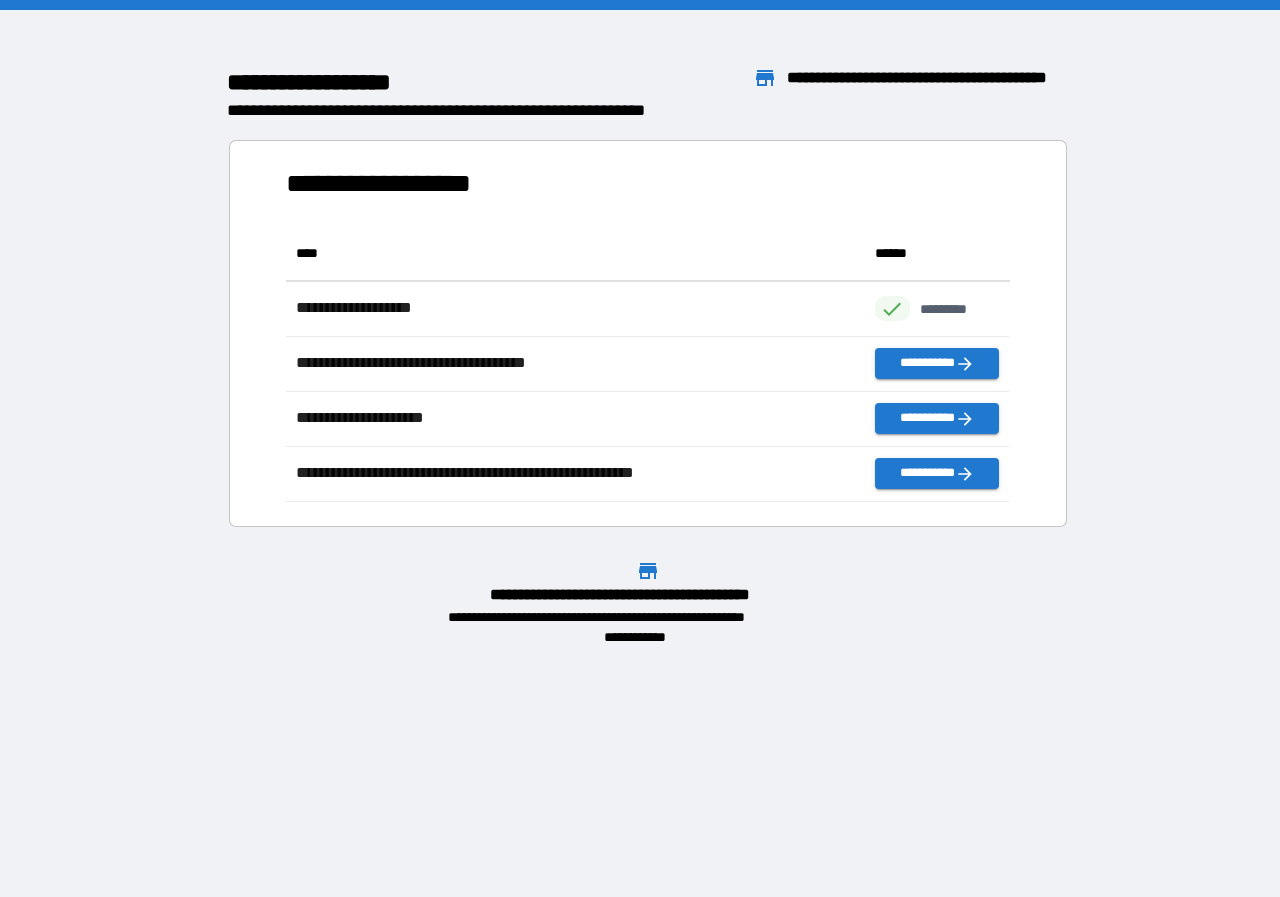scroll, scrollTop: 16, scrollLeft: 16, axis: both 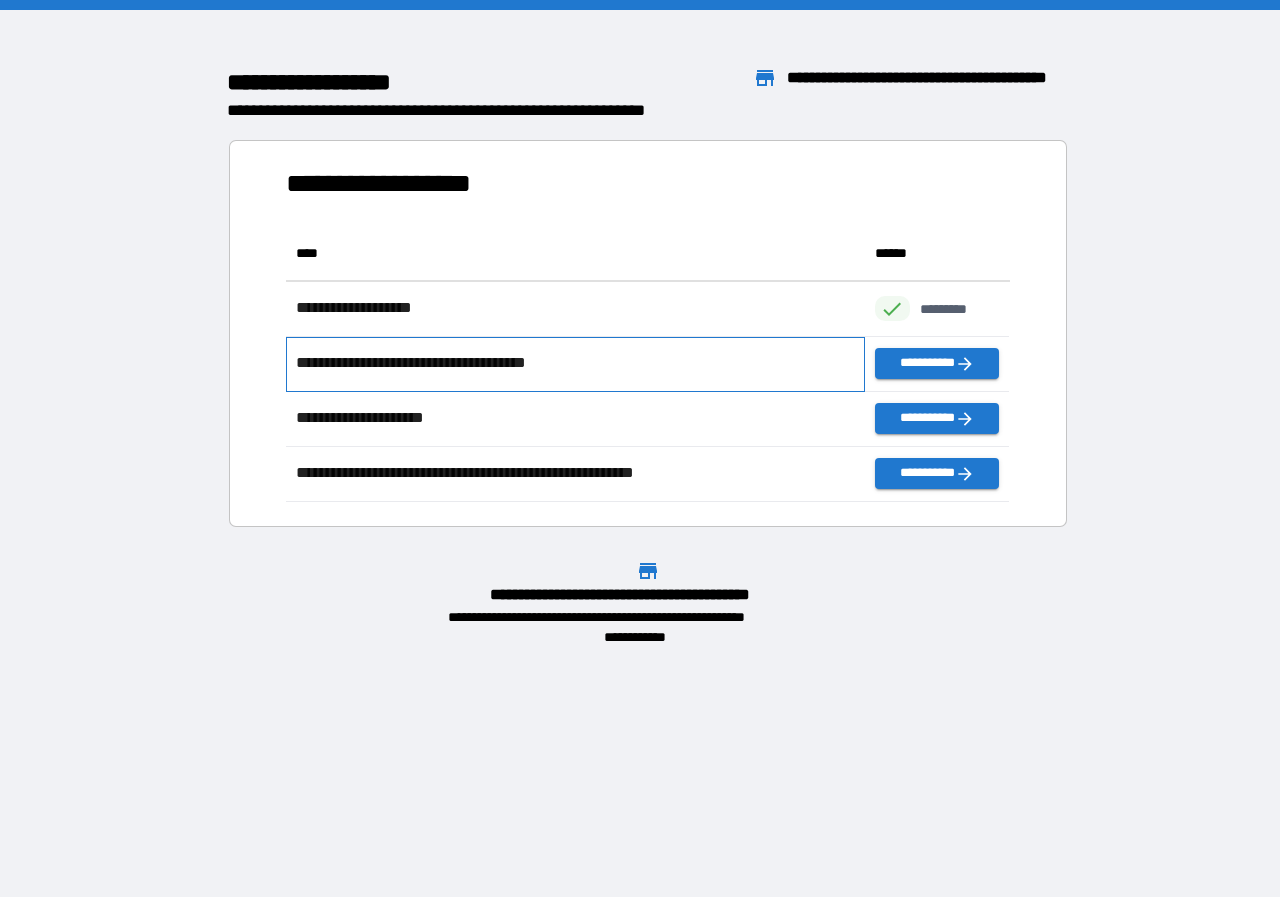 click on "**********" at bounding box center (575, 364) 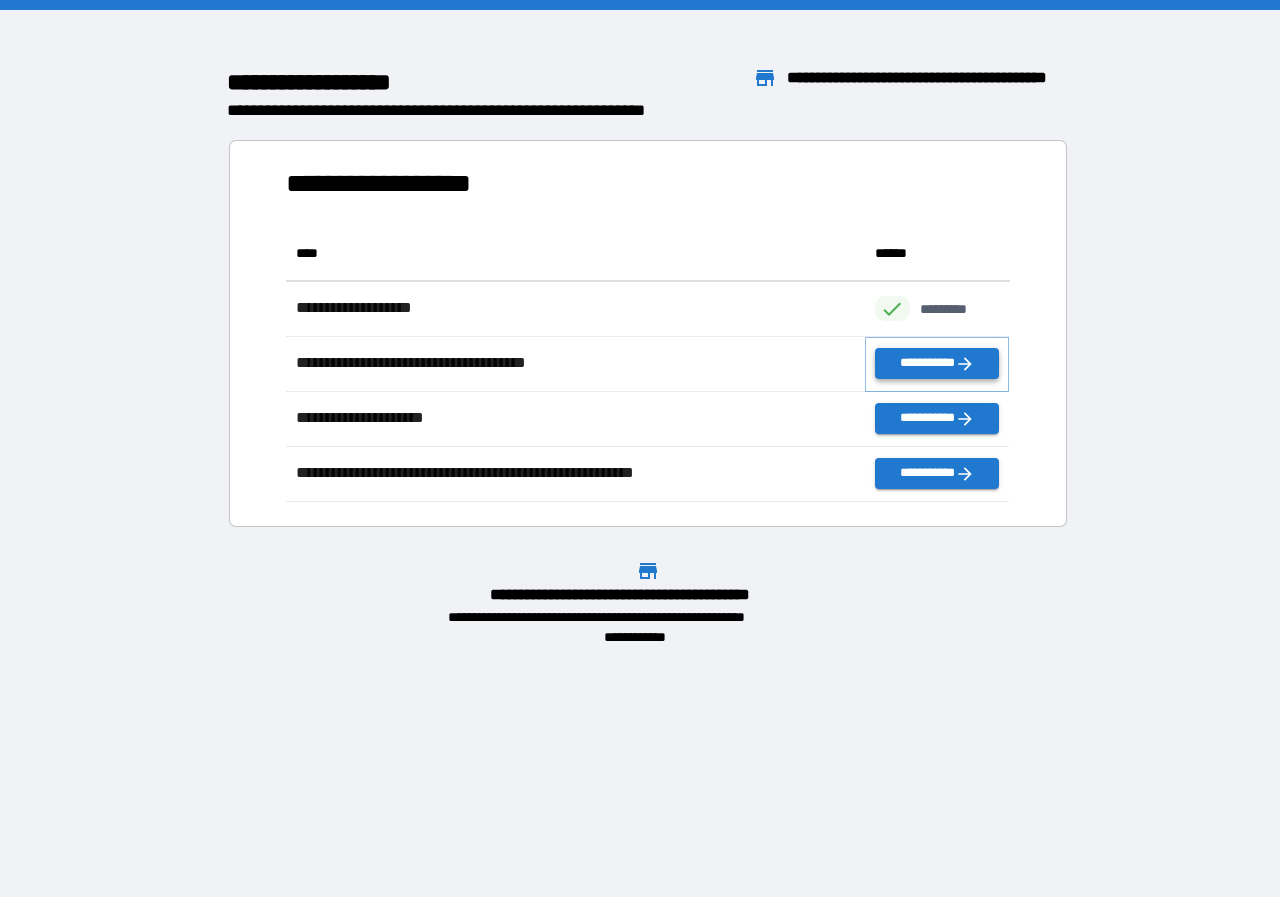 click on "**********" at bounding box center [937, 363] 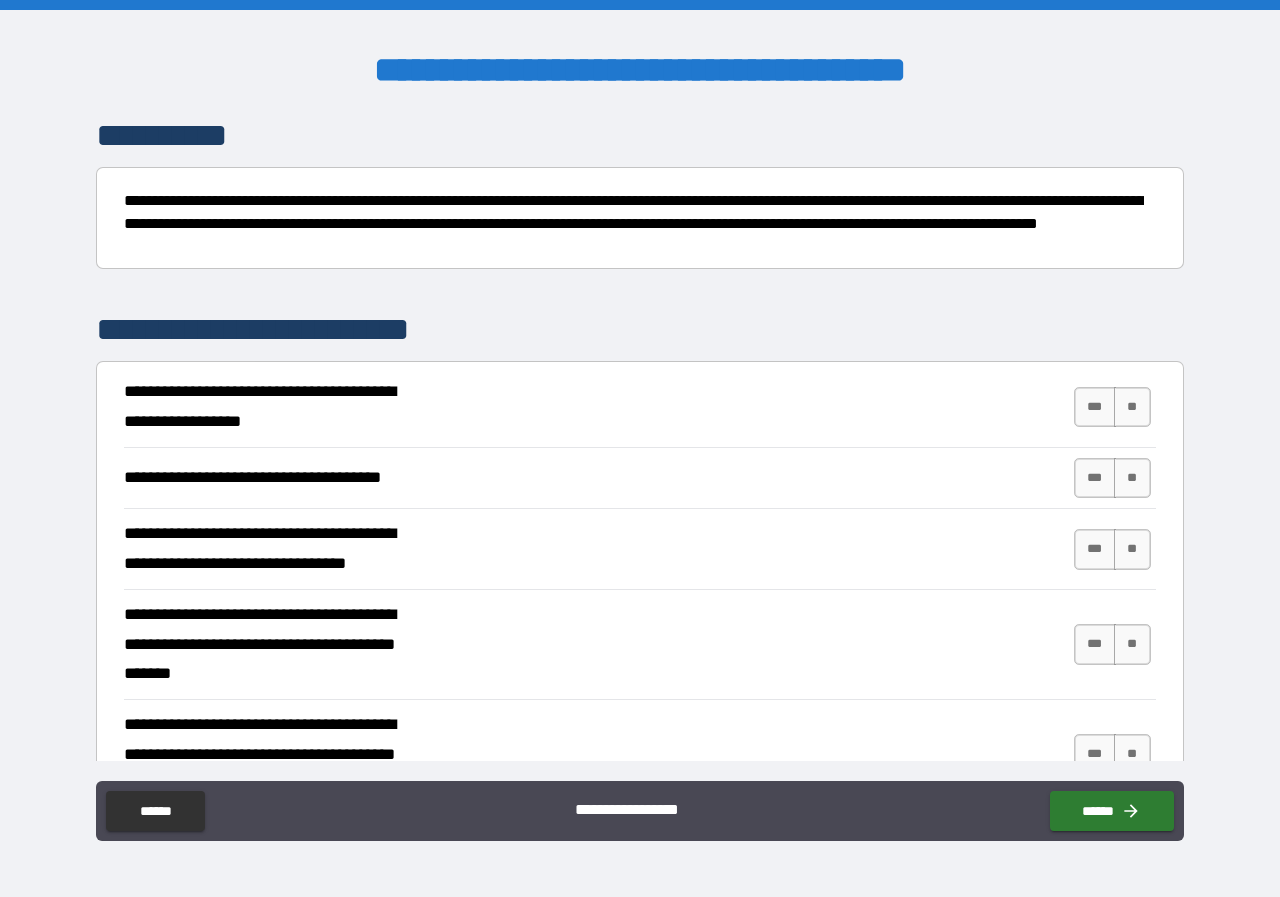 scroll, scrollTop: 200, scrollLeft: 0, axis: vertical 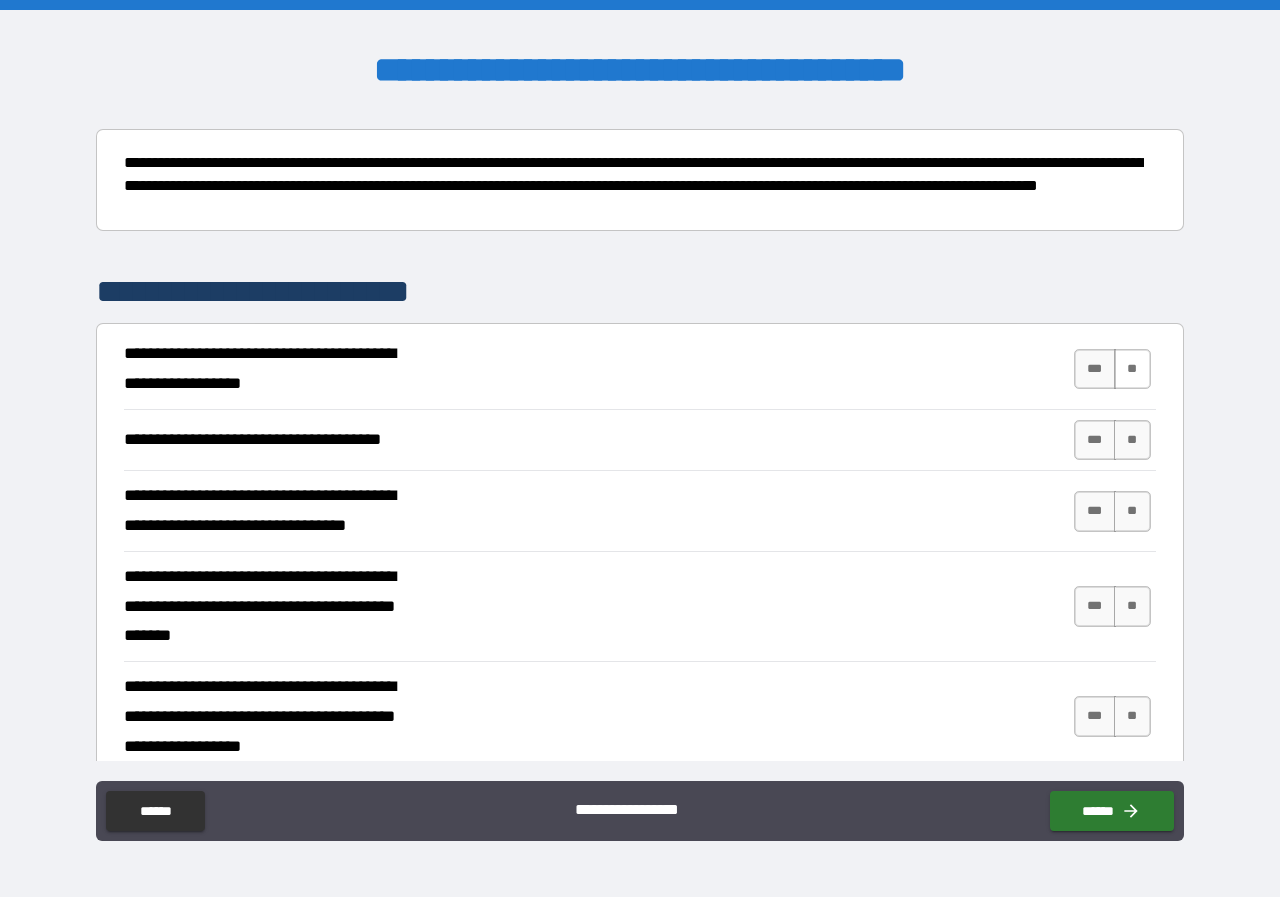 click on "**" at bounding box center [1132, 369] 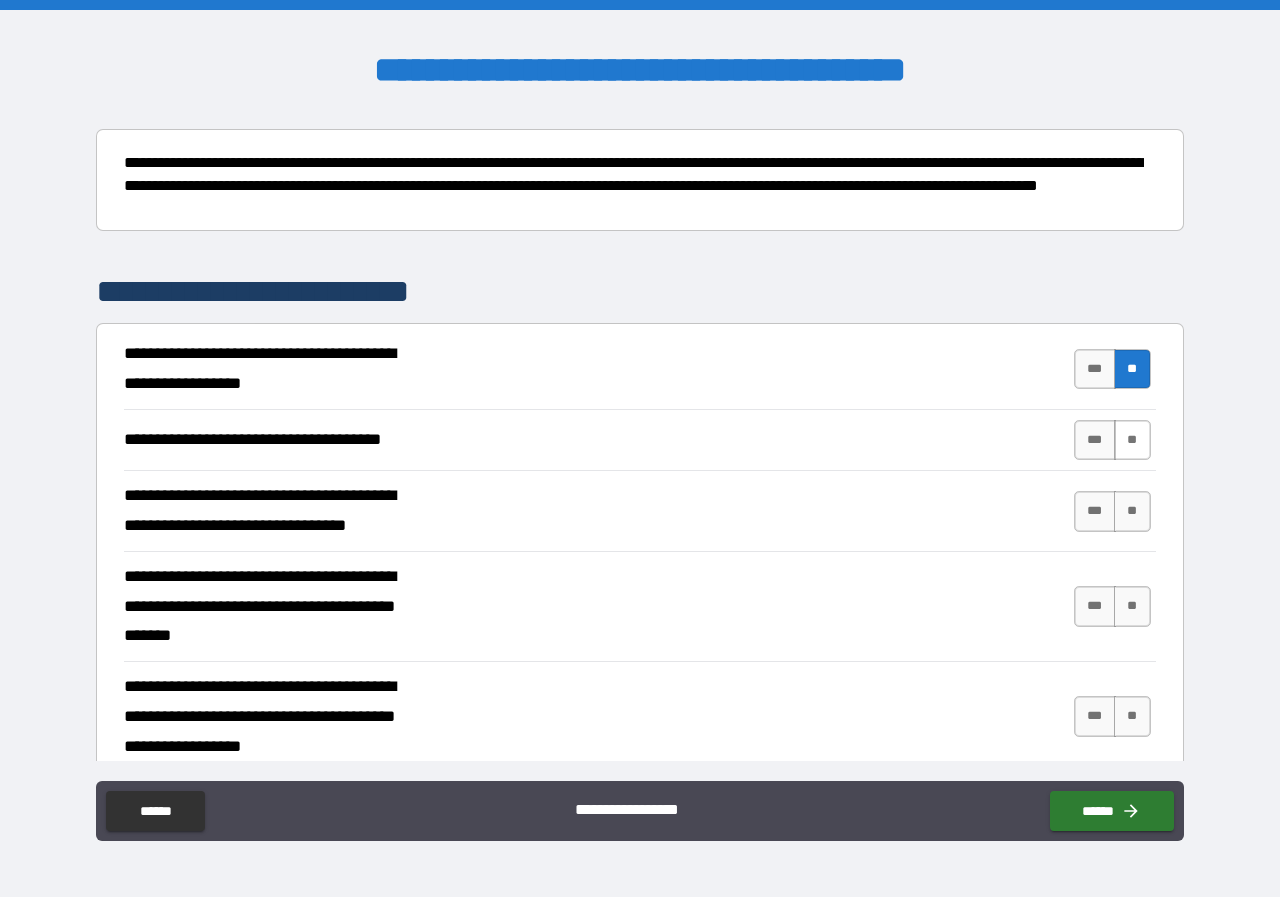 click on "**" at bounding box center (1132, 440) 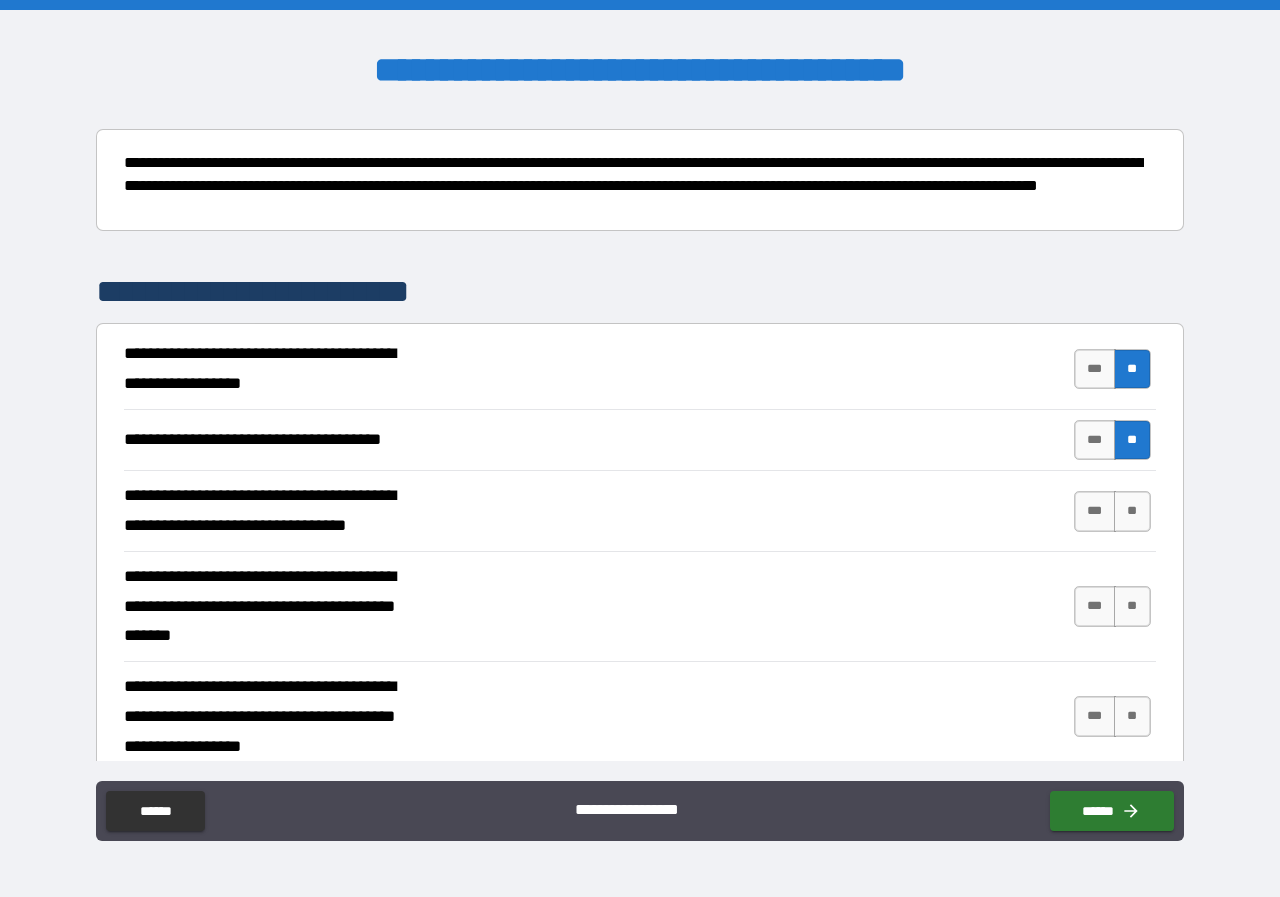 click on "**********" at bounding box center [640, 510] 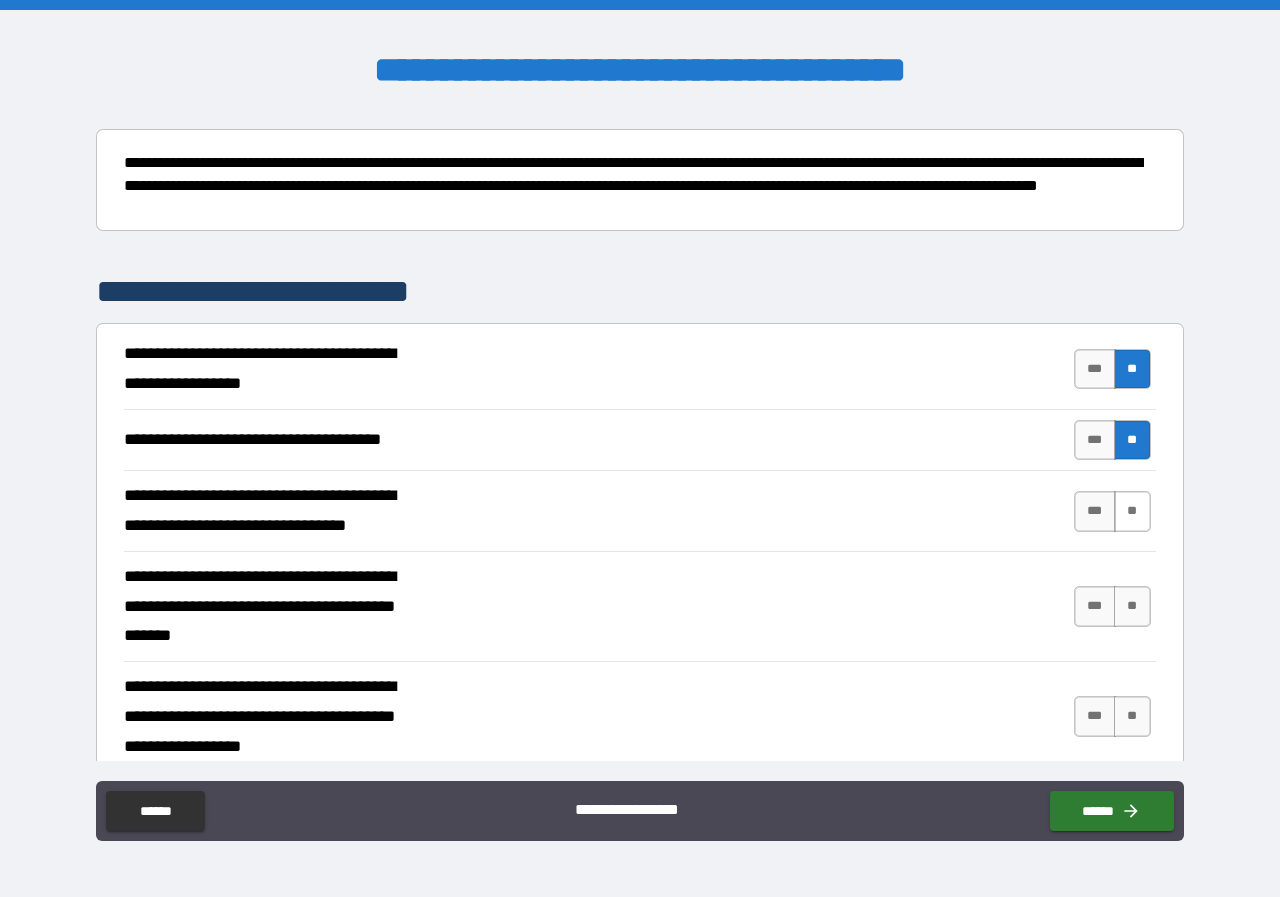 click on "**" at bounding box center [1132, 511] 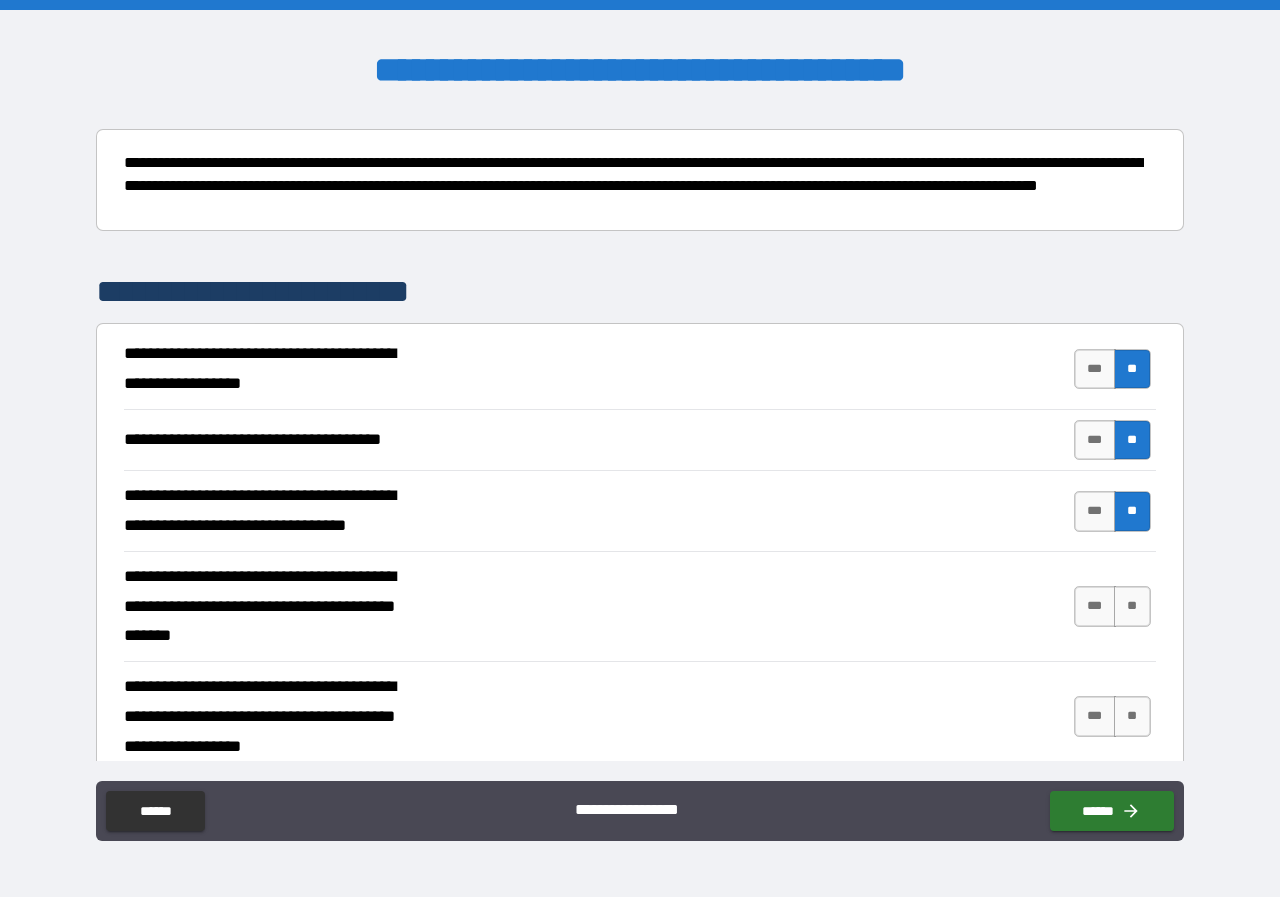 click on "*** **" at bounding box center [1115, 606] 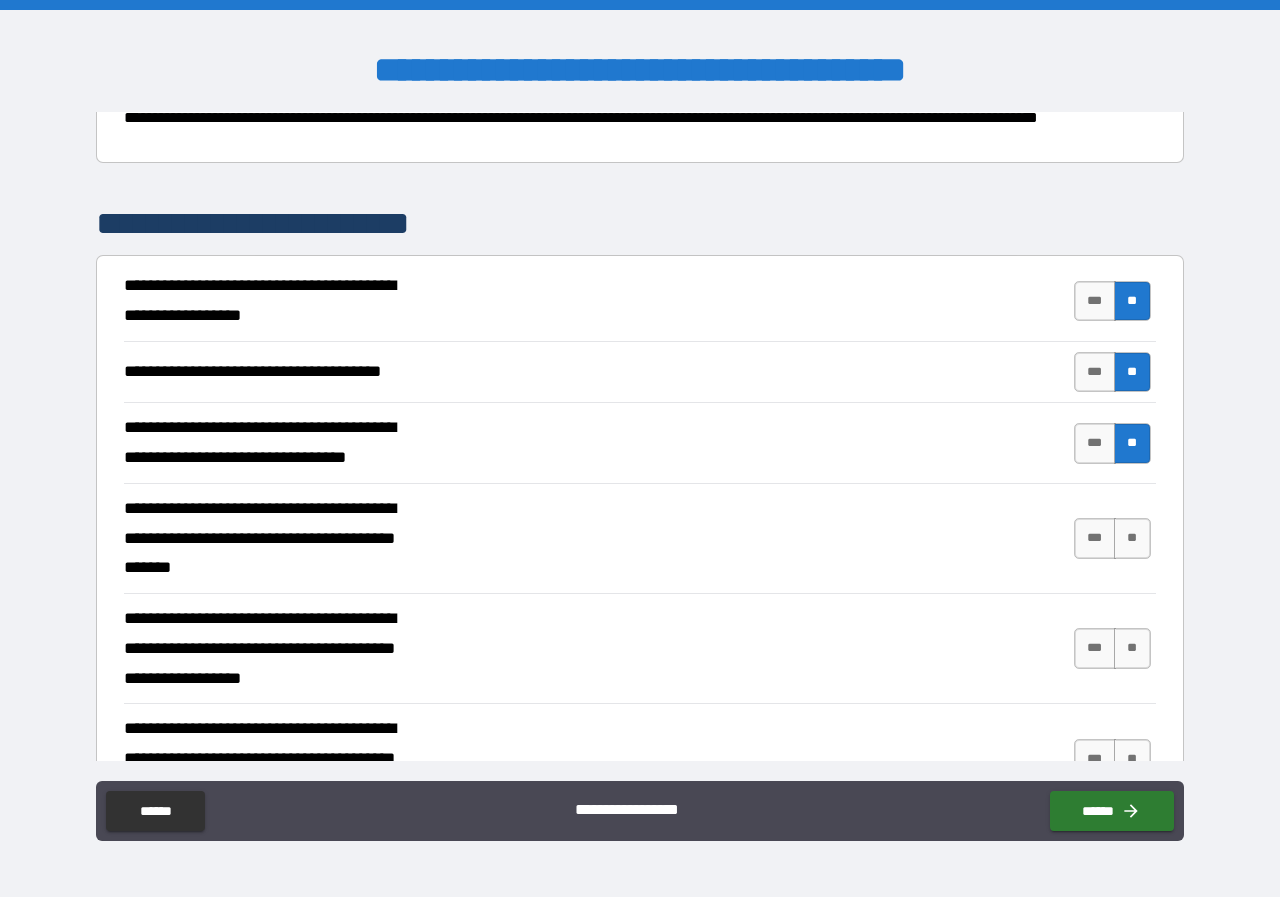 scroll, scrollTop: 300, scrollLeft: 0, axis: vertical 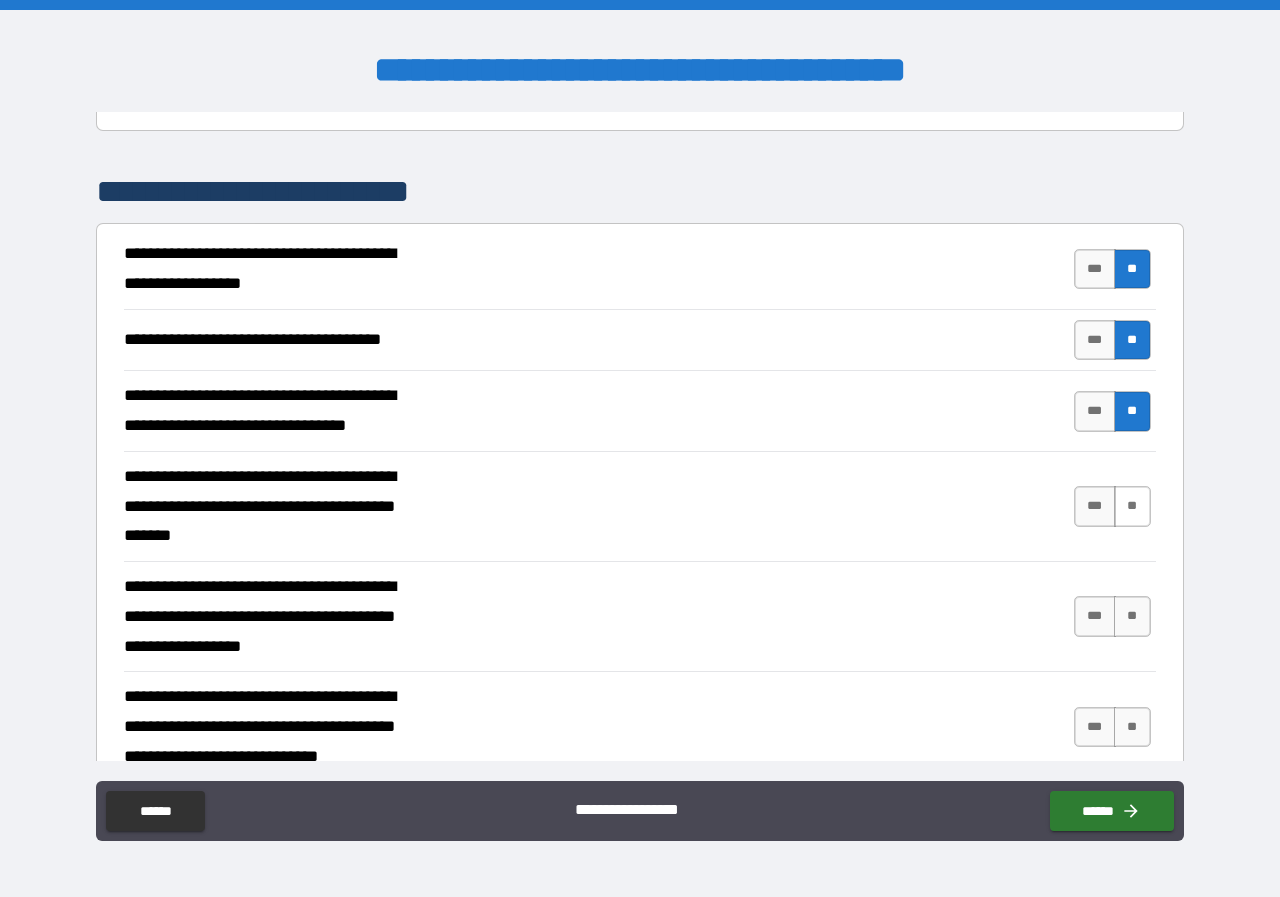 click on "**" at bounding box center (1132, 506) 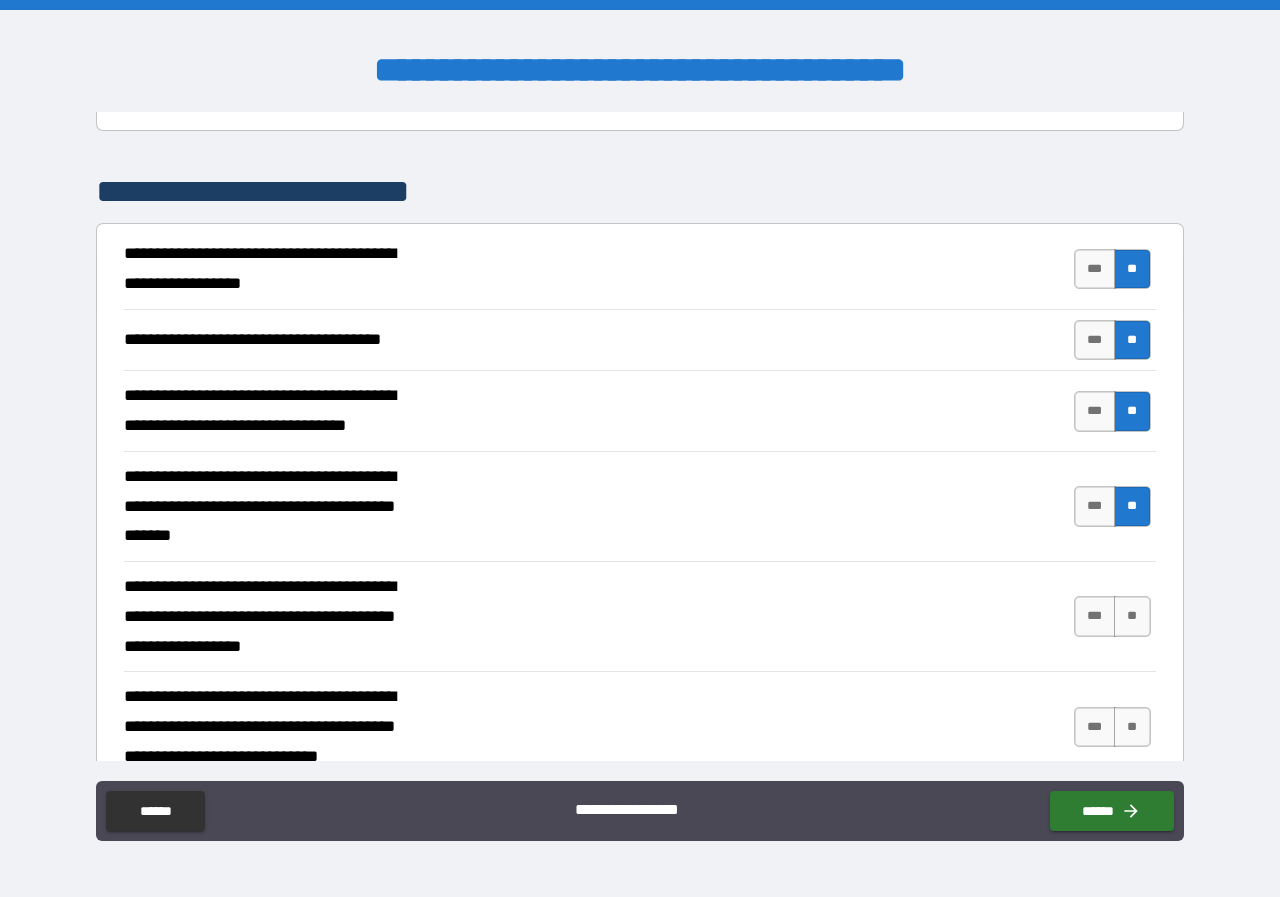 click on "*** **" at bounding box center (1112, 616) 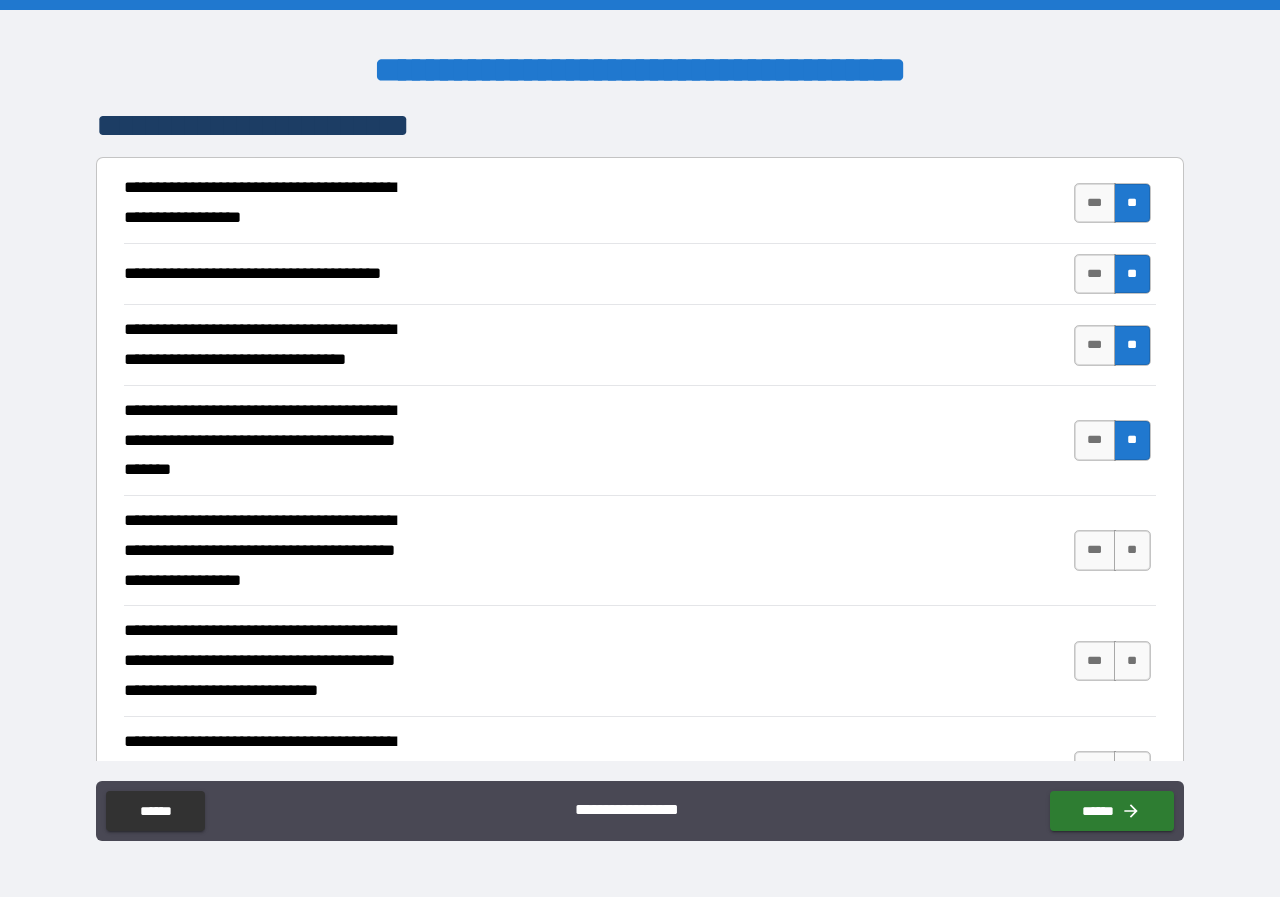 scroll, scrollTop: 400, scrollLeft: 0, axis: vertical 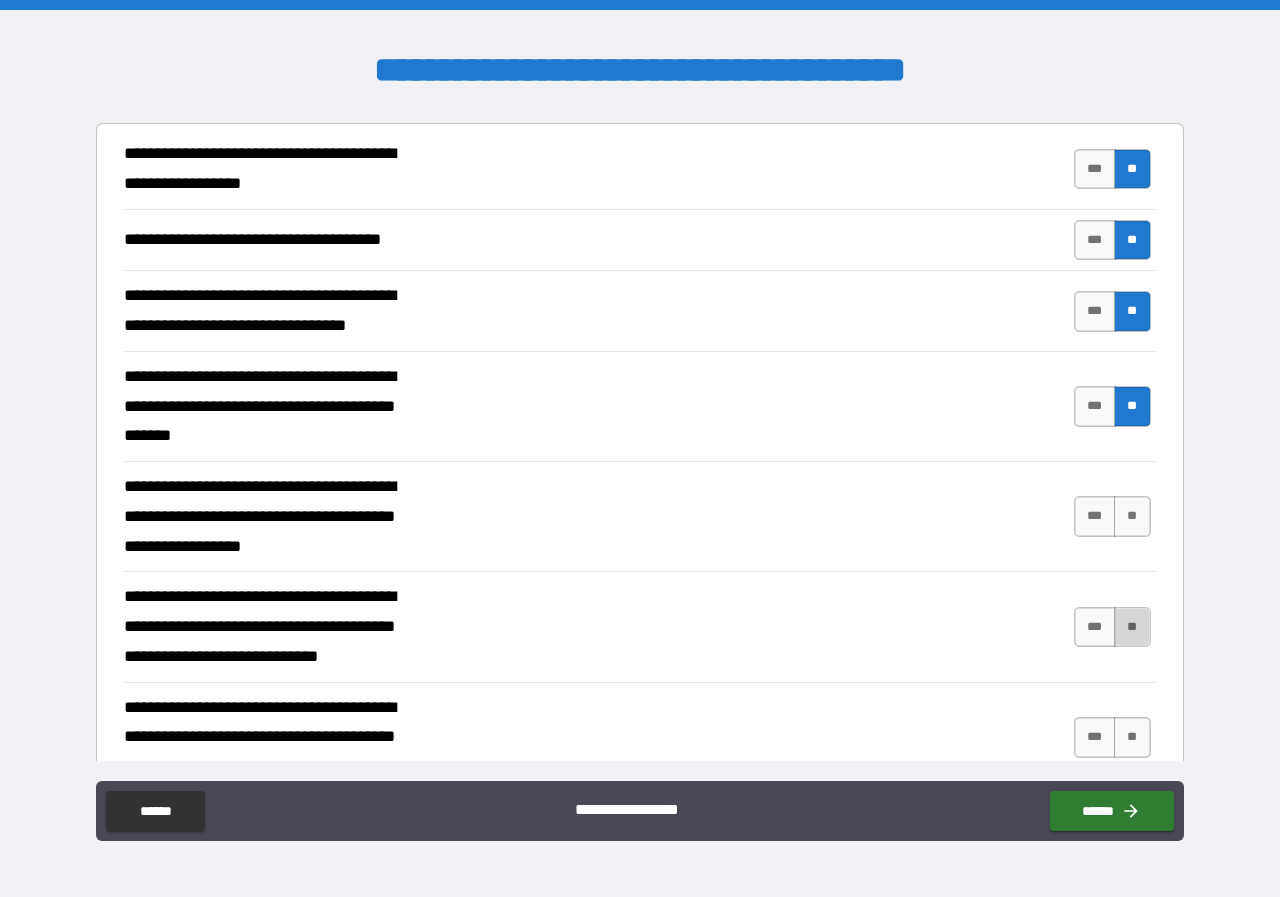 click on "**" at bounding box center [1132, 627] 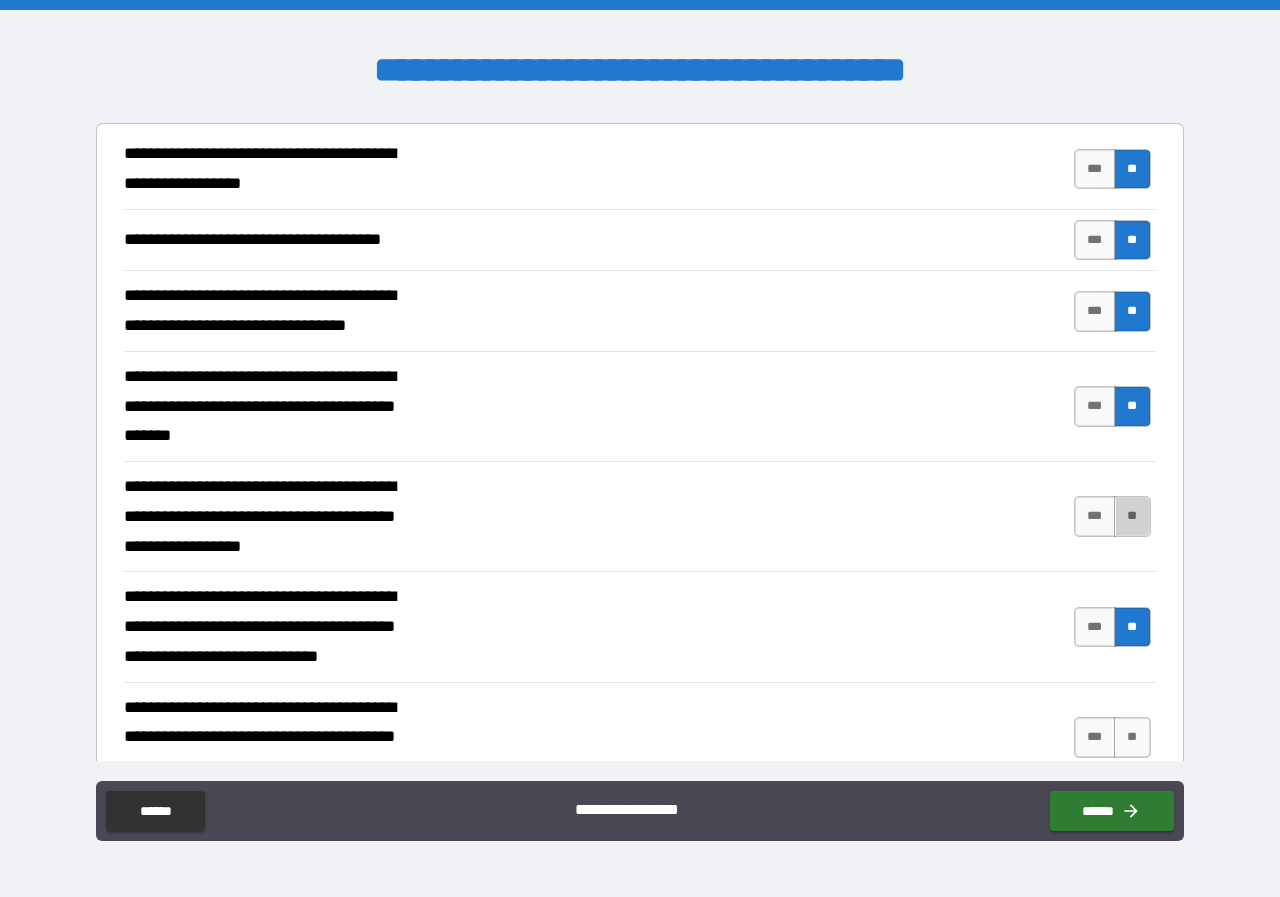 drag, startPoint x: 1122, startPoint y: 523, endPoint x: 1118, endPoint y: 553, distance: 30.265491 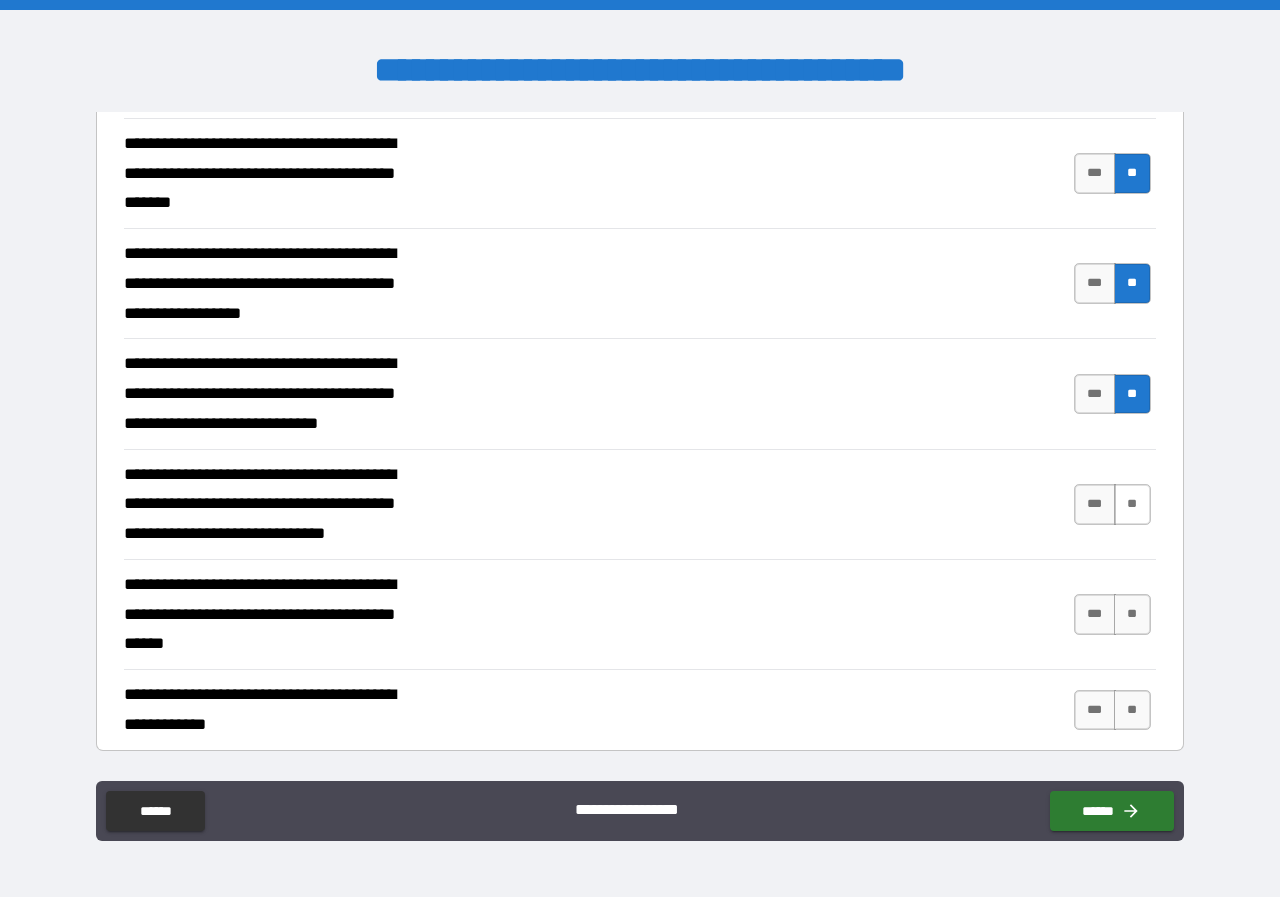 scroll, scrollTop: 600, scrollLeft: 0, axis: vertical 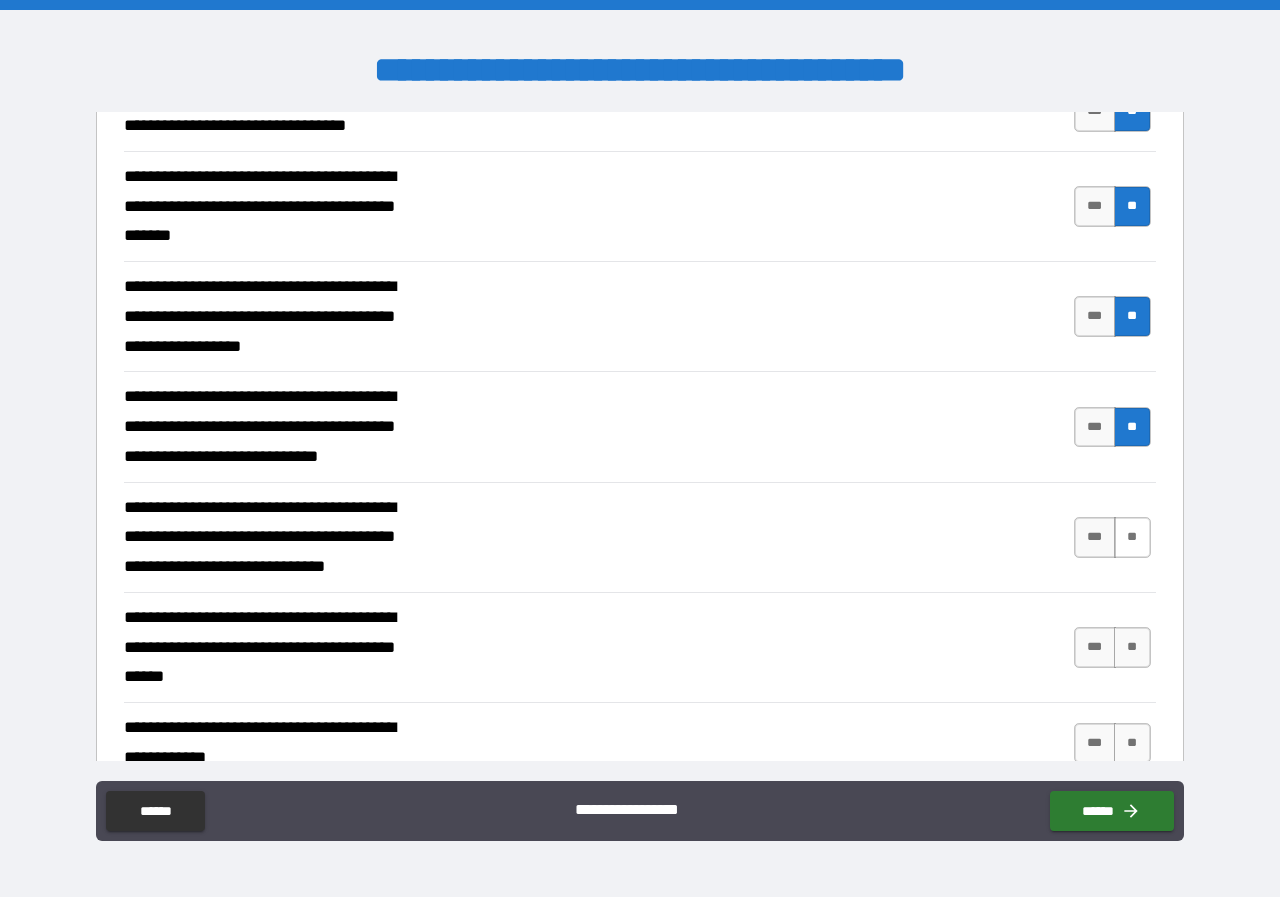 click on "*** **" at bounding box center [1115, 426] 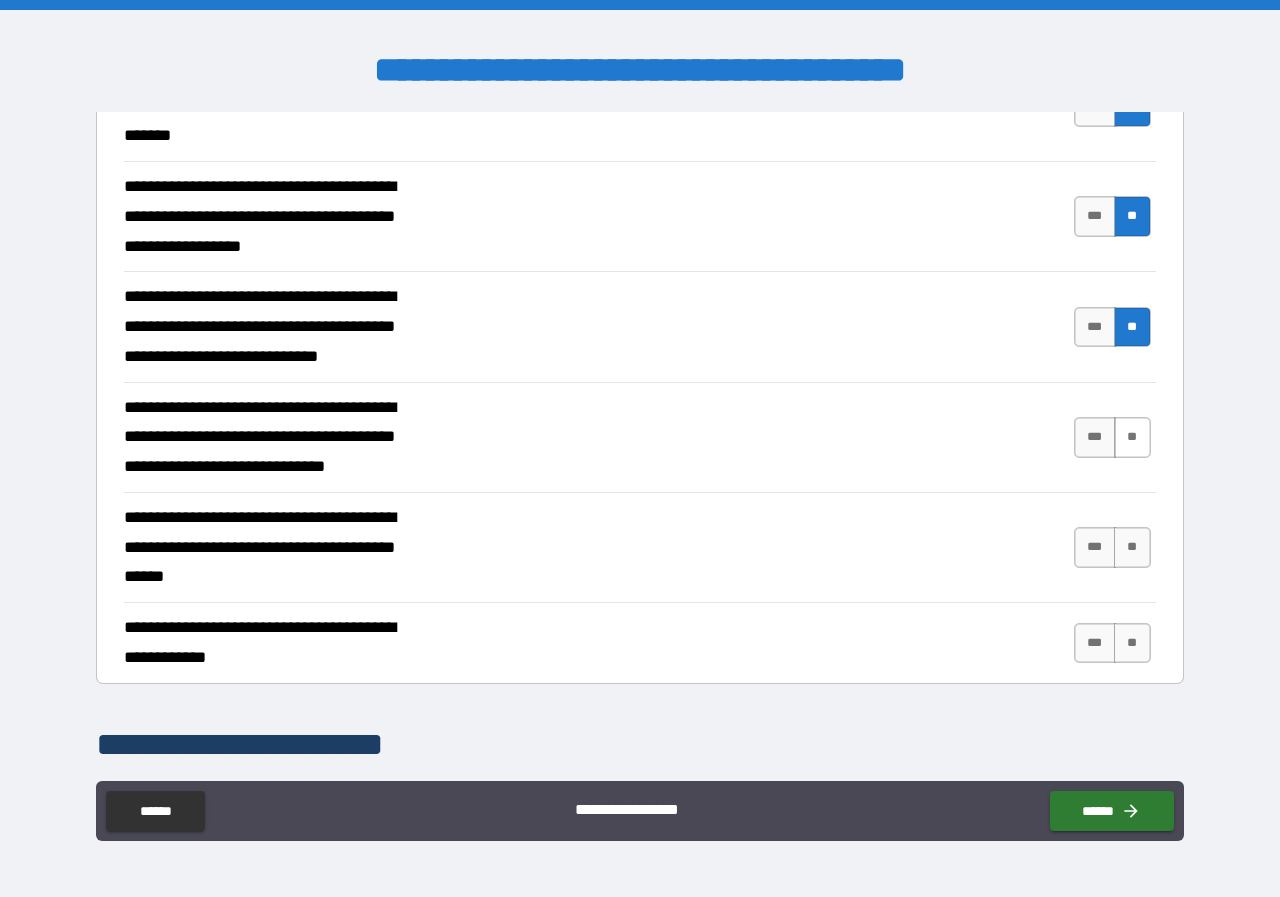 click on "**" at bounding box center (1132, 437) 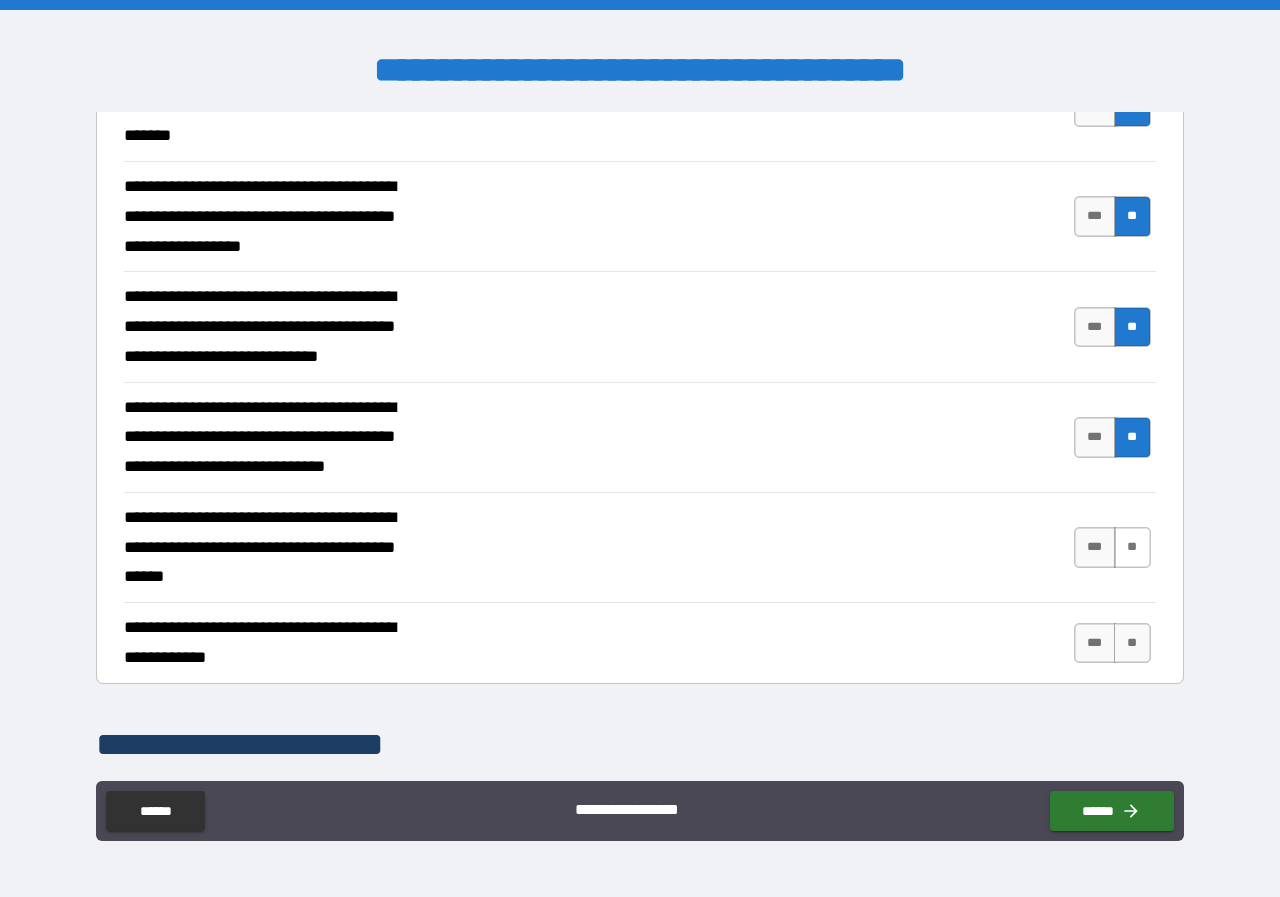 click on "**" at bounding box center [1132, 547] 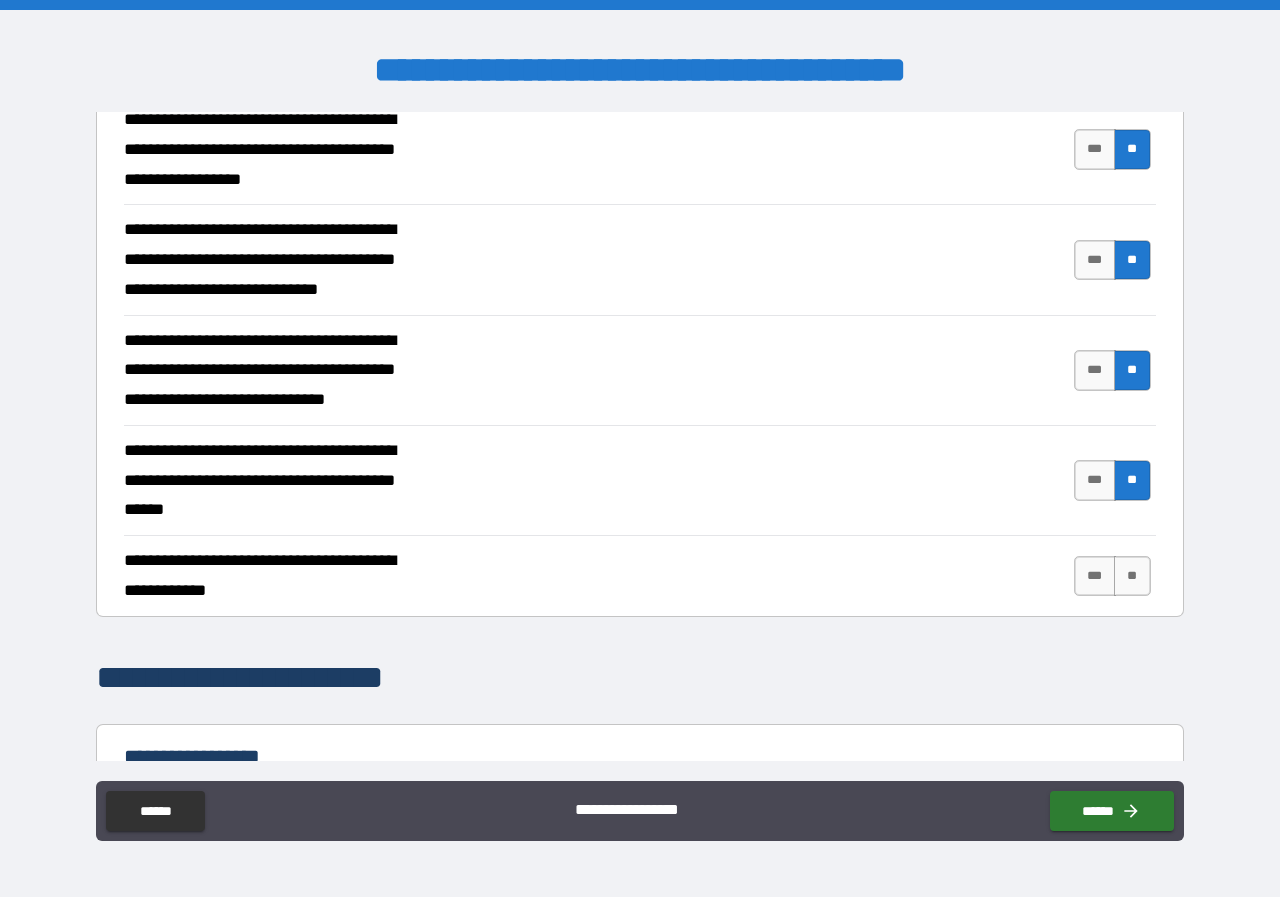 scroll, scrollTop: 900, scrollLeft: 0, axis: vertical 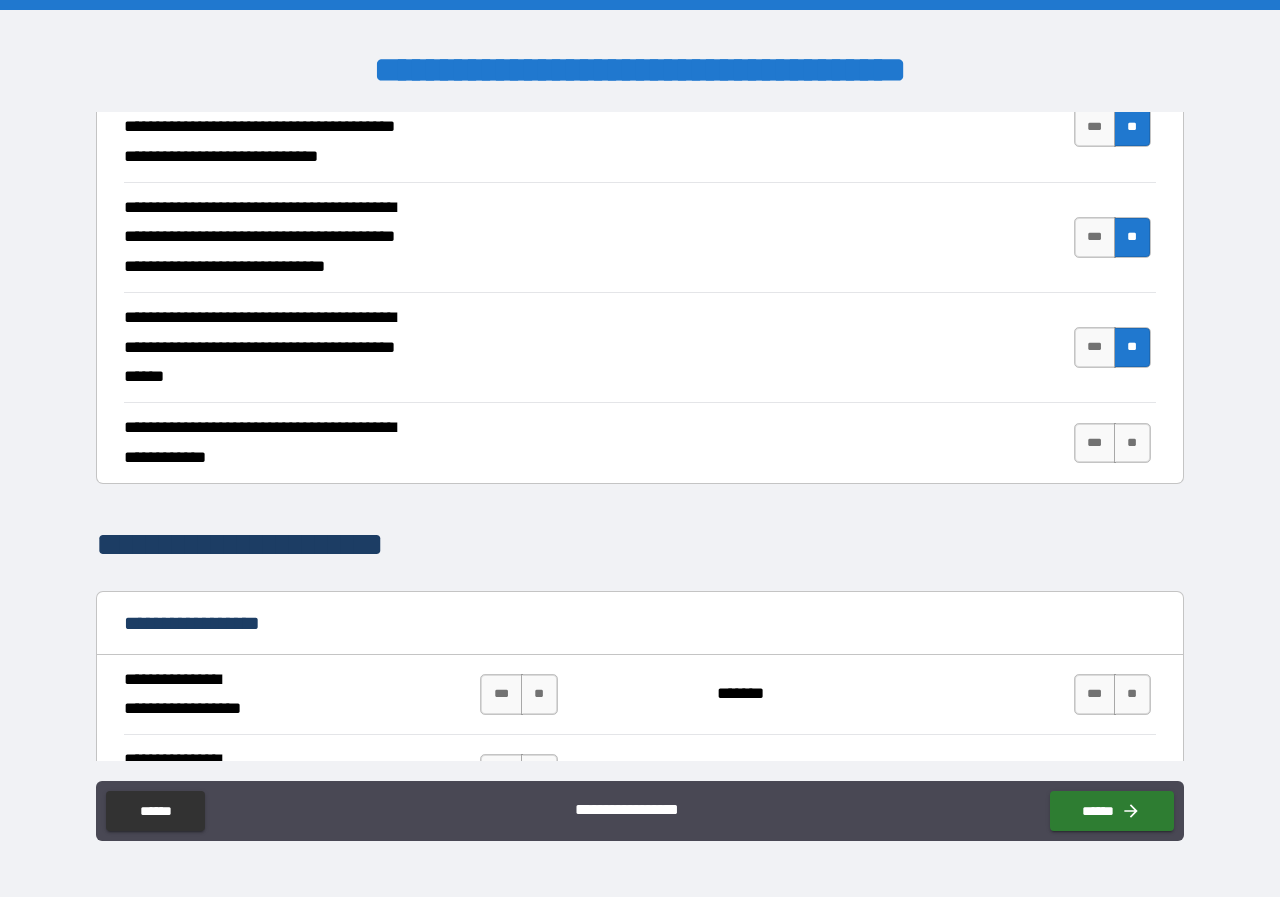 click on "*** **" at bounding box center (1115, 443) 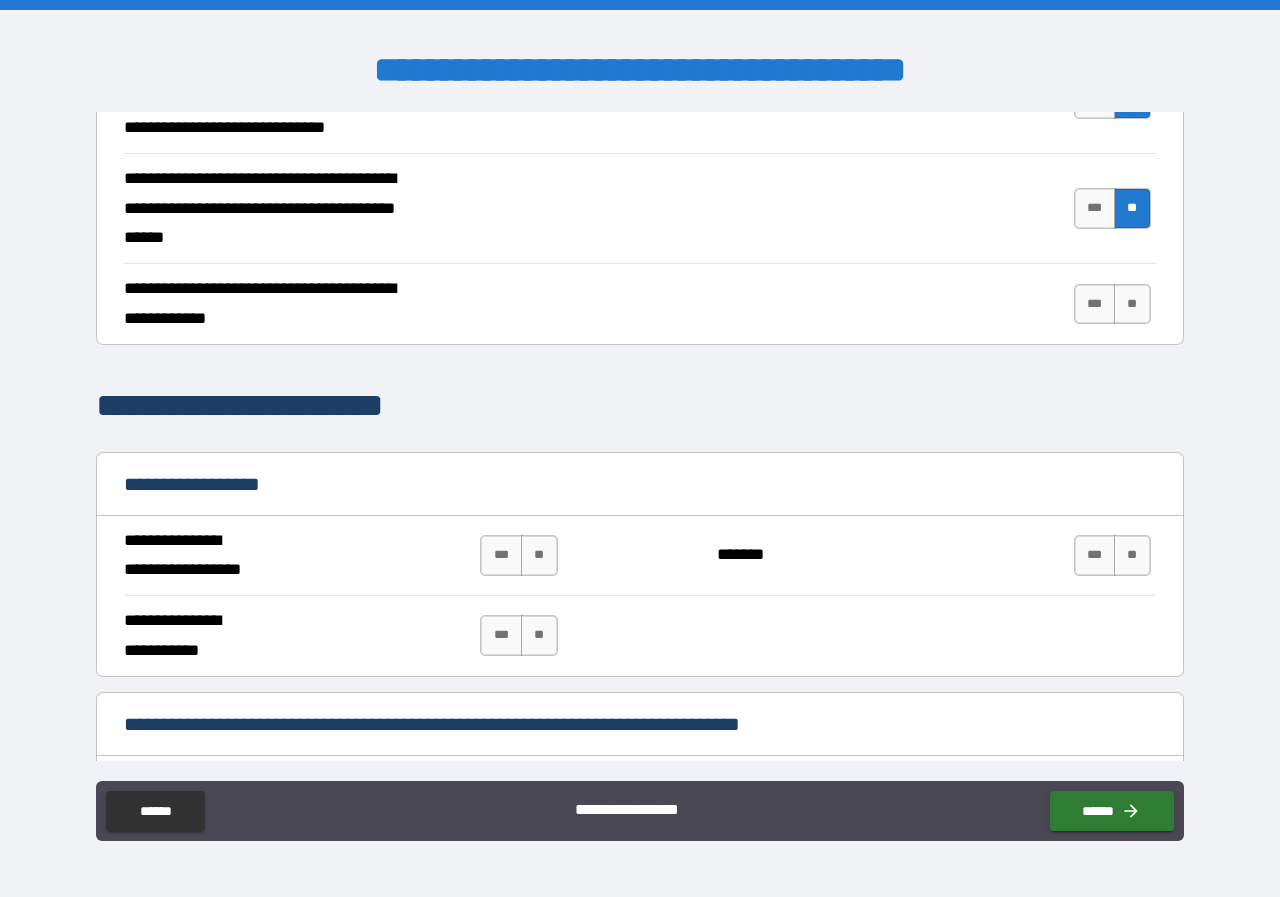 scroll, scrollTop: 1100, scrollLeft: 0, axis: vertical 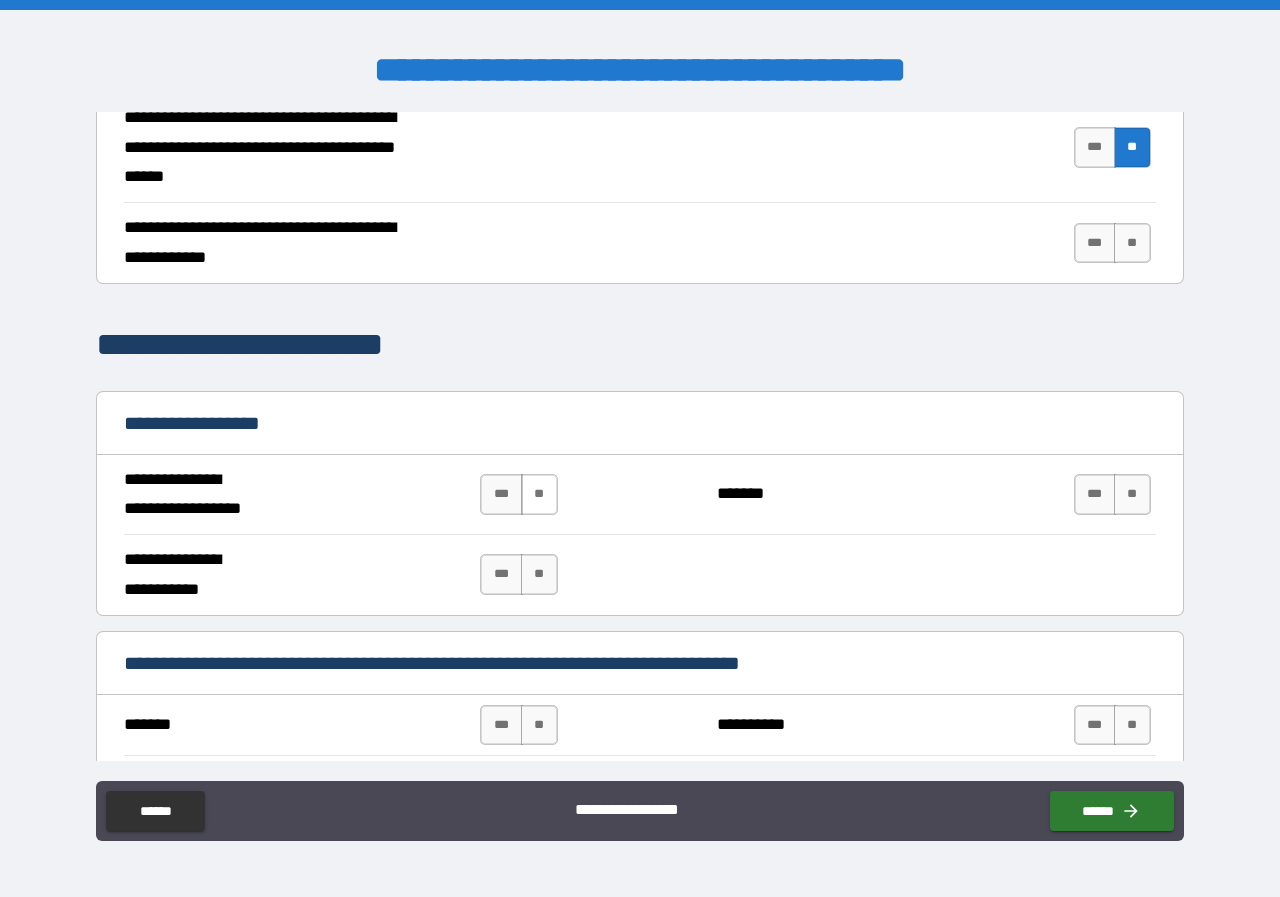 click on "**" at bounding box center [539, 494] 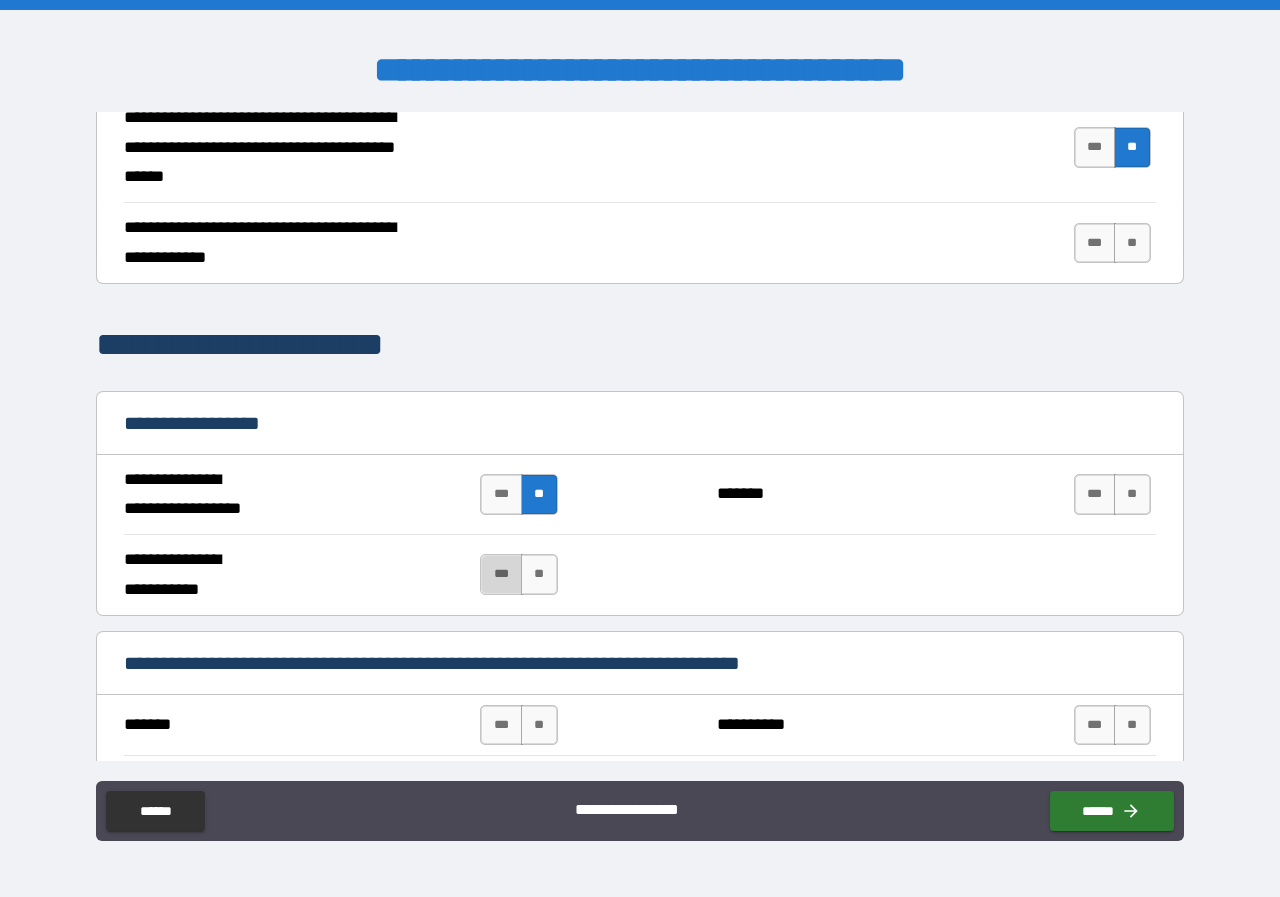 click on "***" at bounding box center (501, 574) 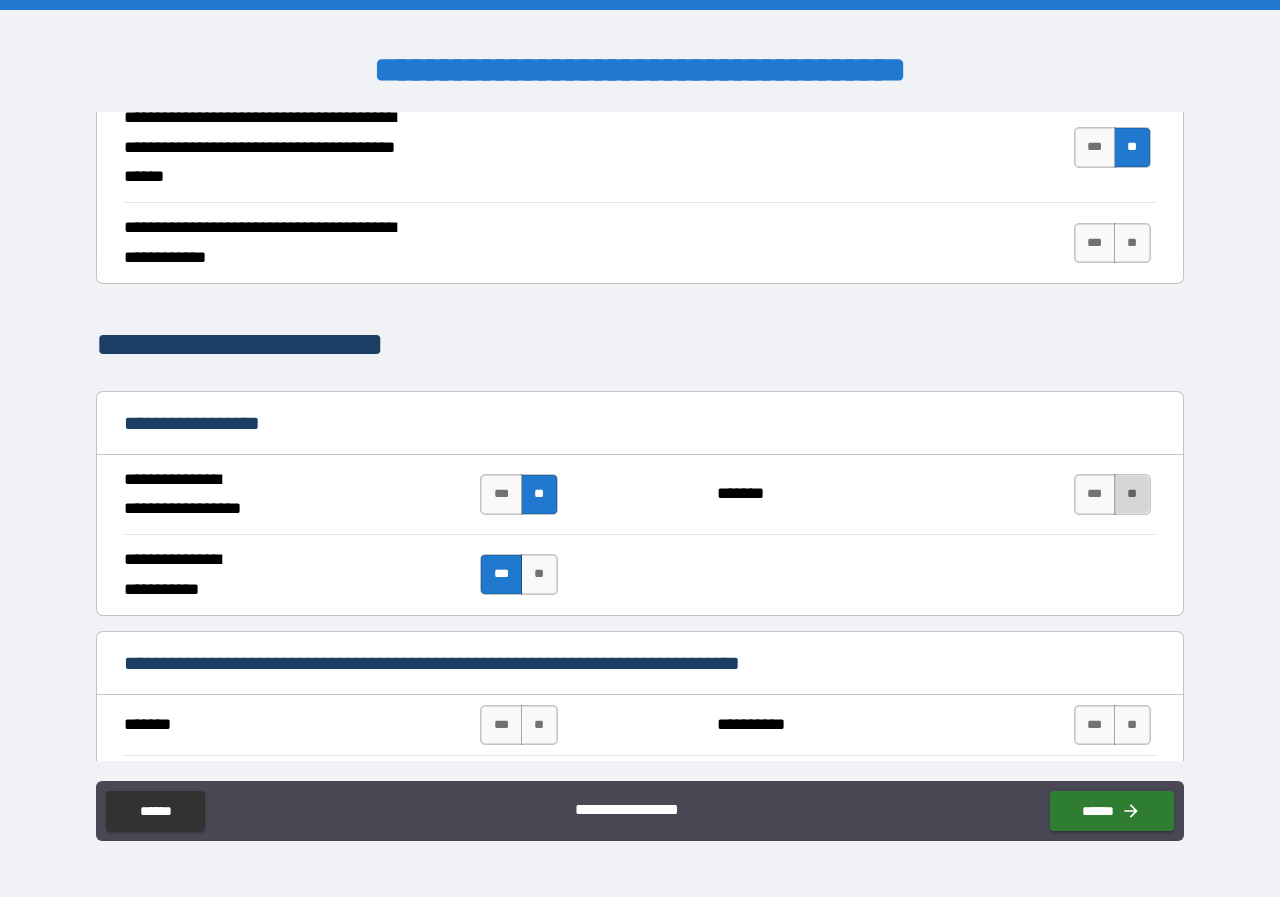 click on "**" at bounding box center [1132, 494] 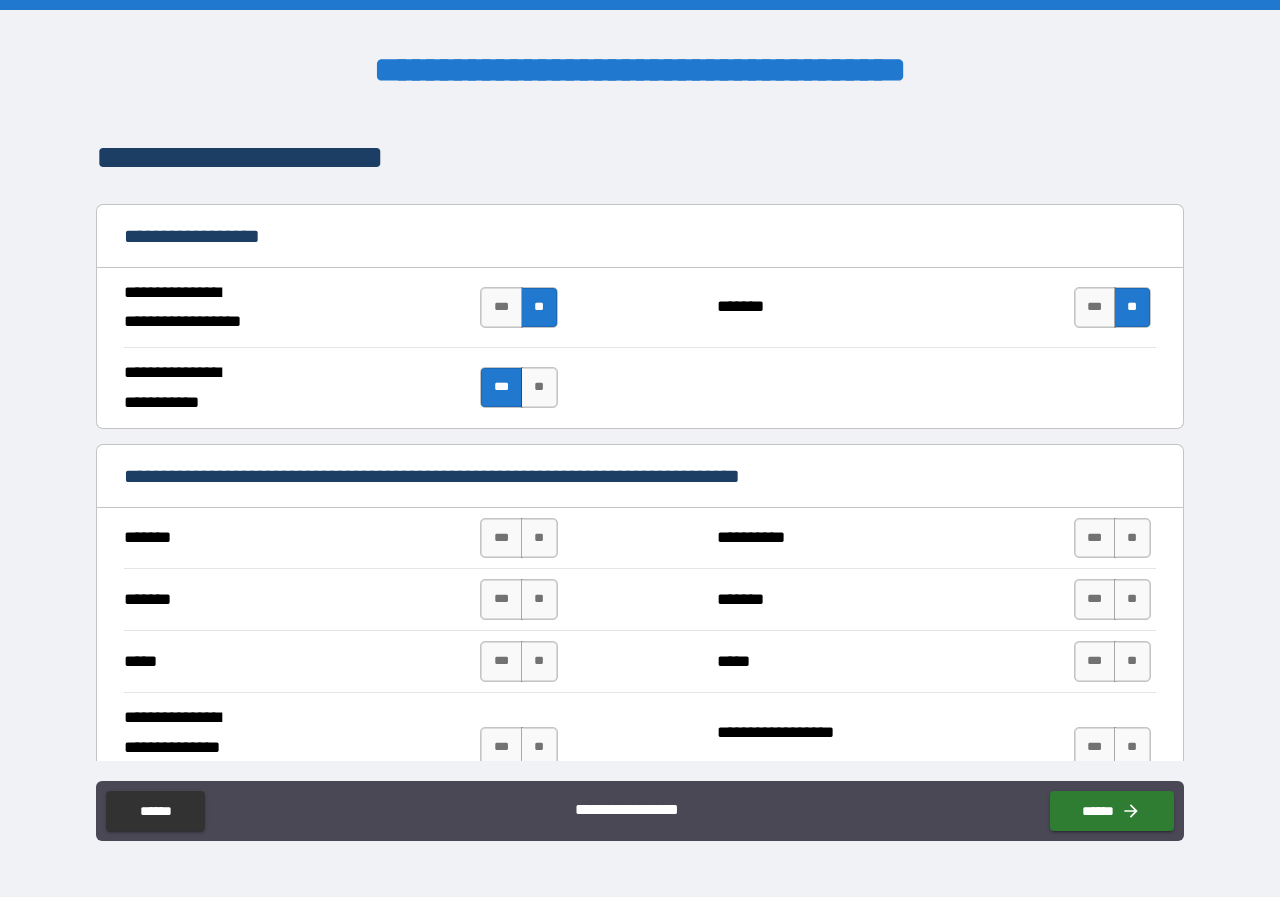 scroll, scrollTop: 1300, scrollLeft: 0, axis: vertical 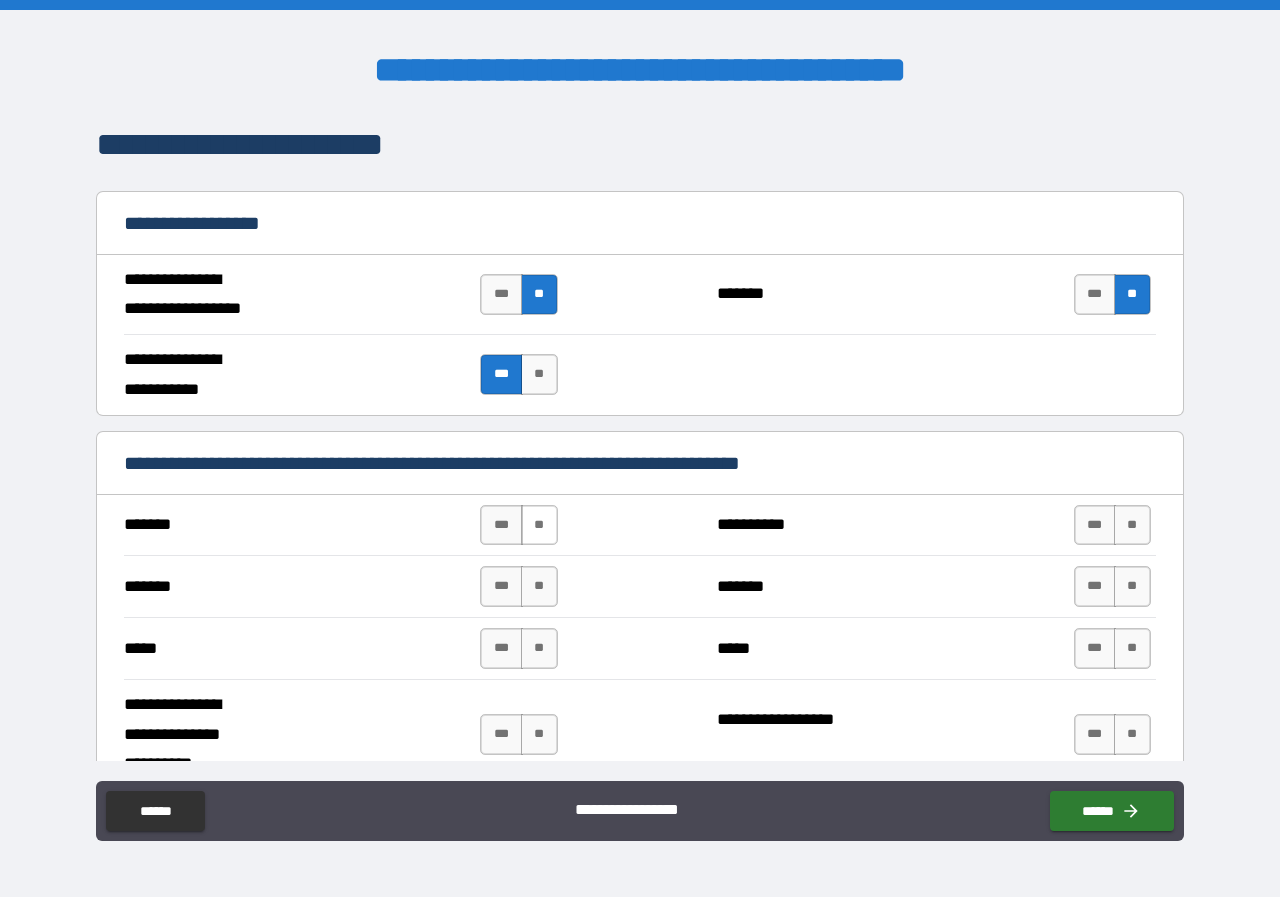 click on "**" at bounding box center (539, 525) 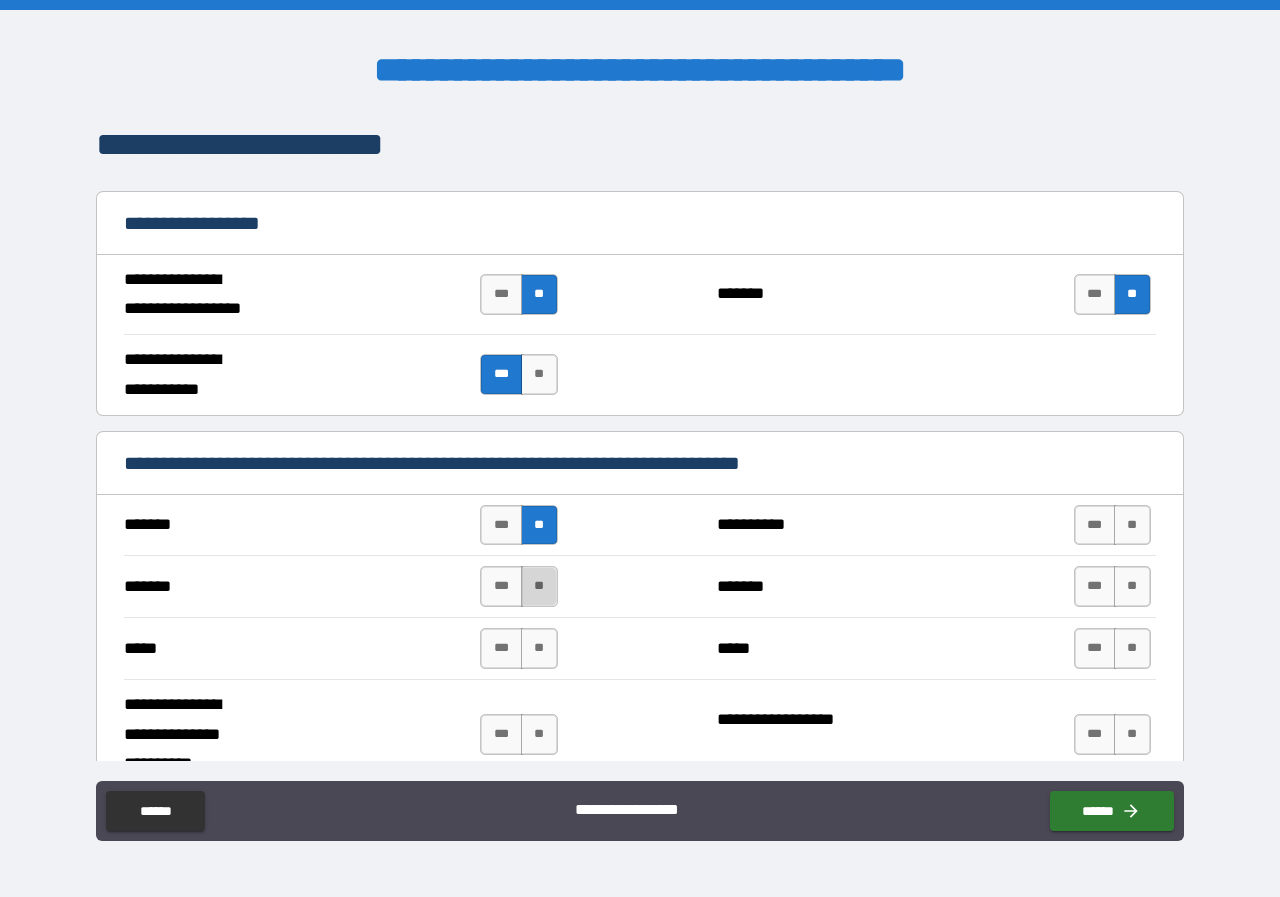click on "**" at bounding box center (539, 586) 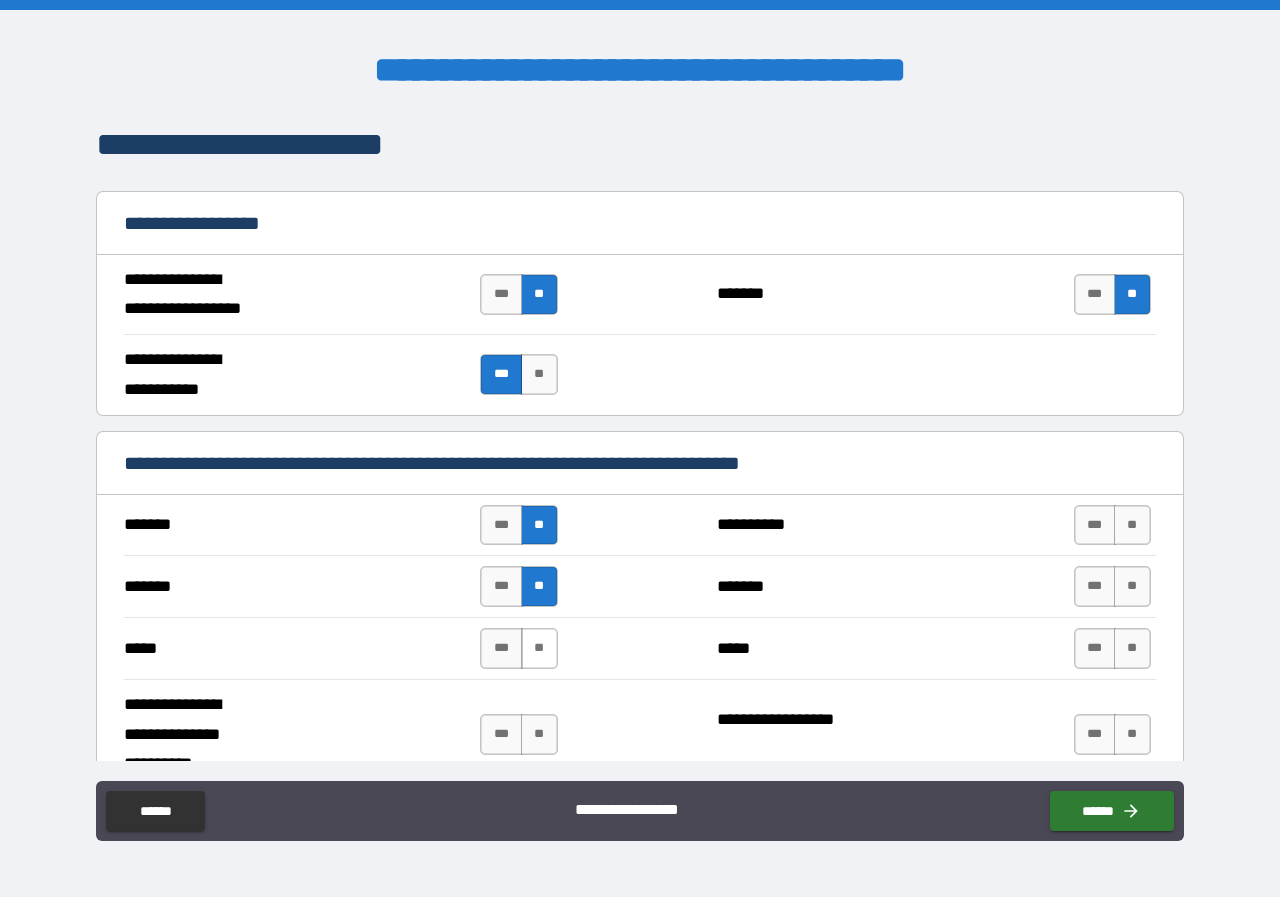 click on "**" at bounding box center [539, 648] 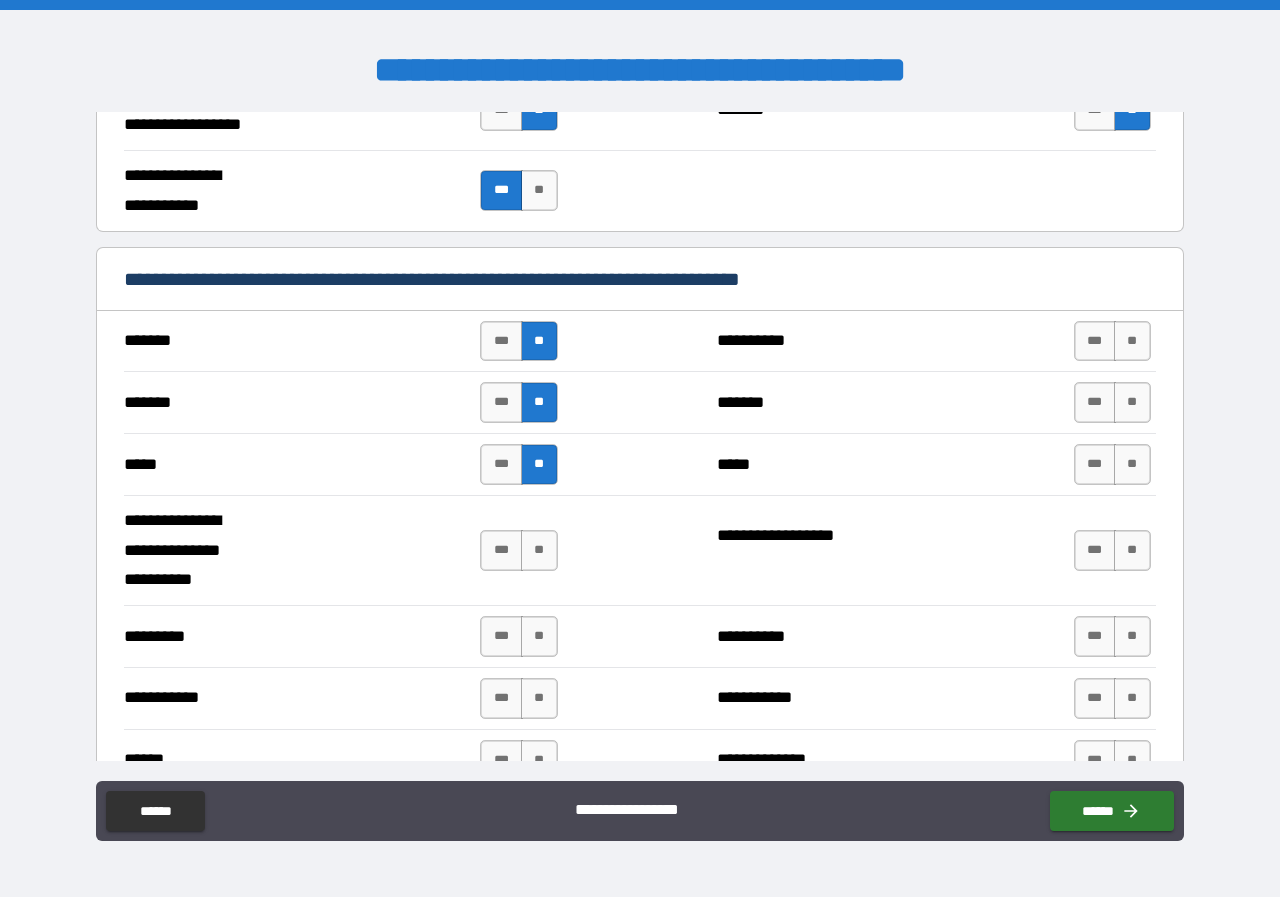 scroll, scrollTop: 1500, scrollLeft: 0, axis: vertical 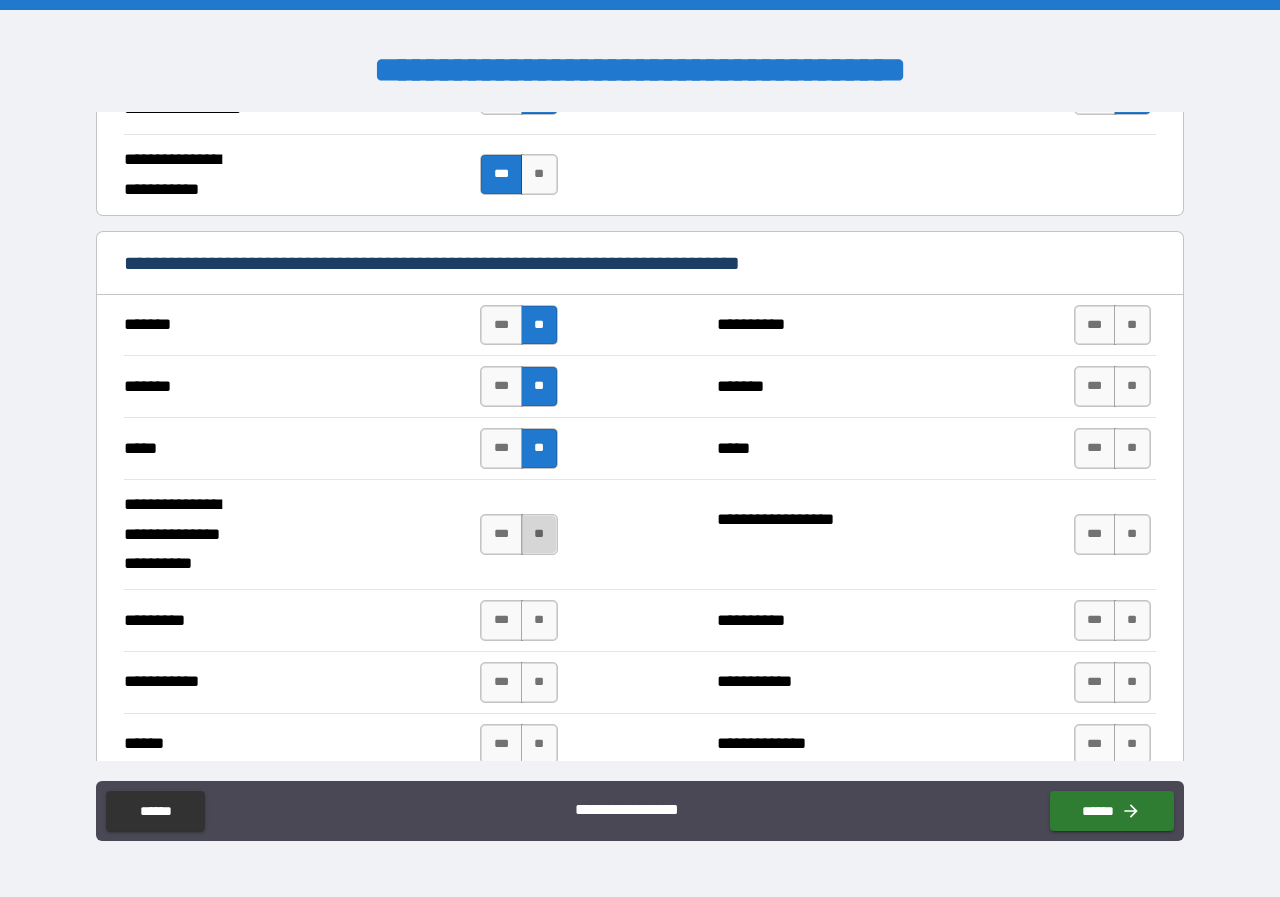 click on "**" at bounding box center [539, 534] 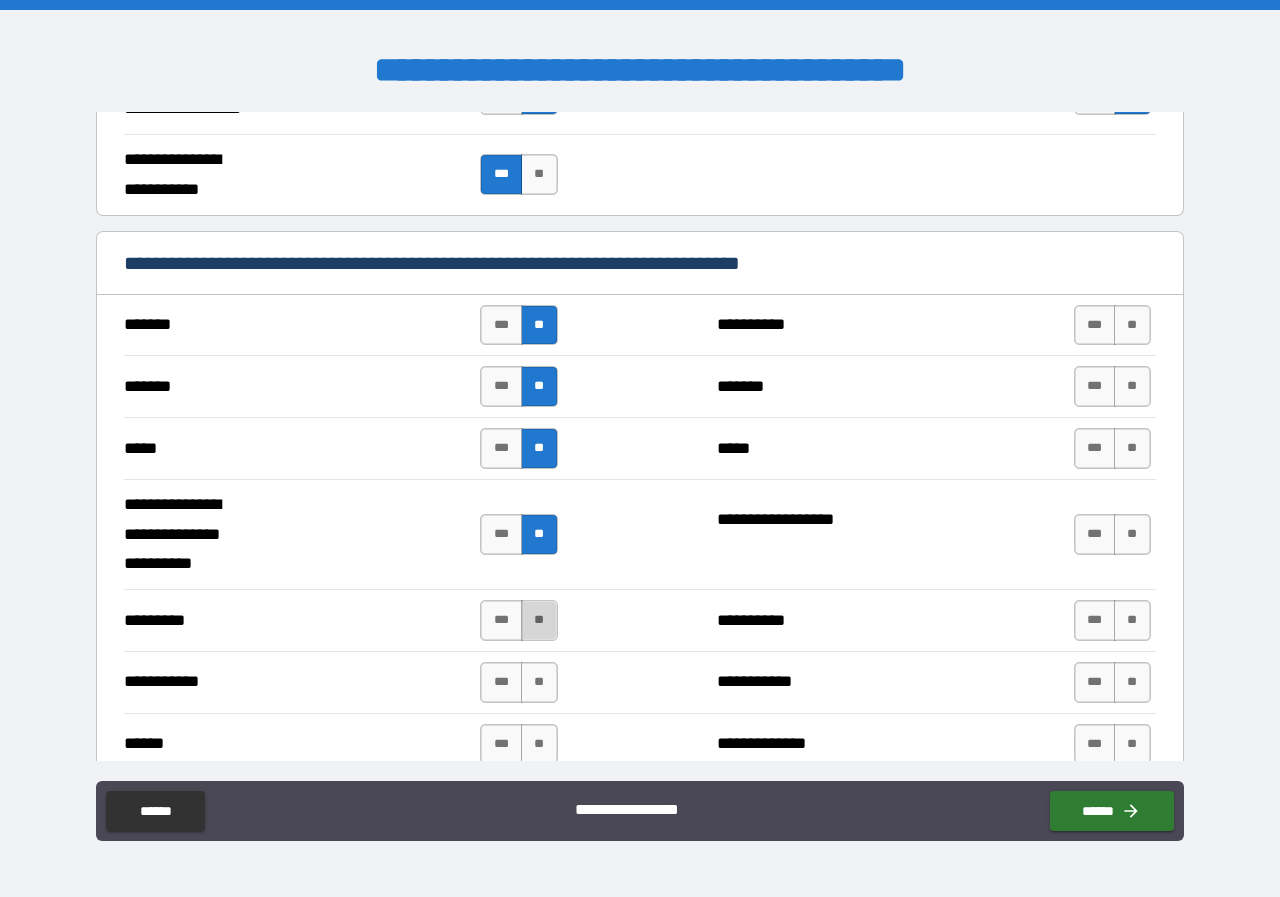 click on "**" at bounding box center (539, 620) 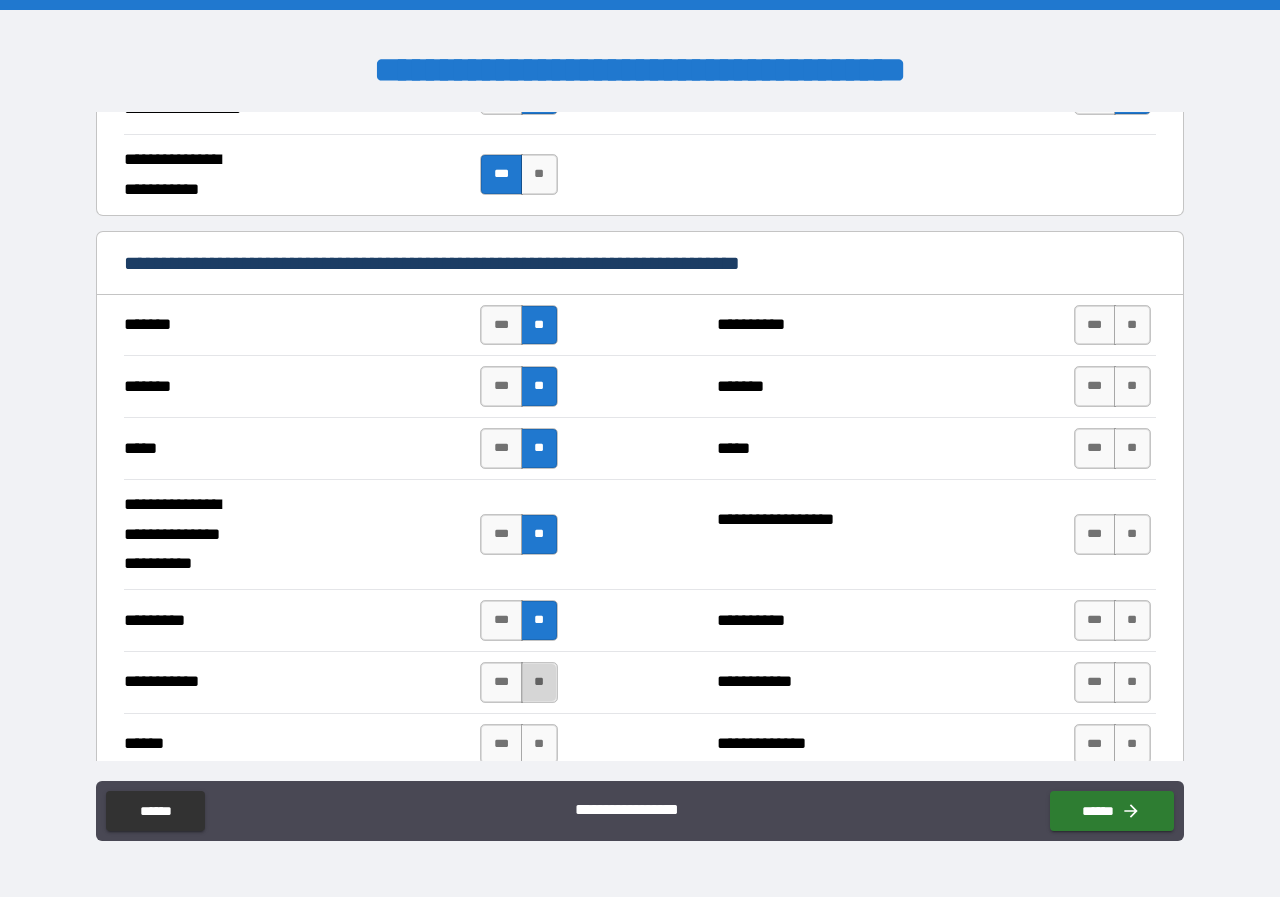 click on "**" at bounding box center (539, 682) 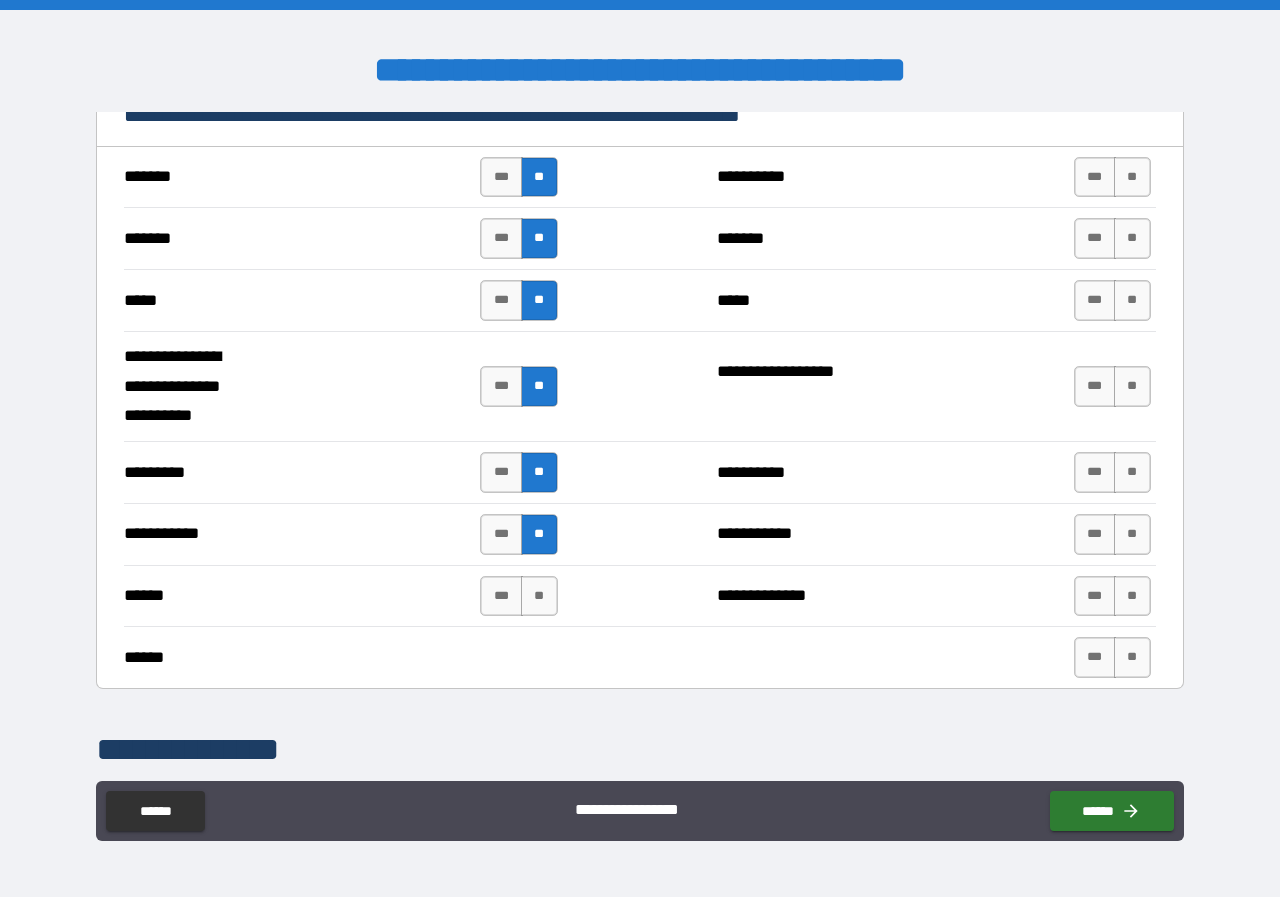 scroll, scrollTop: 1700, scrollLeft: 0, axis: vertical 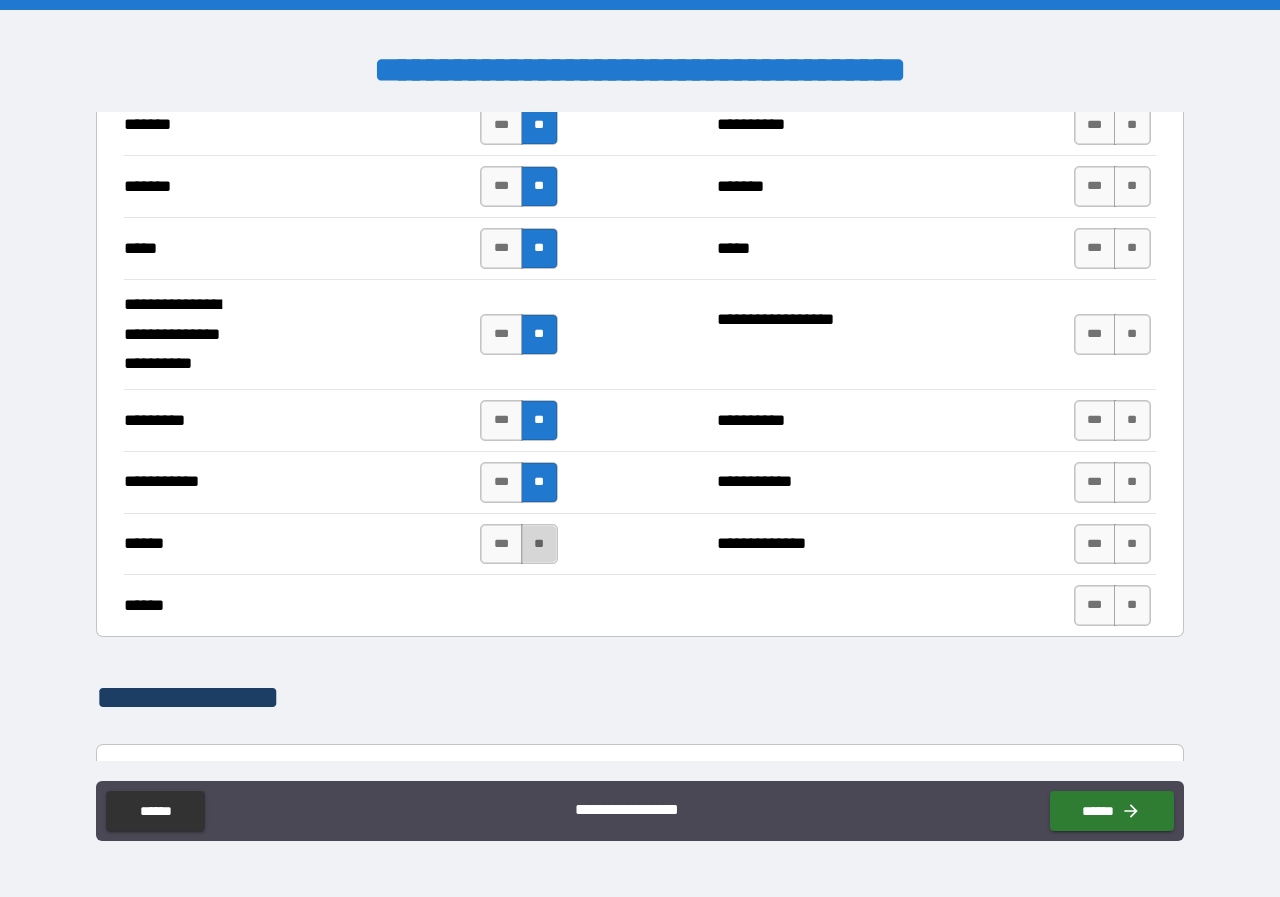 click on "**" at bounding box center (539, 544) 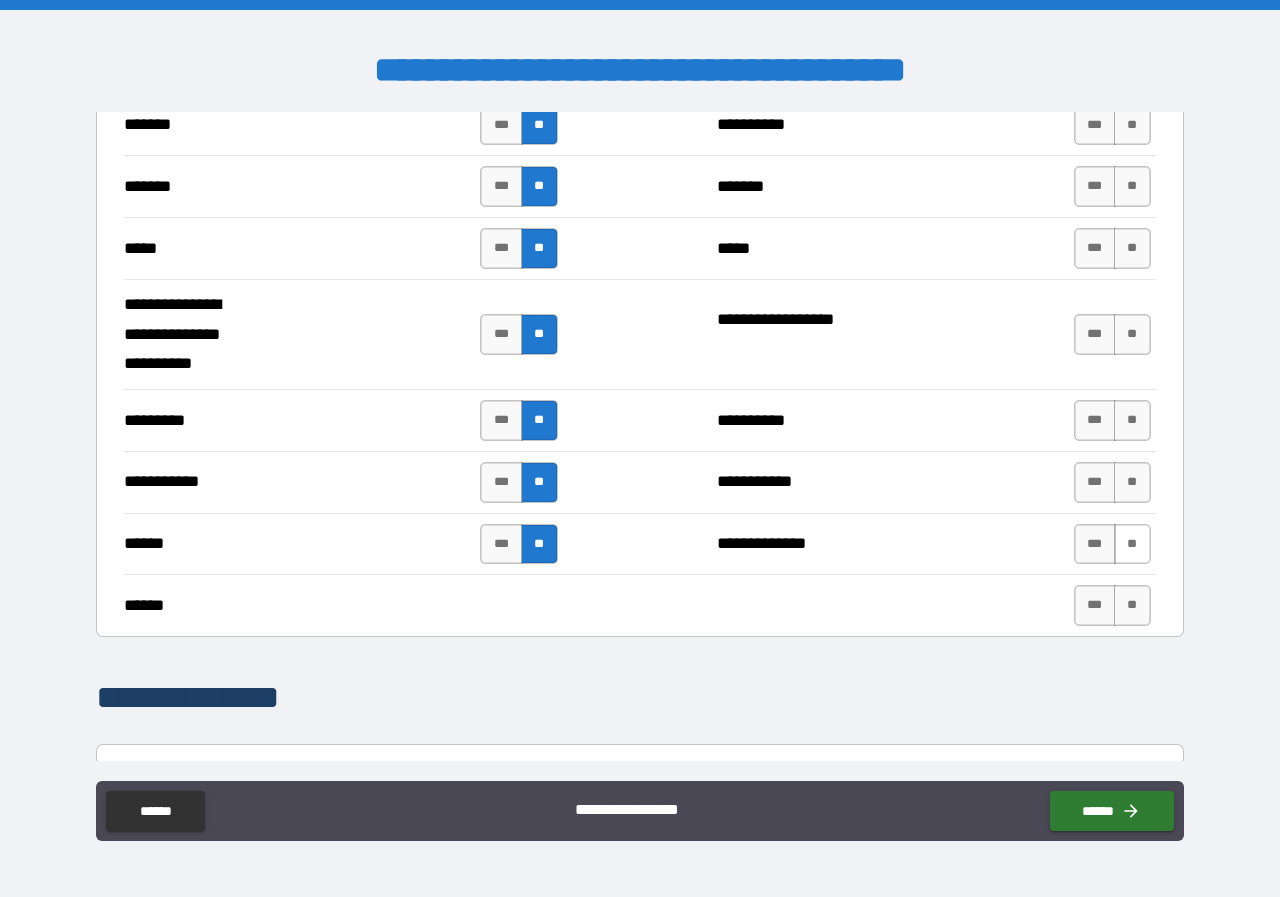 click on "**" at bounding box center (1132, 544) 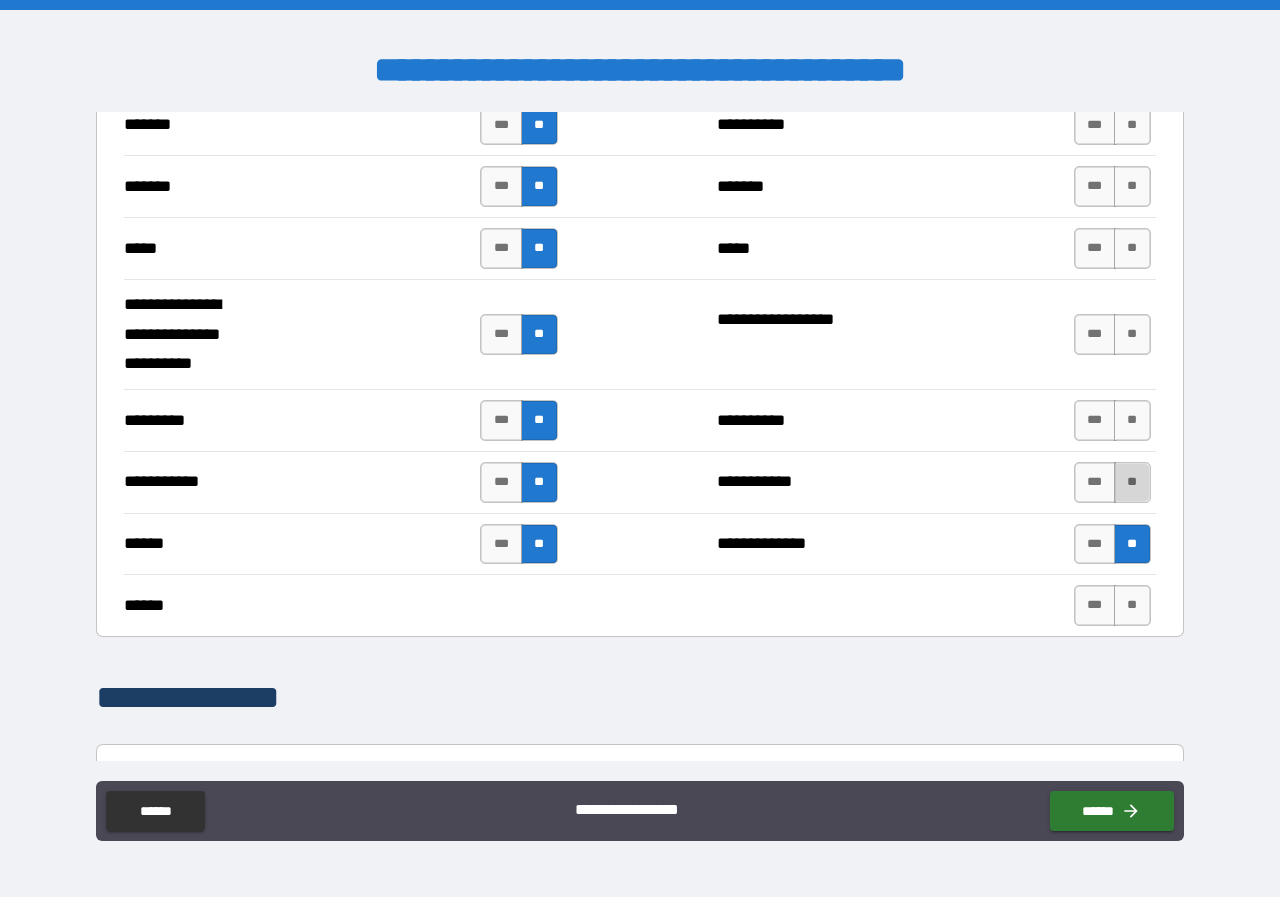 click on "**" at bounding box center [1132, 482] 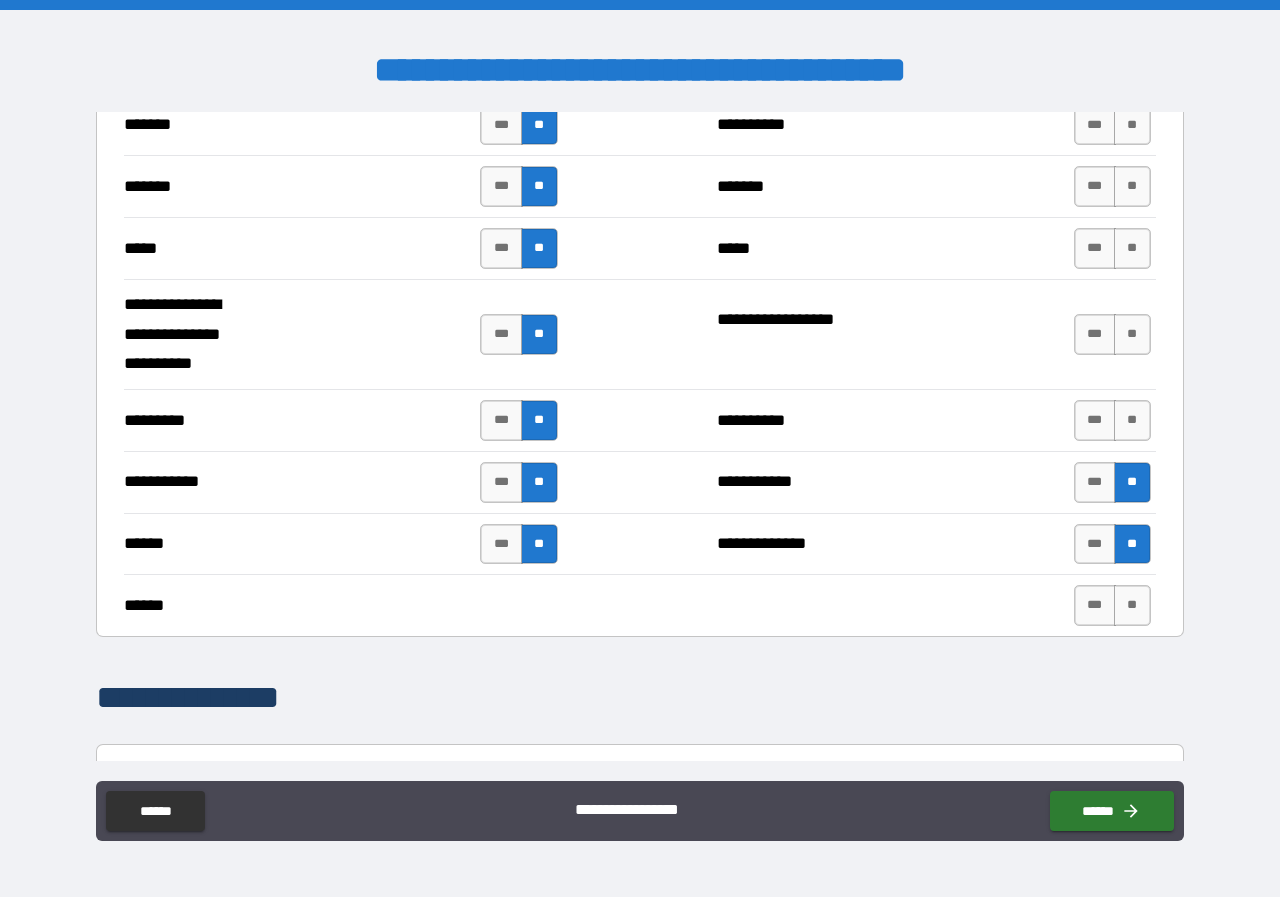 click on "**********" at bounding box center [640, 420] 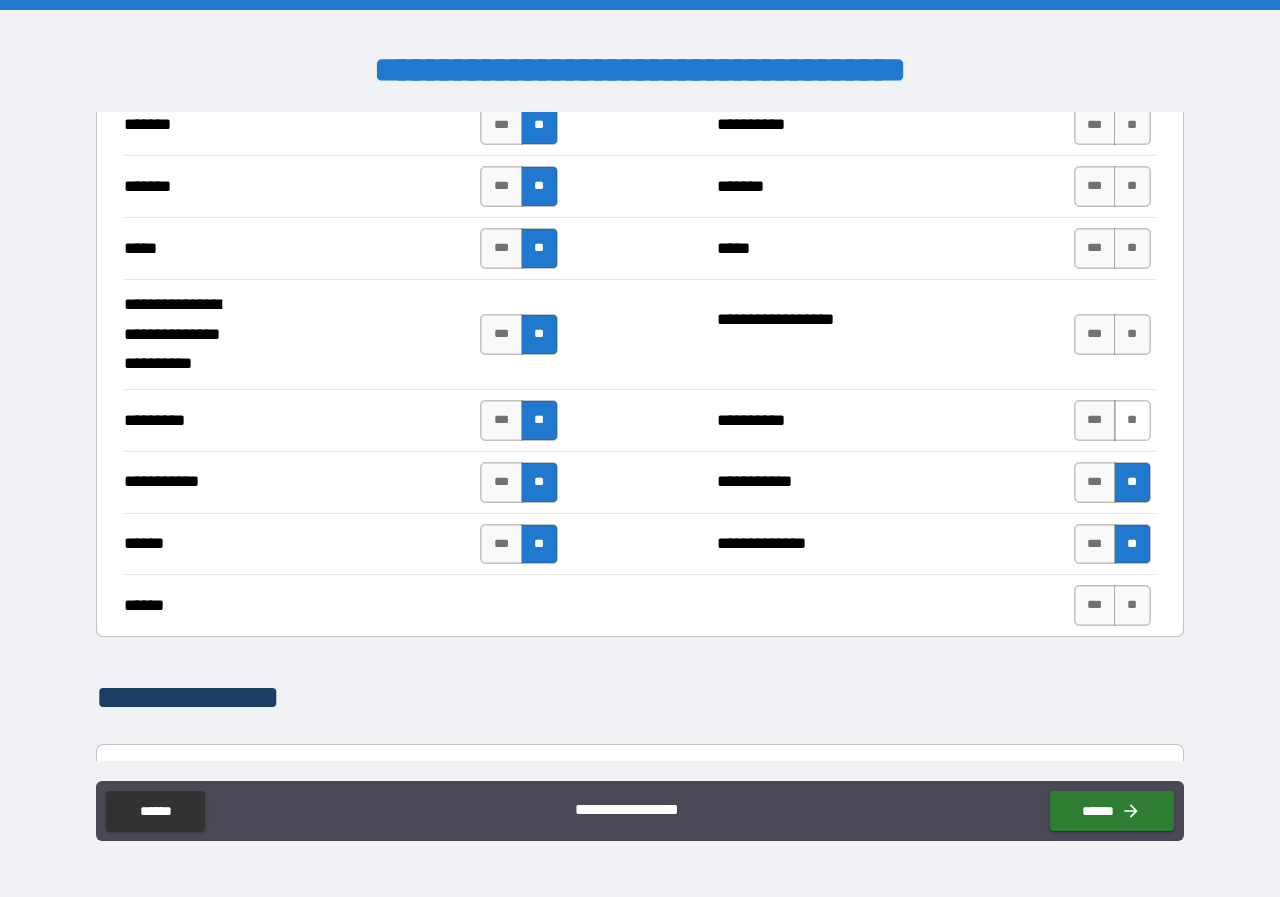 click on "**" at bounding box center (1132, 420) 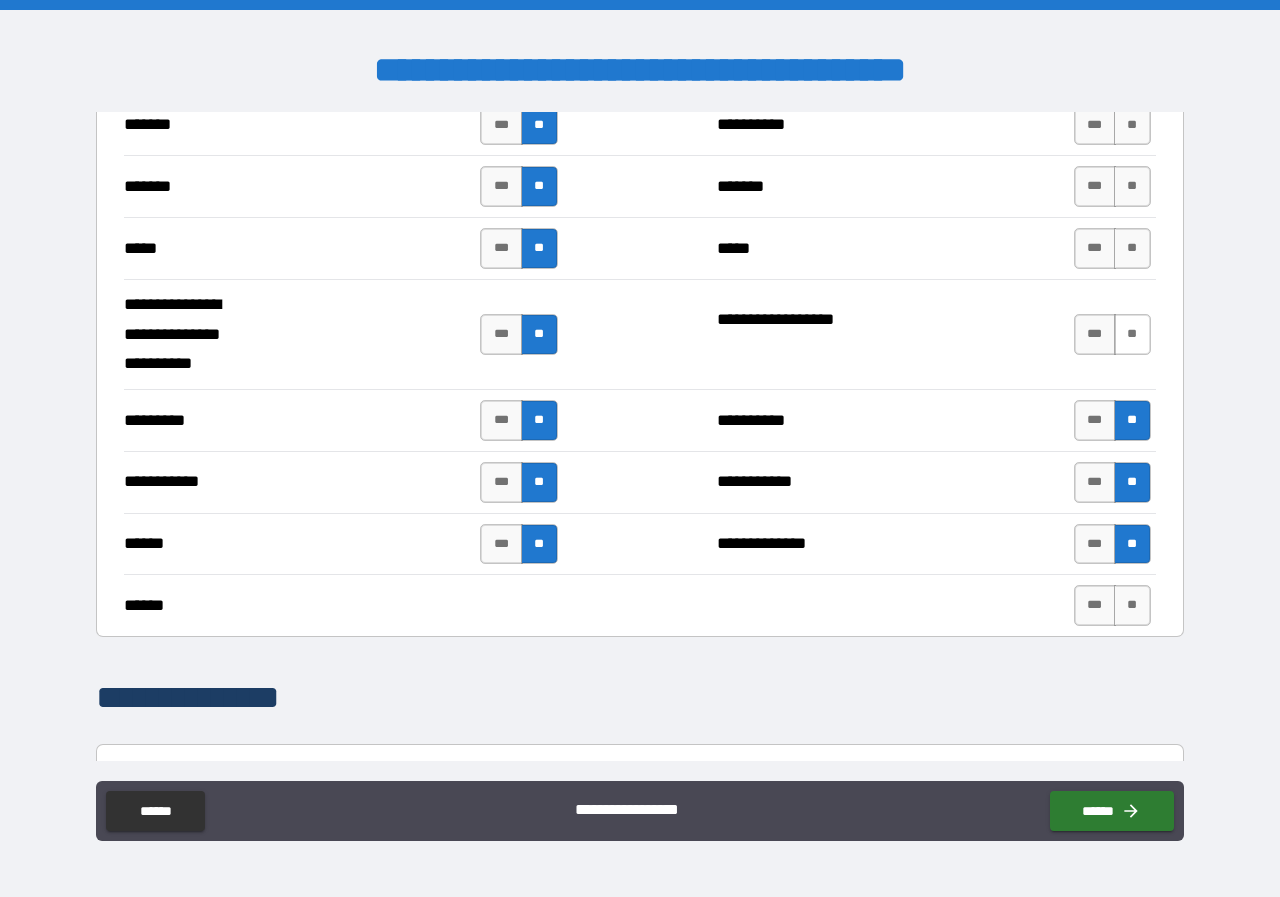 click on "**" at bounding box center (1132, 334) 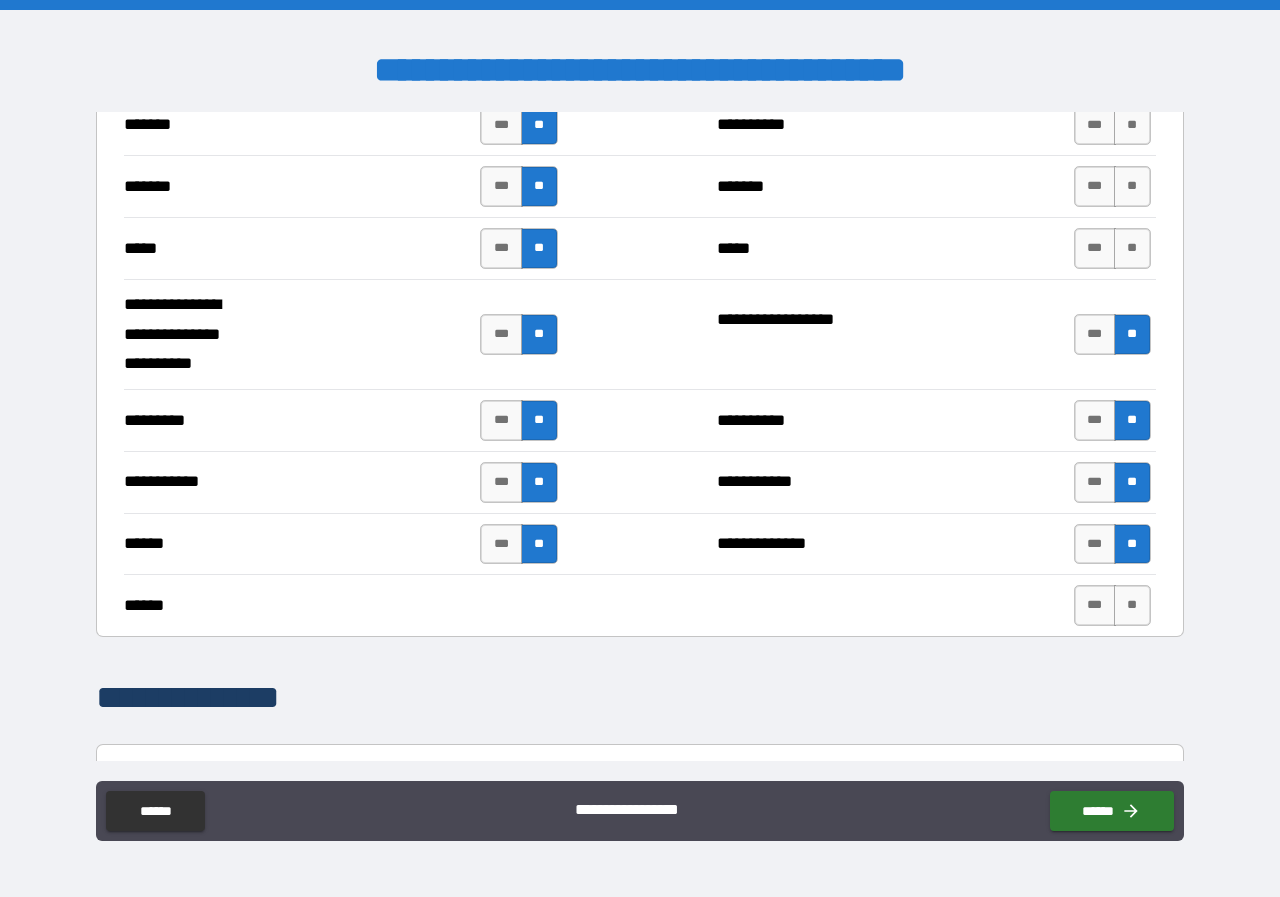 scroll, scrollTop: 1600, scrollLeft: 0, axis: vertical 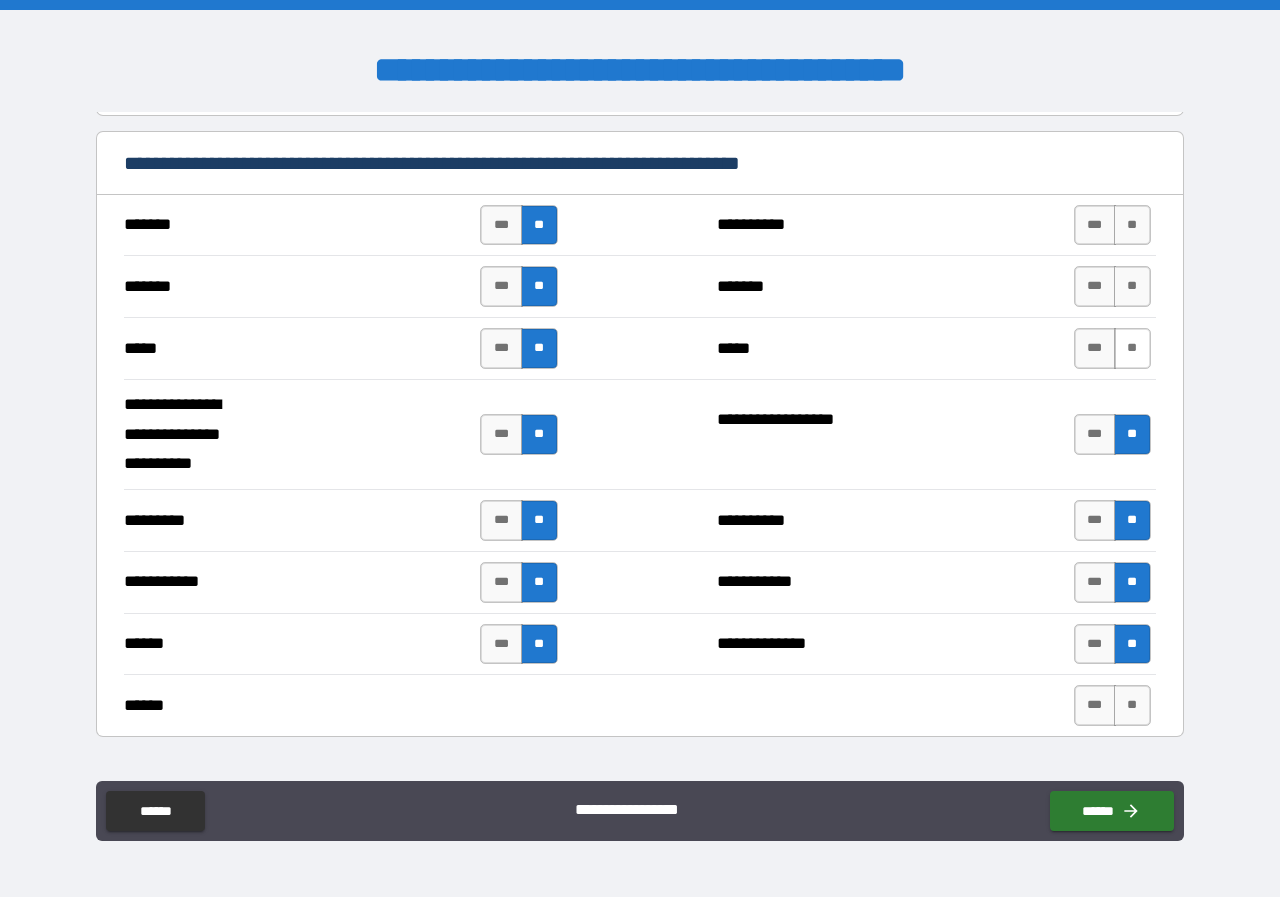 click on "**" at bounding box center [1132, 348] 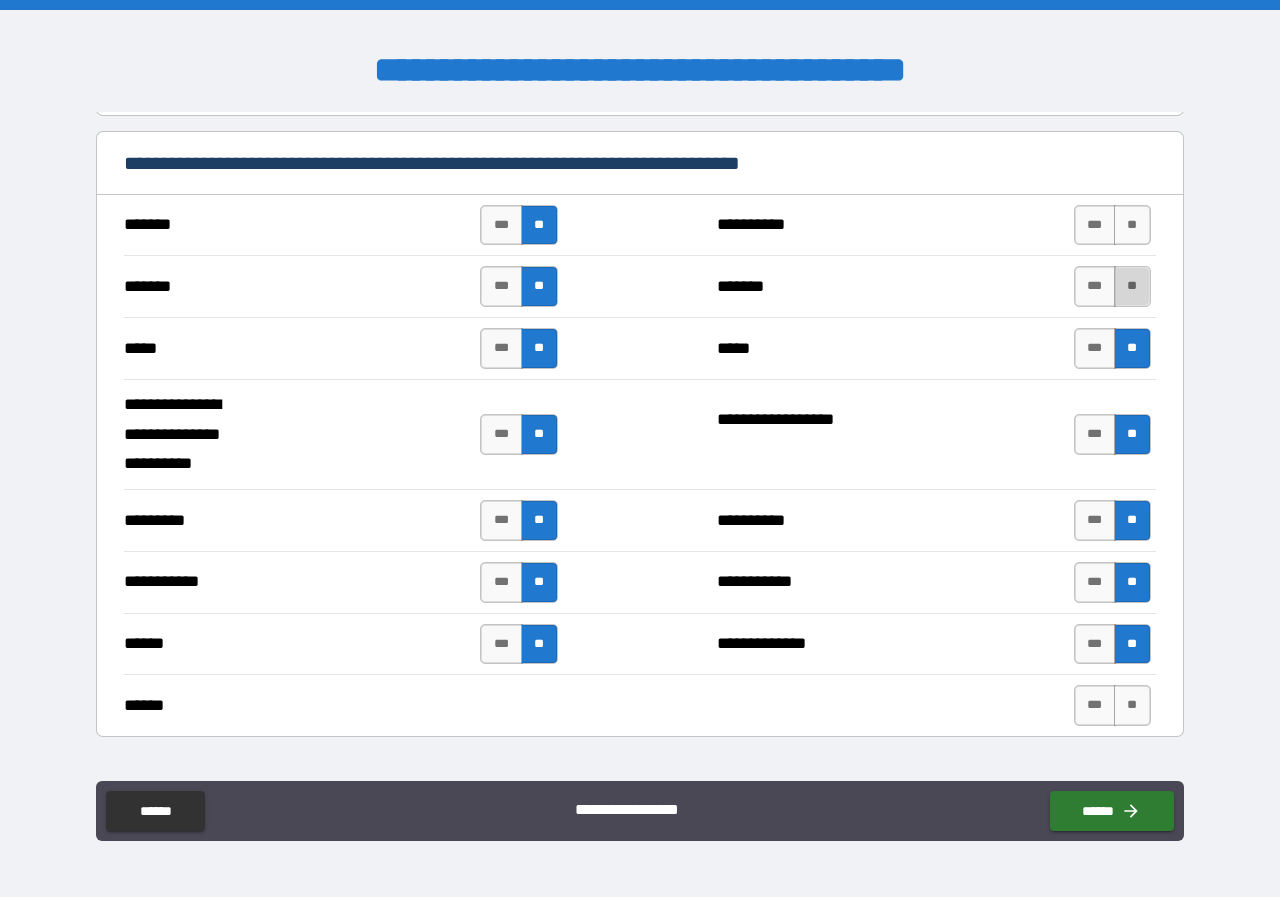 click on "**" at bounding box center (1132, 286) 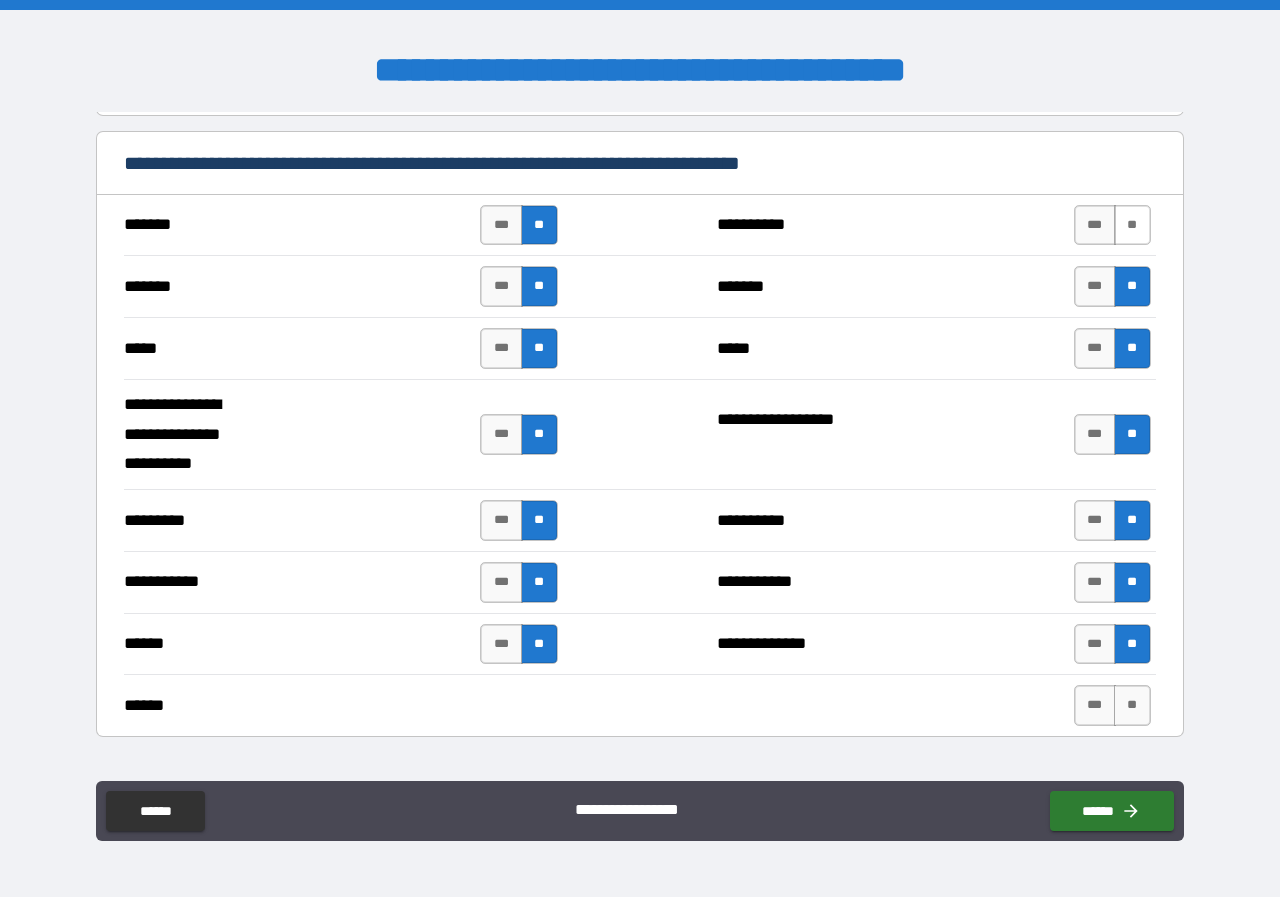 click on "**" at bounding box center (1132, 225) 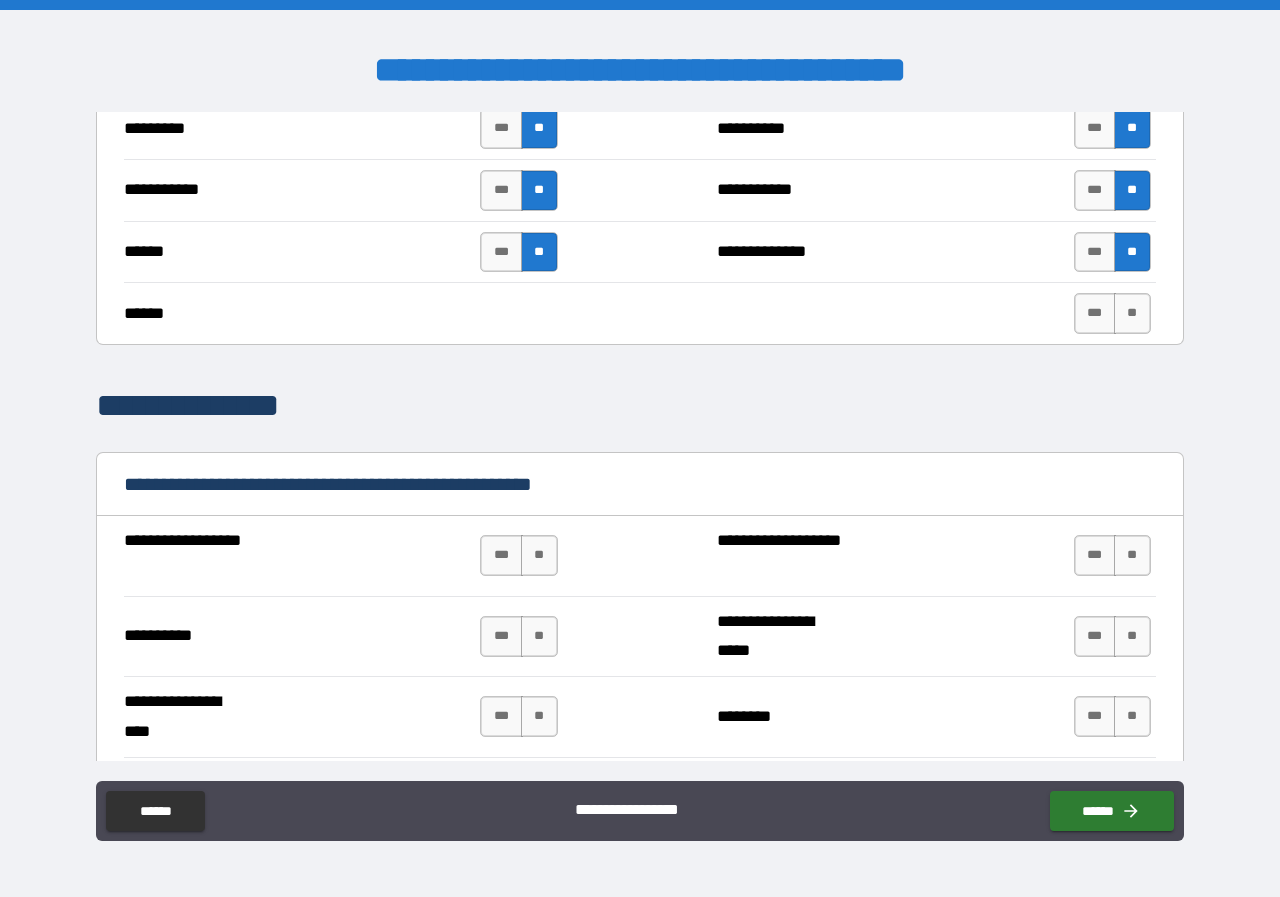 scroll, scrollTop: 2100, scrollLeft: 0, axis: vertical 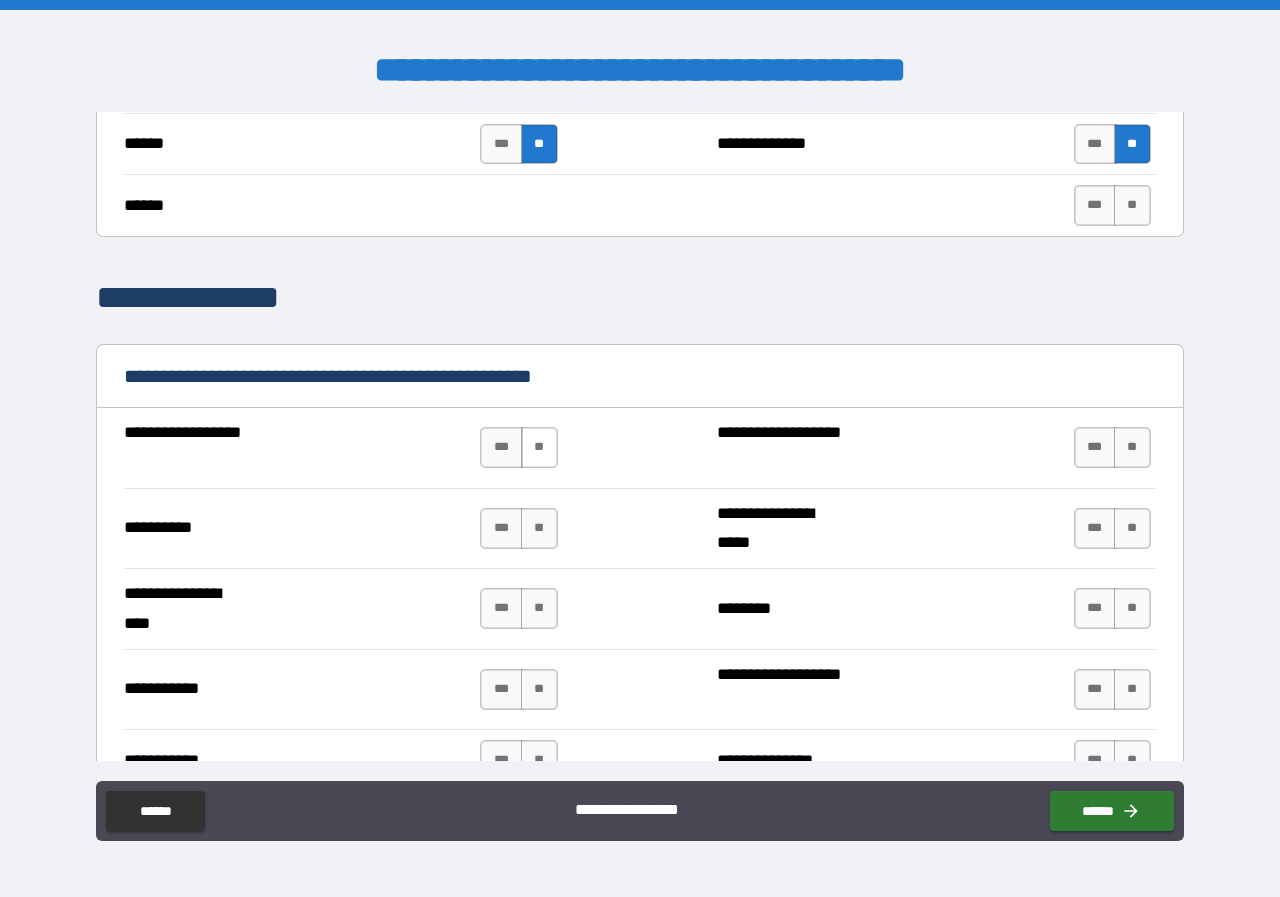 click on "**" at bounding box center [539, 447] 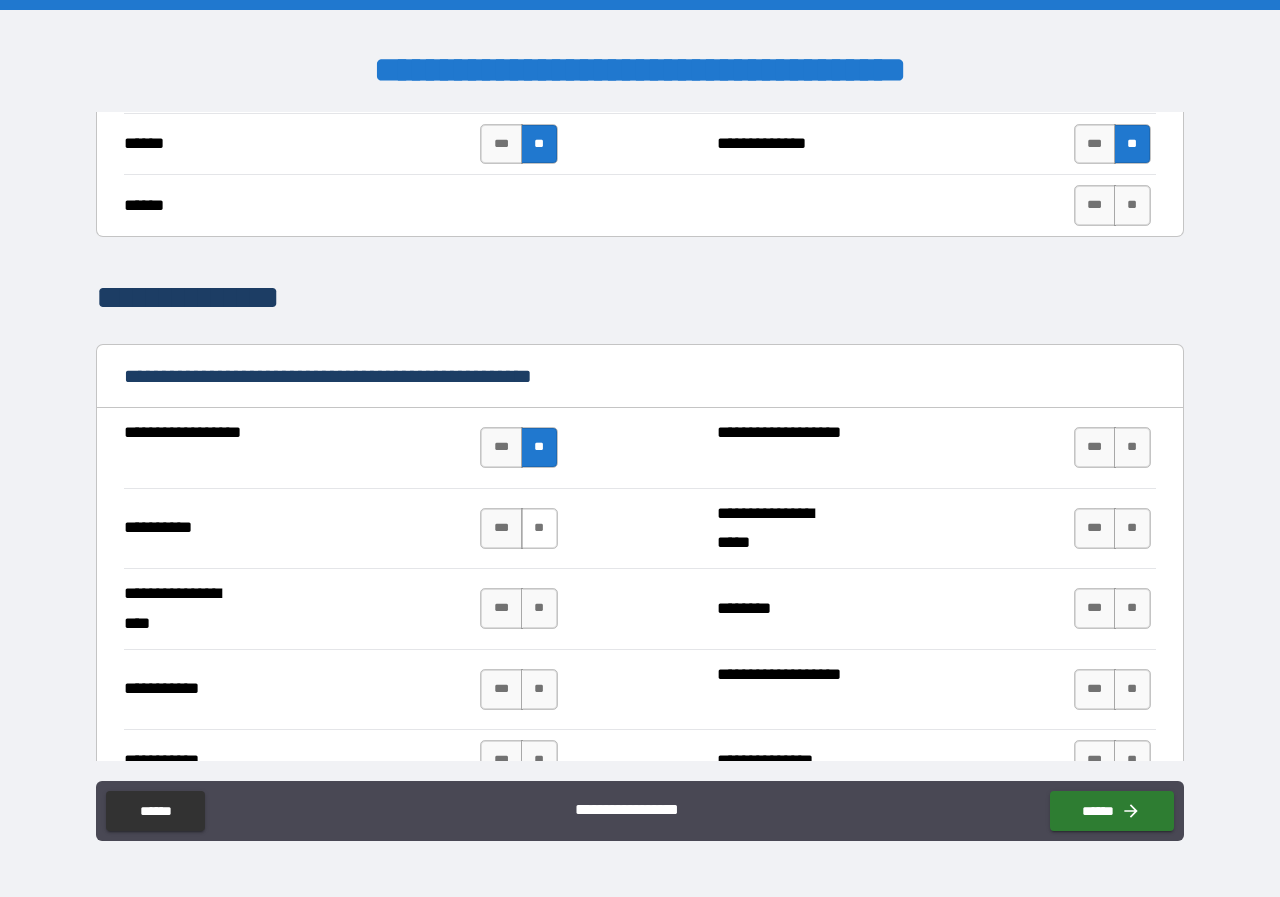 click on "**" at bounding box center [539, 528] 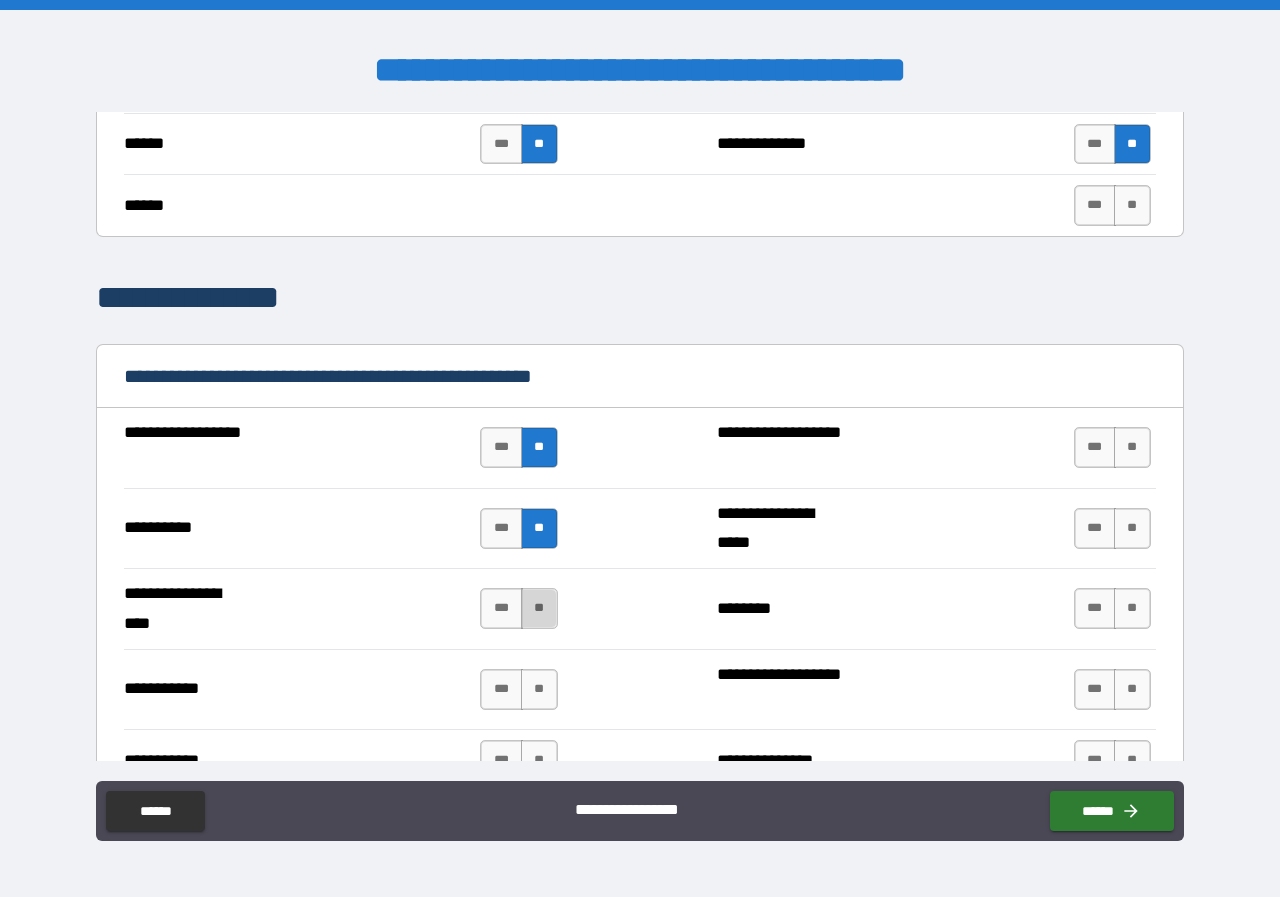 click on "**" at bounding box center [539, 608] 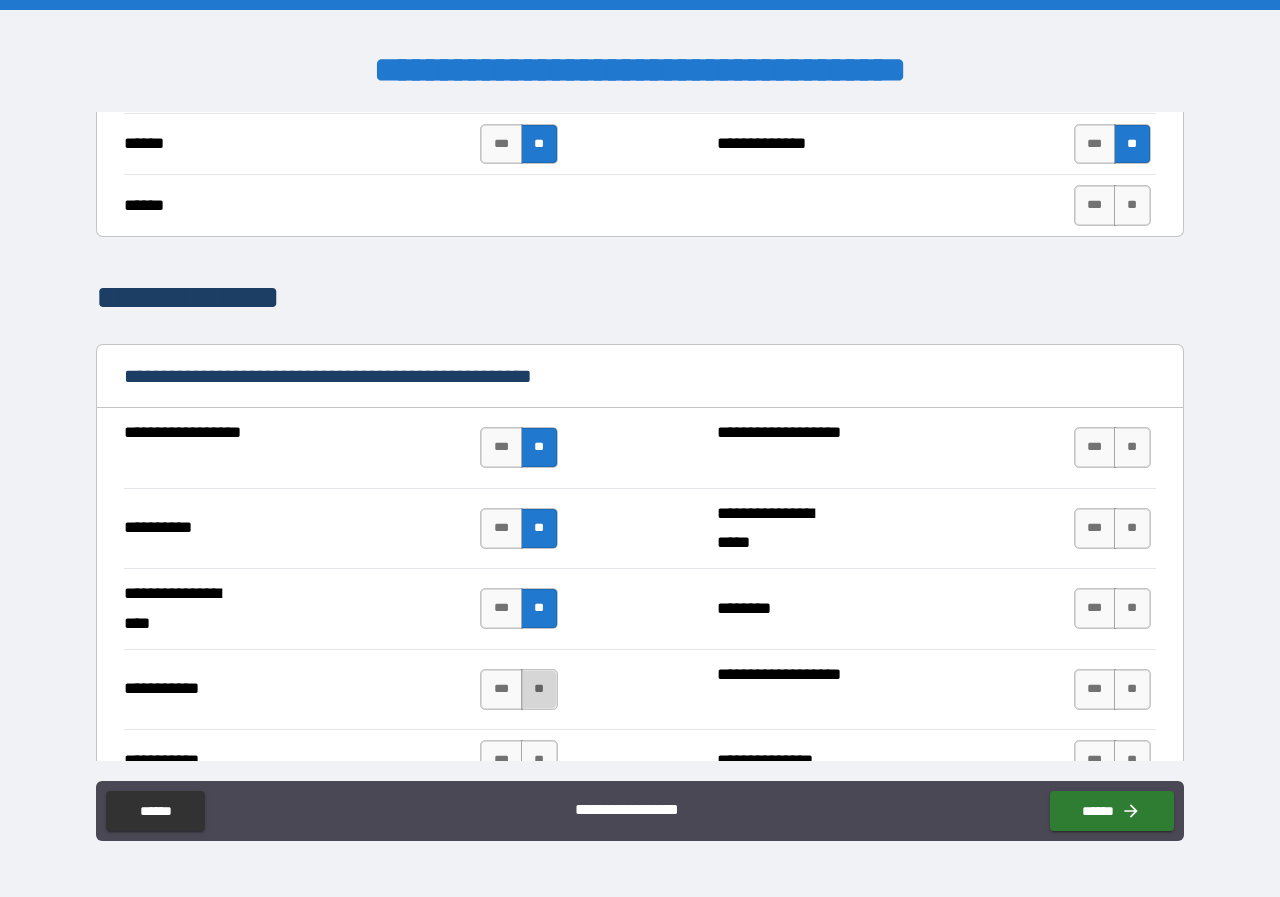 click on "**" at bounding box center (539, 689) 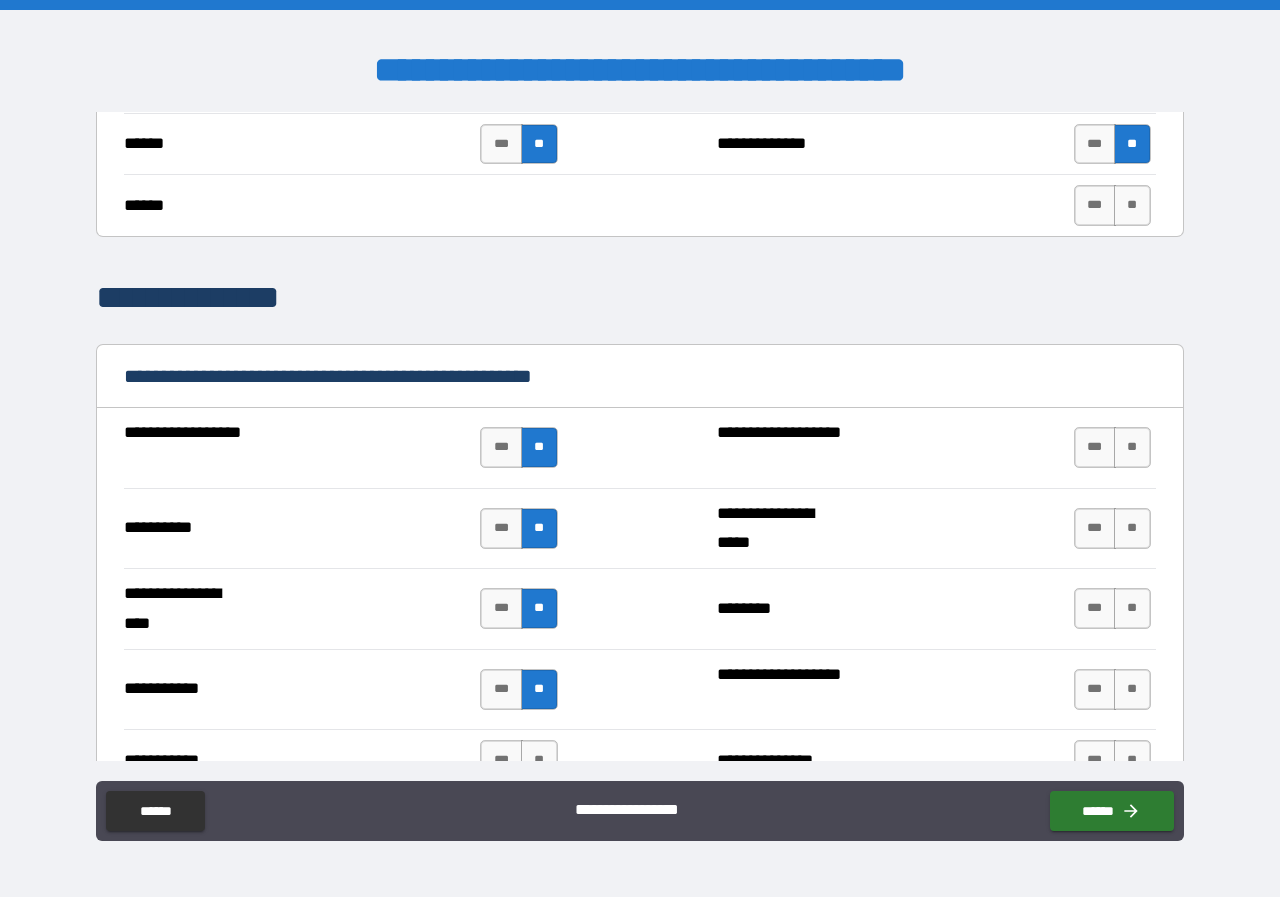 scroll, scrollTop: 2300, scrollLeft: 0, axis: vertical 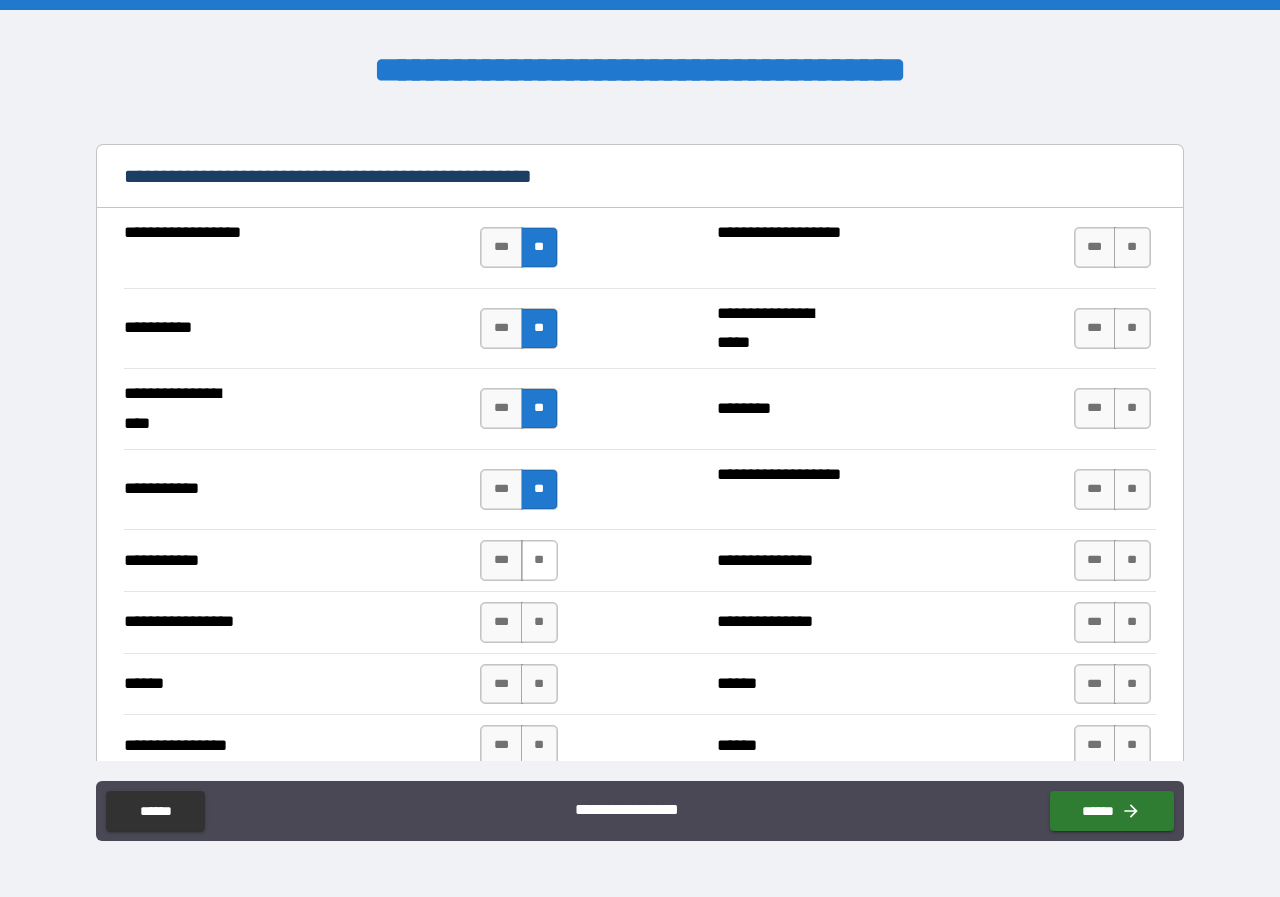 click on "**" at bounding box center [539, 560] 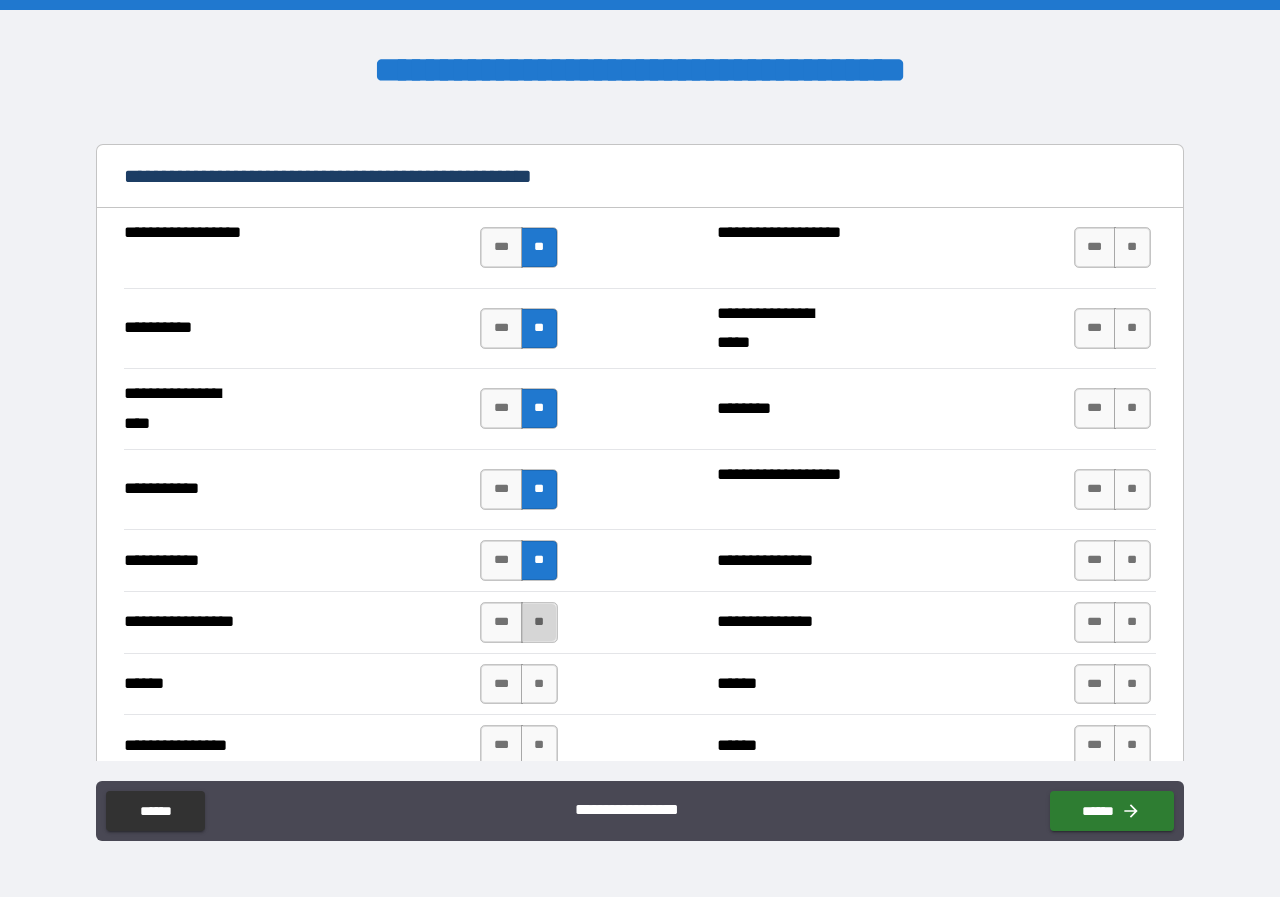 click on "**" at bounding box center (539, 622) 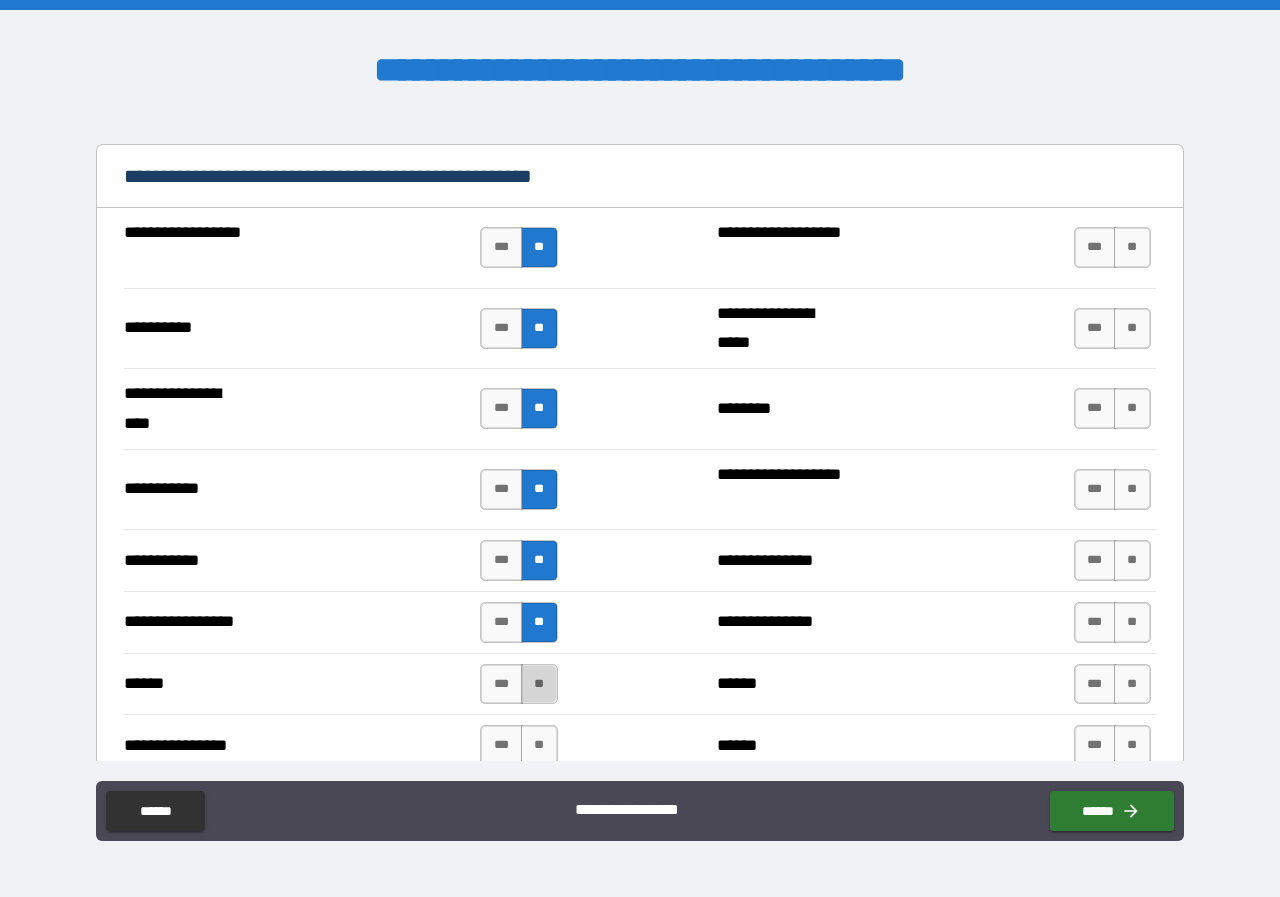 click on "**" at bounding box center (539, 684) 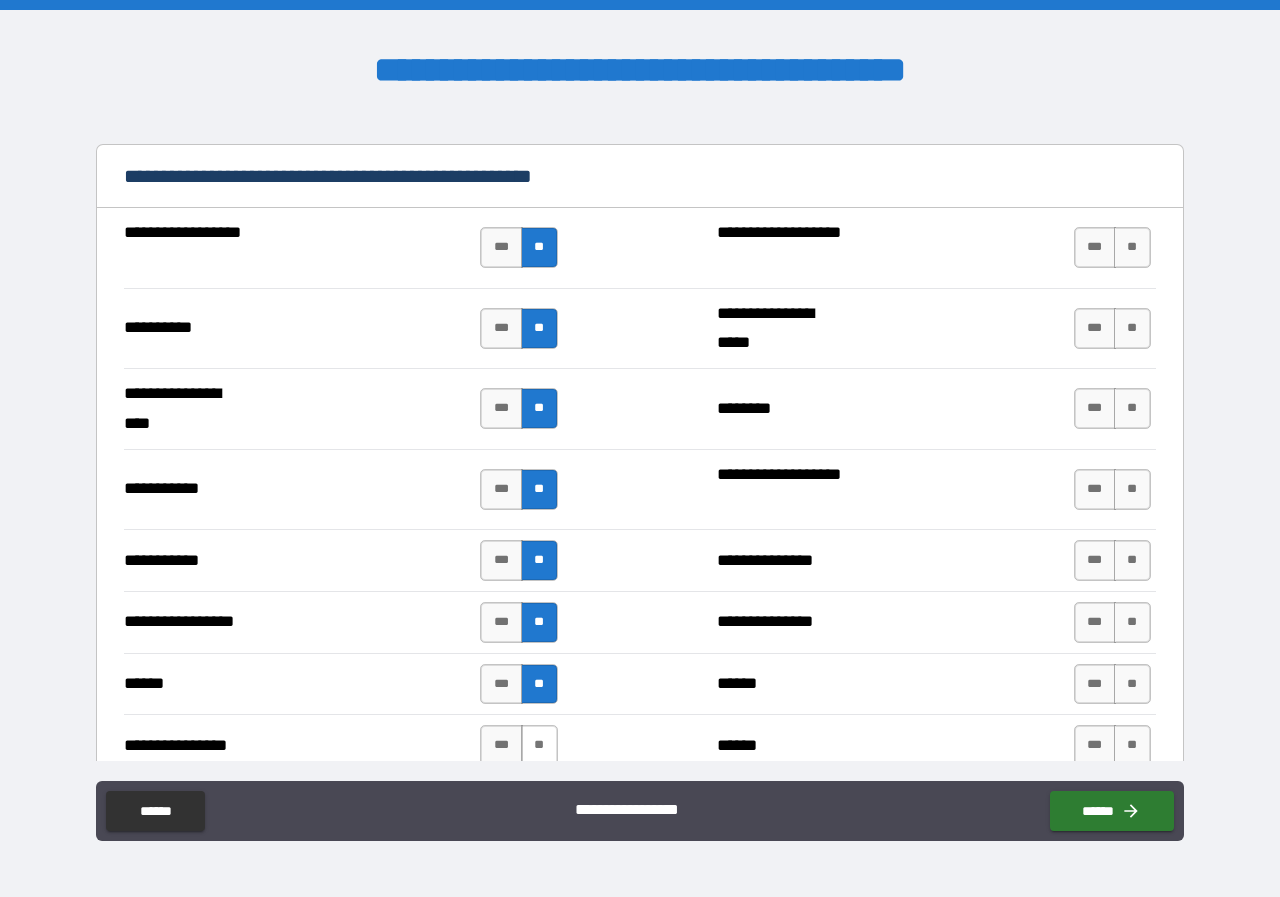 click on "**" at bounding box center (539, 745) 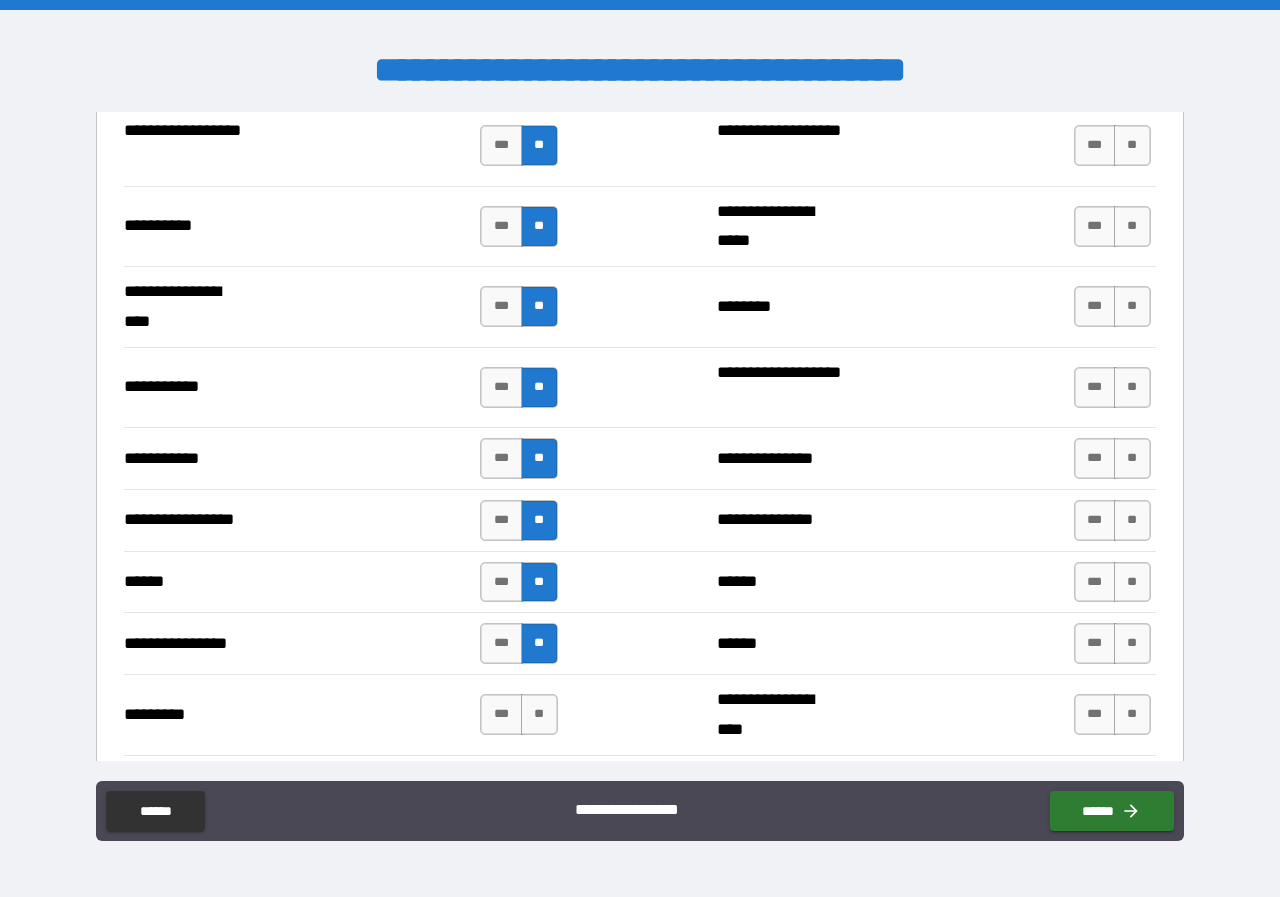 scroll, scrollTop: 2500, scrollLeft: 0, axis: vertical 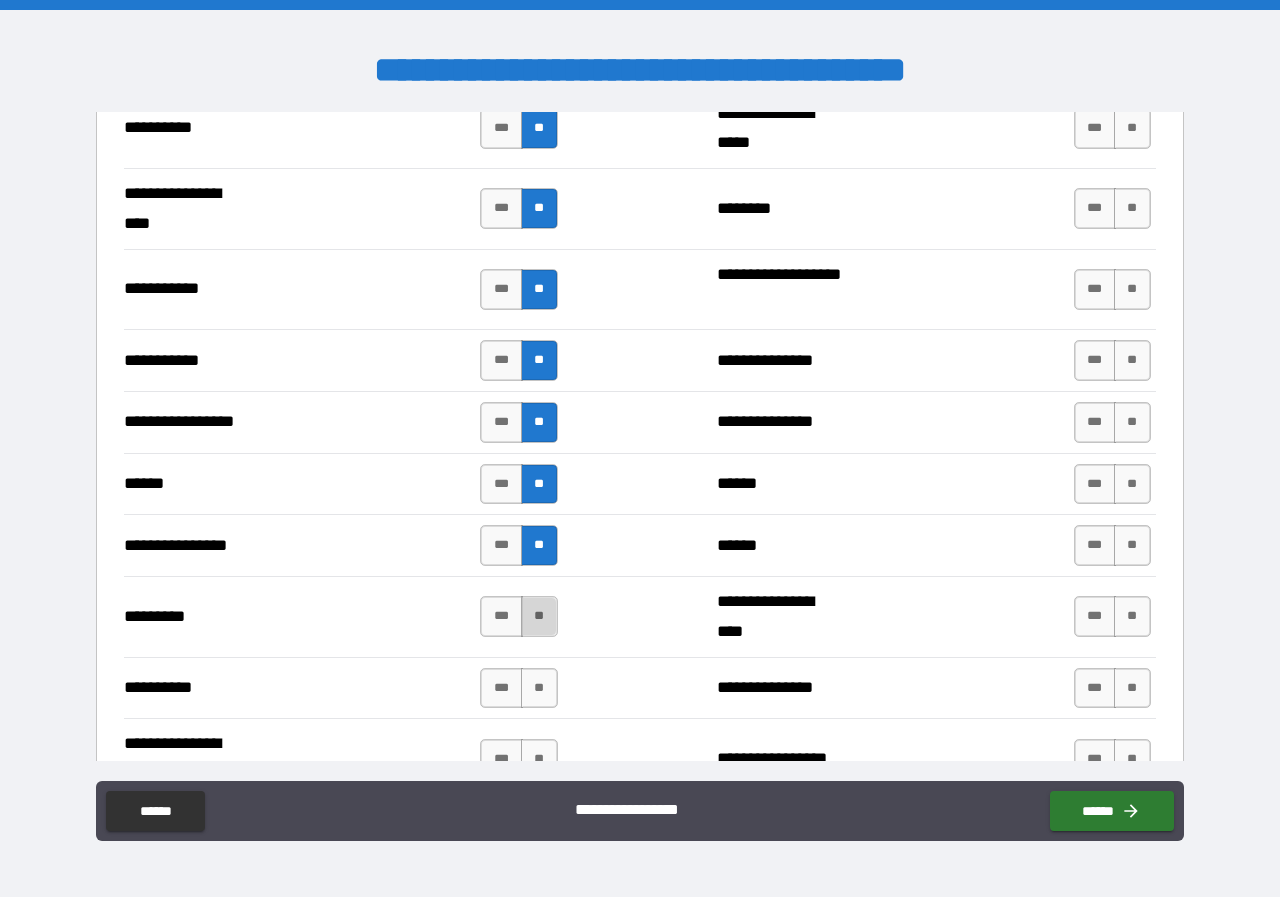click on "**" at bounding box center (539, 616) 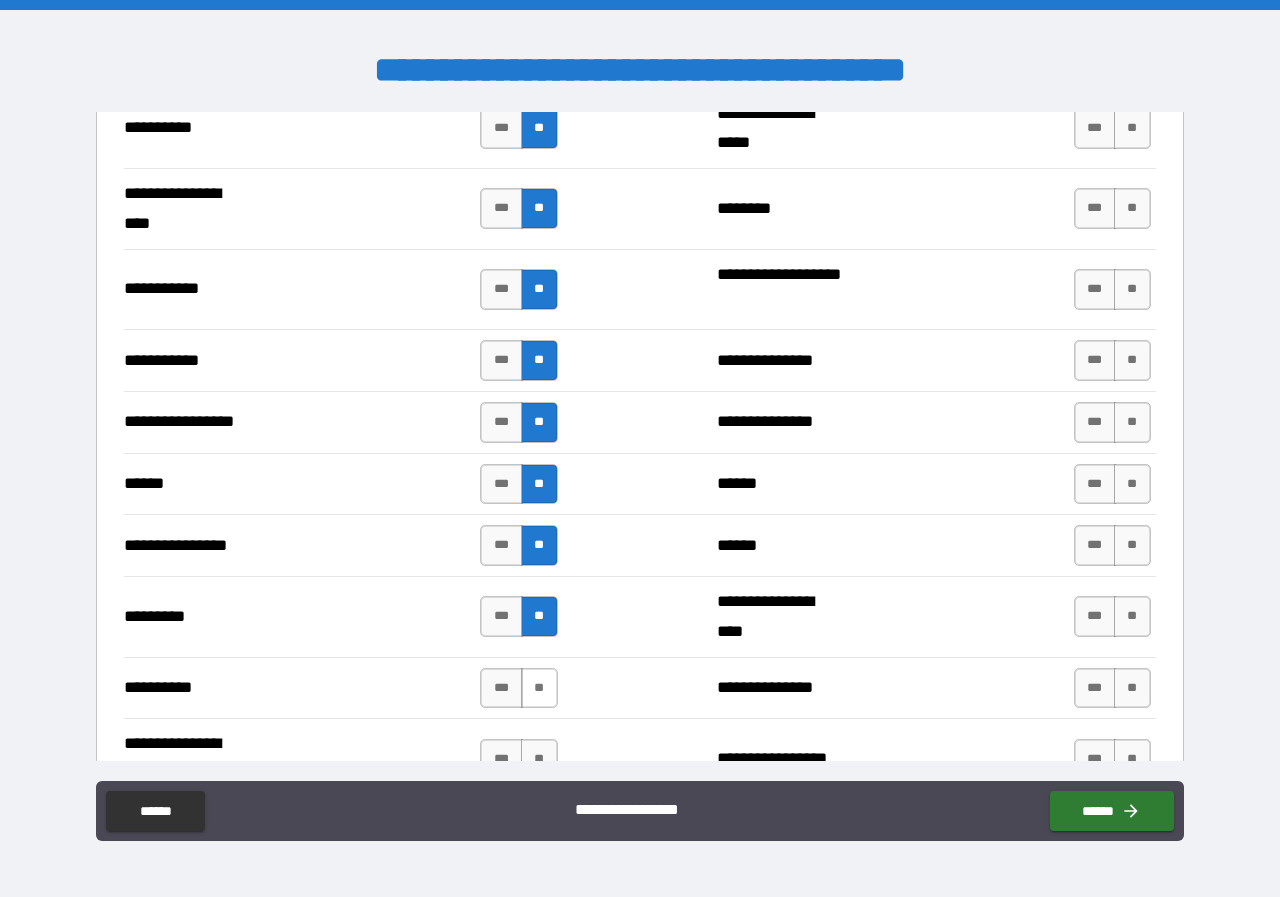 click on "**" at bounding box center (539, 688) 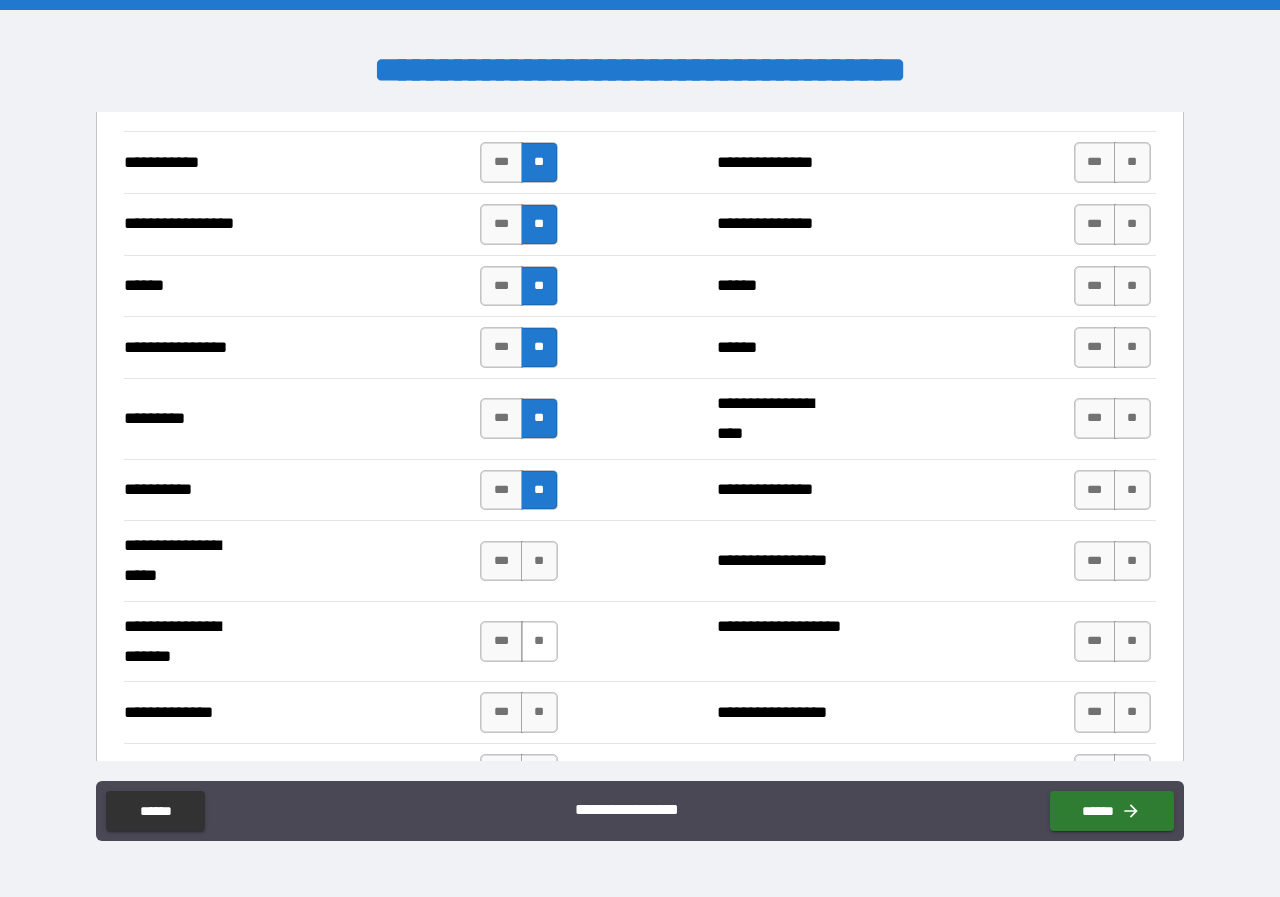scroll, scrollTop: 2700, scrollLeft: 0, axis: vertical 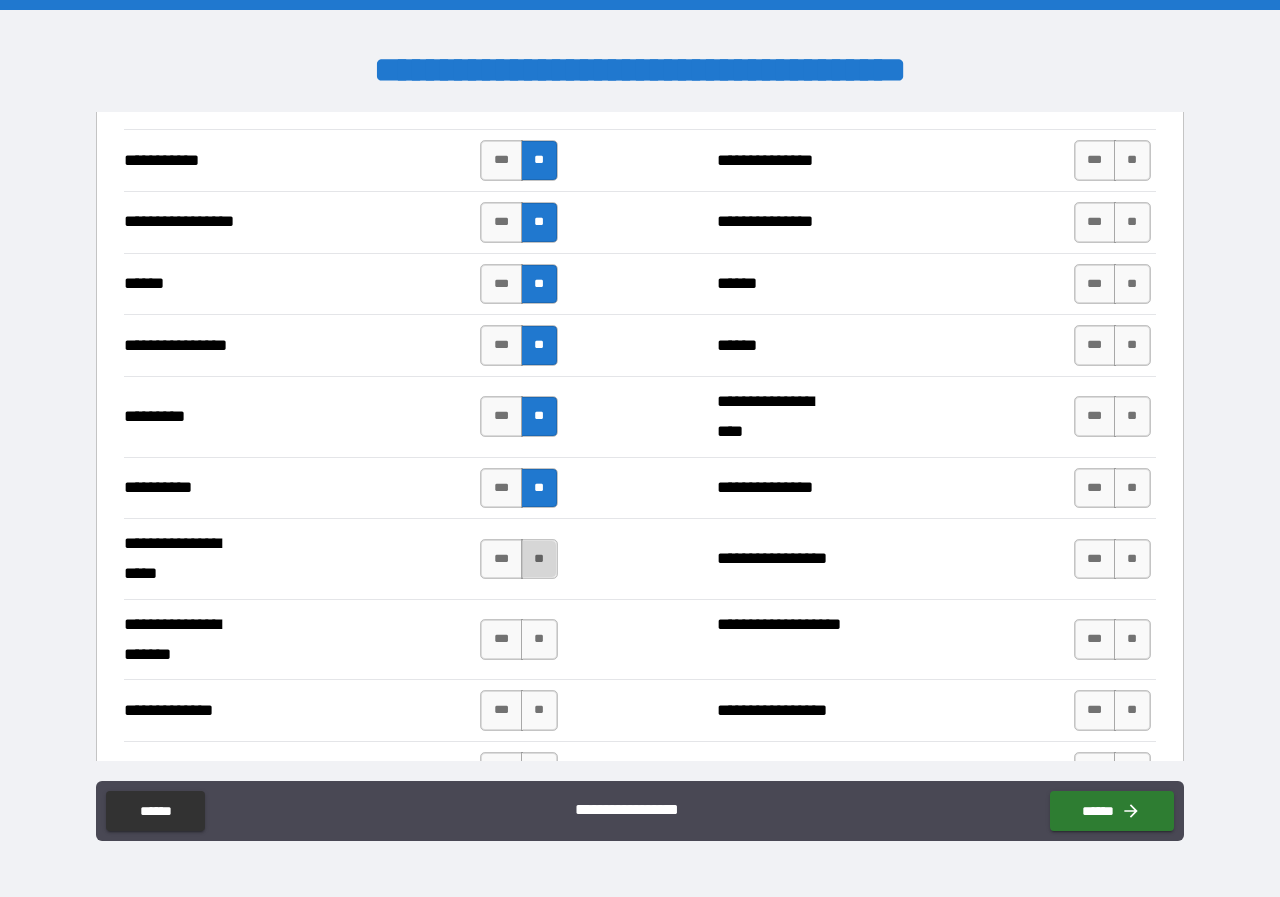 click on "**" at bounding box center [539, 559] 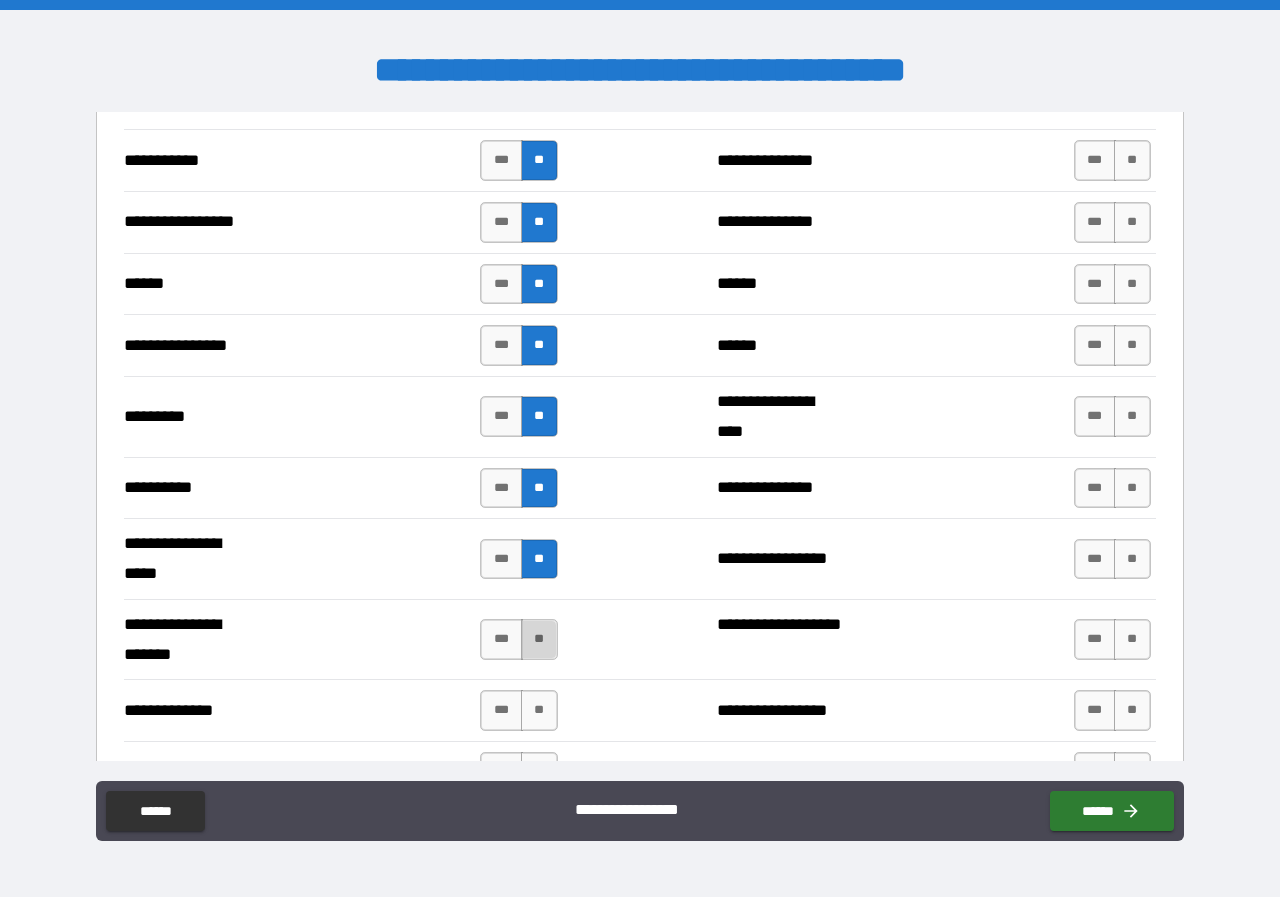 click on "**" at bounding box center [539, 639] 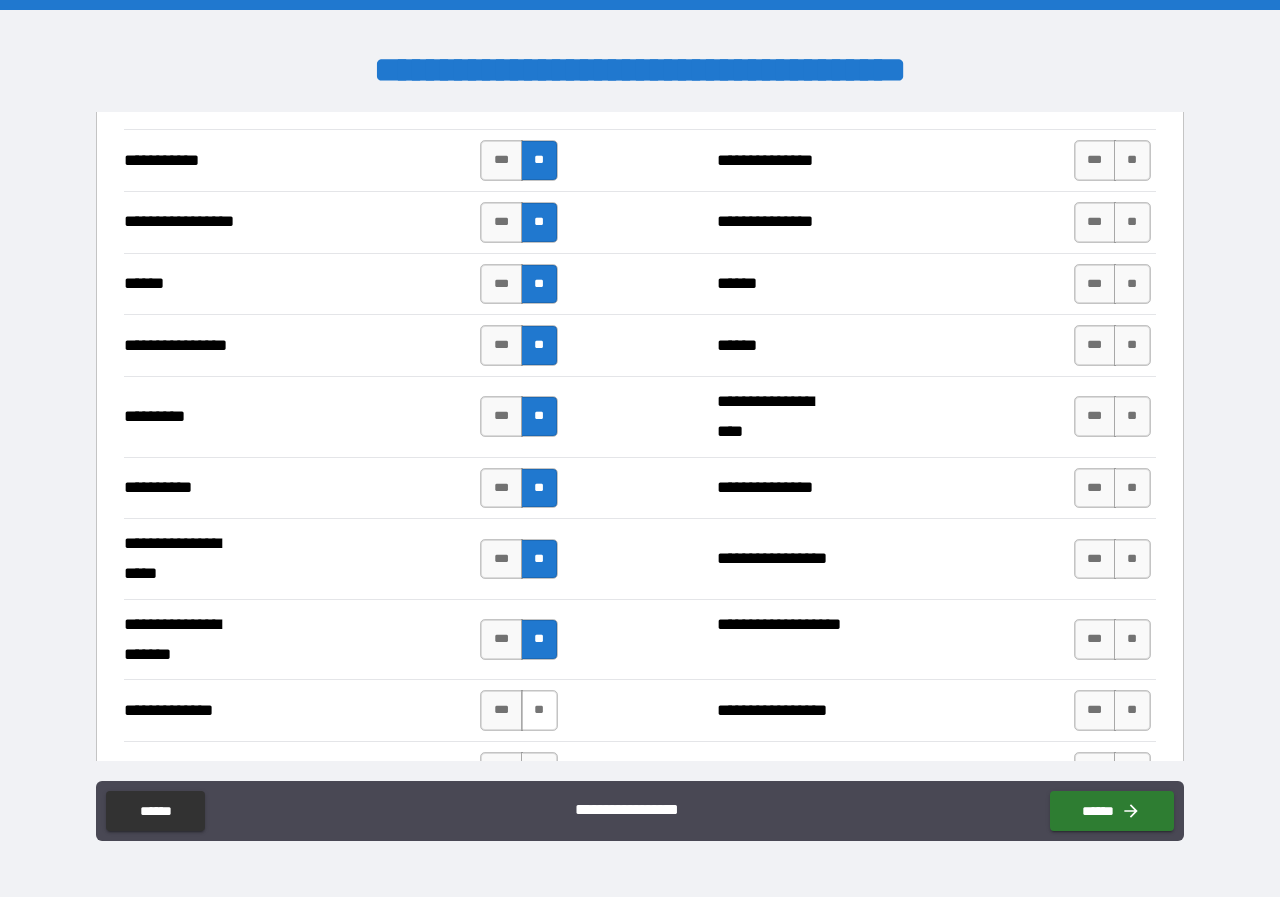 click on "**" at bounding box center [539, 710] 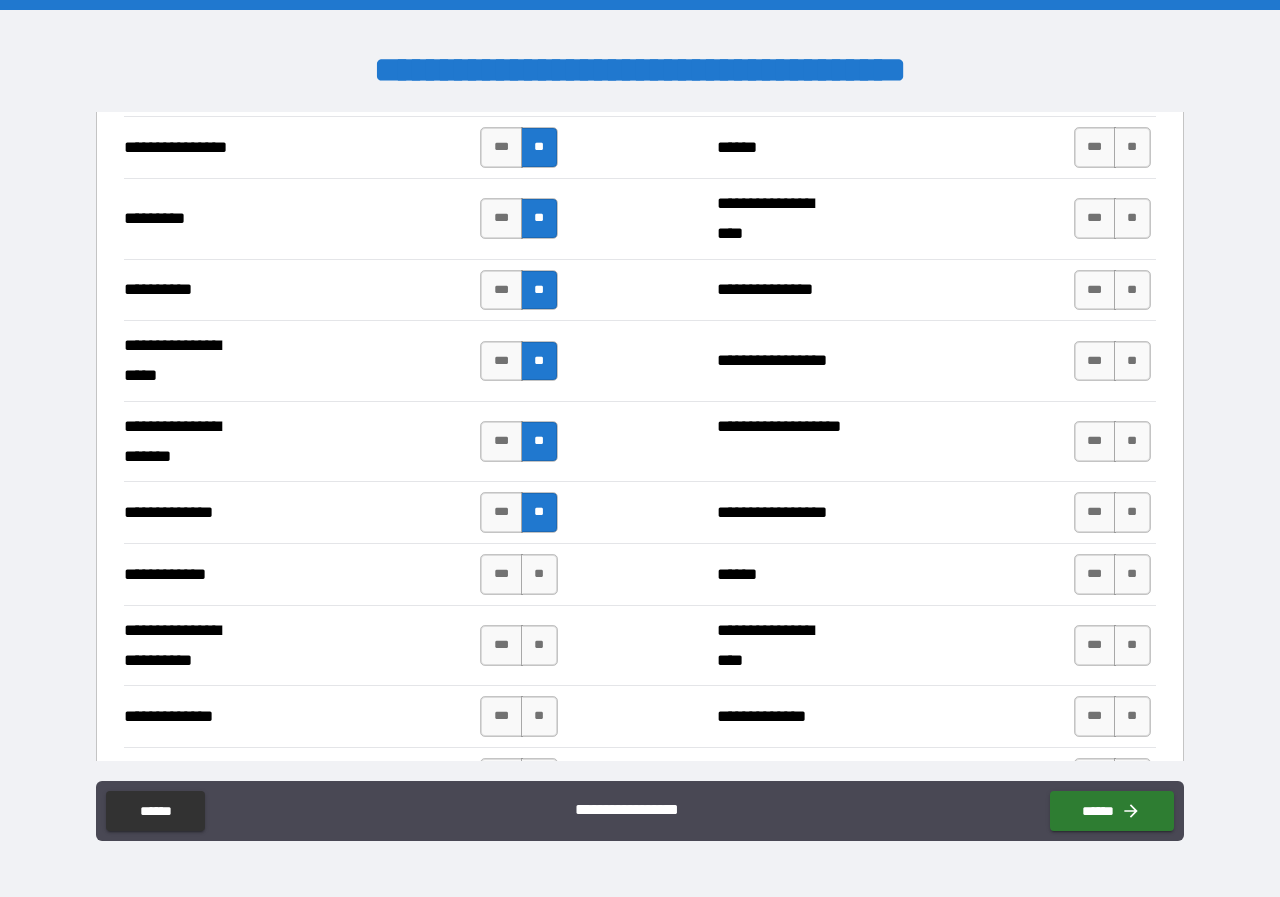 scroll, scrollTop: 2900, scrollLeft: 0, axis: vertical 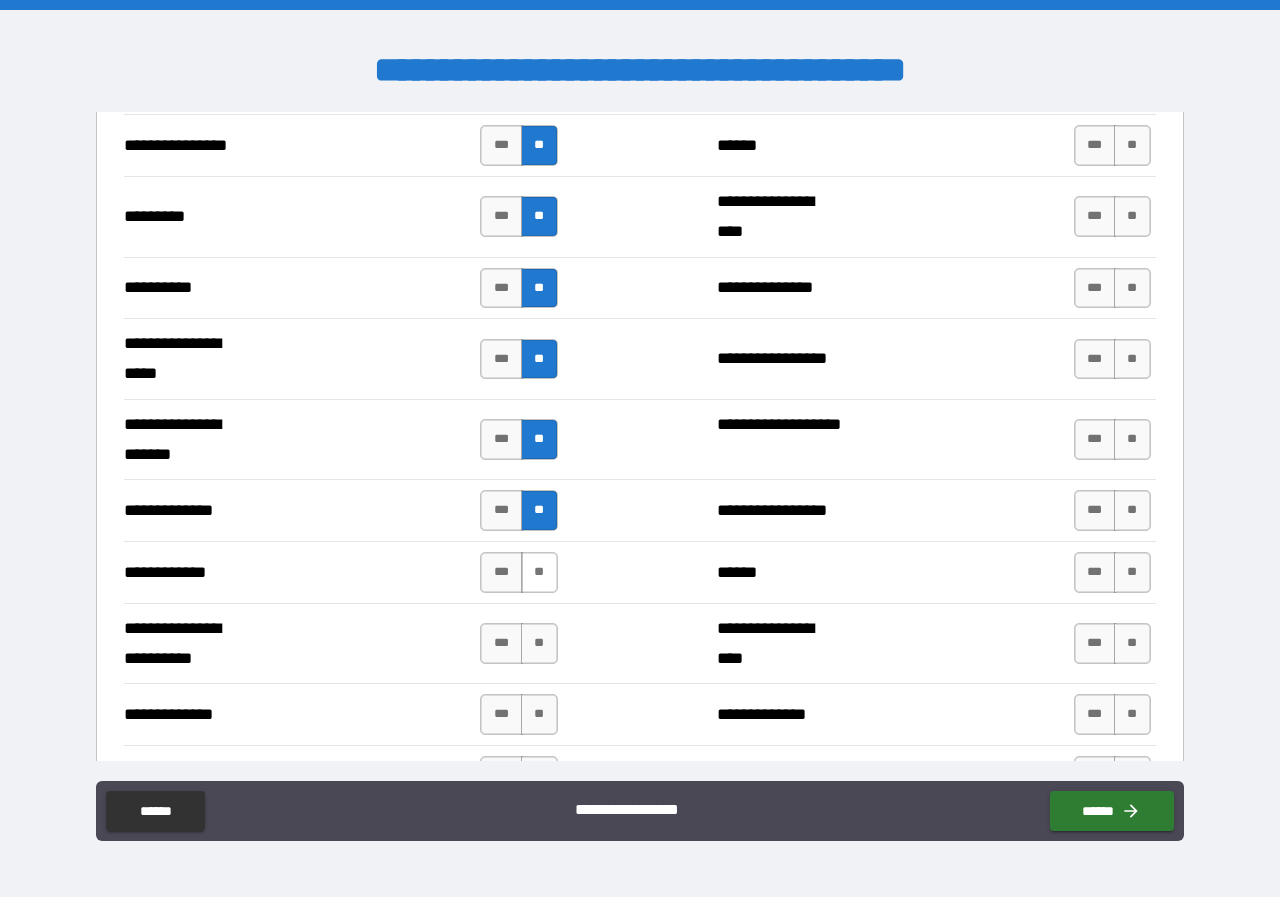 click on "**" at bounding box center [539, 572] 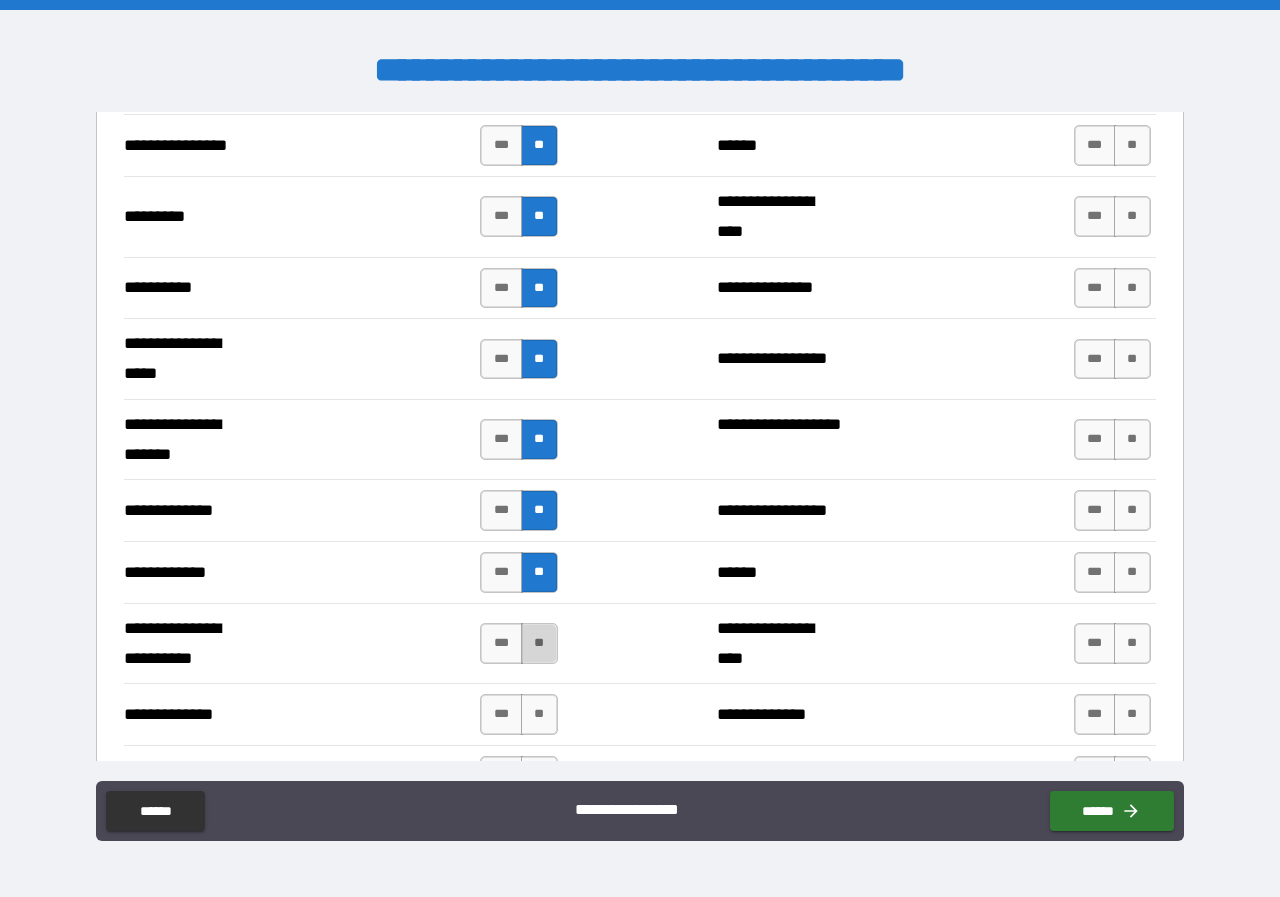 click on "**" at bounding box center [539, 643] 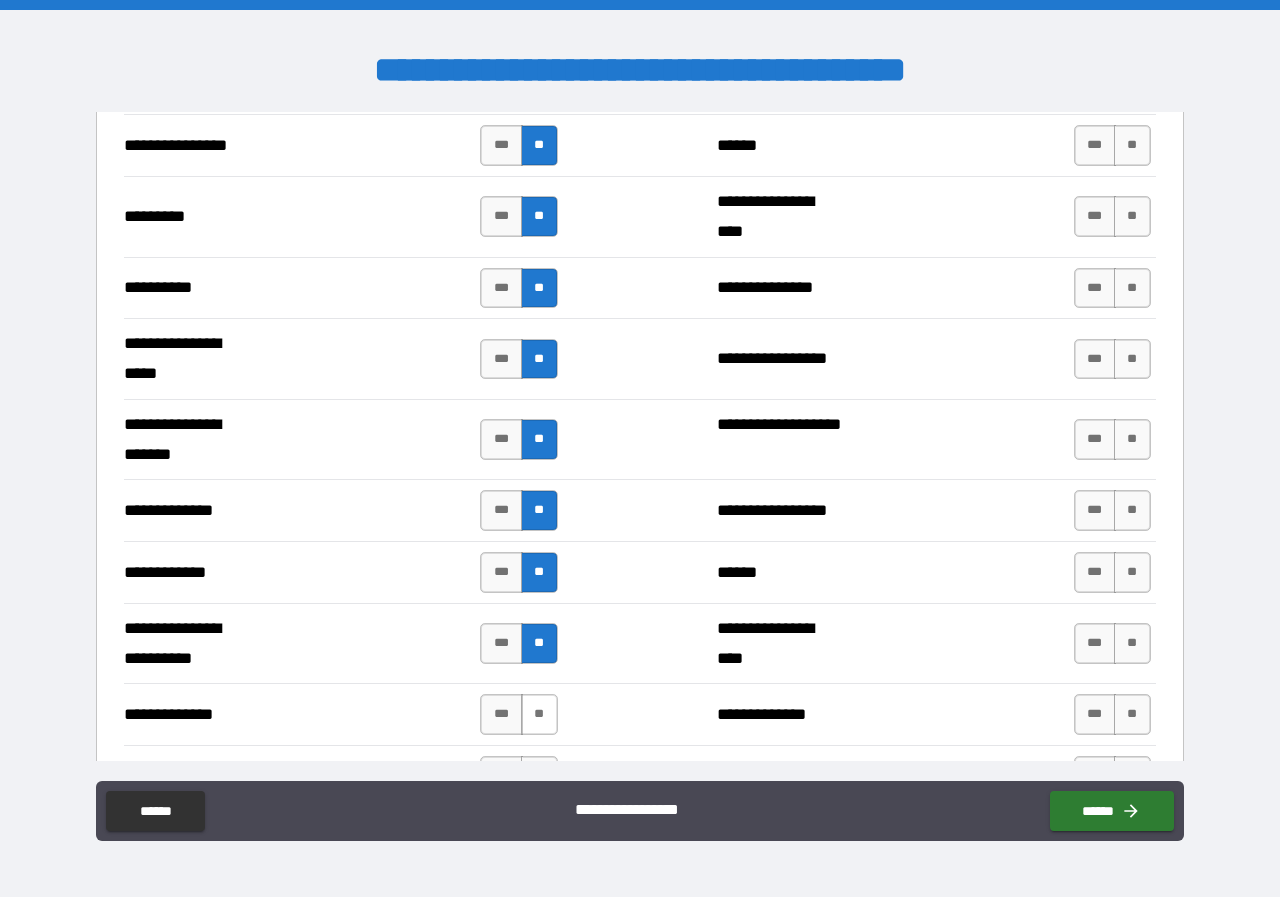 click on "**" at bounding box center (539, 714) 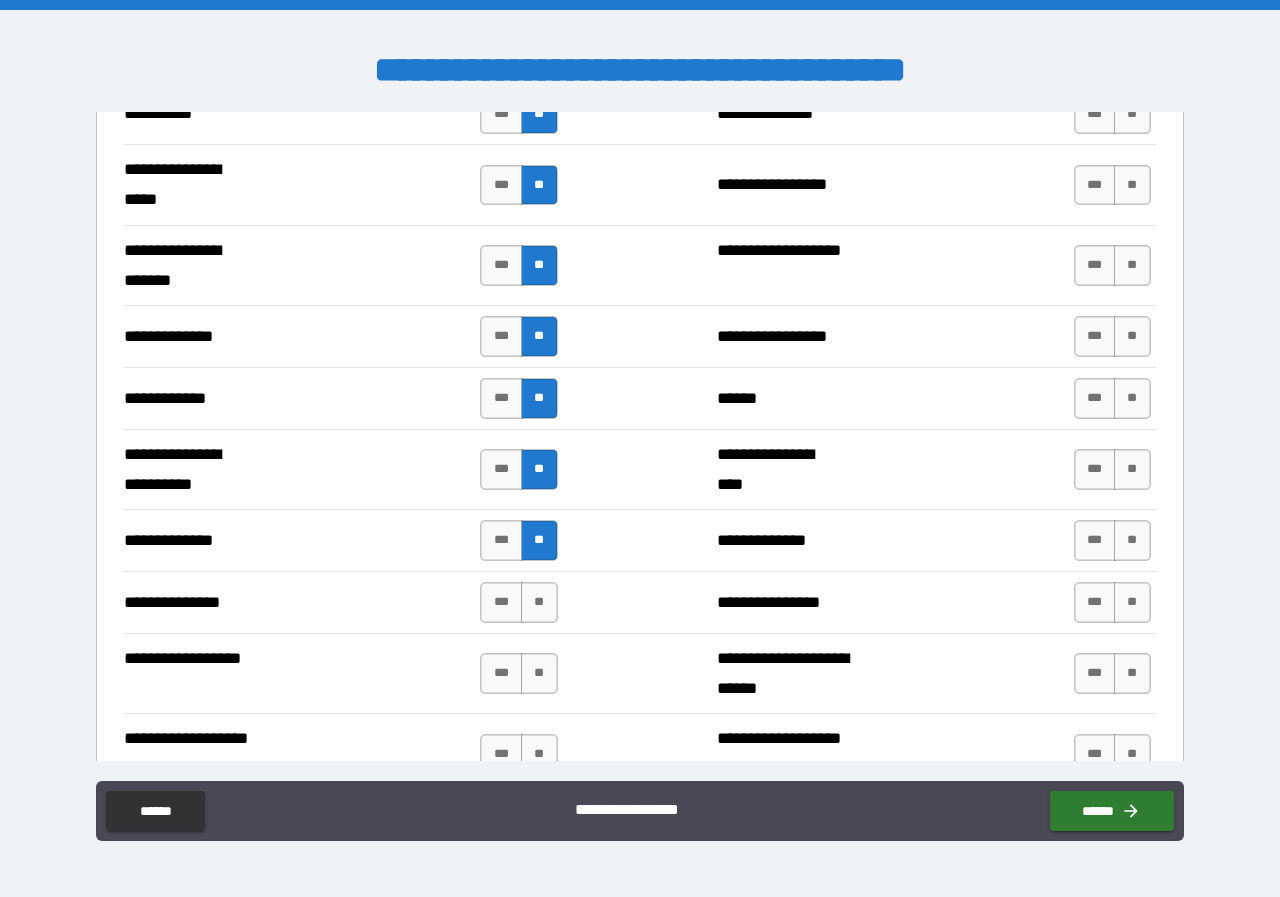 scroll, scrollTop: 3200, scrollLeft: 0, axis: vertical 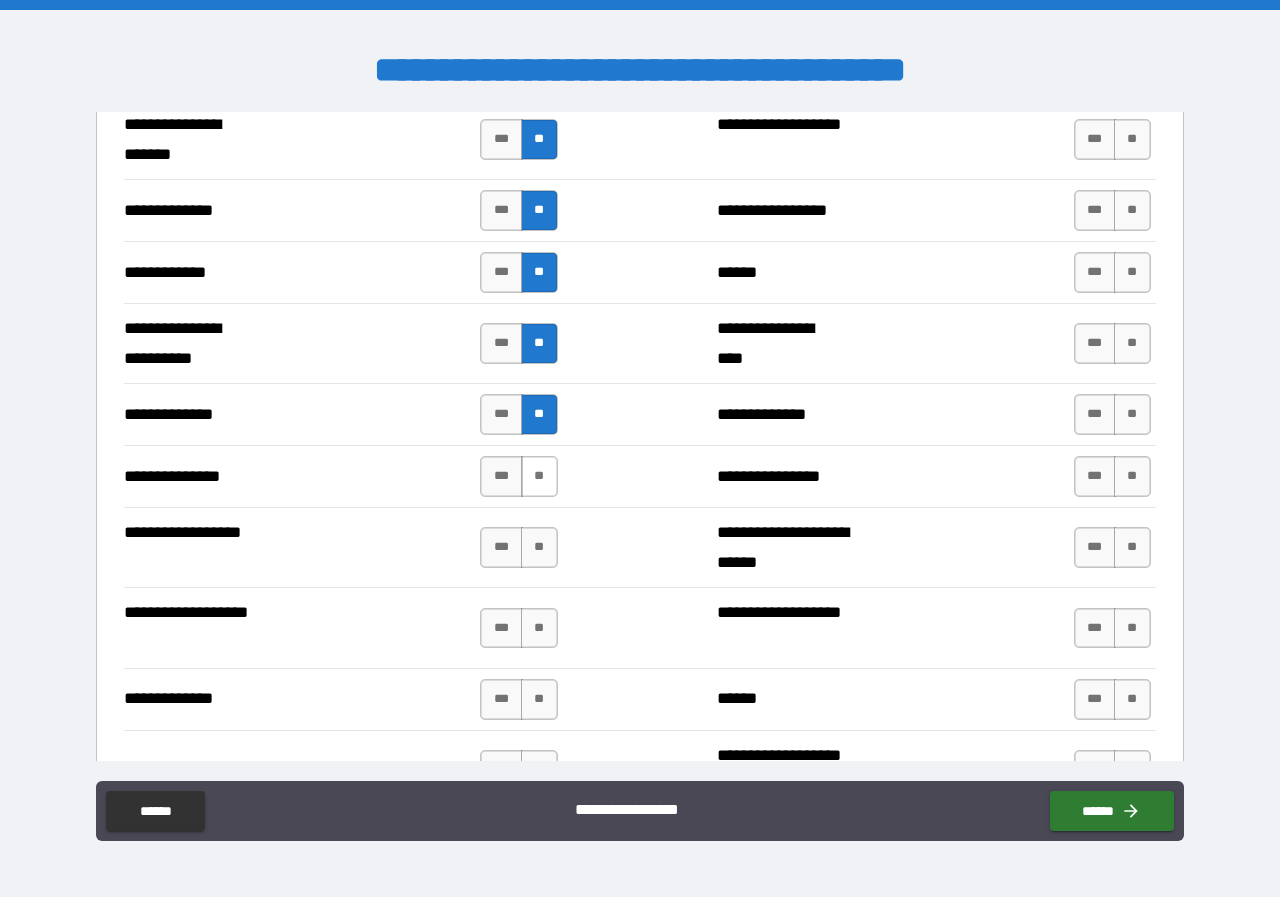click on "**" at bounding box center [539, 476] 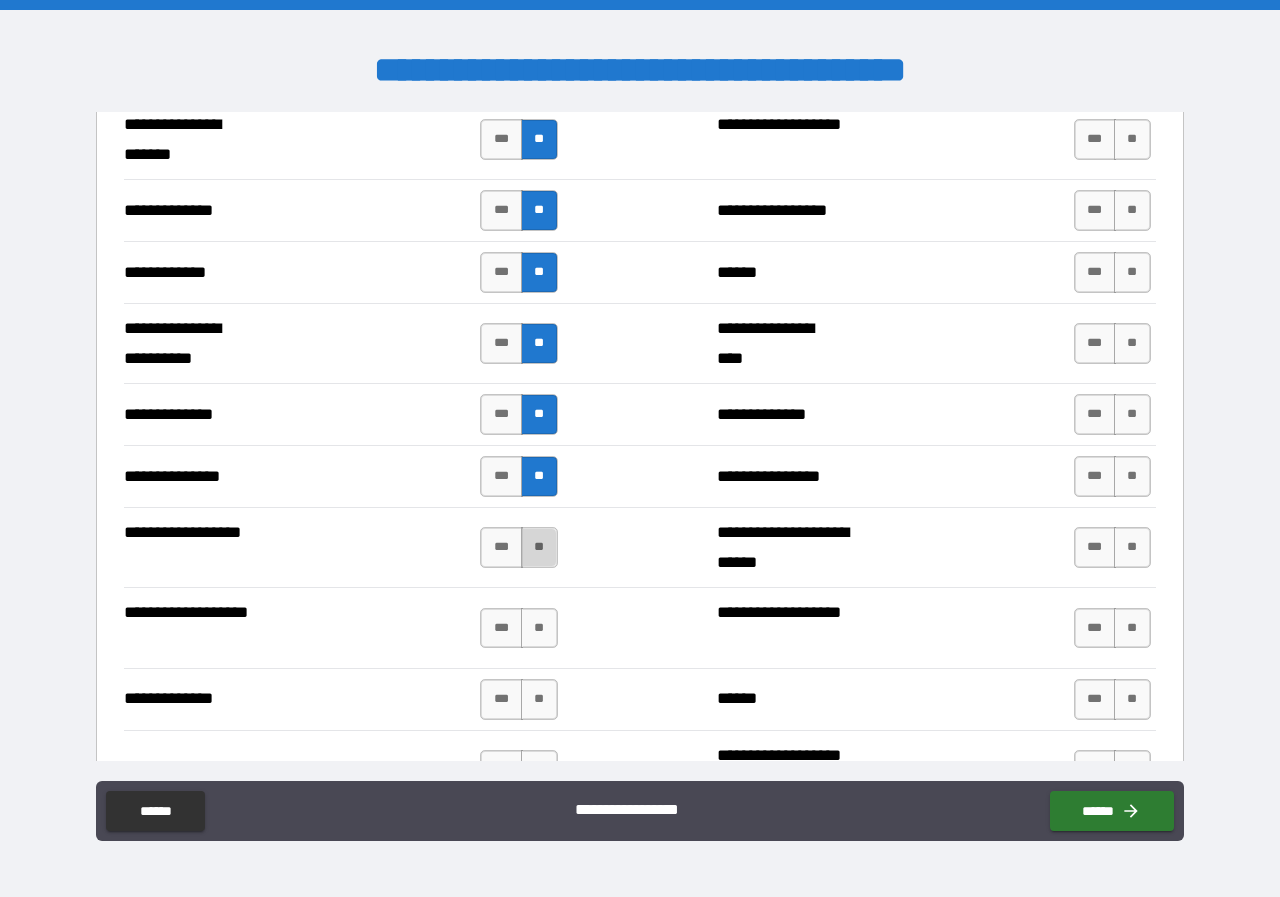 click on "**" at bounding box center (539, 547) 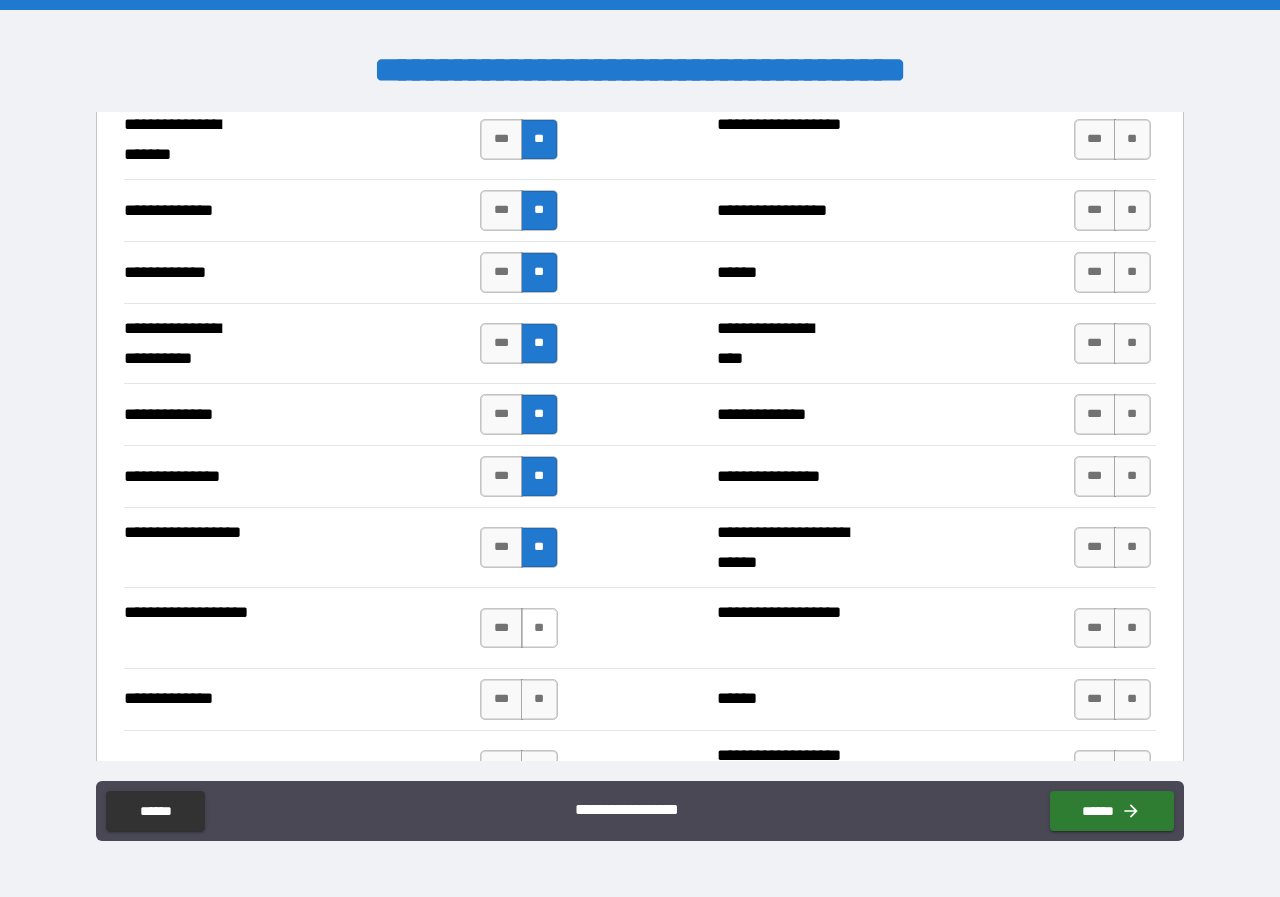 click on "**" at bounding box center (539, 628) 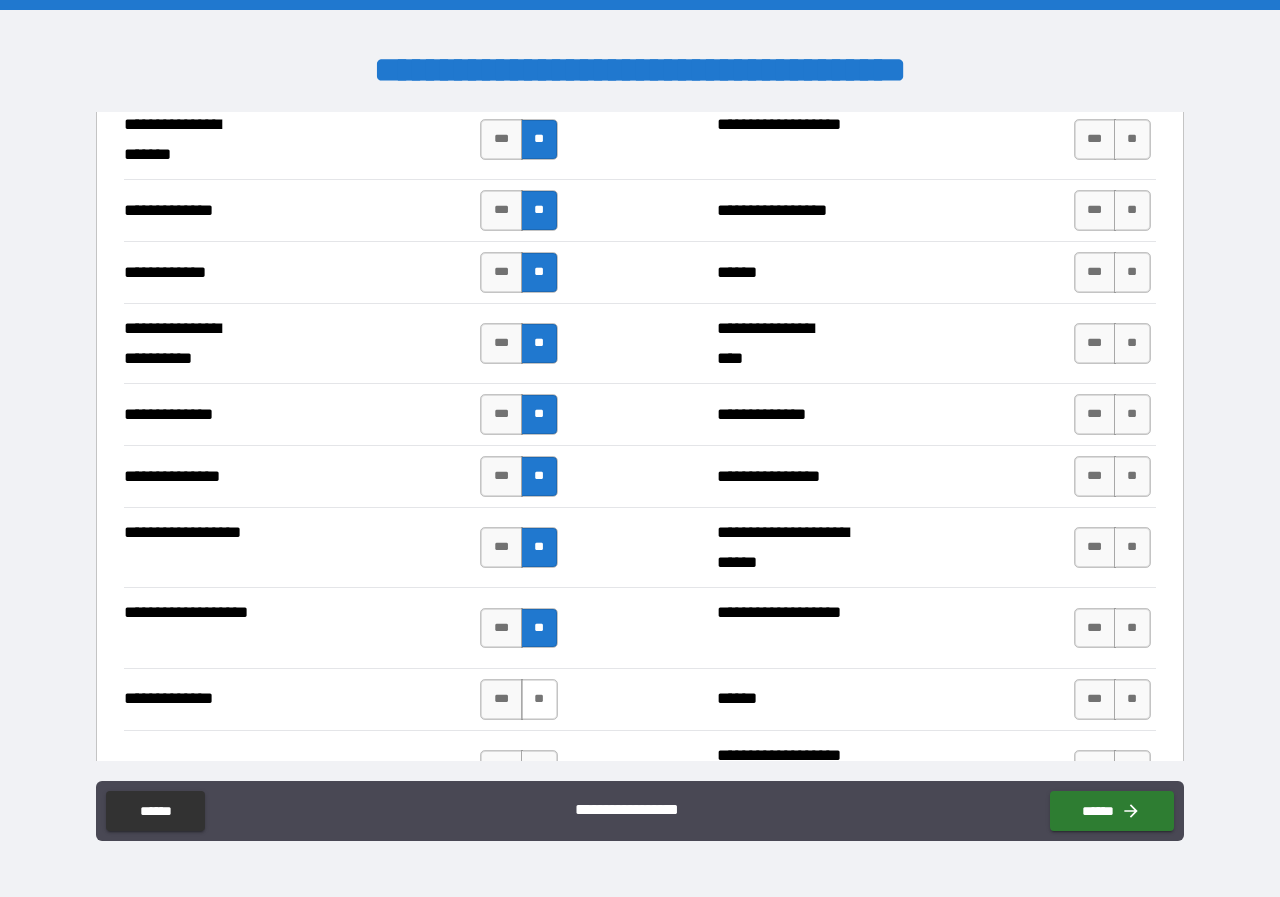 click on "**" at bounding box center [539, 699] 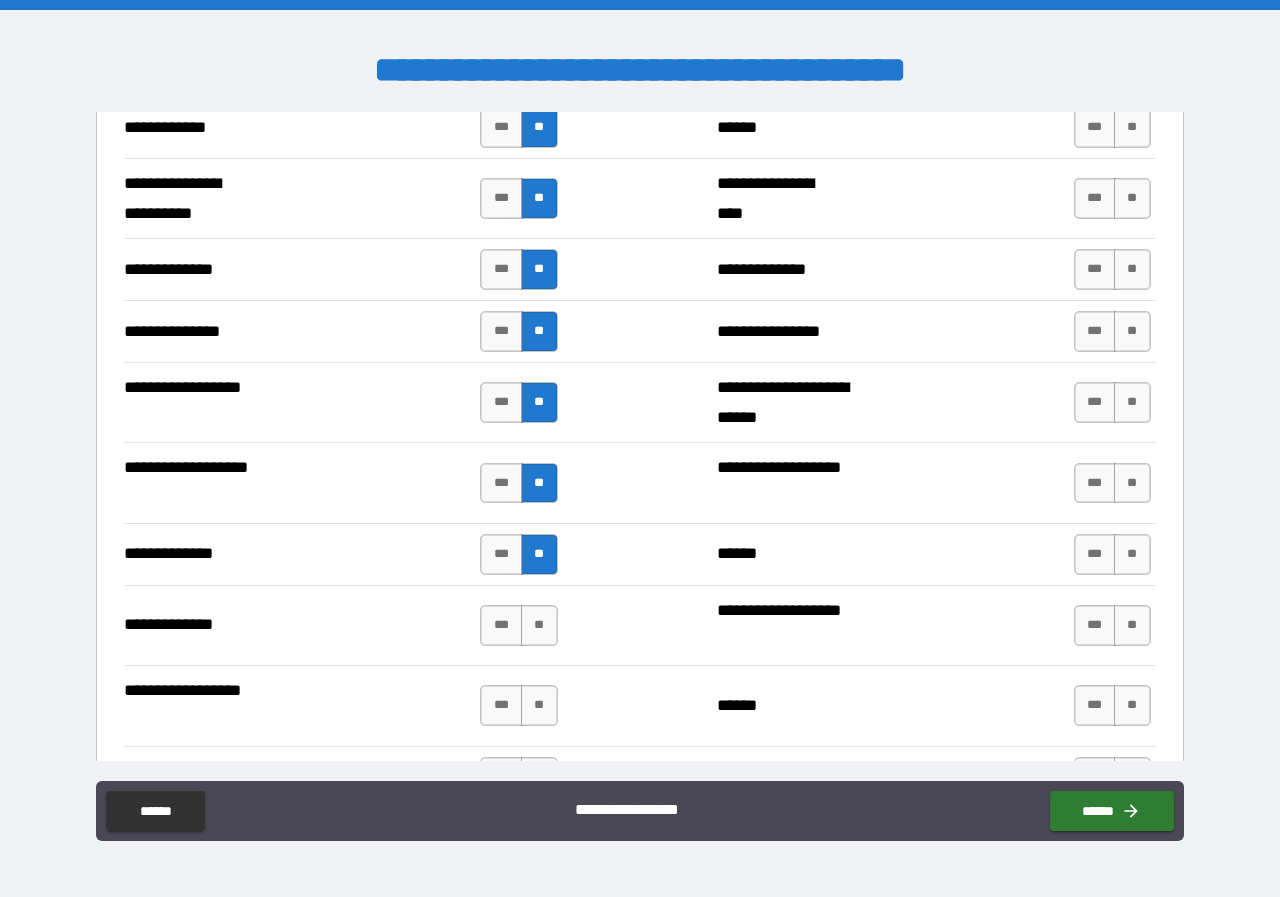scroll, scrollTop: 3400, scrollLeft: 0, axis: vertical 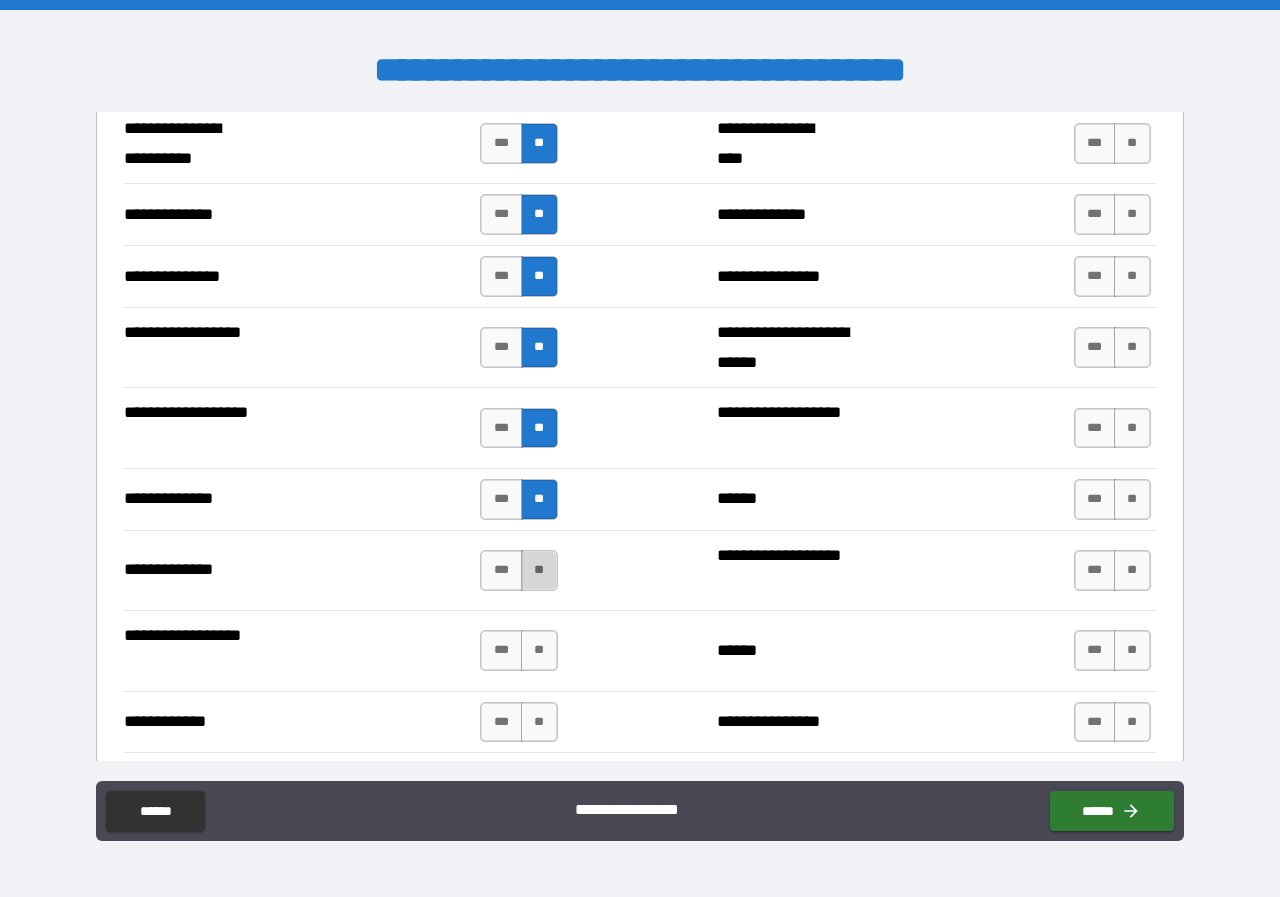 click on "**" at bounding box center [539, 570] 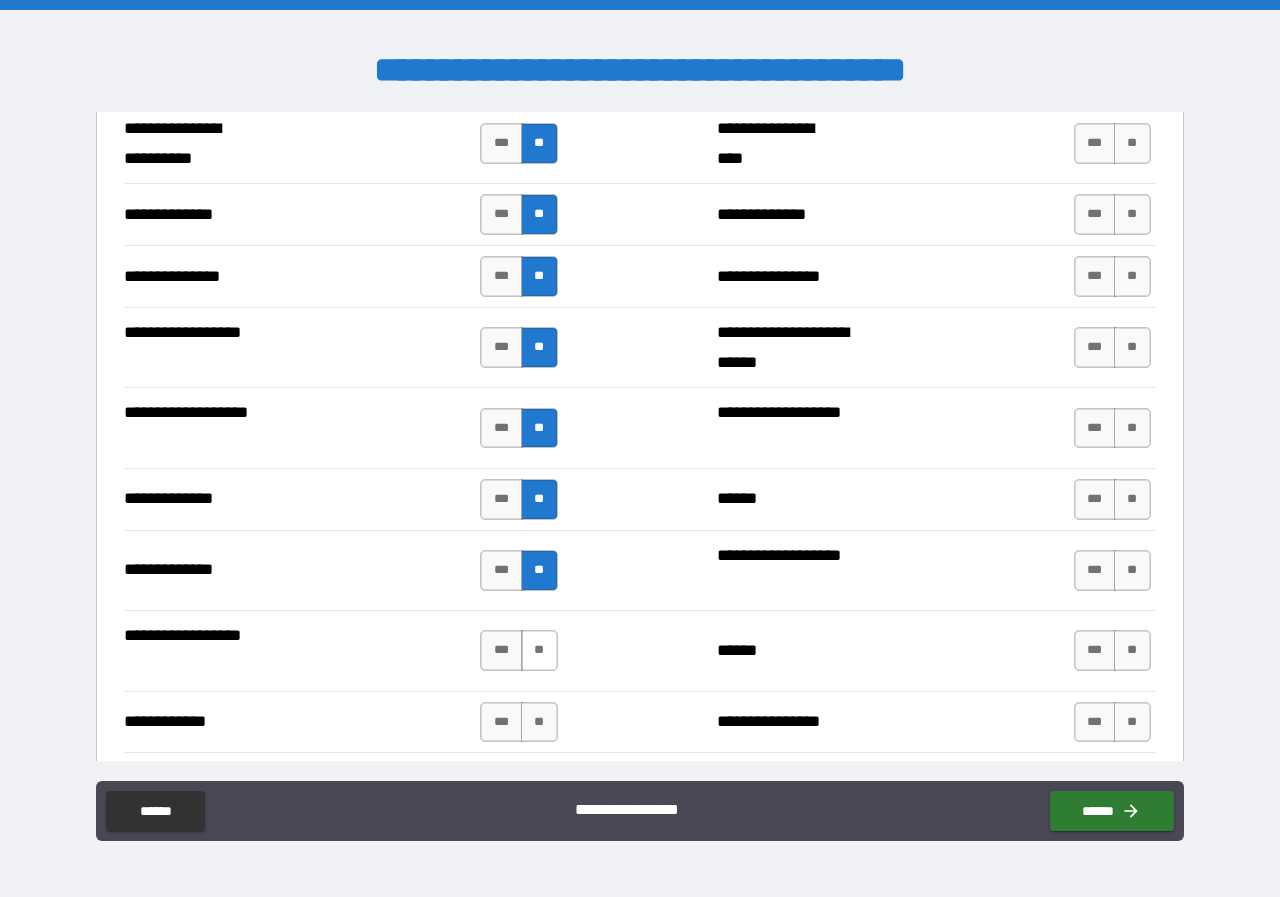 click on "**" at bounding box center (539, 650) 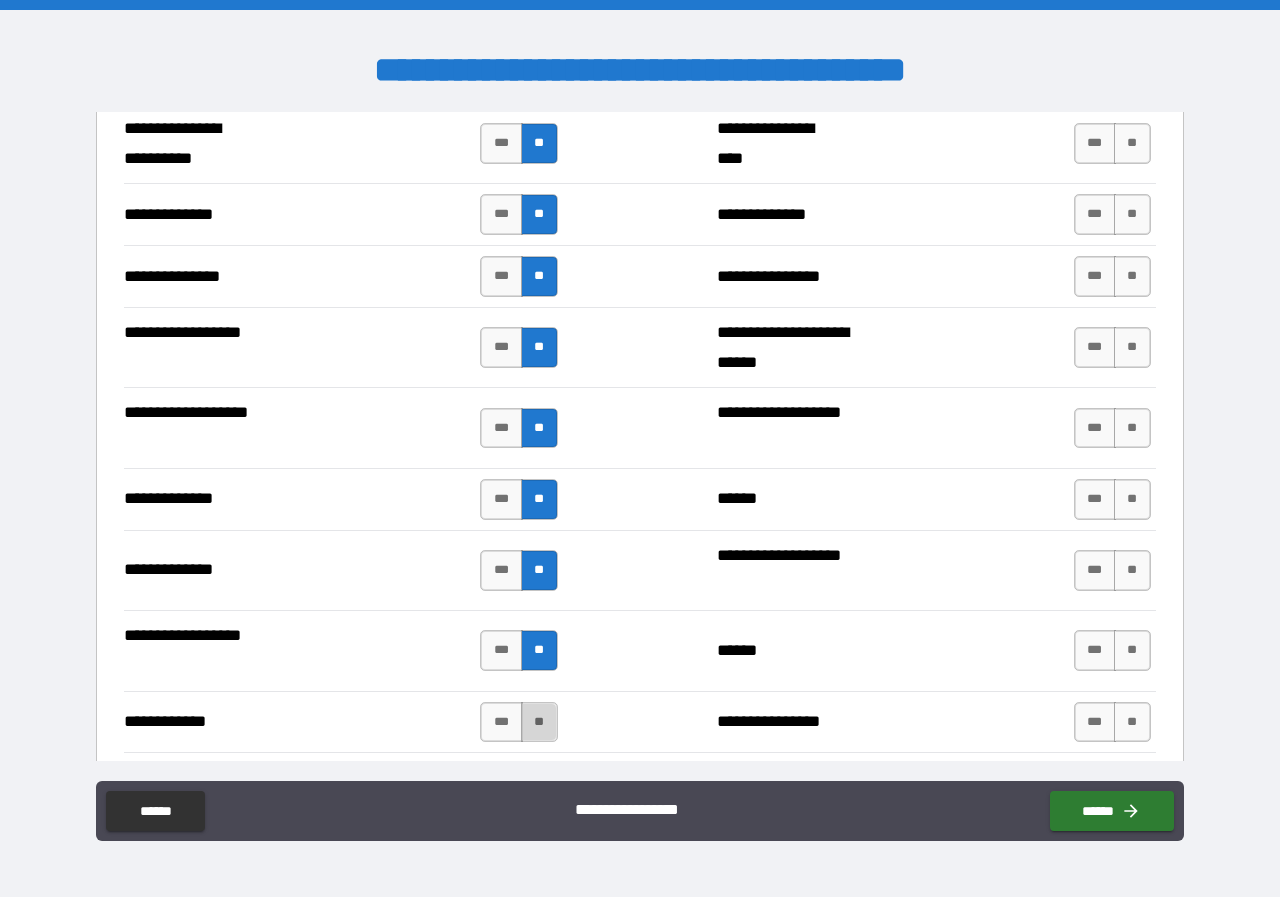 click on "**" at bounding box center [539, 722] 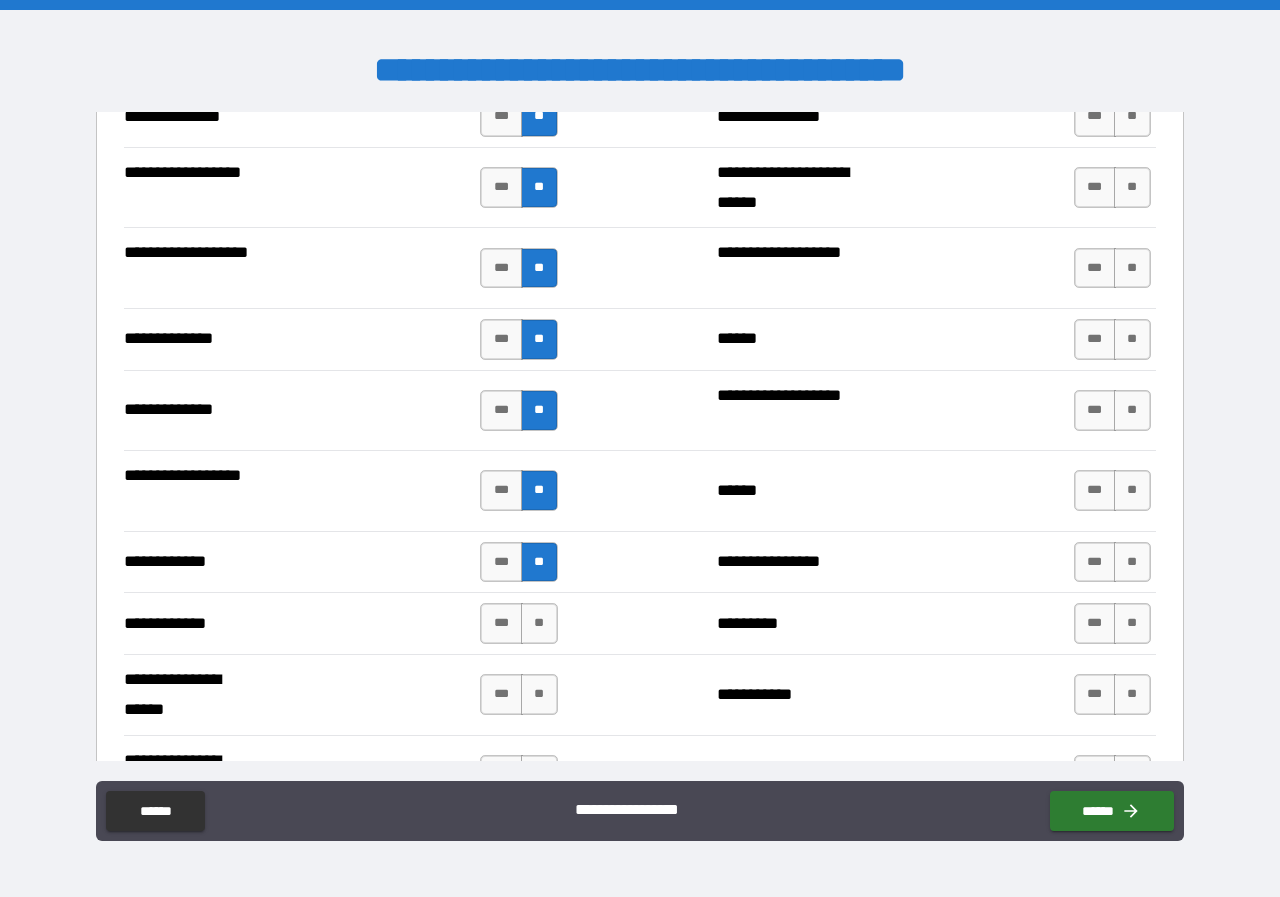 scroll, scrollTop: 3600, scrollLeft: 0, axis: vertical 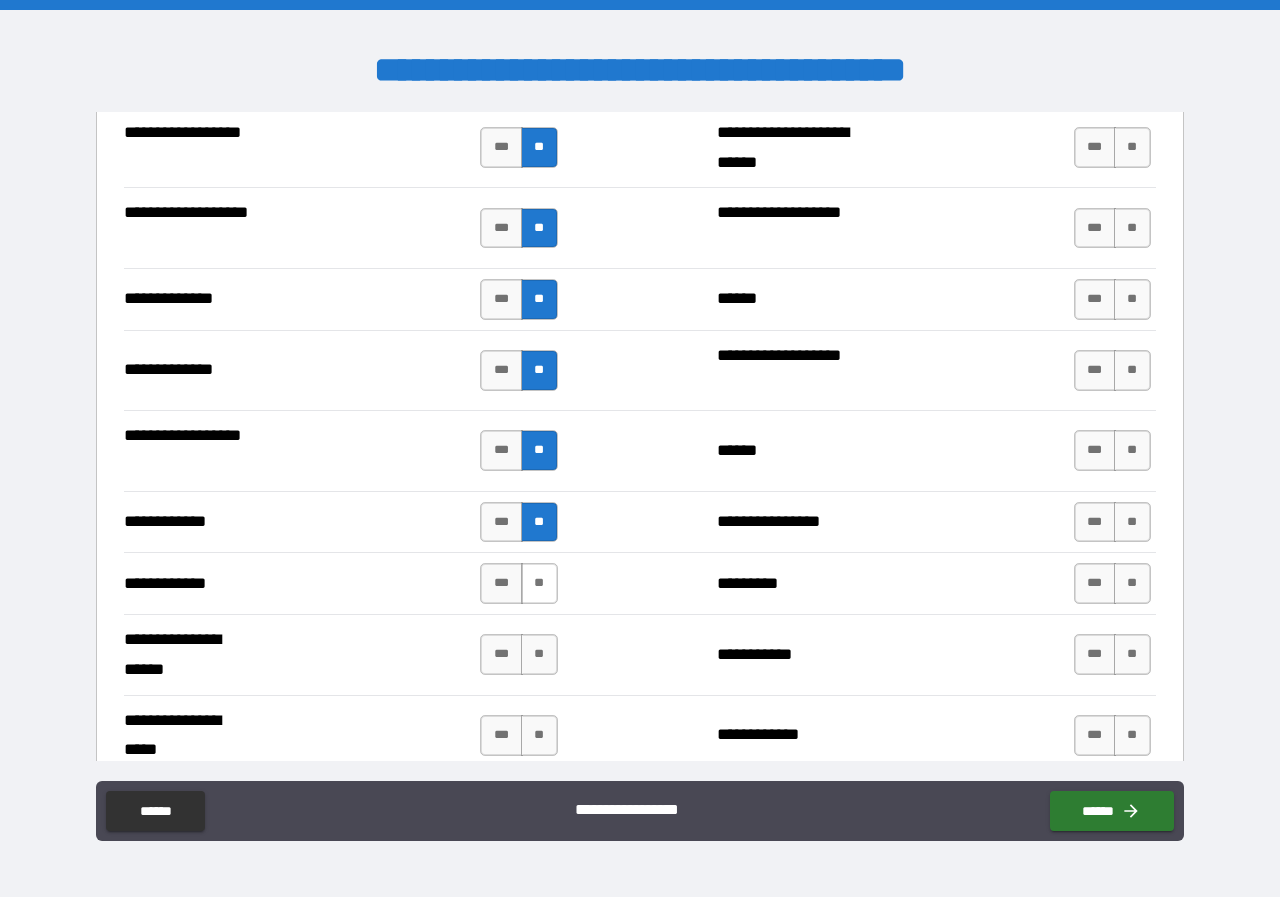 click on "**" at bounding box center (539, 583) 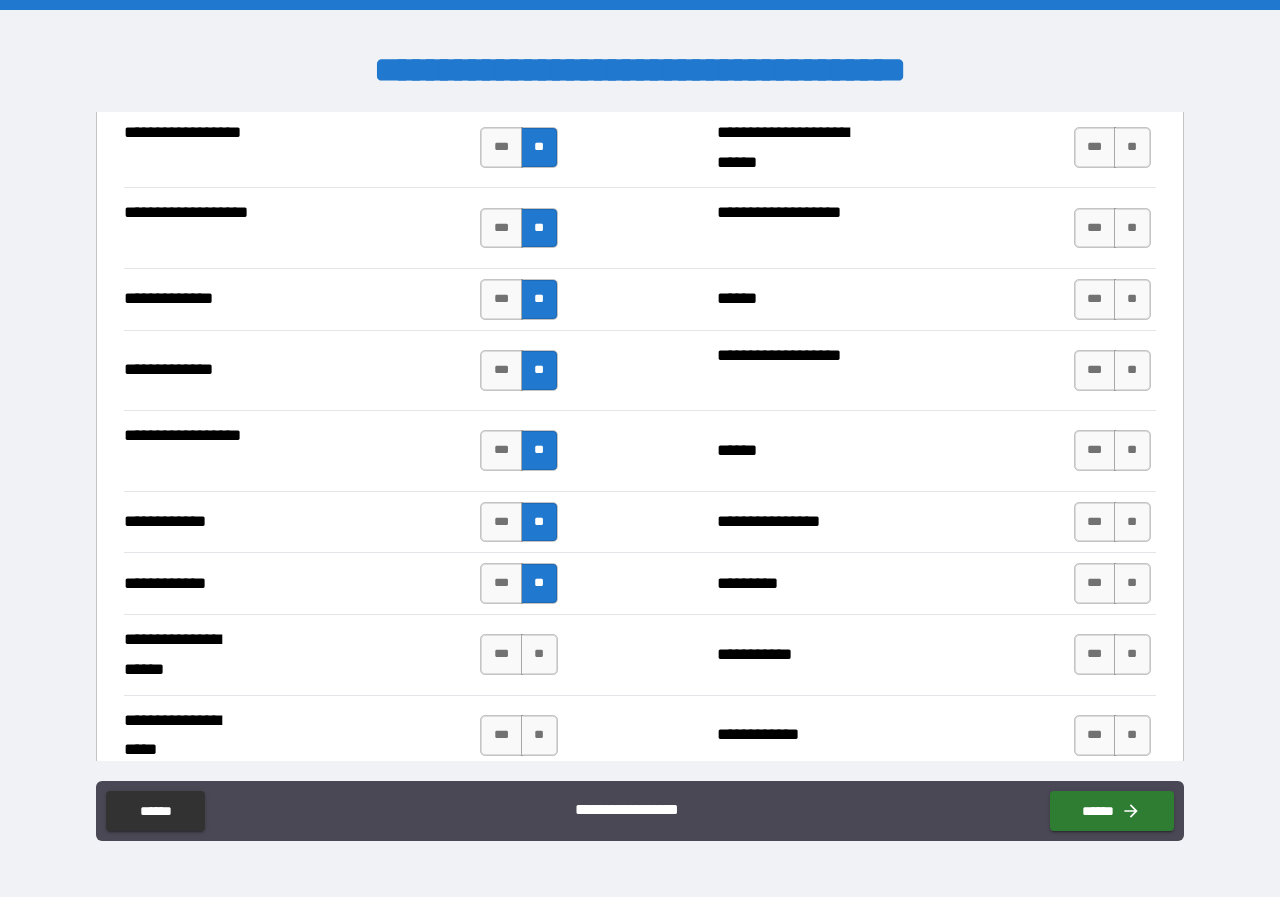 click on "*** **" at bounding box center [521, 655] 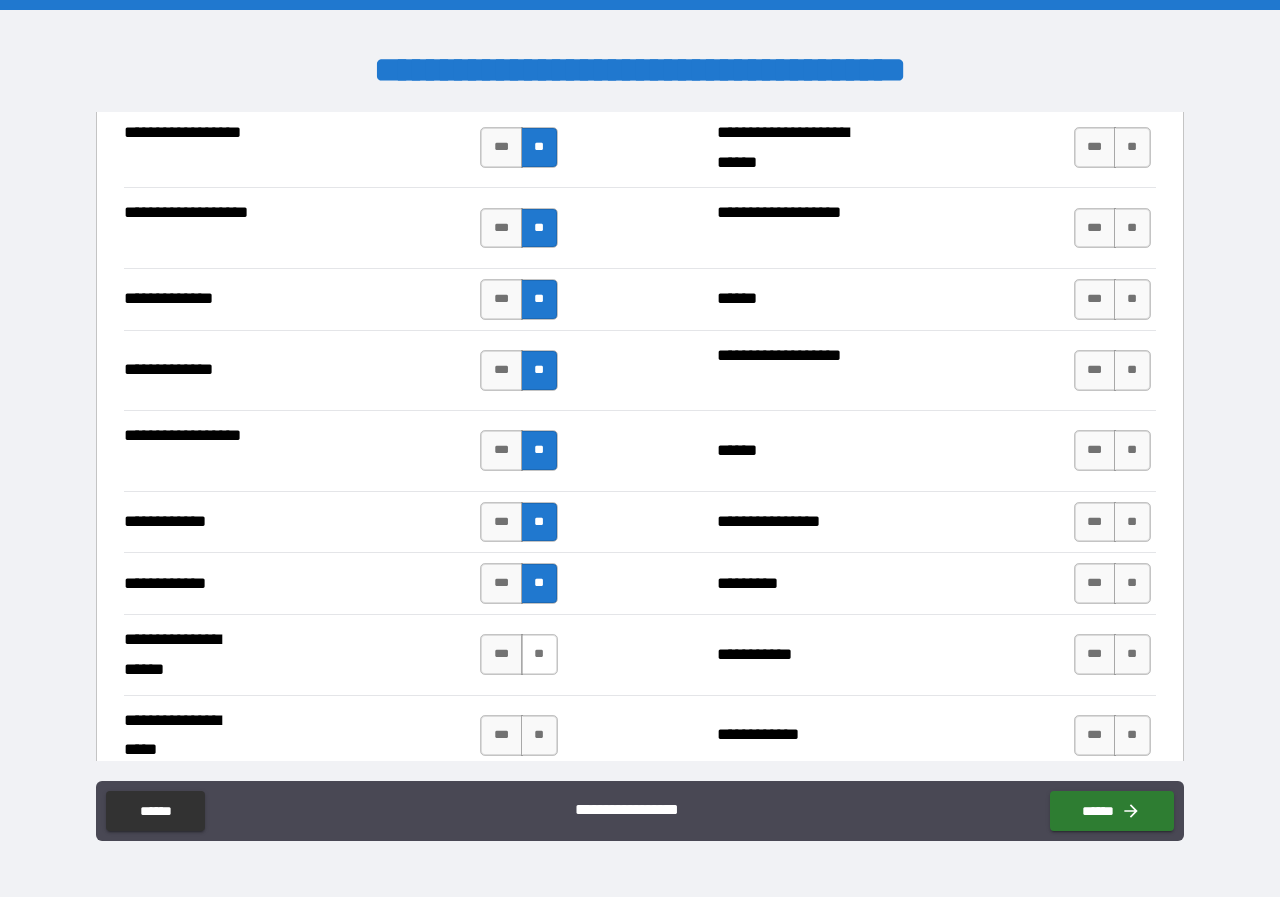 click on "**" at bounding box center [539, 654] 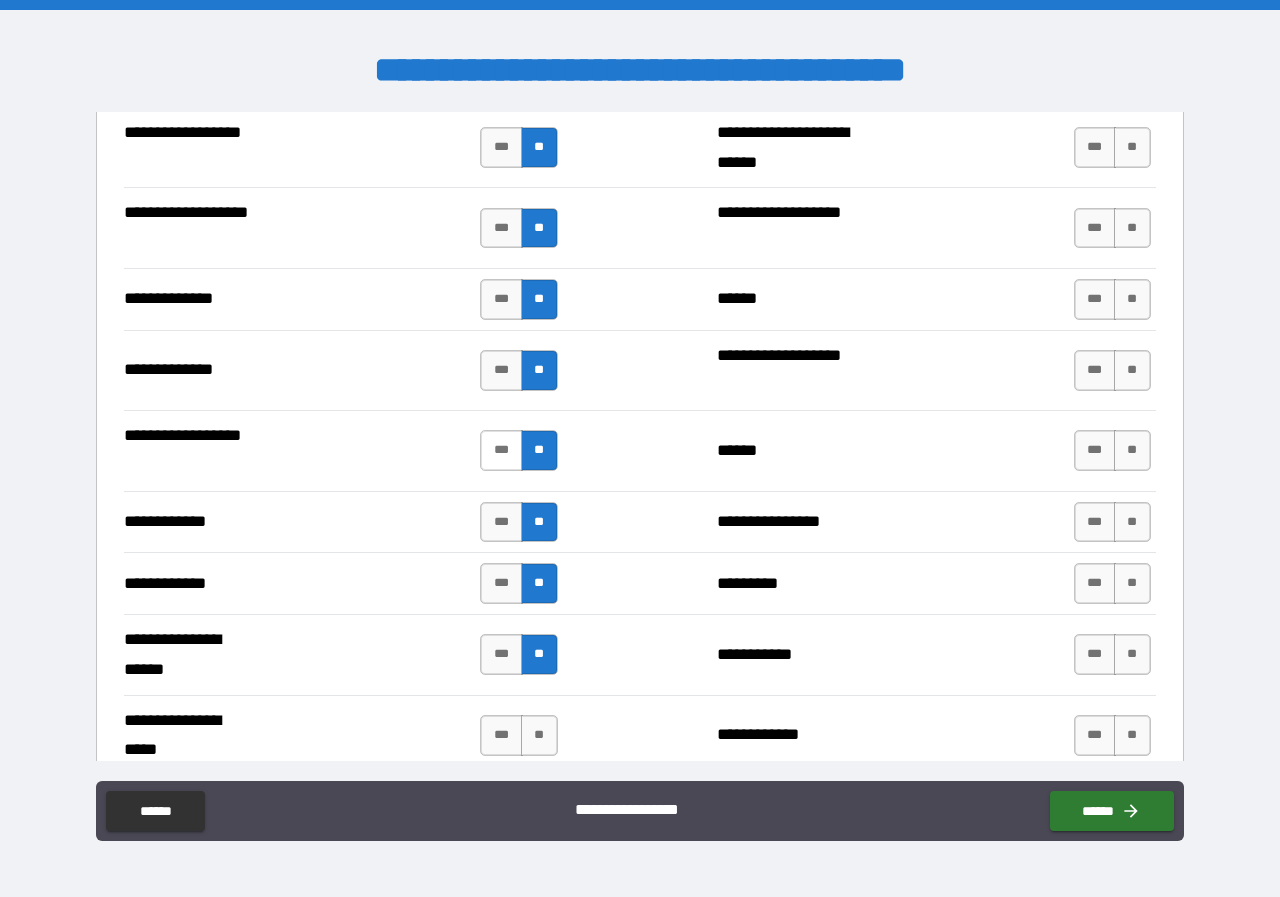 click on "***" at bounding box center [501, 450] 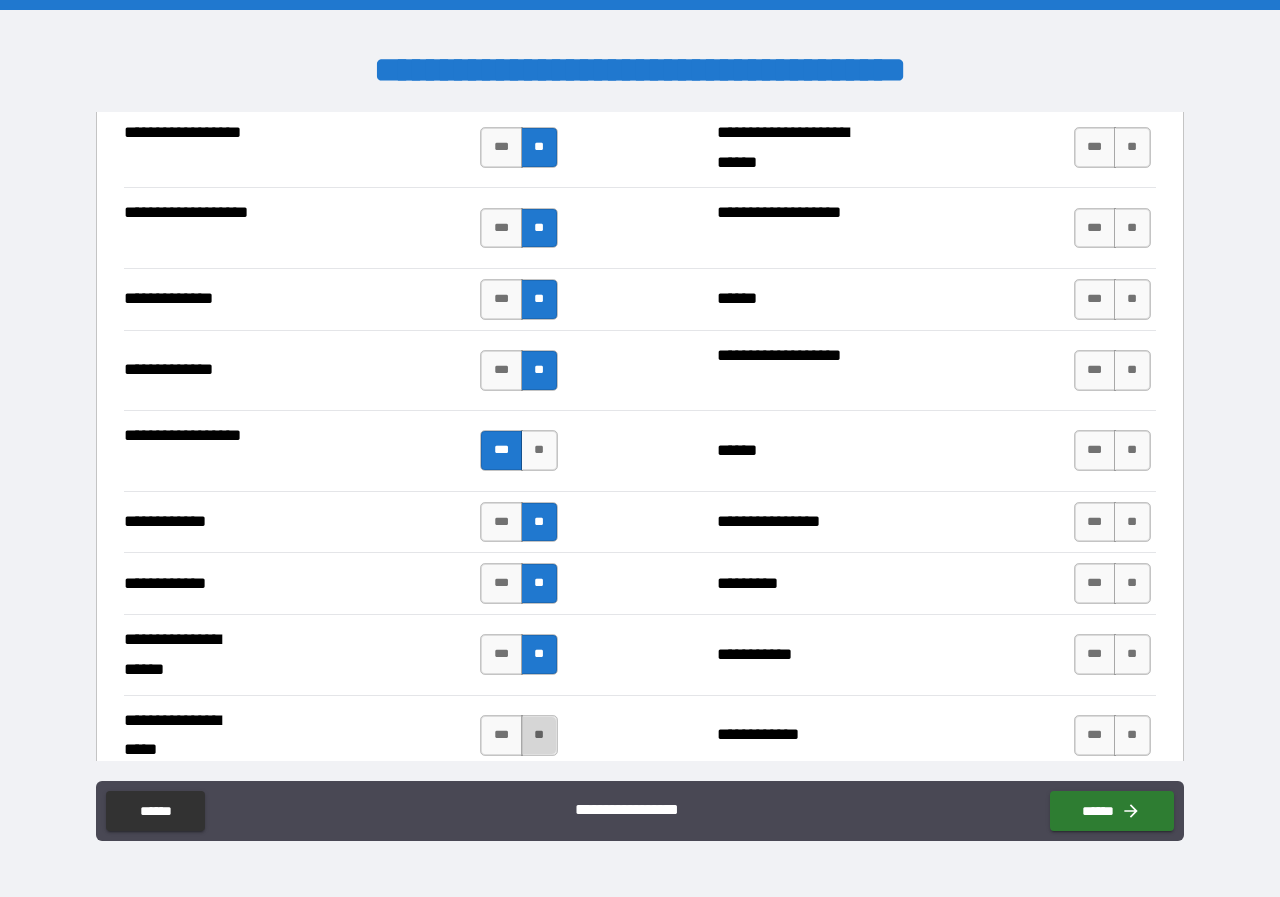 click on "**" at bounding box center (539, 735) 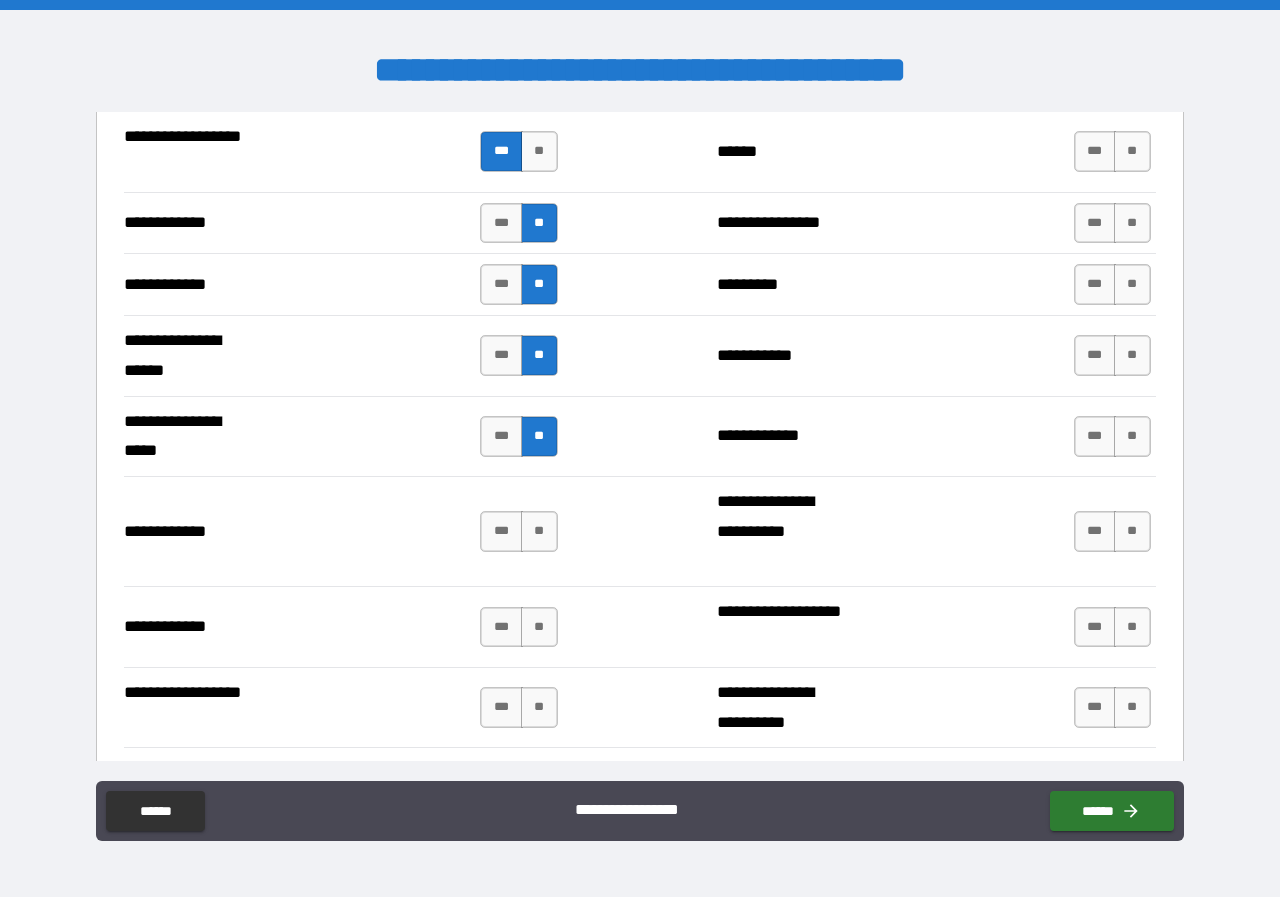 scroll, scrollTop: 3900, scrollLeft: 0, axis: vertical 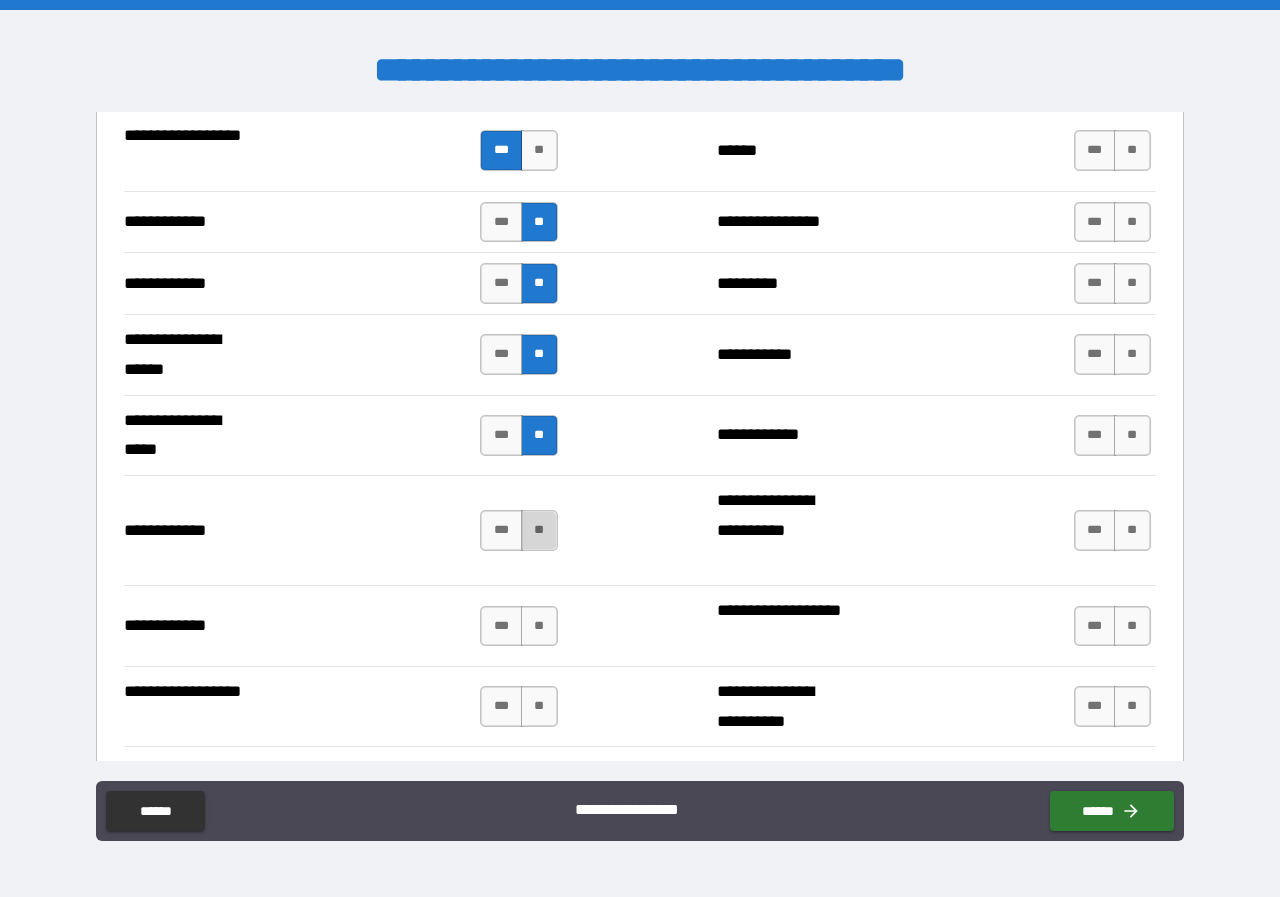 click on "**" at bounding box center [539, 530] 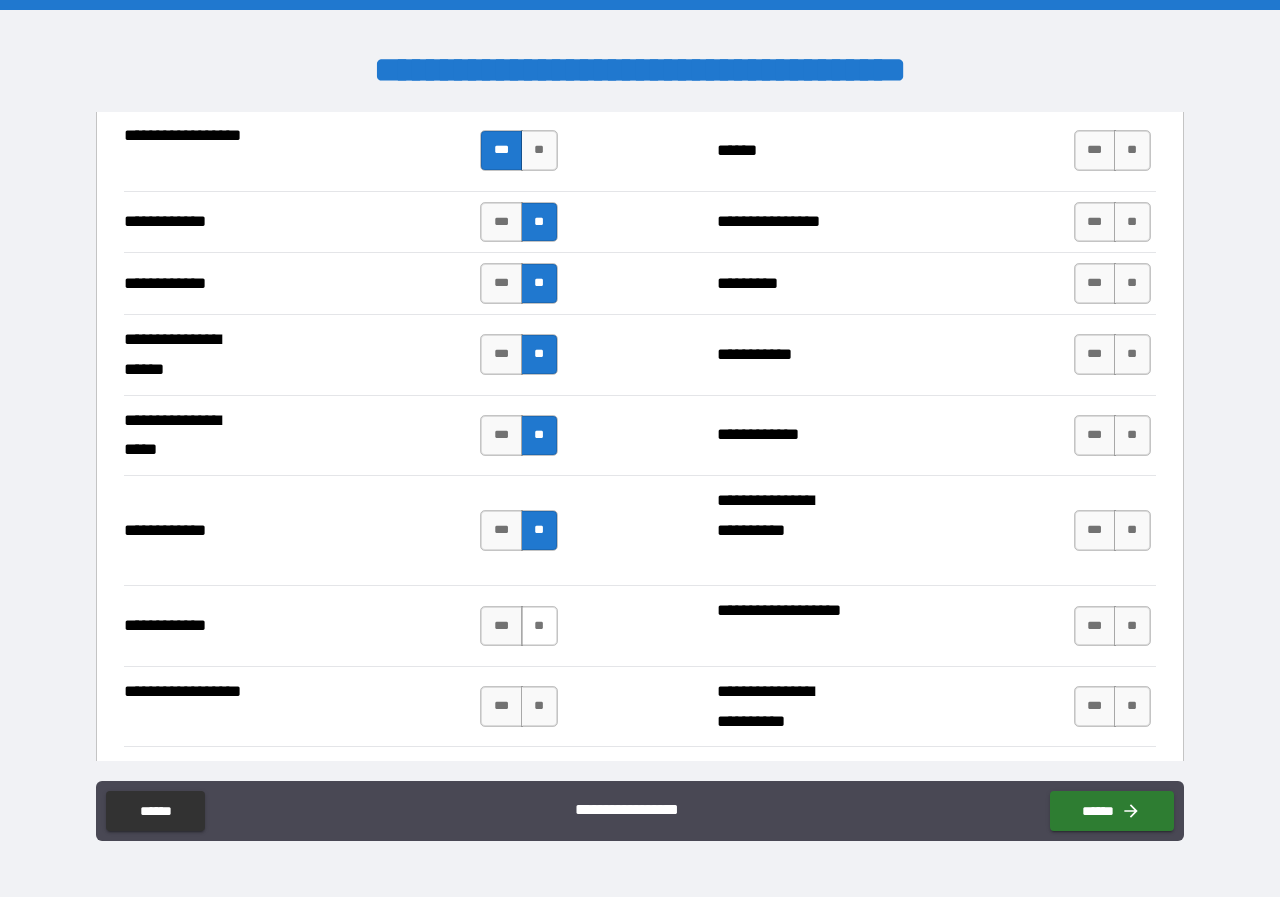 click on "**" at bounding box center [539, 626] 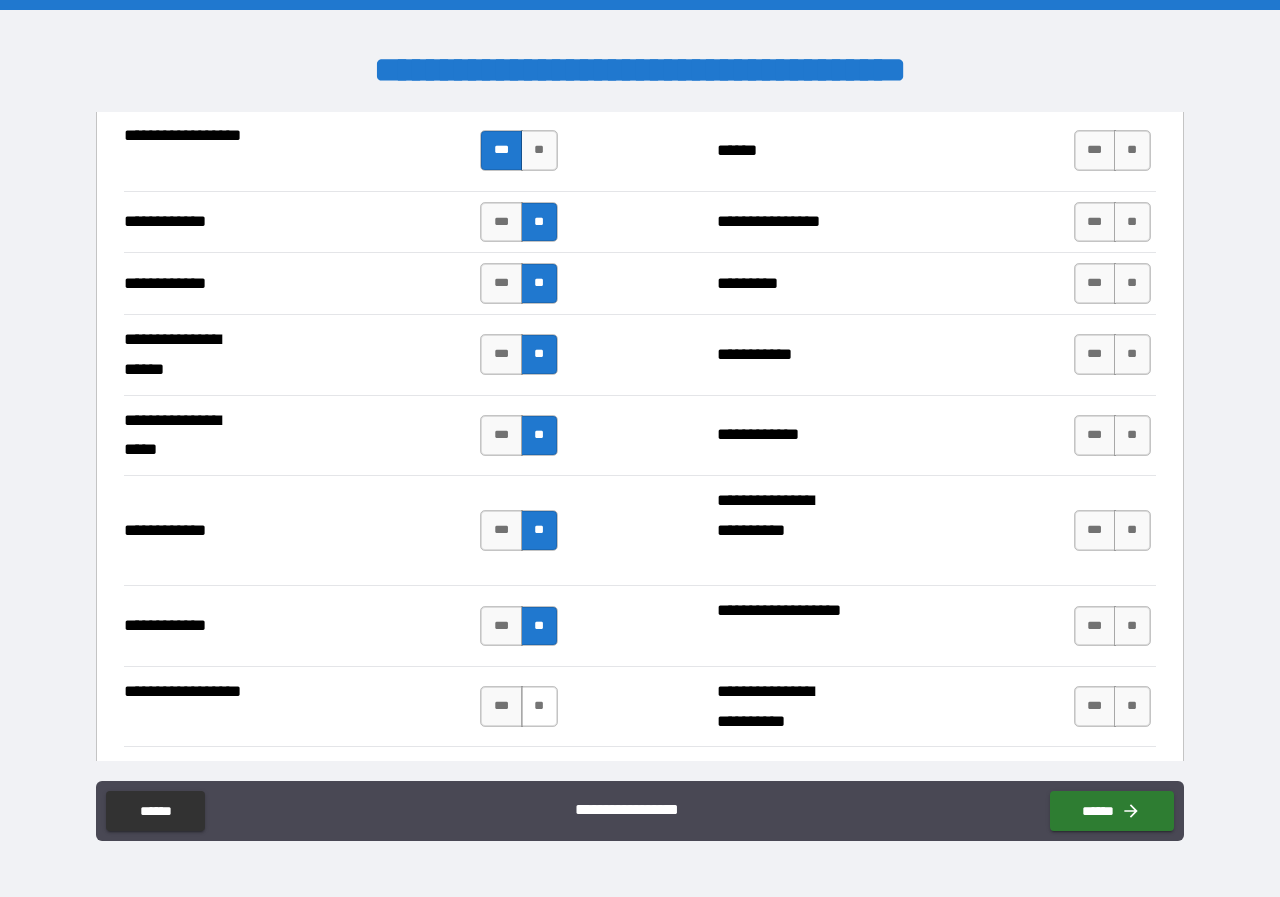 click on "**" at bounding box center (539, 706) 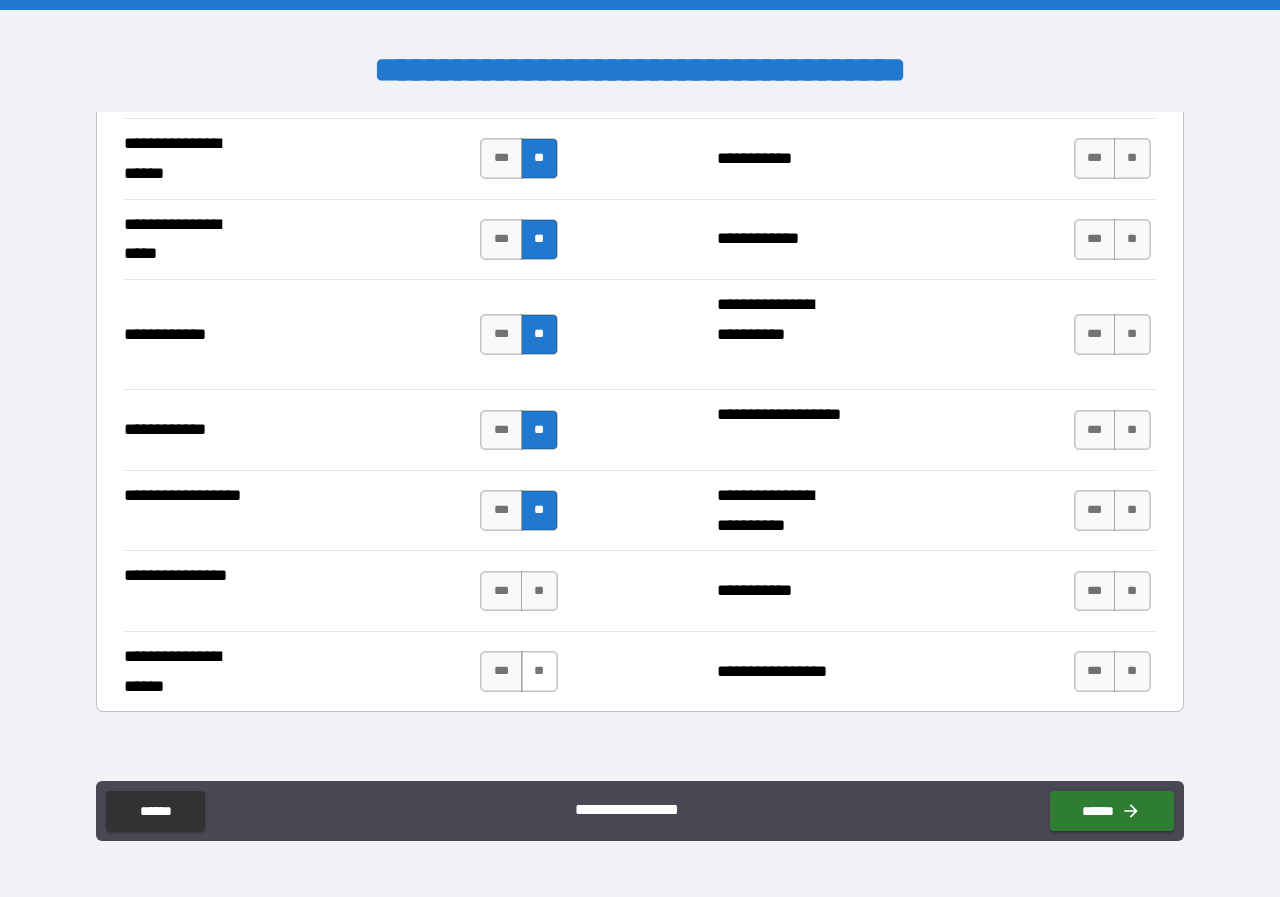 scroll, scrollTop: 4100, scrollLeft: 0, axis: vertical 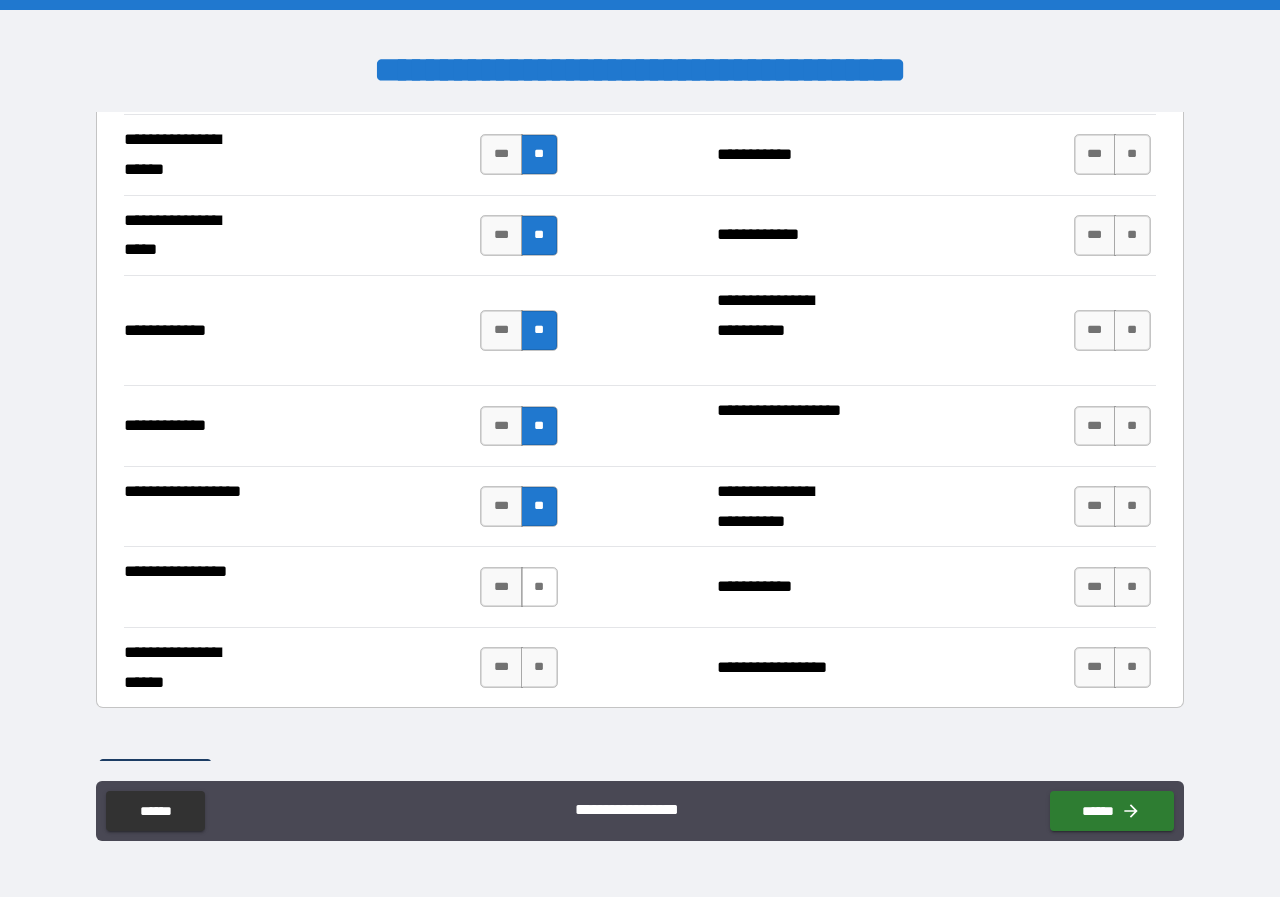 click on "**" at bounding box center [539, 587] 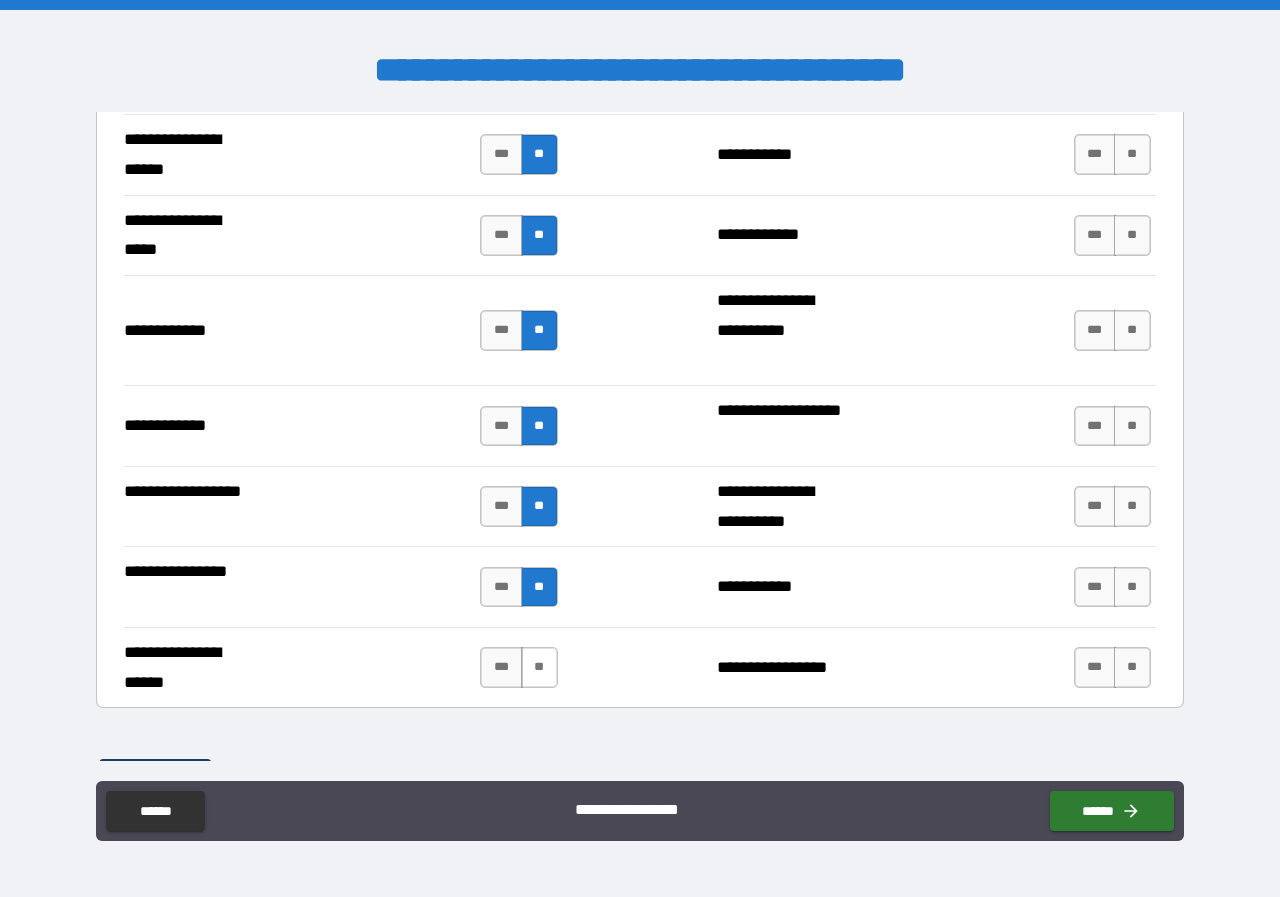 click on "**" at bounding box center [539, 667] 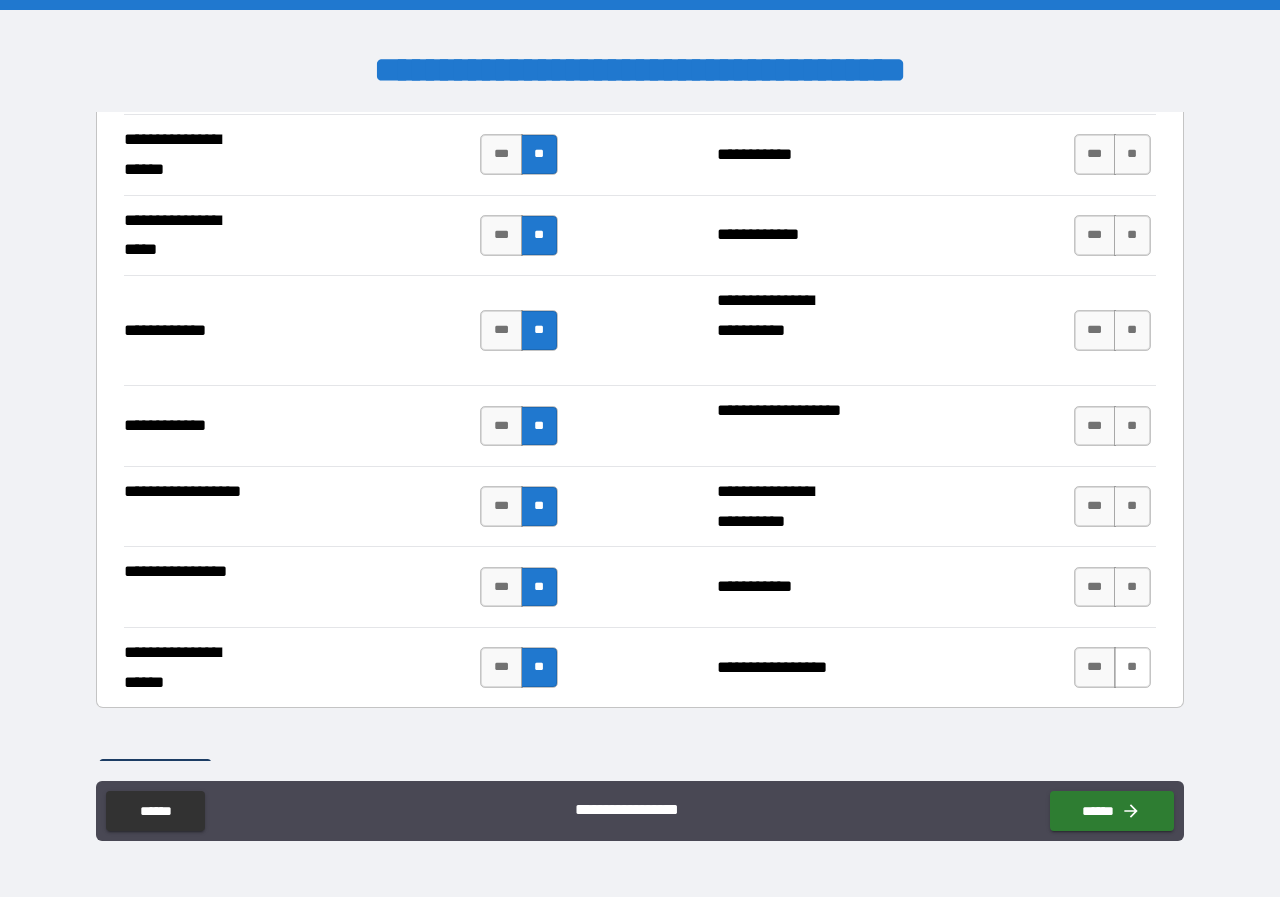 click on "**" at bounding box center [1132, 667] 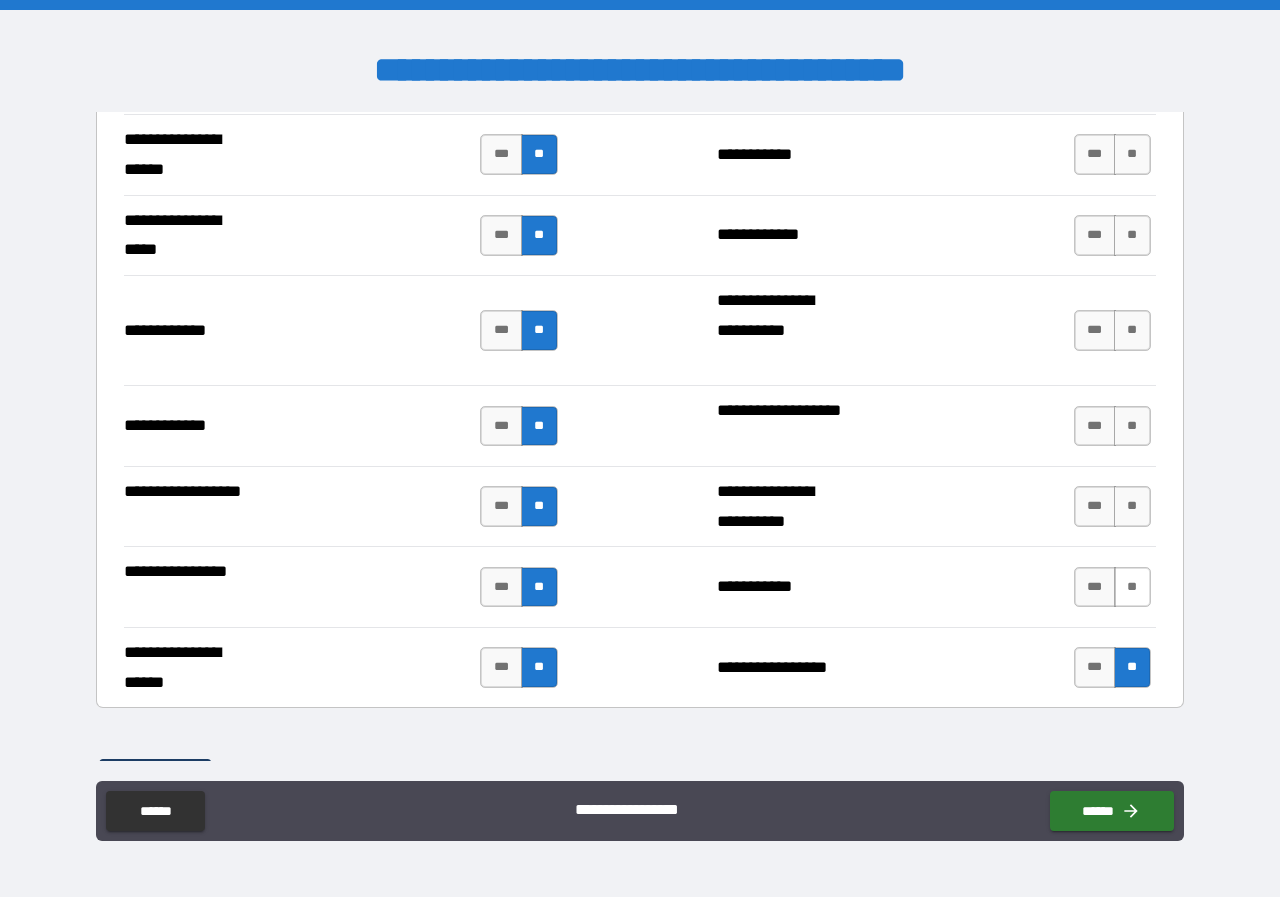 click on "**" at bounding box center (1132, 587) 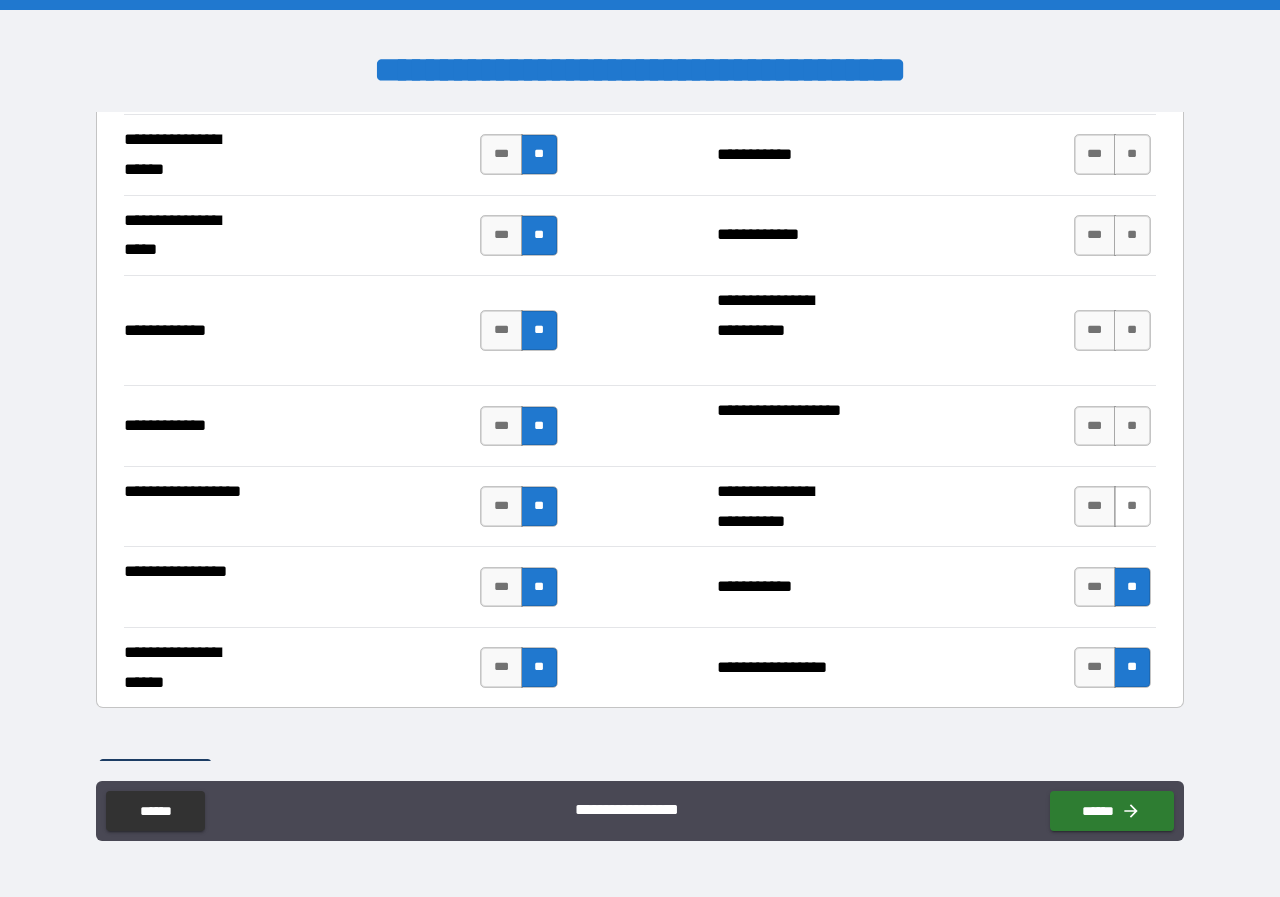 click on "**" at bounding box center (1132, 506) 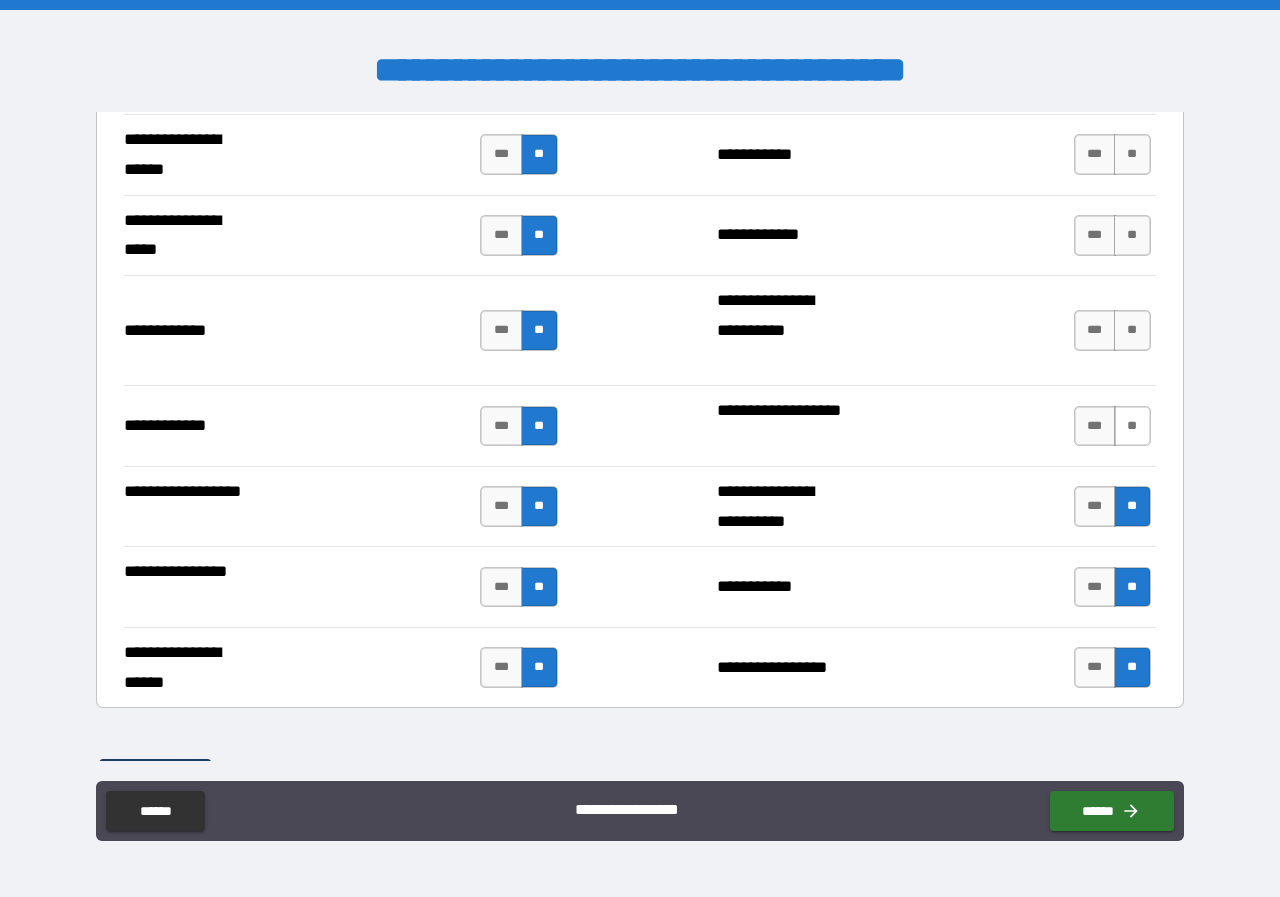click on "**" at bounding box center [1132, 426] 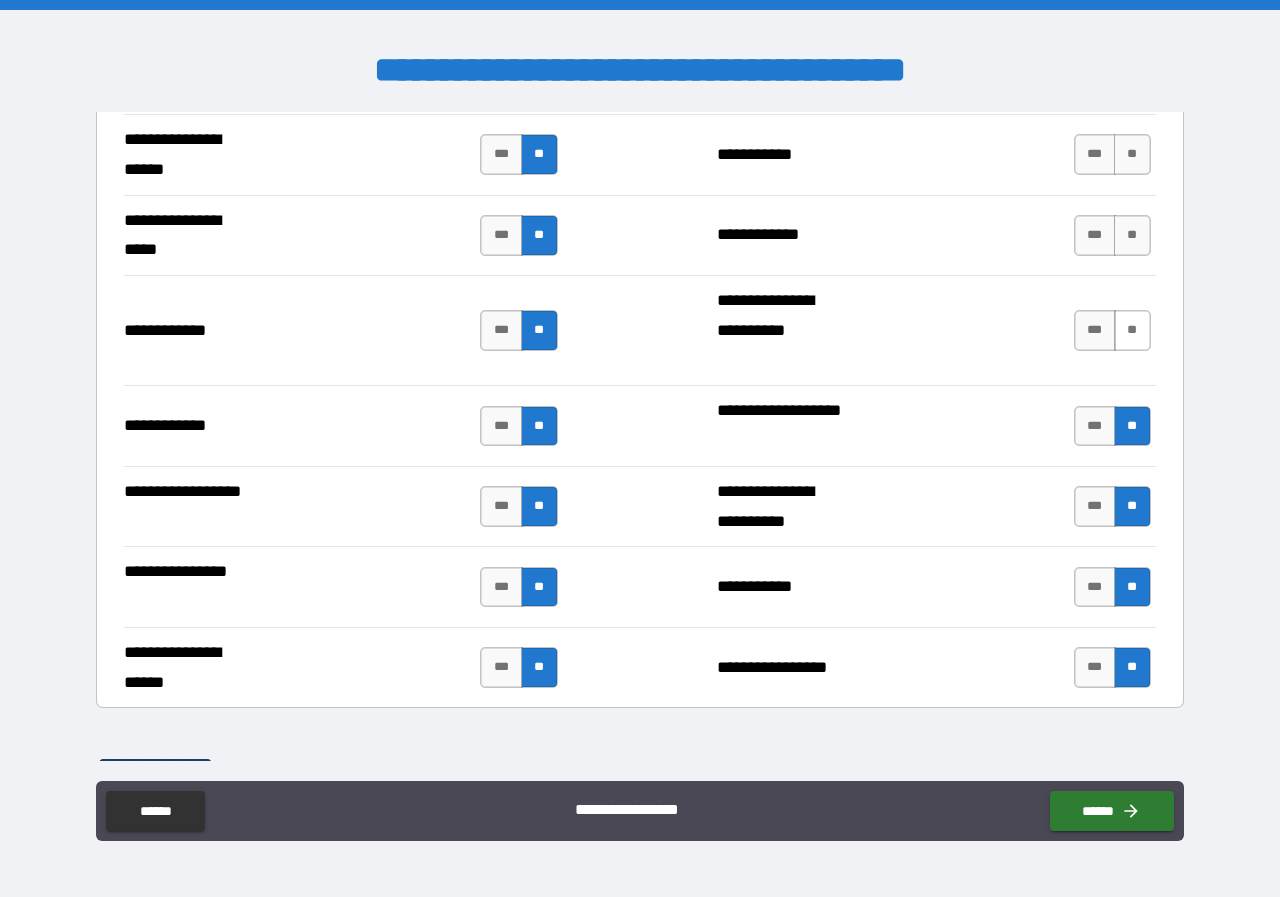 click on "**" at bounding box center [1132, 330] 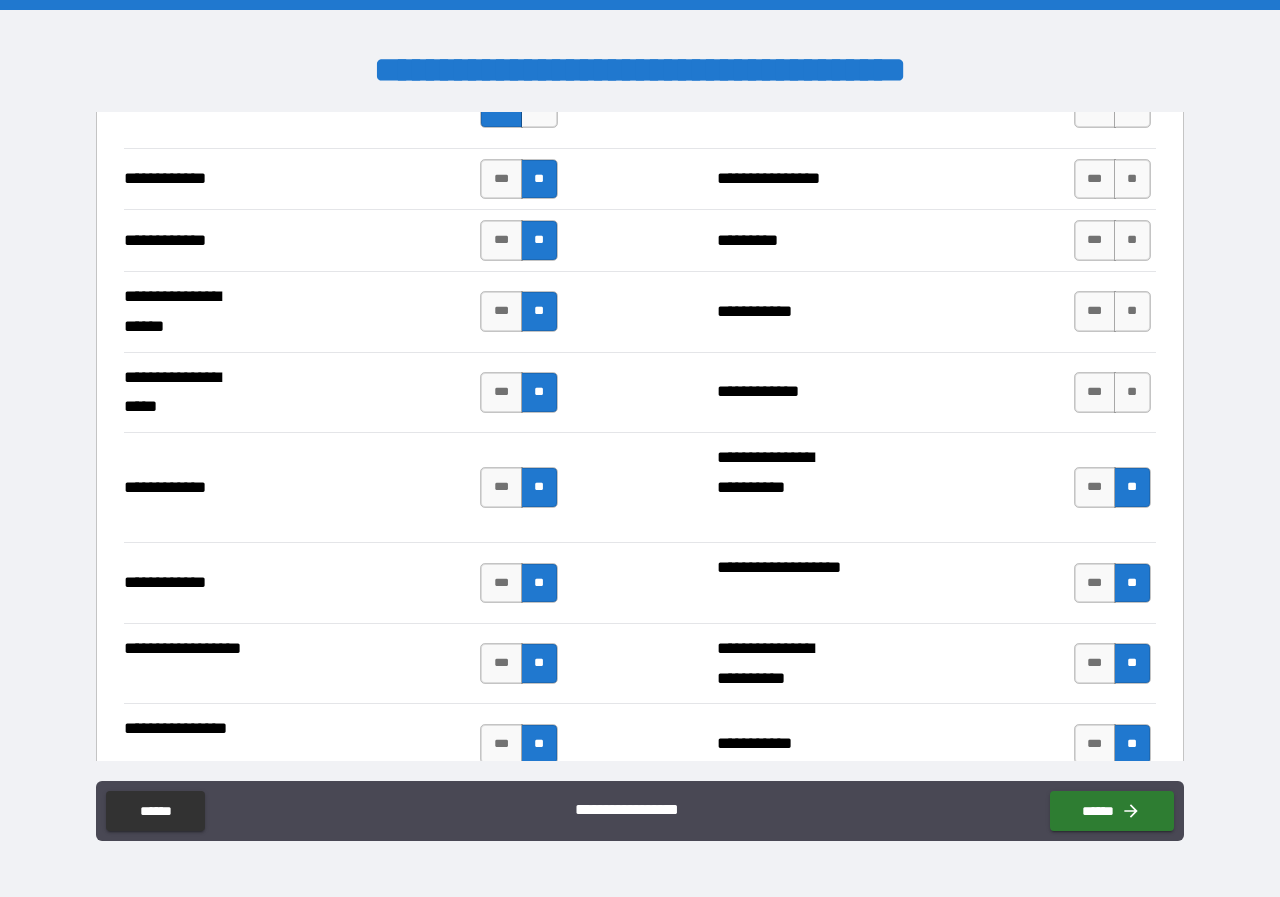 scroll, scrollTop: 3900, scrollLeft: 0, axis: vertical 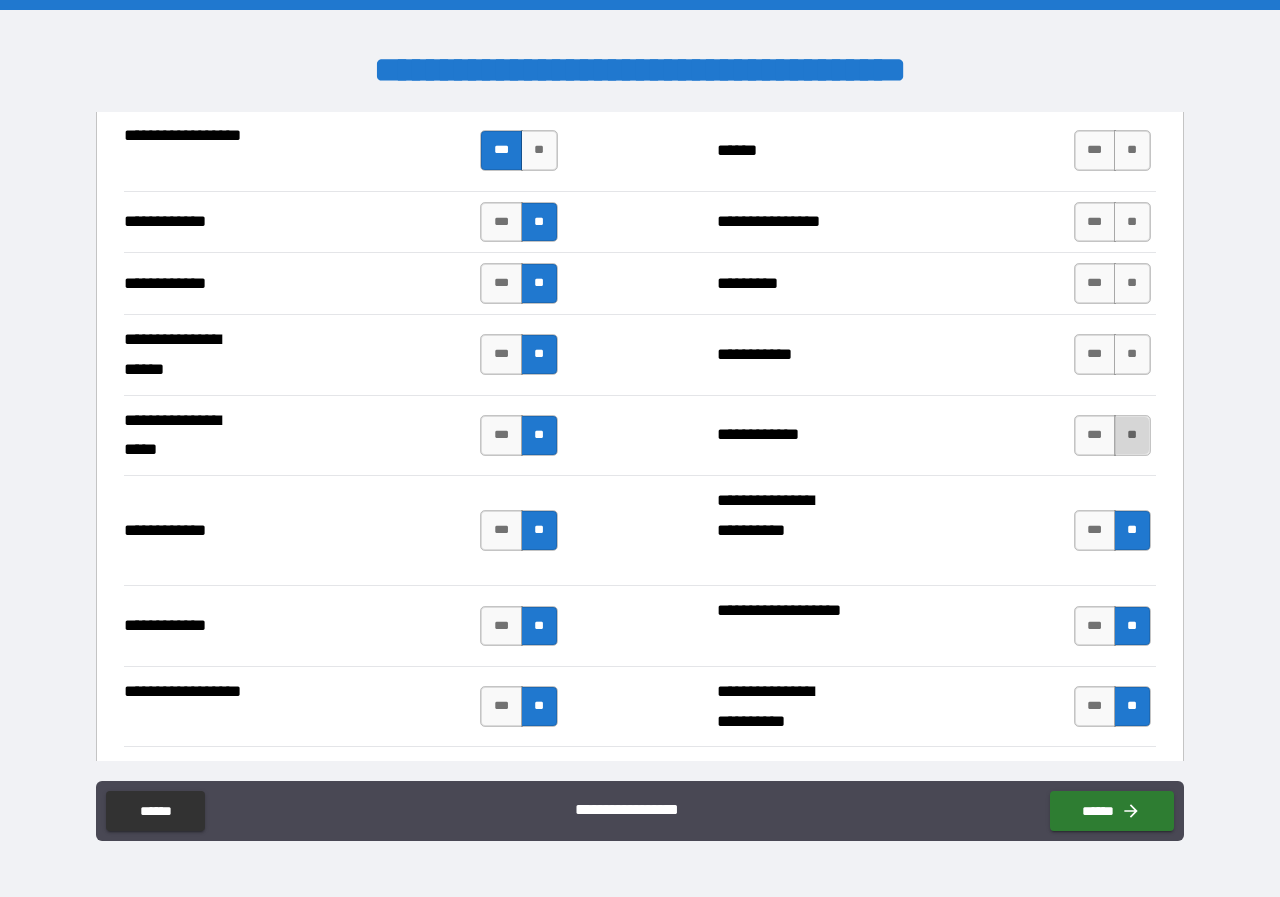 click on "**" at bounding box center [1132, 435] 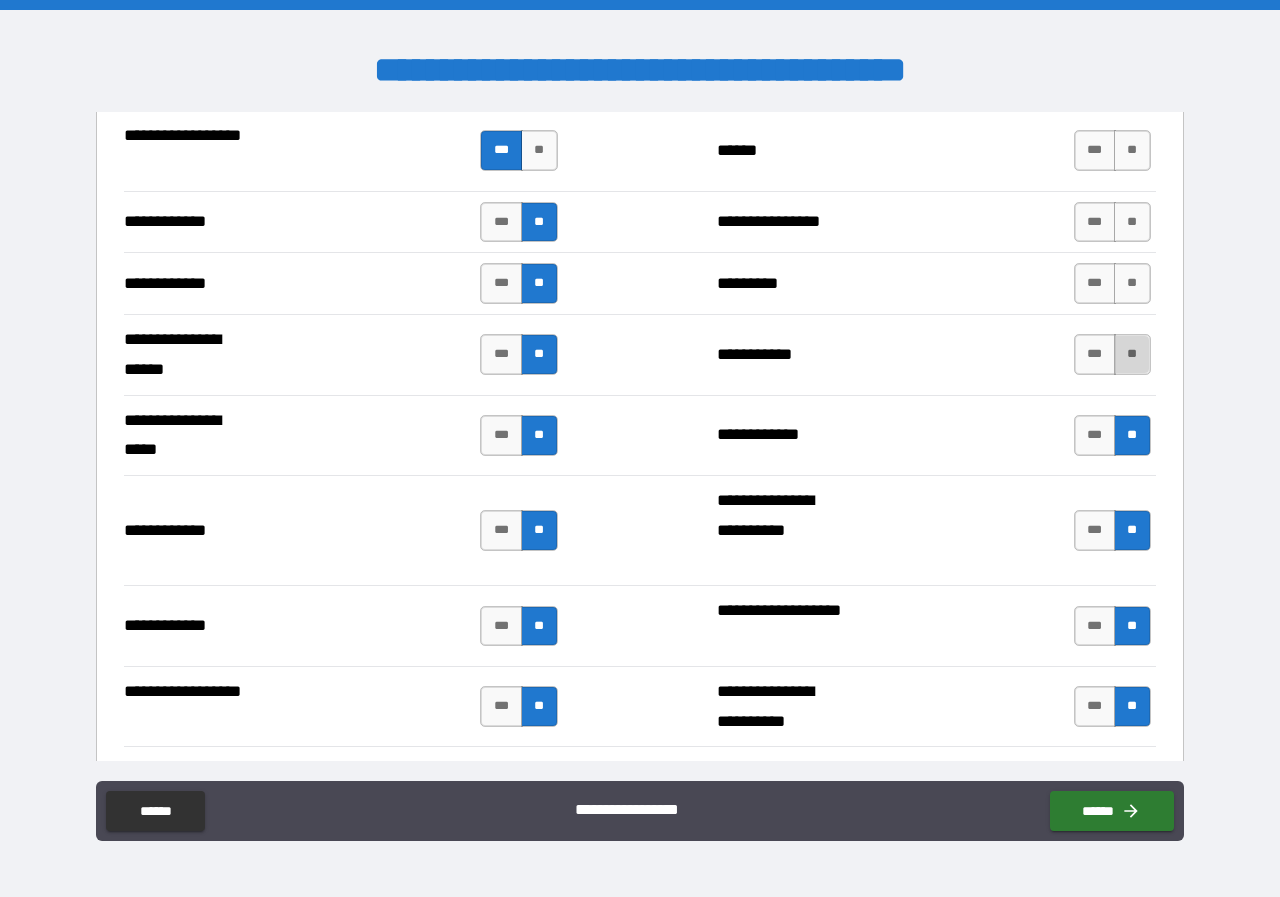 drag, startPoint x: 1119, startPoint y: 372, endPoint x: 1125, endPoint y: 336, distance: 36.496574 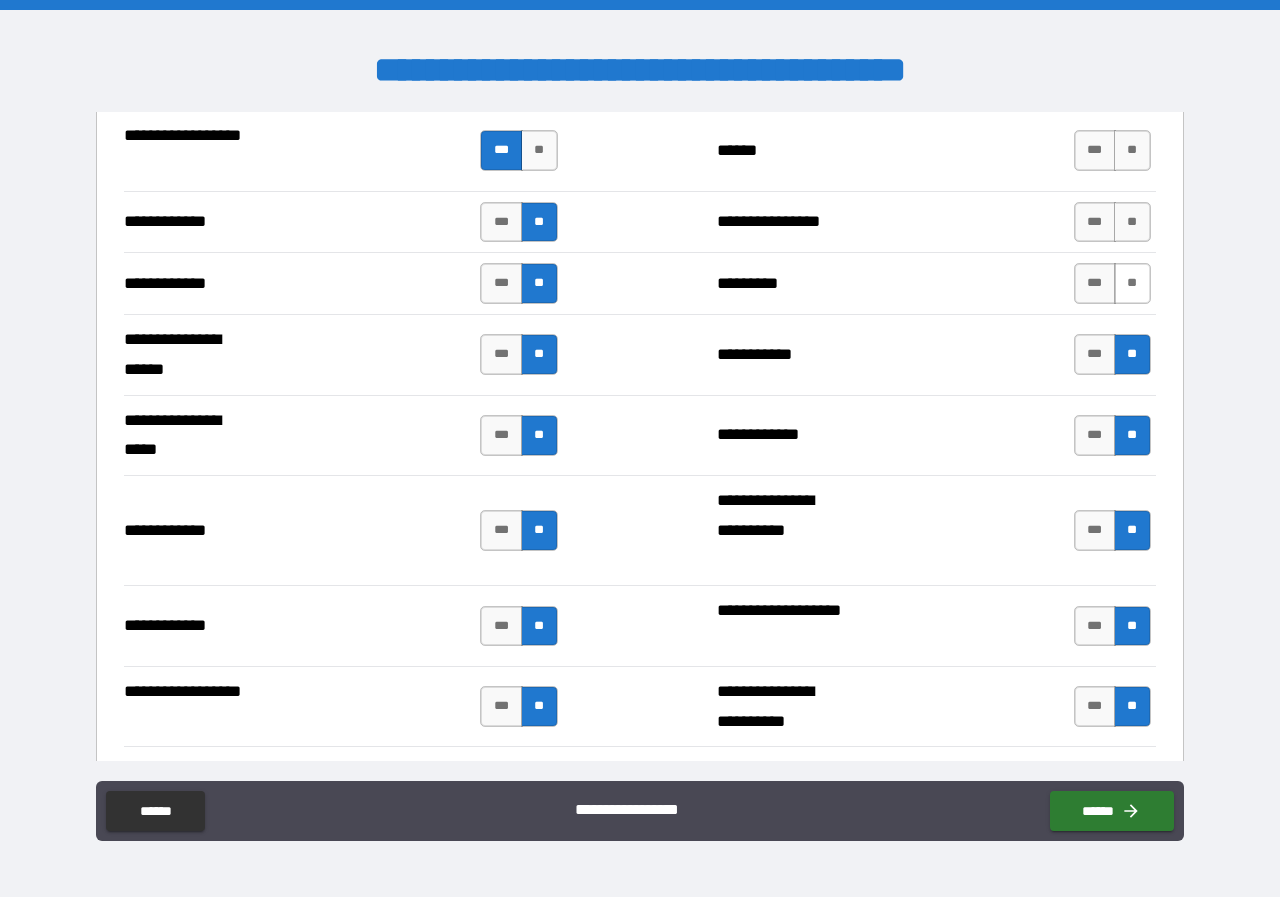 click on "**" at bounding box center (1132, 283) 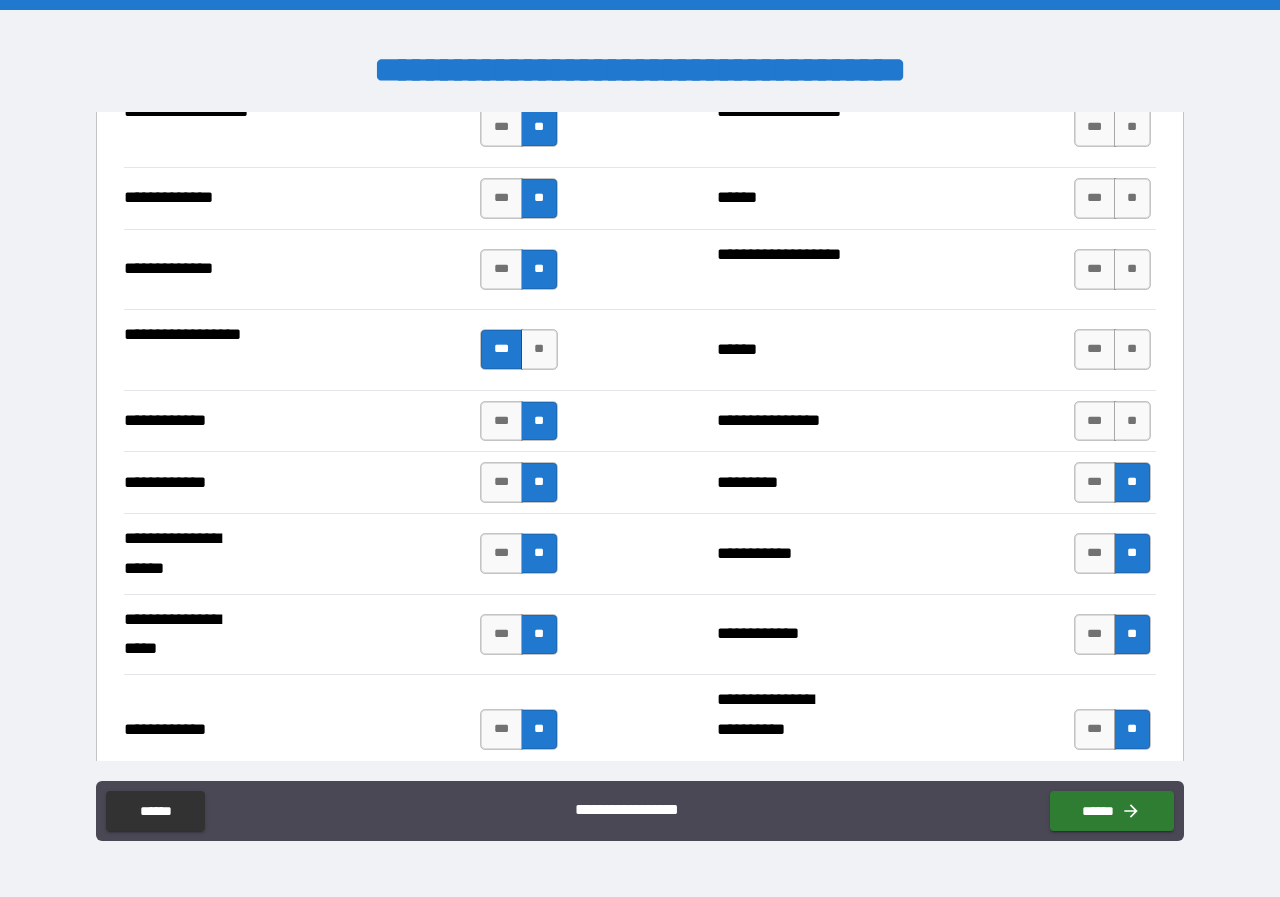 scroll, scrollTop: 3700, scrollLeft: 0, axis: vertical 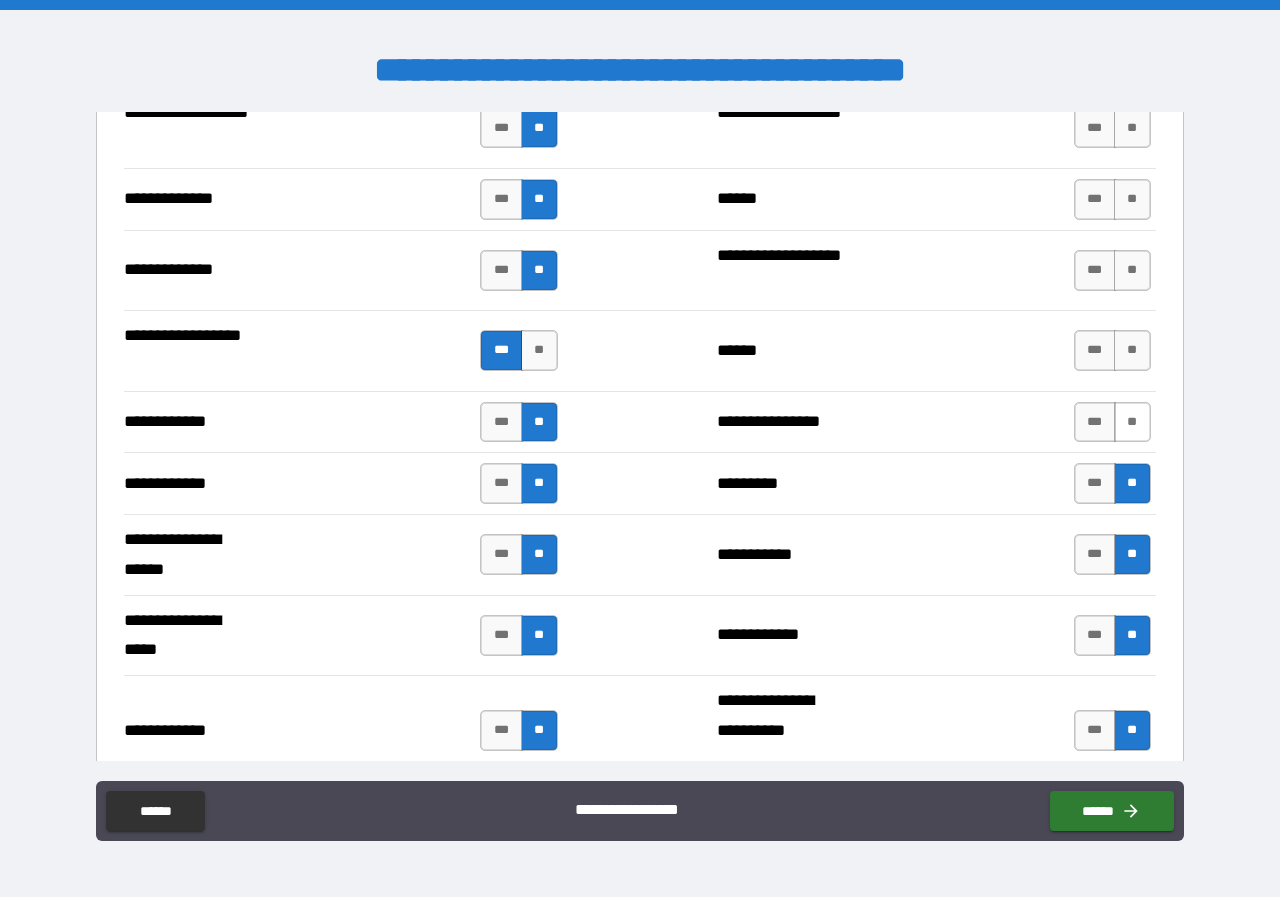 click on "**" at bounding box center (1132, 422) 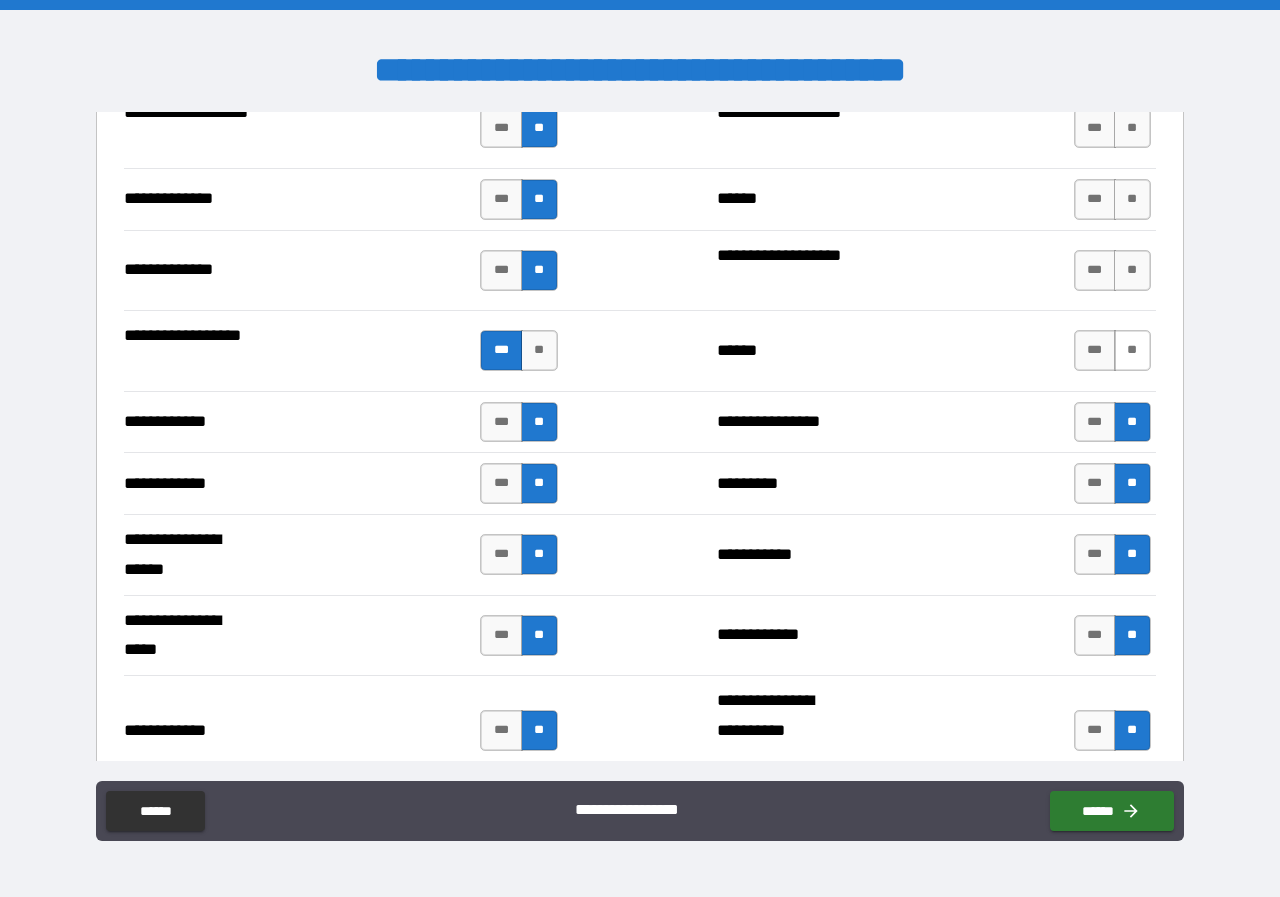 drag, startPoint x: 1122, startPoint y: 359, endPoint x: 1112, endPoint y: 314, distance: 46.09772 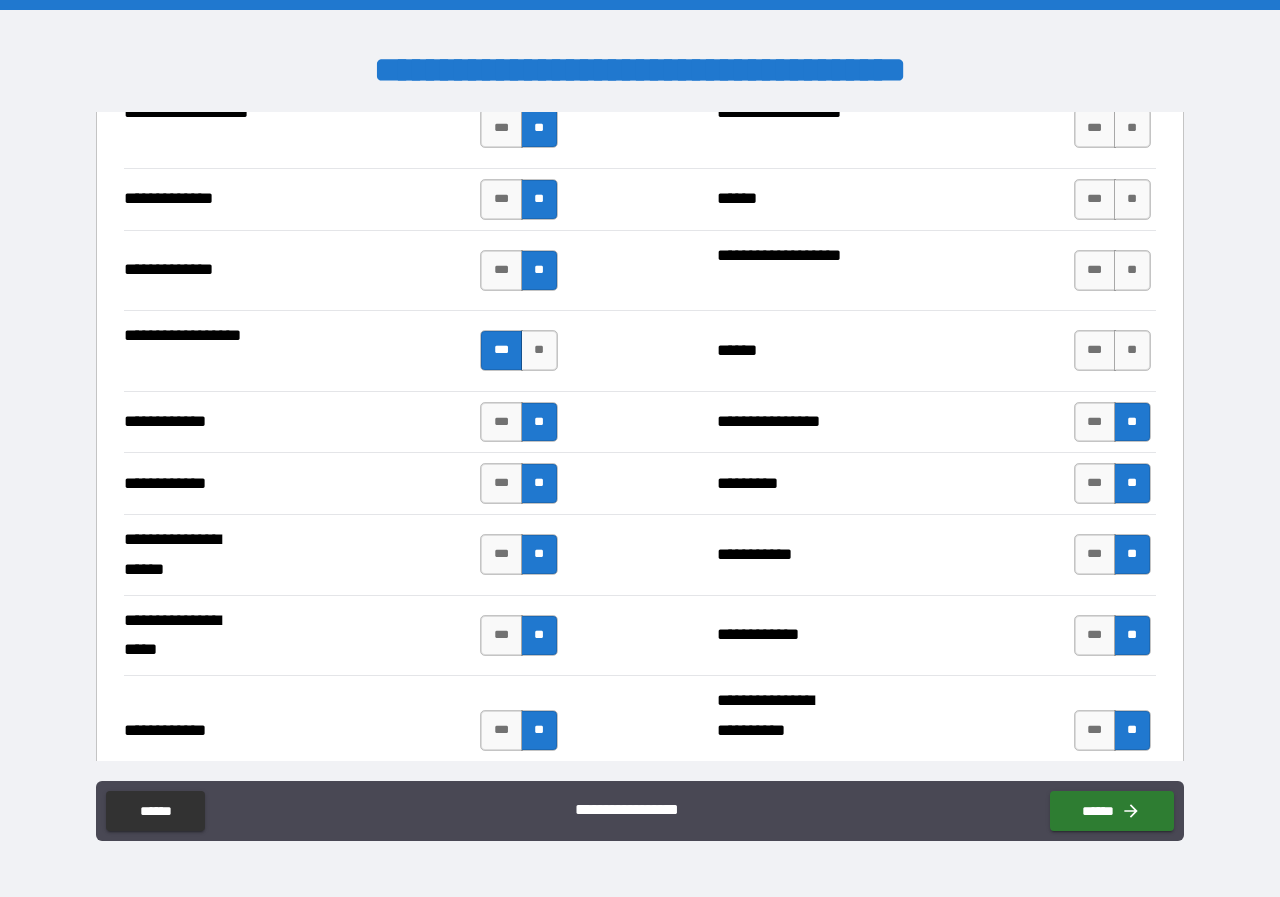click on "**" at bounding box center (1132, 350) 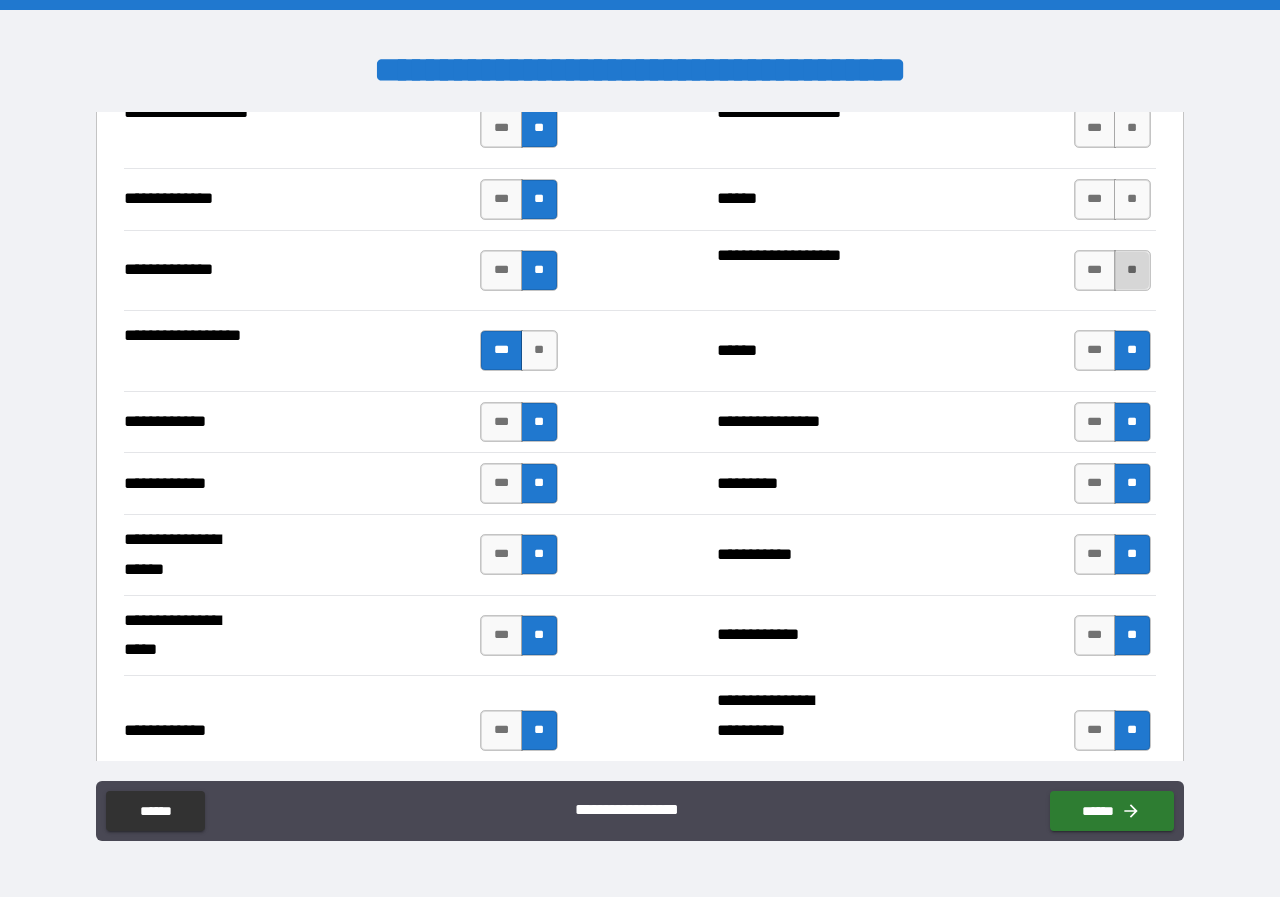 click on "**" at bounding box center (1132, 270) 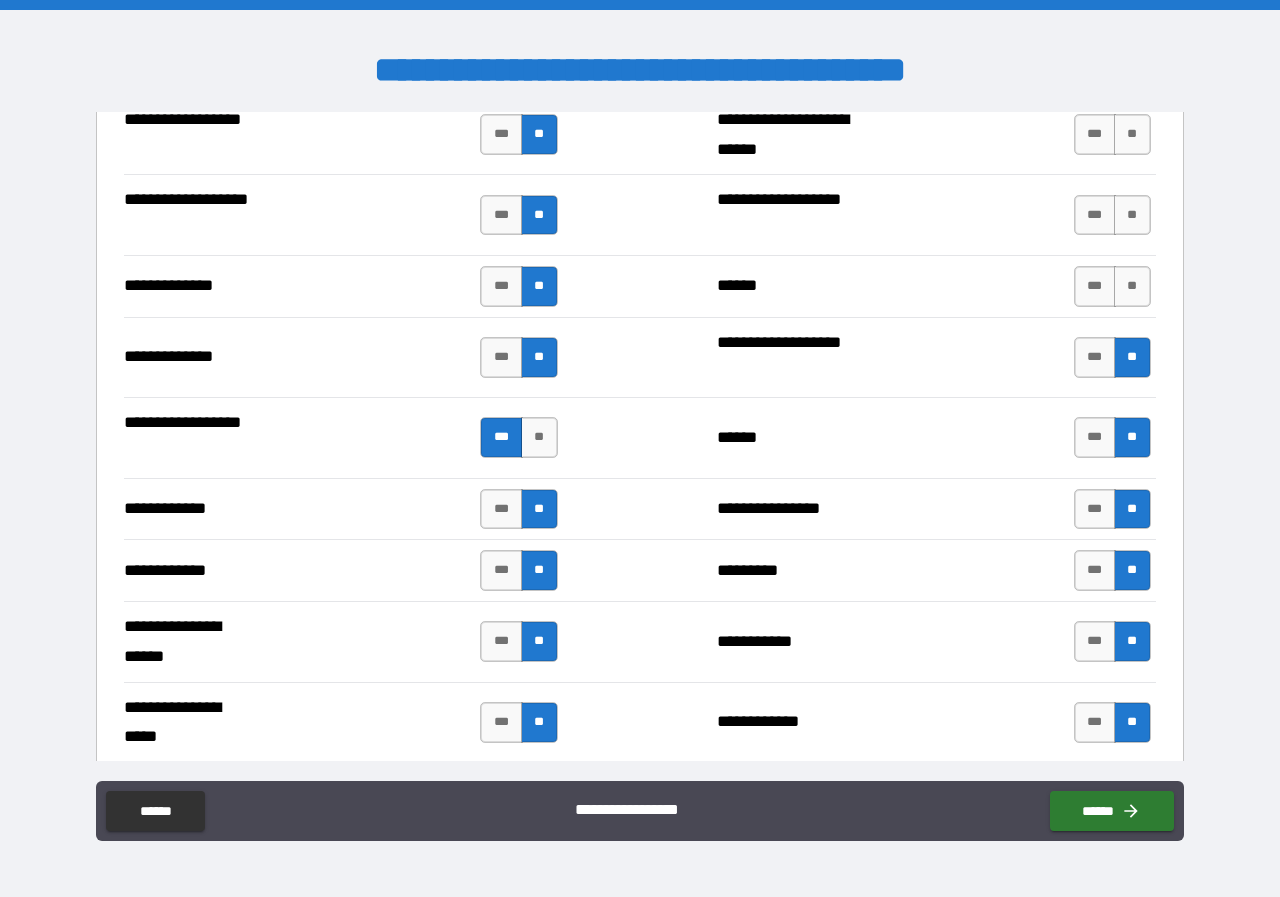scroll, scrollTop: 3500, scrollLeft: 0, axis: vertical 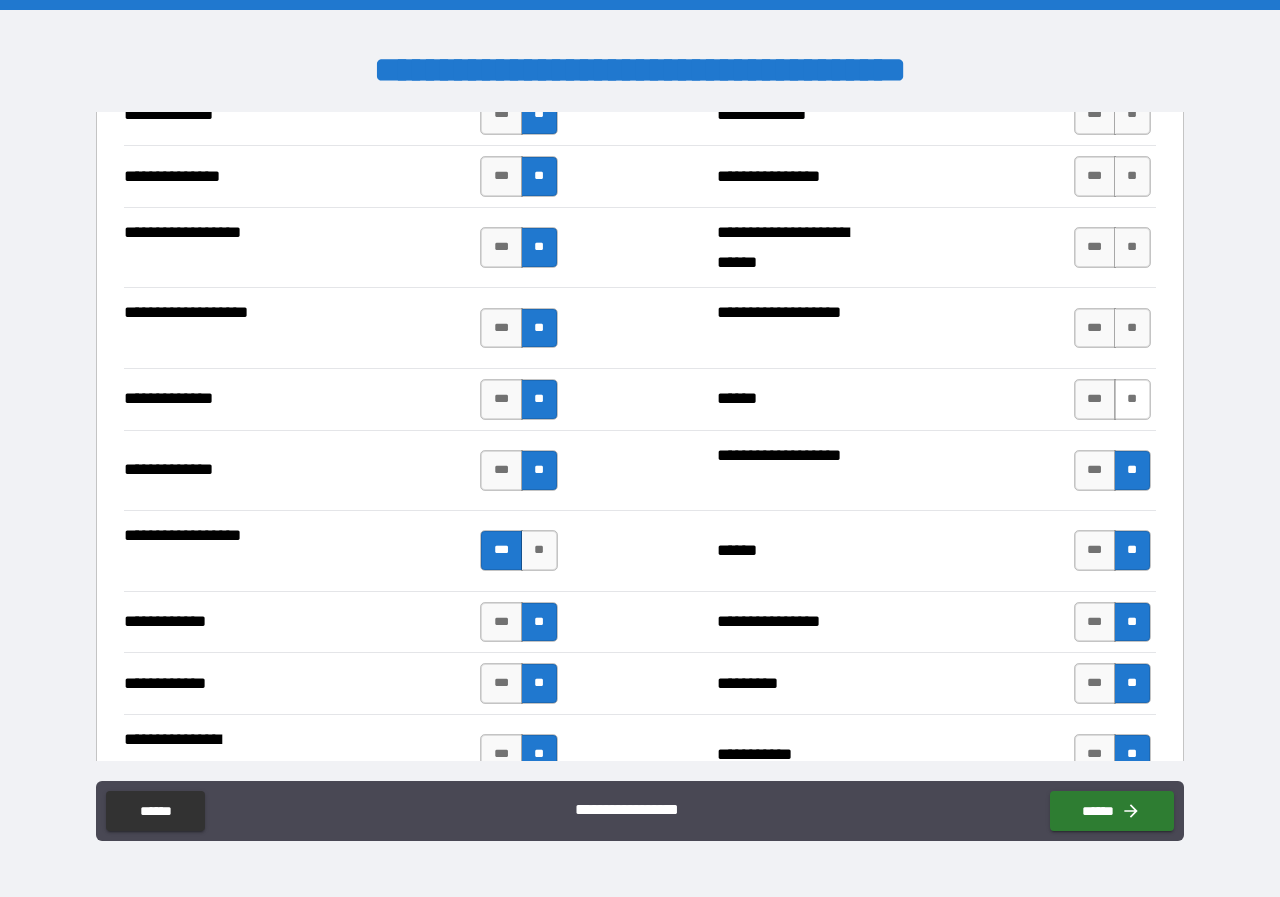 click on "**" at bounding box center [1132, 399] 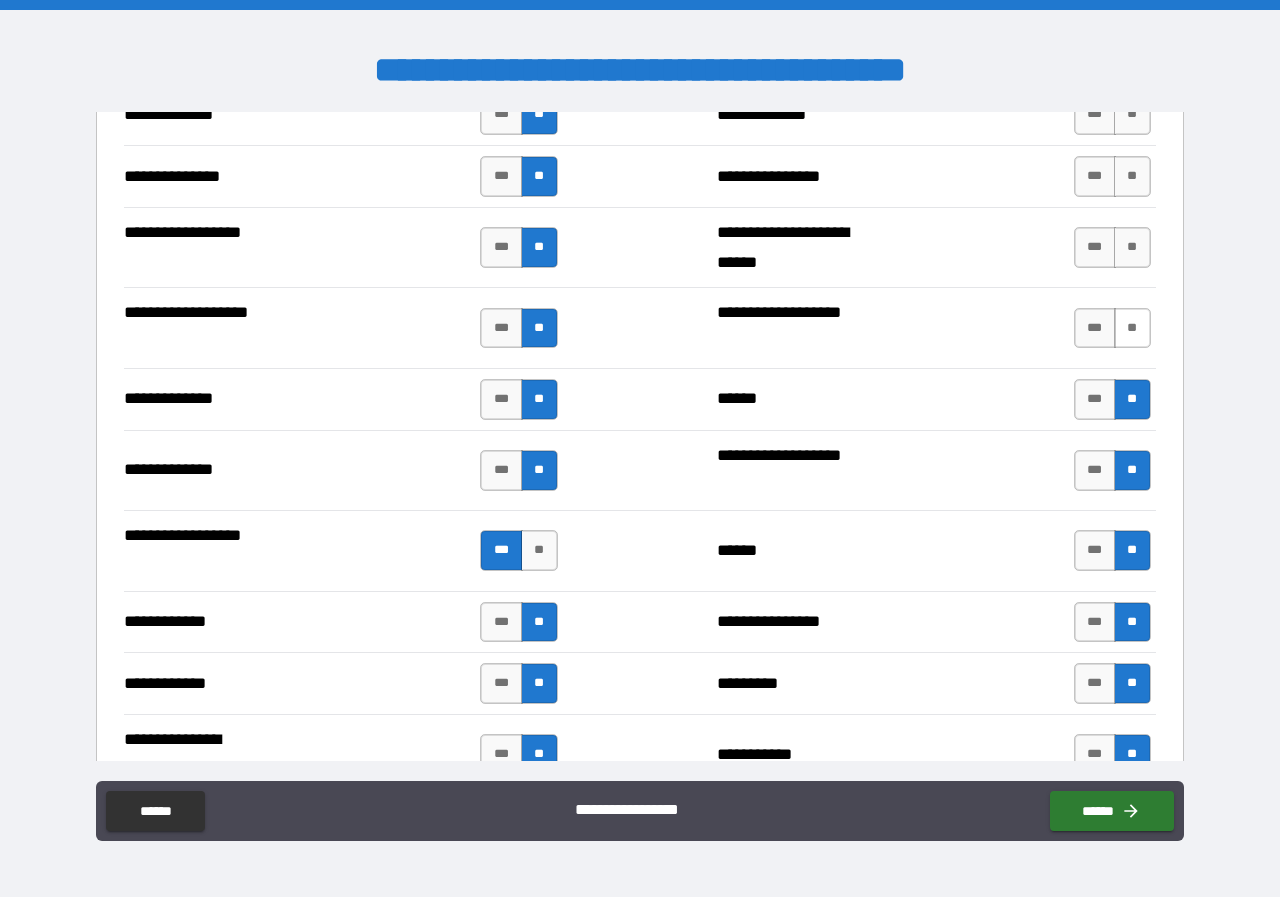 click on "**" at bounding box center [1132, 328] 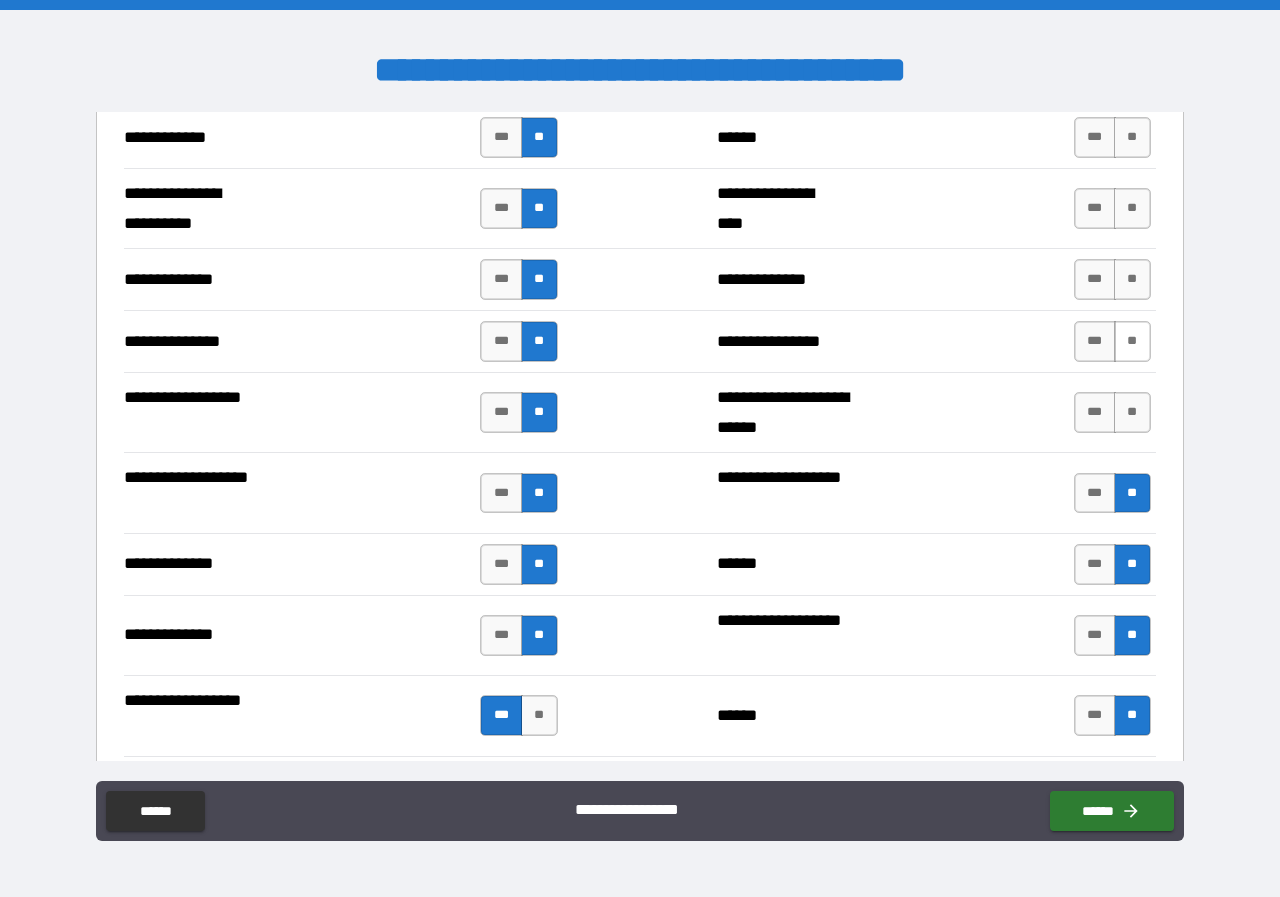 scroll, scrollTop: 3300, scrollLeft: 0, axis: vertical 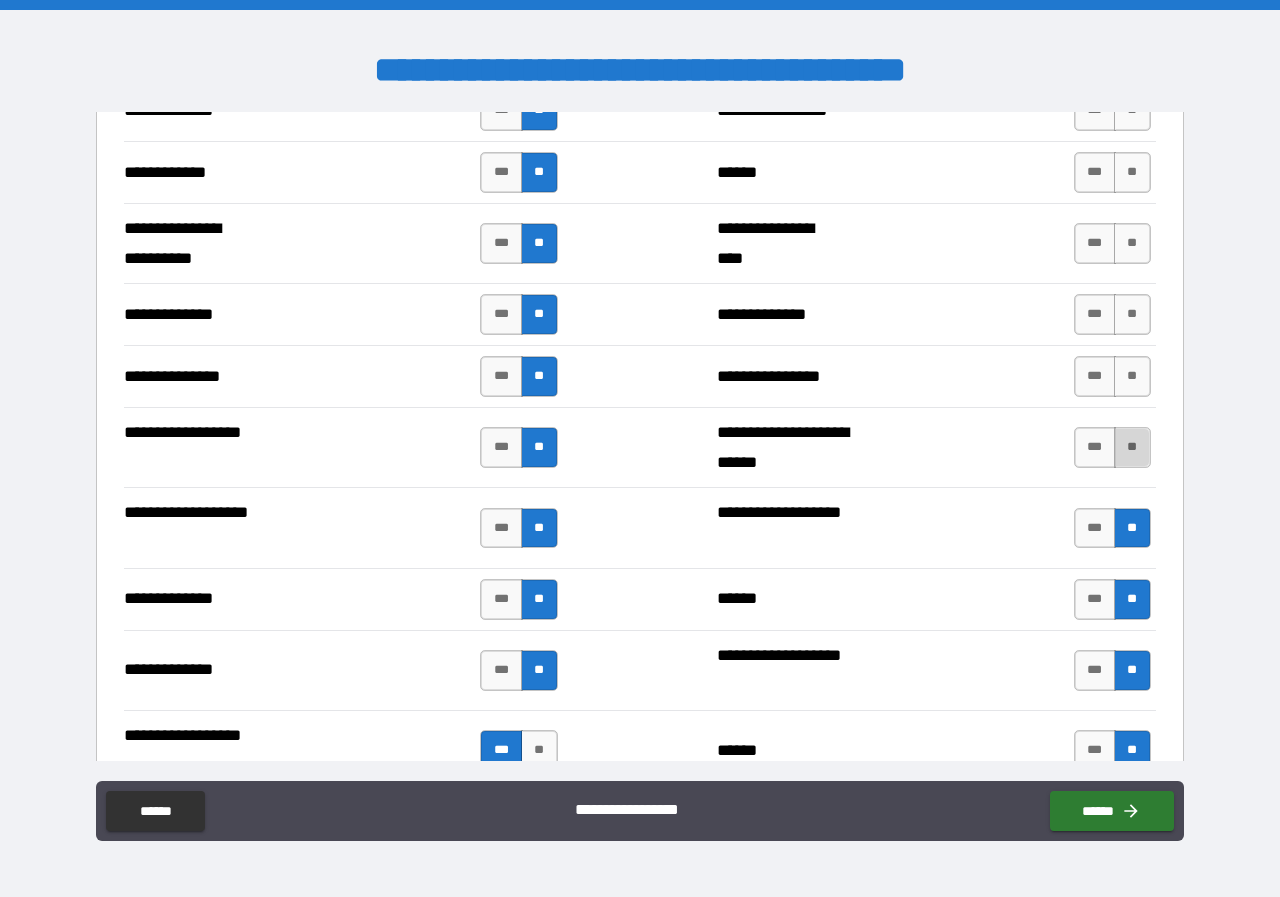 click on "**" at bounding box center (1132, 447) 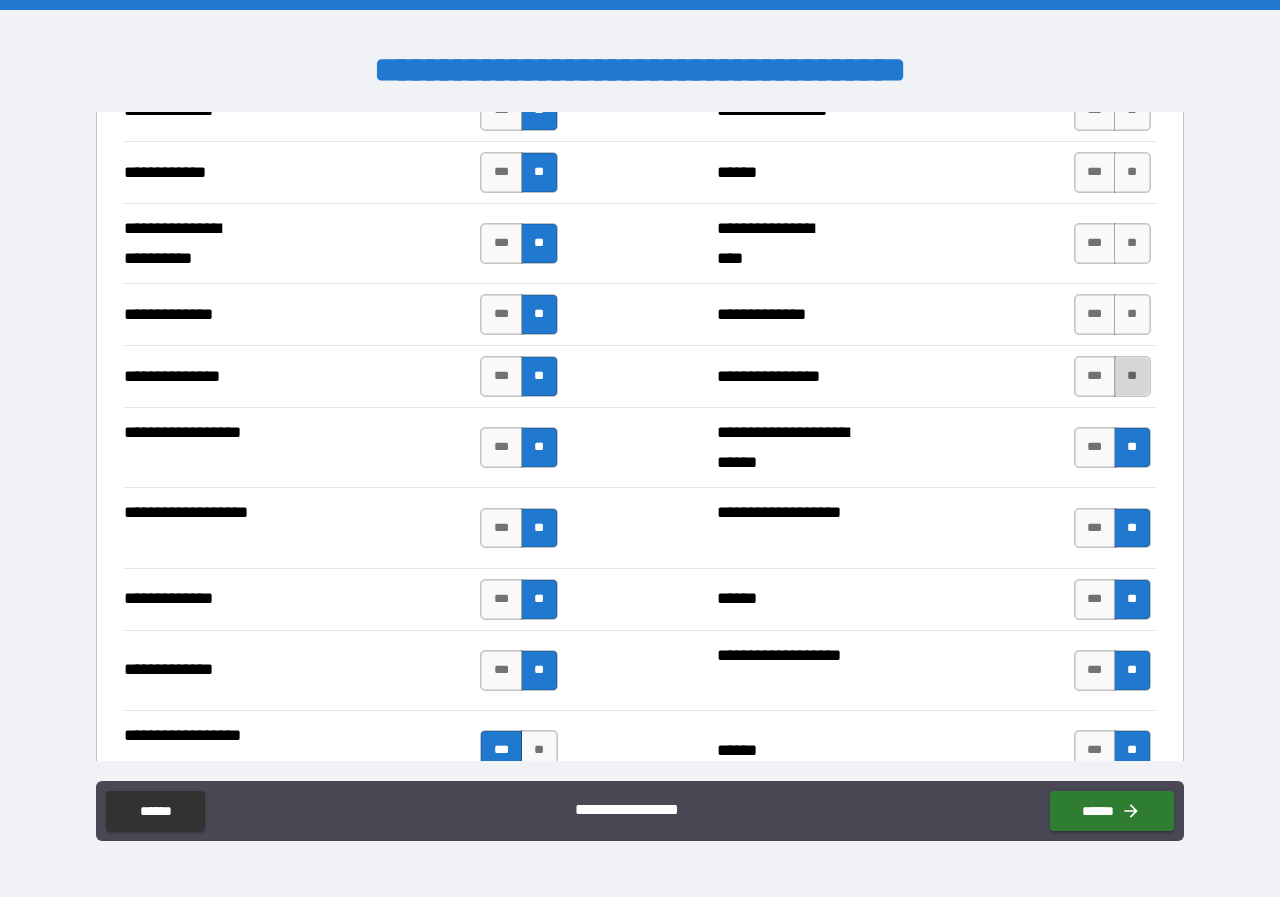 click on "**" at bounding box center (1132, 376) 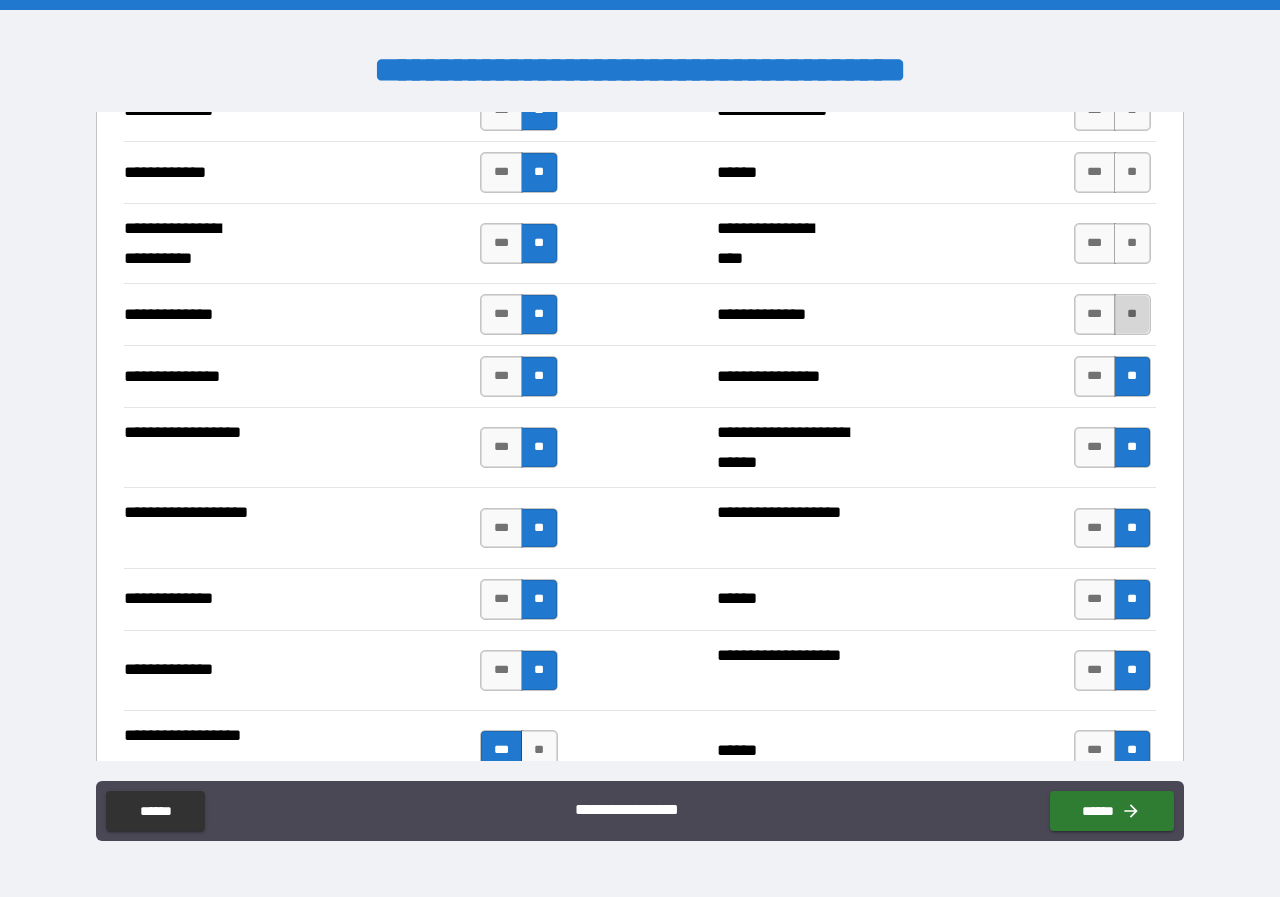 click on "**" at bounding box center [1132, 314] 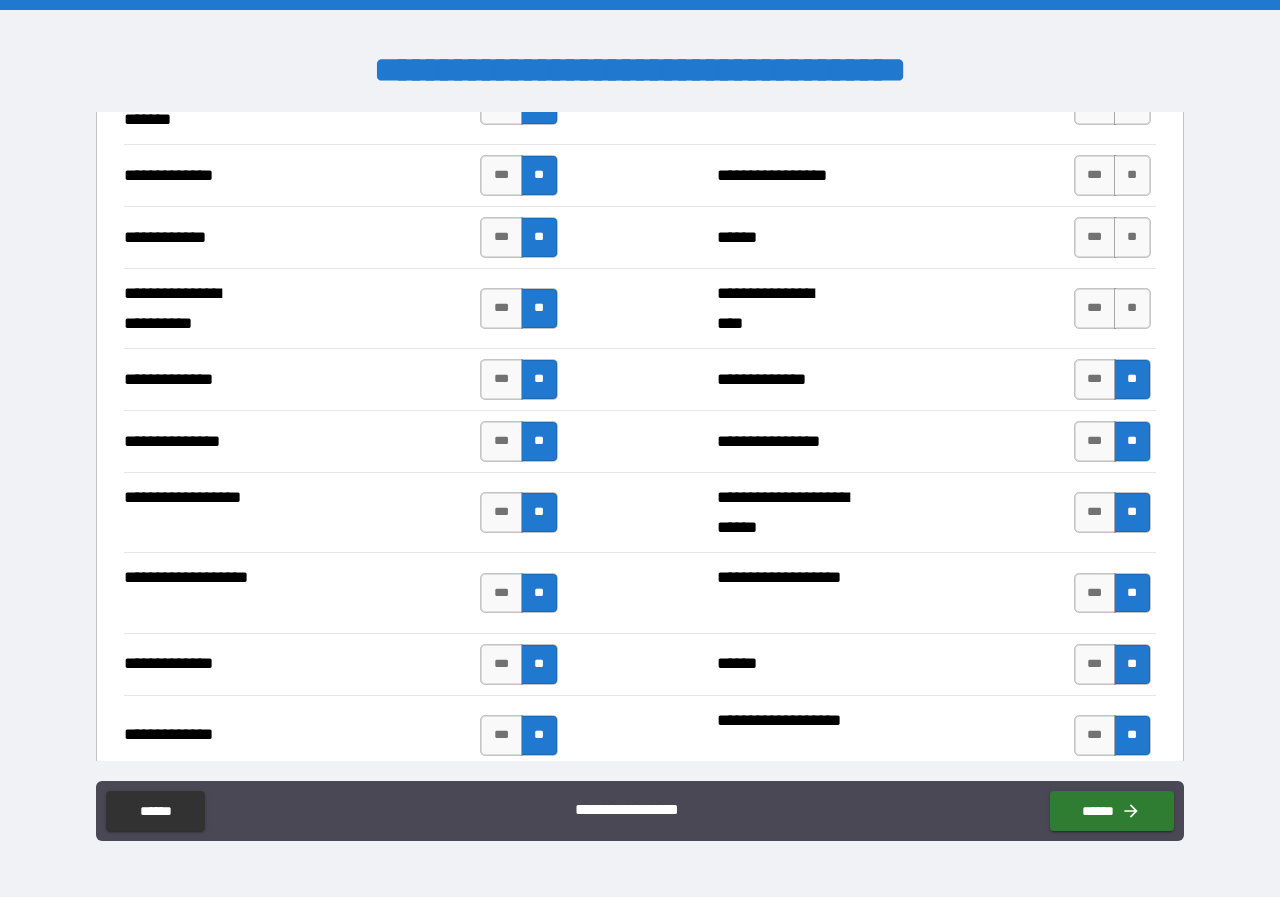 scroll, scrollTop: 3200, scrollLeft: 0, axis: vertical 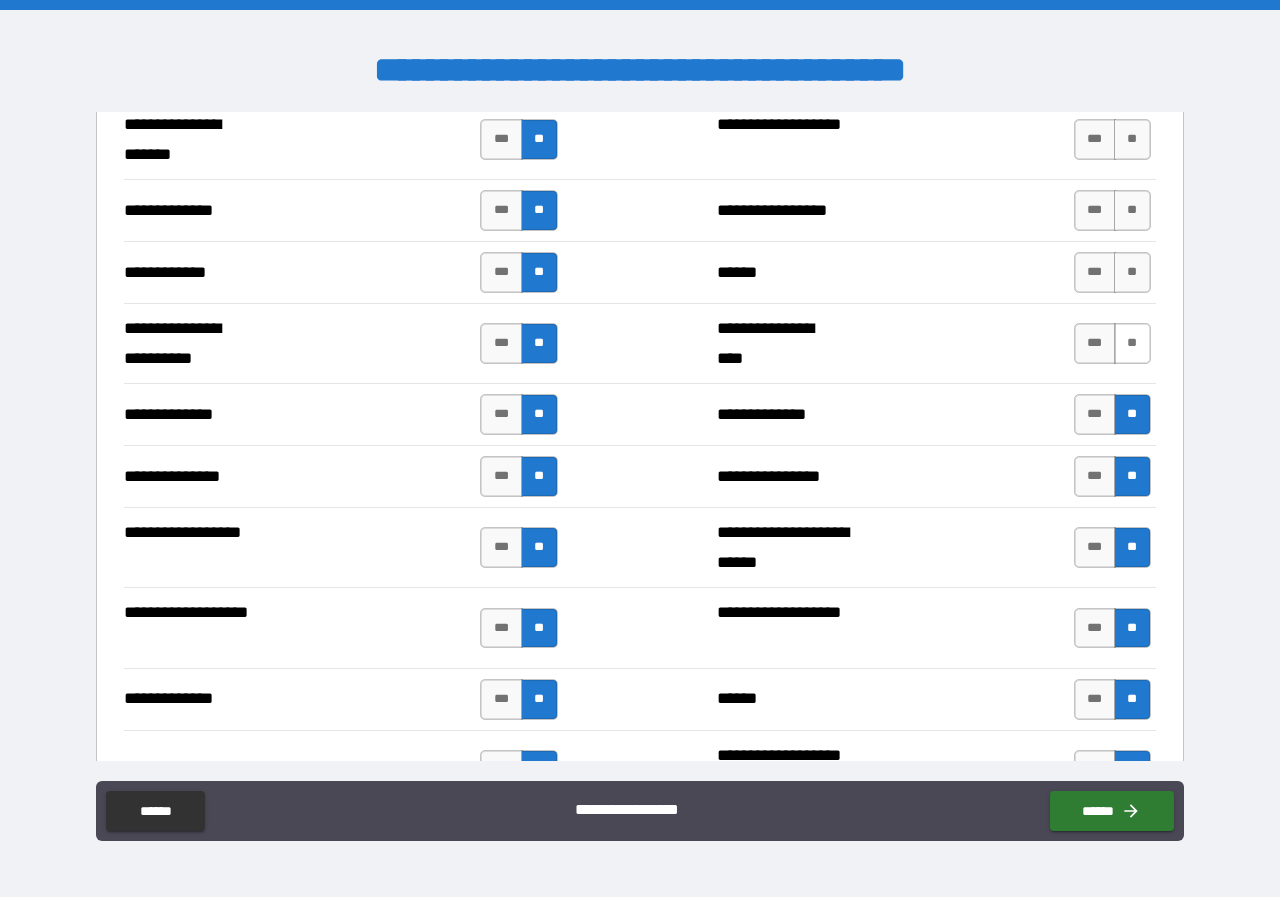 click on "**" at bounding box center (1132, 343) 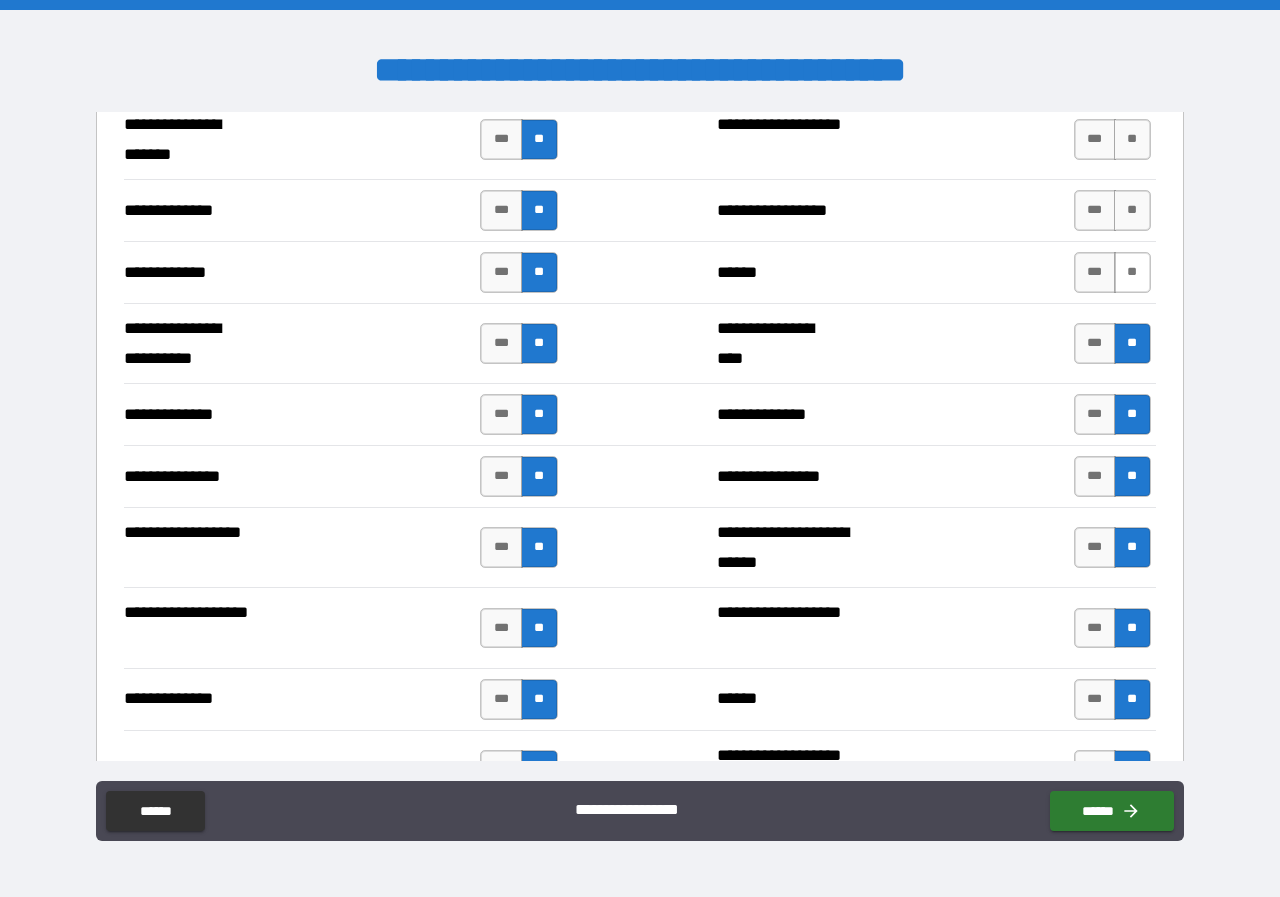 click on "**" at bounding box center (1132, 272) 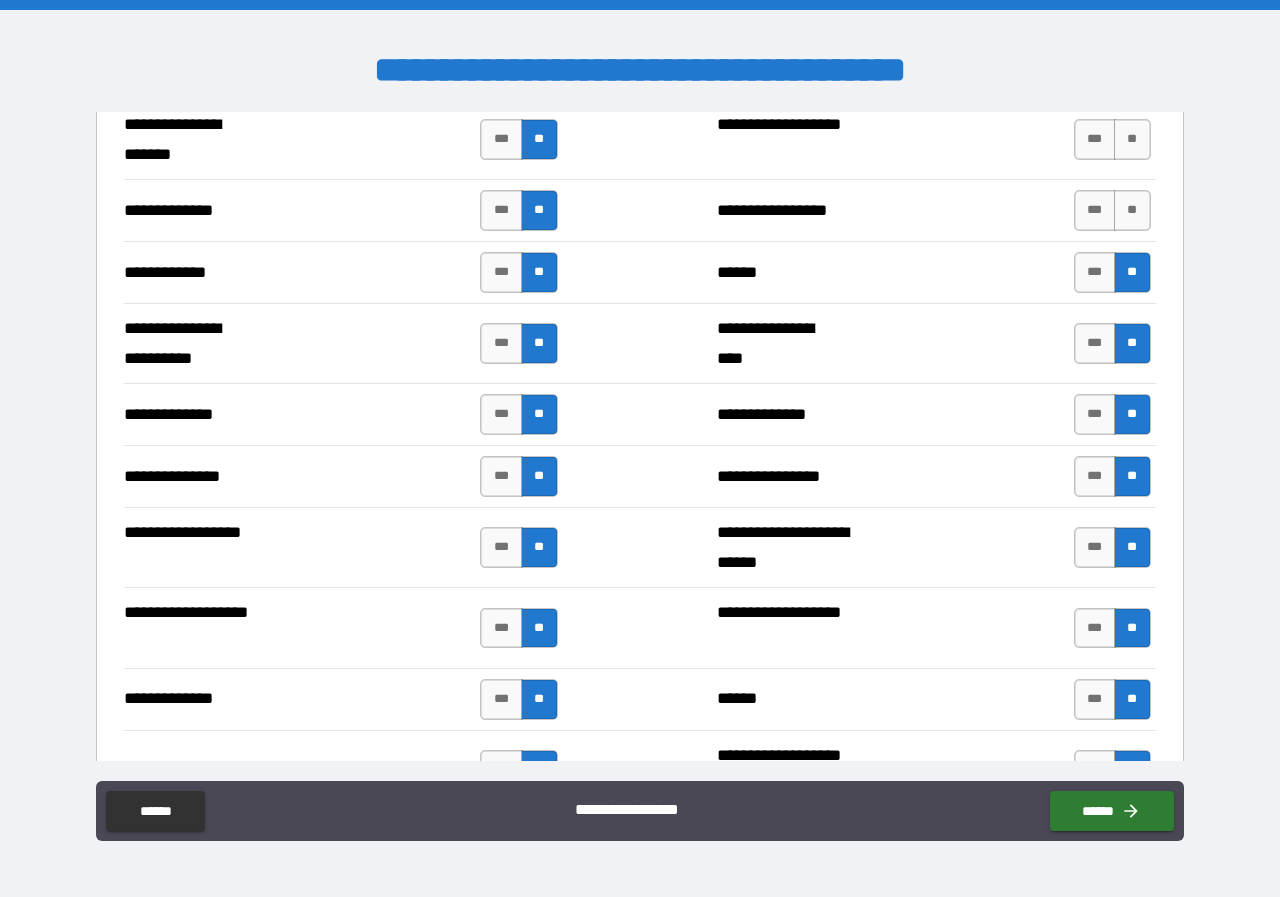 click on "**********" at bounding box center (640, 210) 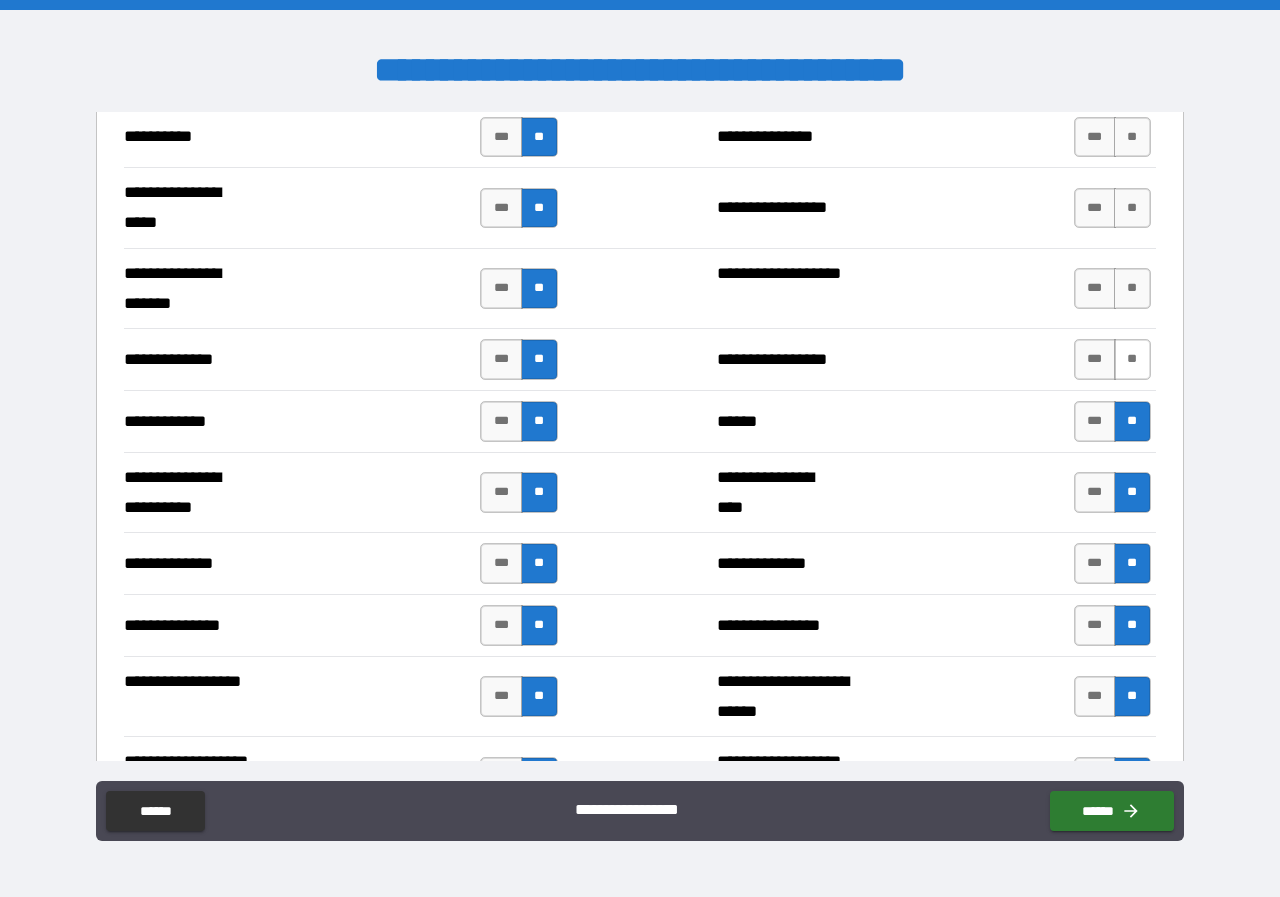 scroll, scrollTop: 3000, scrollLeft: 0, axis: vertical 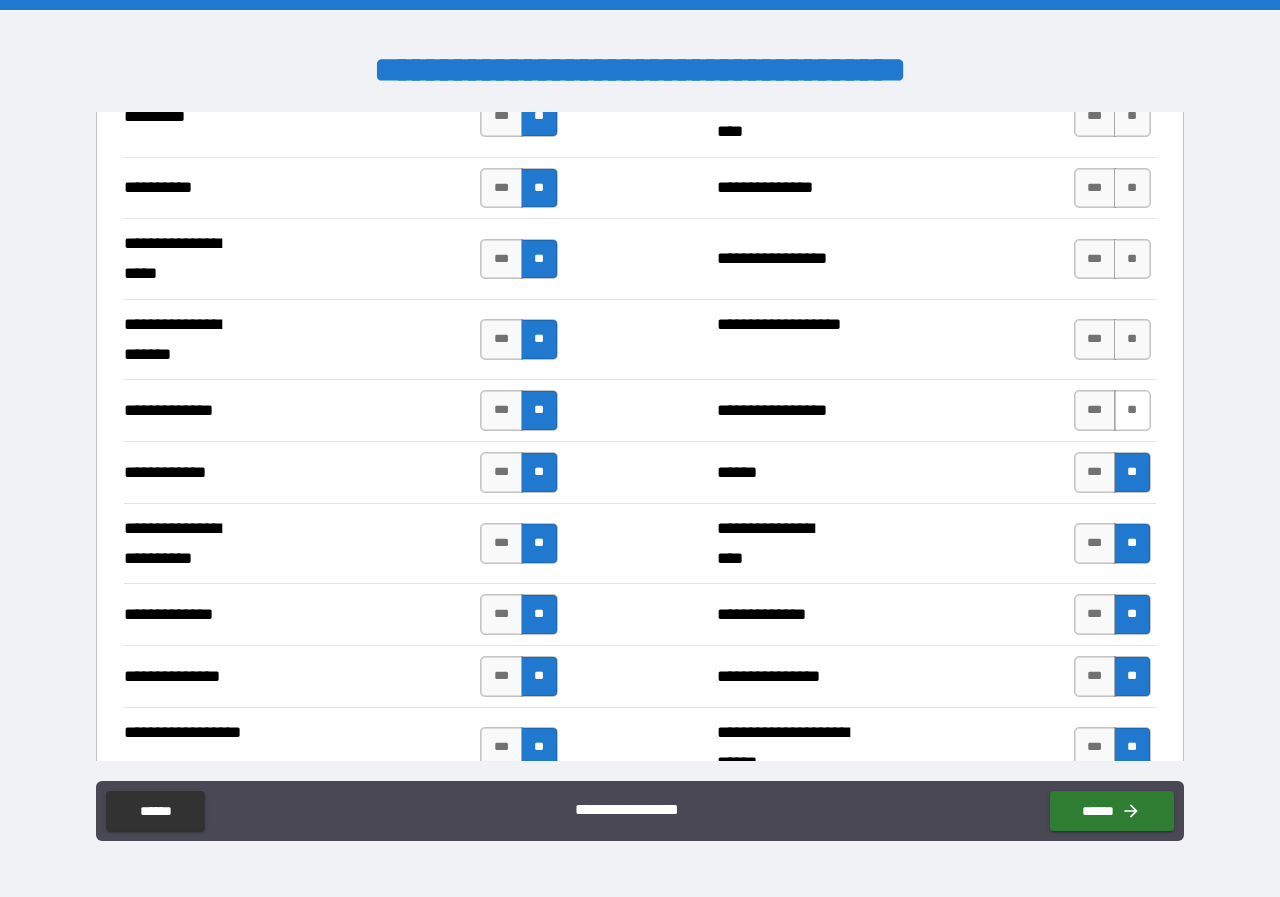 click on "**" at bounding box center (1132, 410) 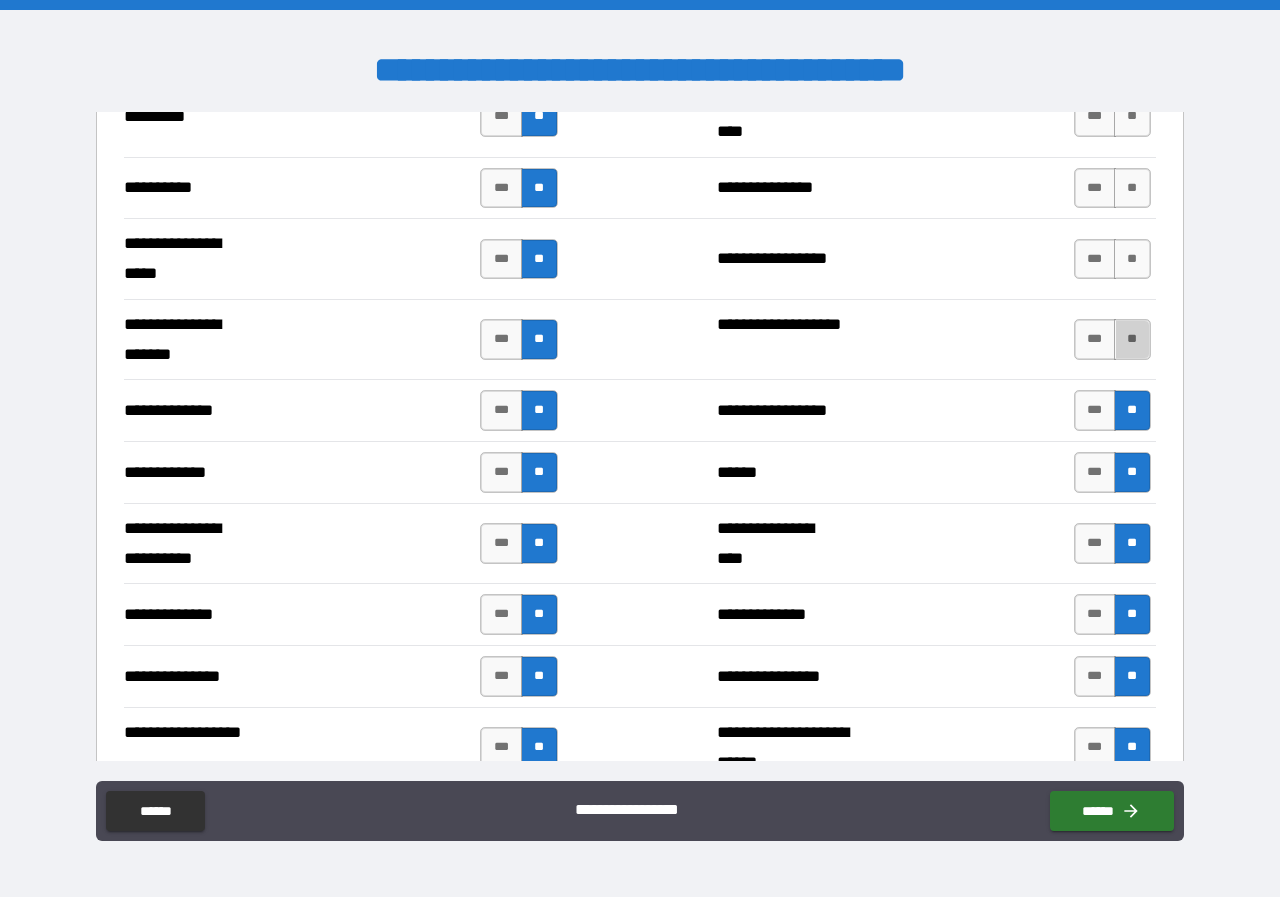 drag, startPoint x: 1118, startPoint y: 347, endPoint x: 1121, endPoint y: 287, distance: 60.074955 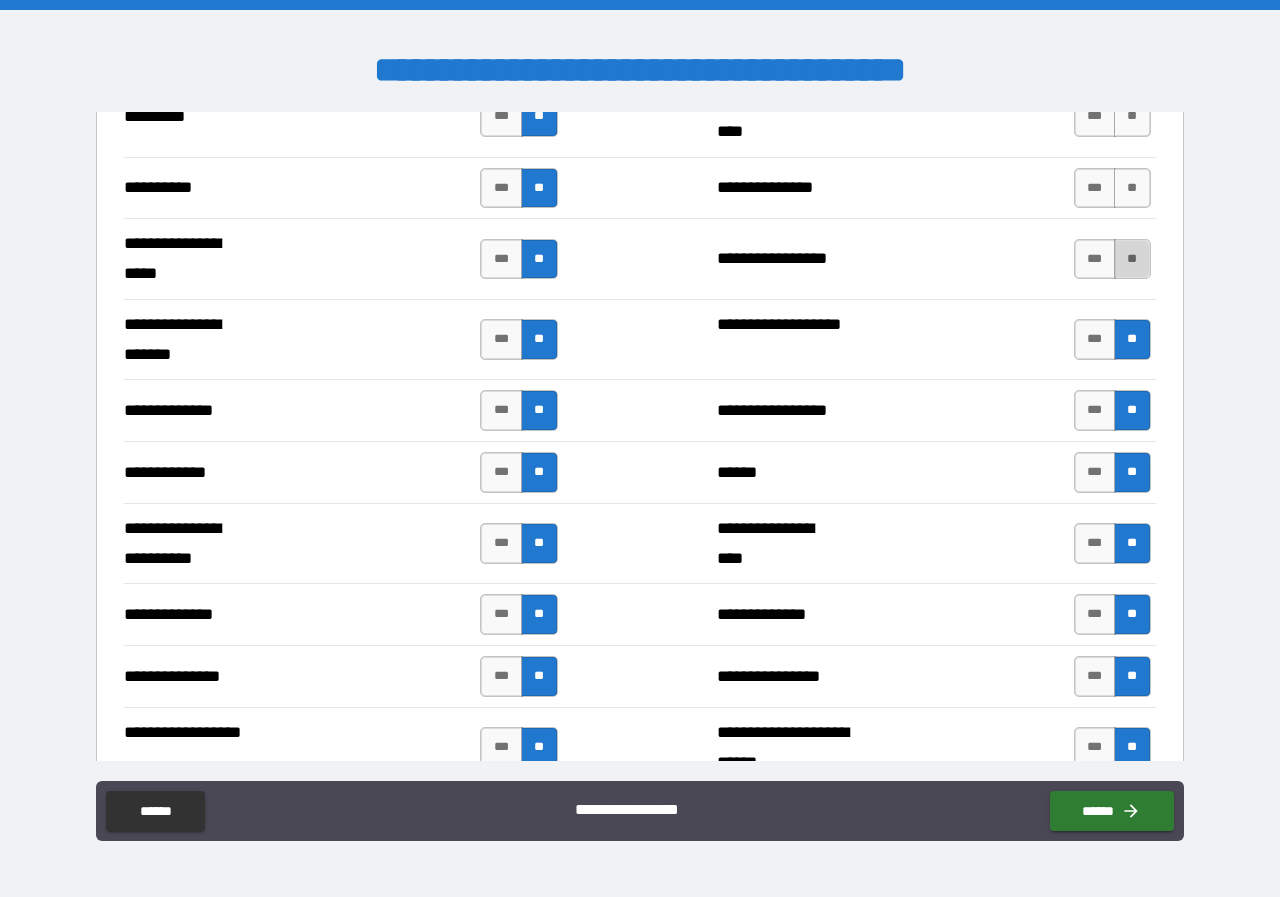 click on "**" at bounding box center (1132, 259) 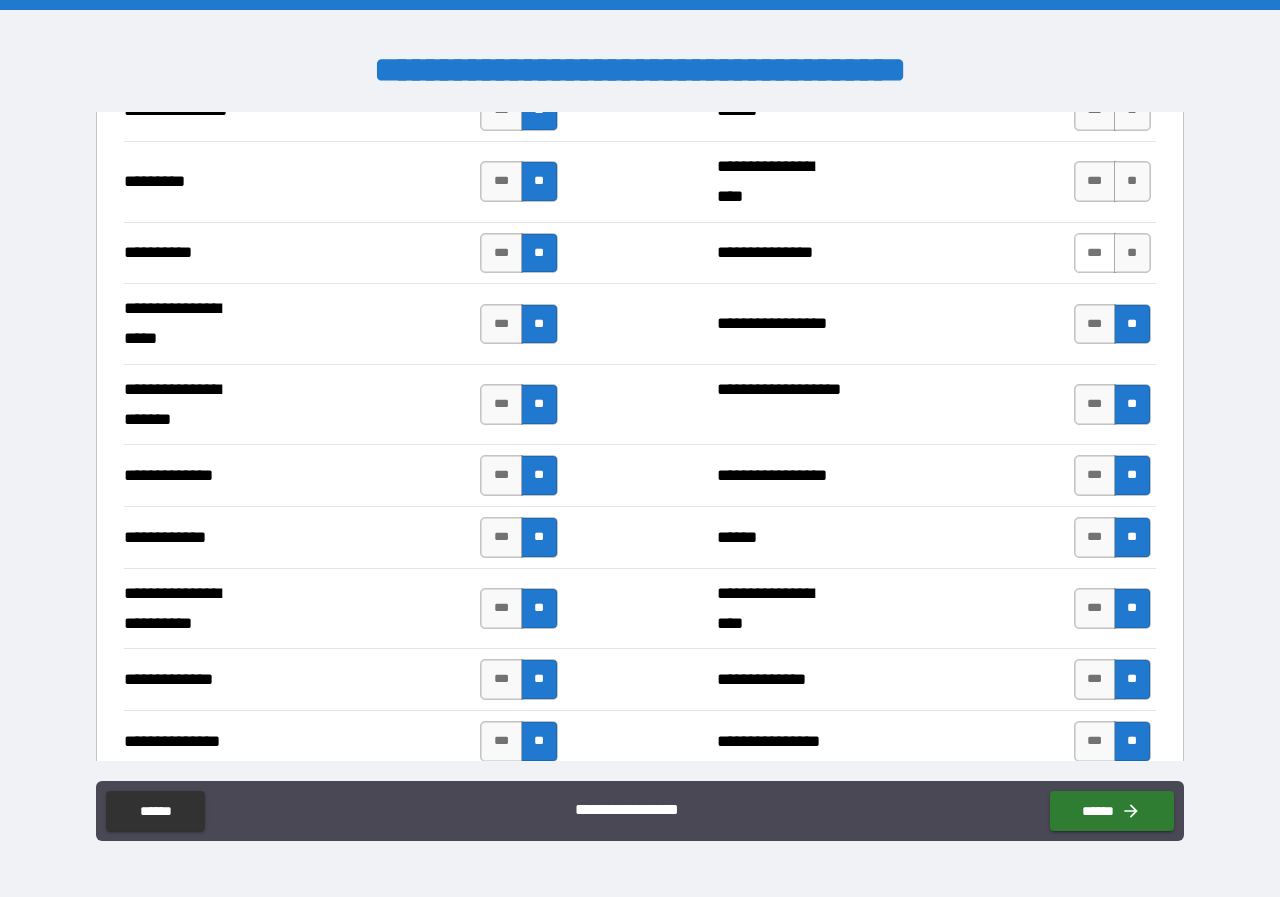 scroll, scrollTop: 2900, scrollLeft: 0, axis: vertical 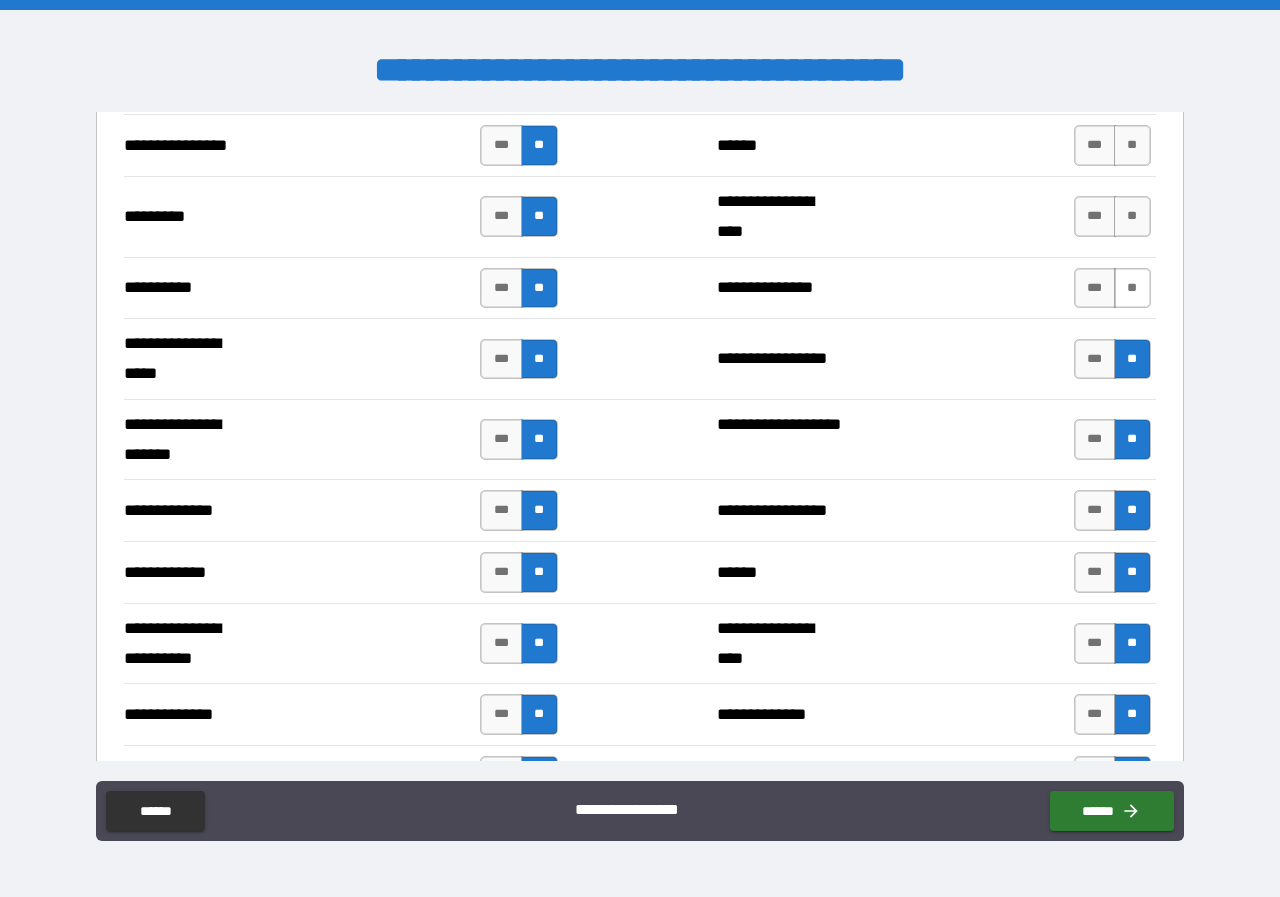 drag, startPoint x: 1099, startPoint y: 298, endPoint x: 1111, endPoint y: 272, distance: 28.635643 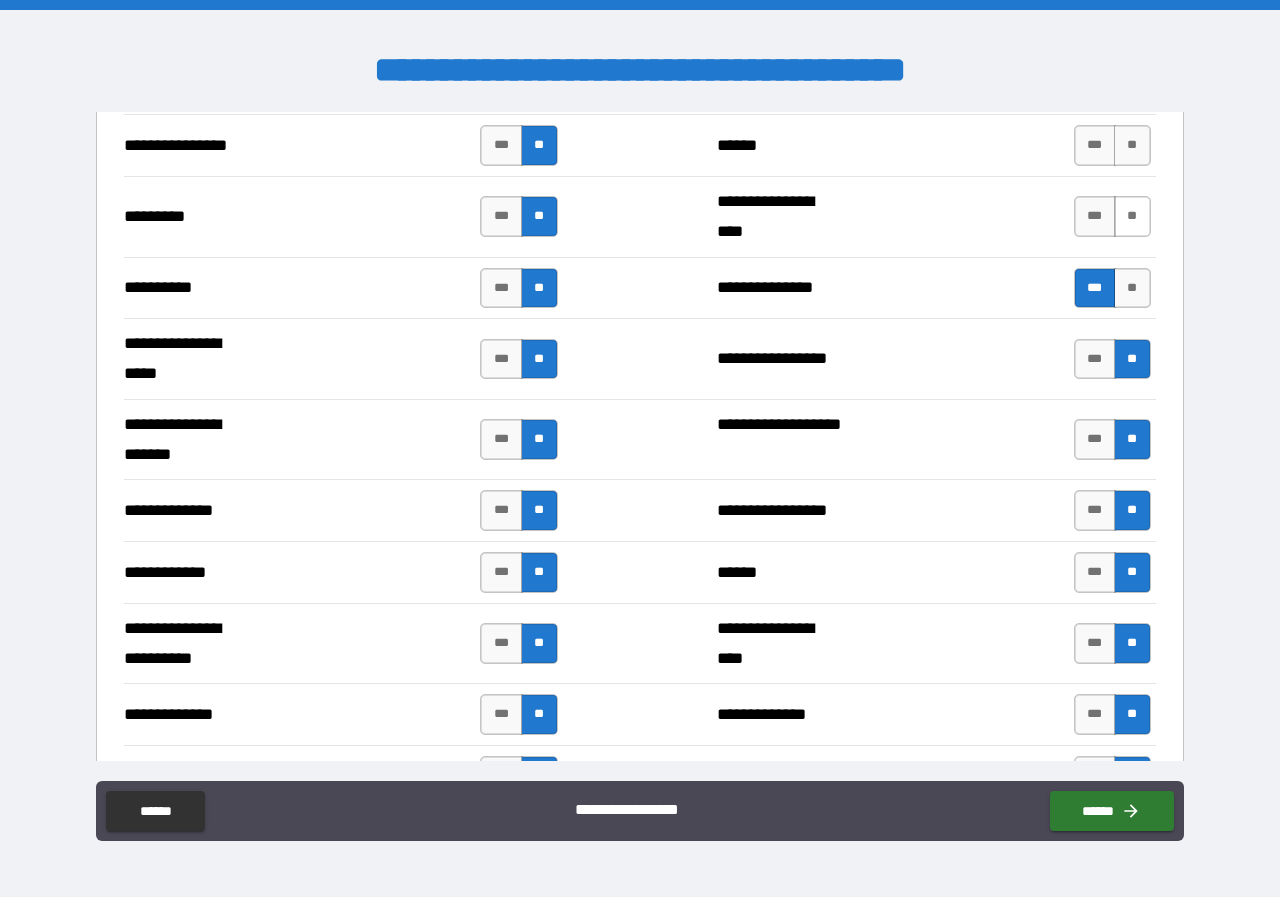 click on "**" at bounding box center [1132, 216] 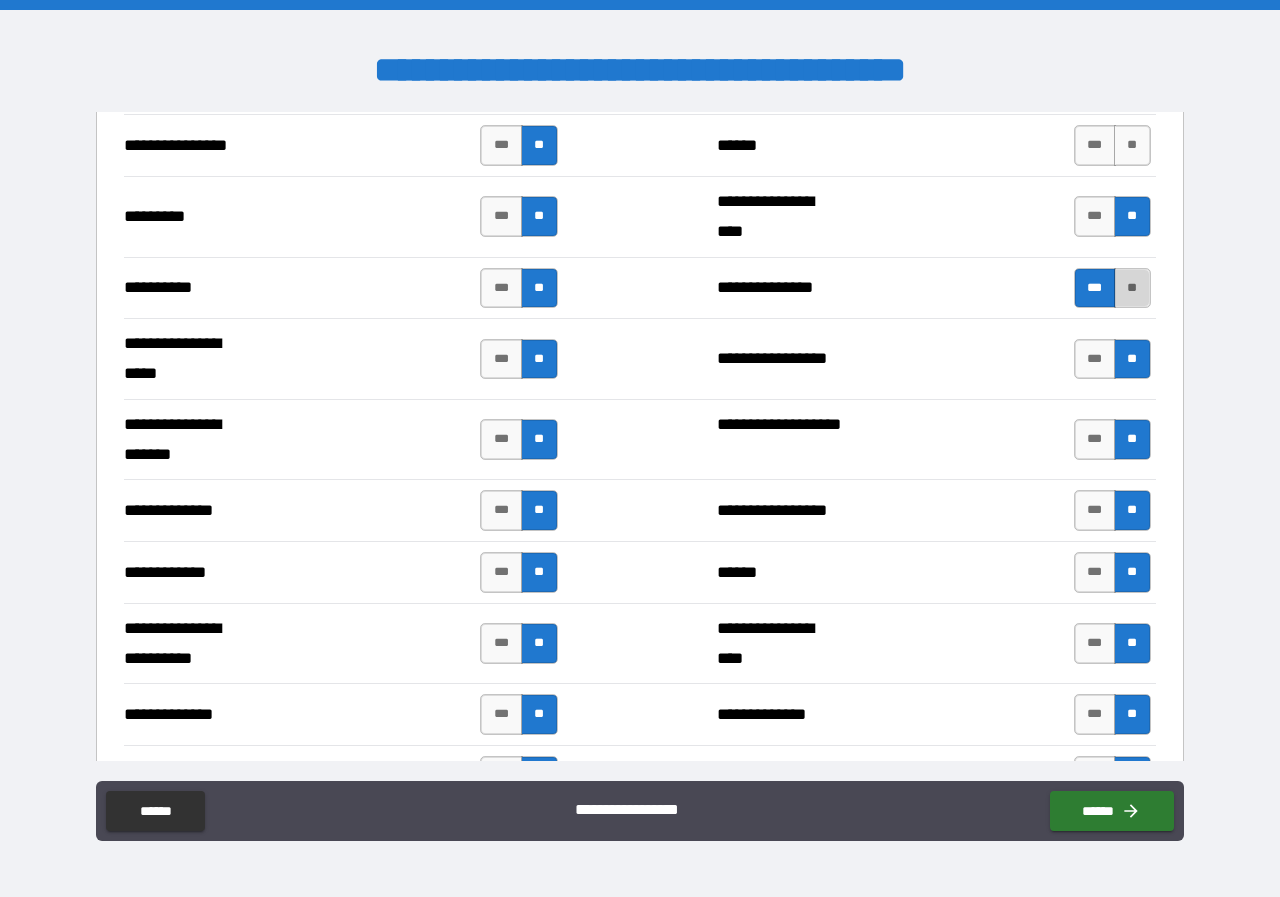 click on "**" at bounding box center [1132, 288] 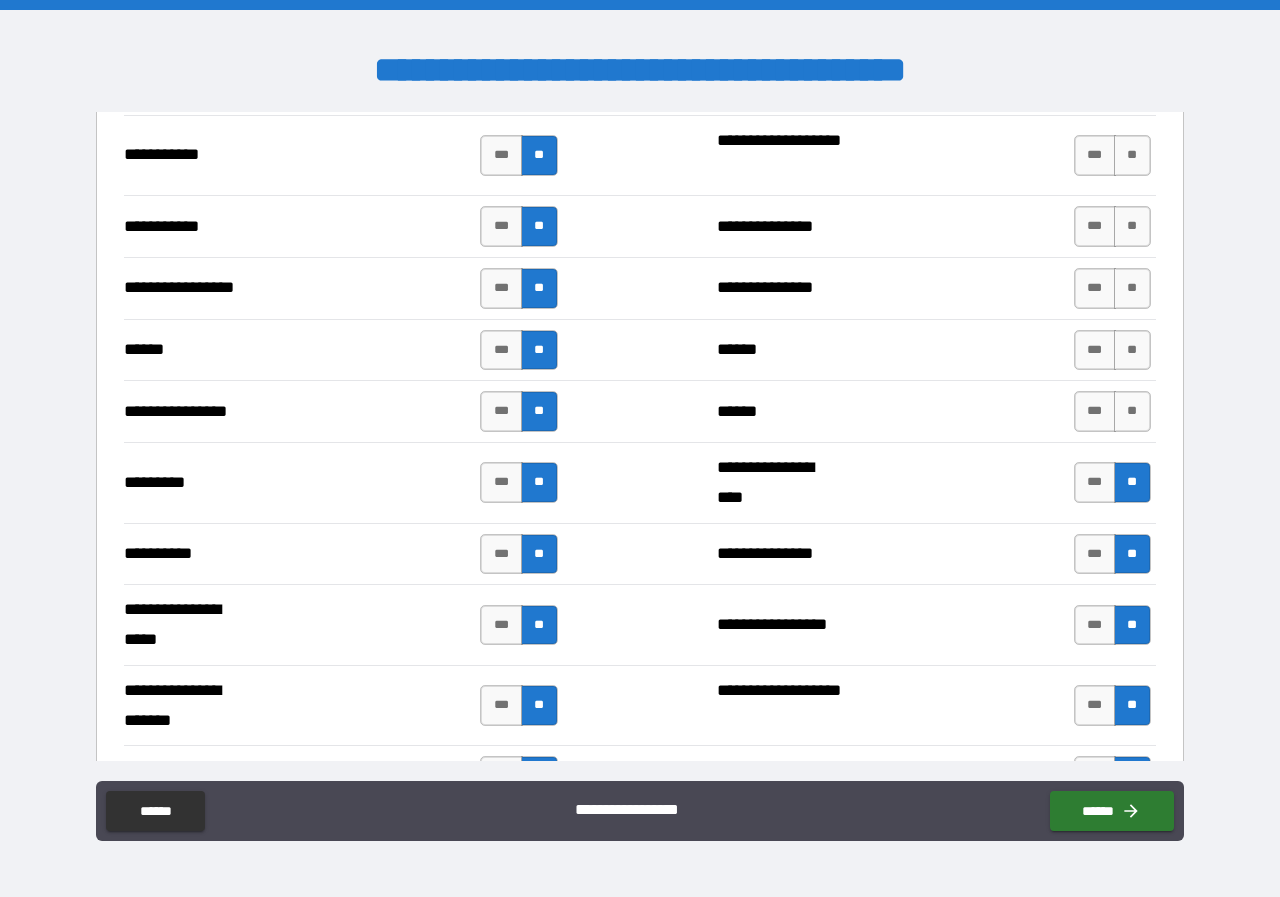 scroll, scrollTop: 2600, scrollLeft: 0, axis: vertical 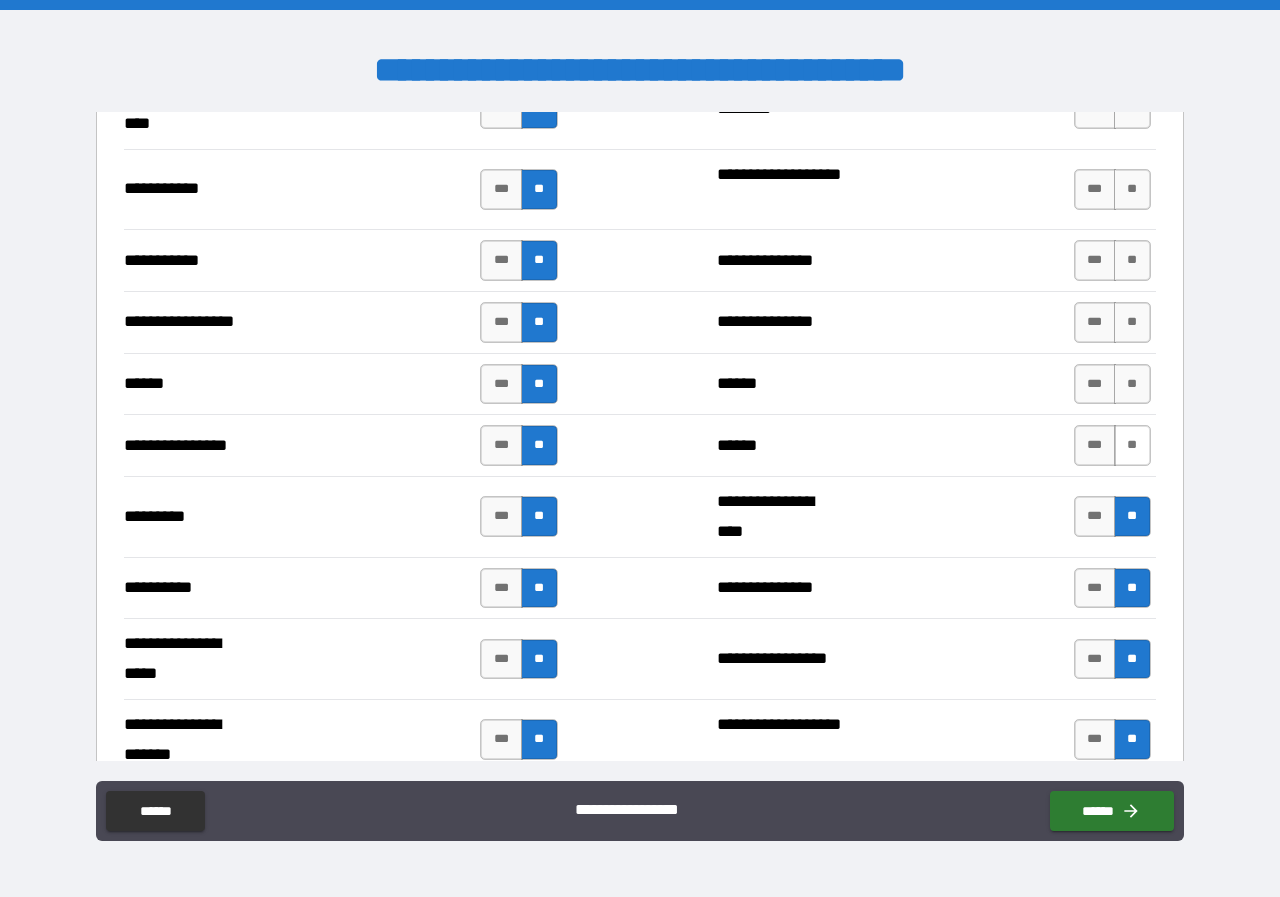 click on "**" at bounding box center (1132, 445) 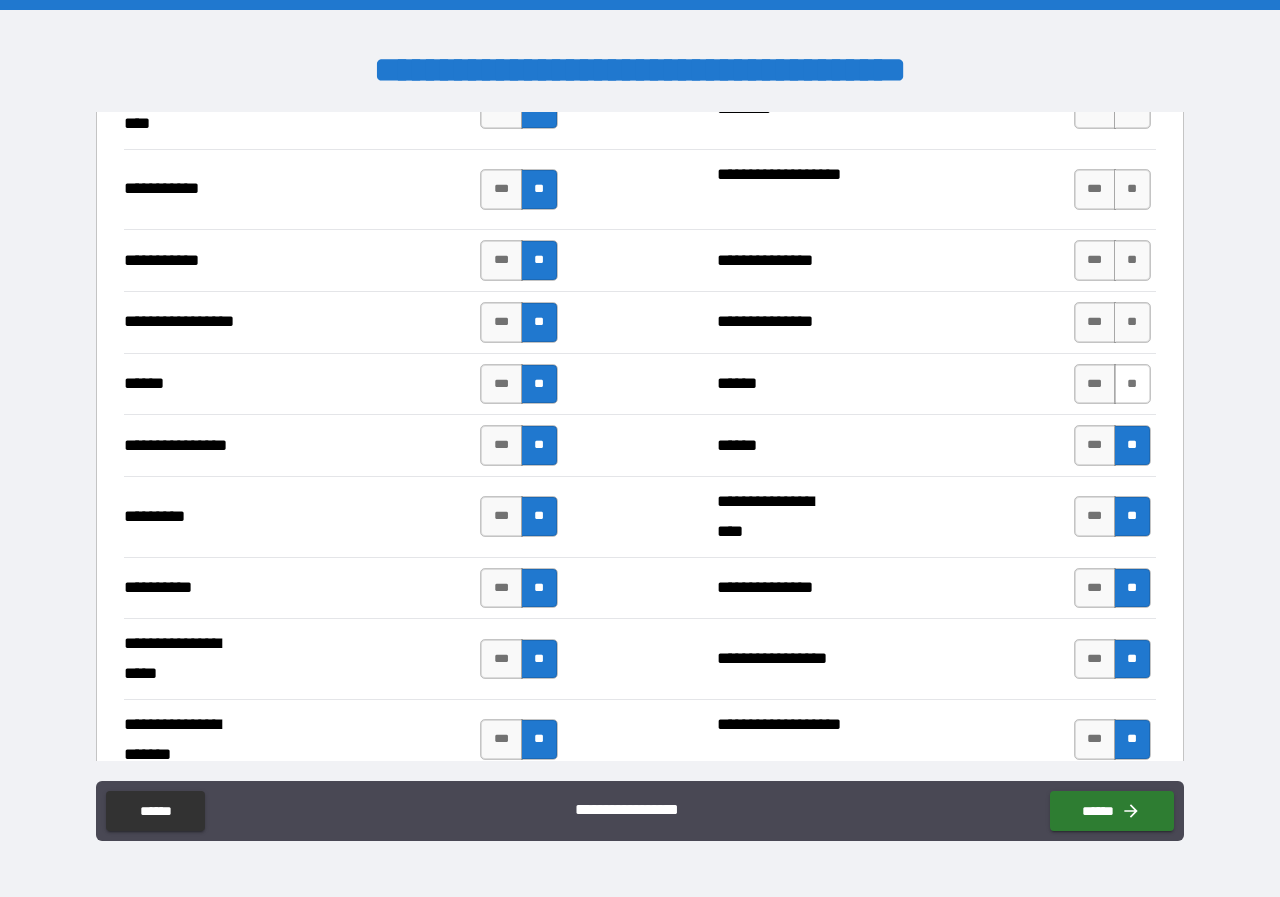 click on "**" at bounding box center [1132, 384] 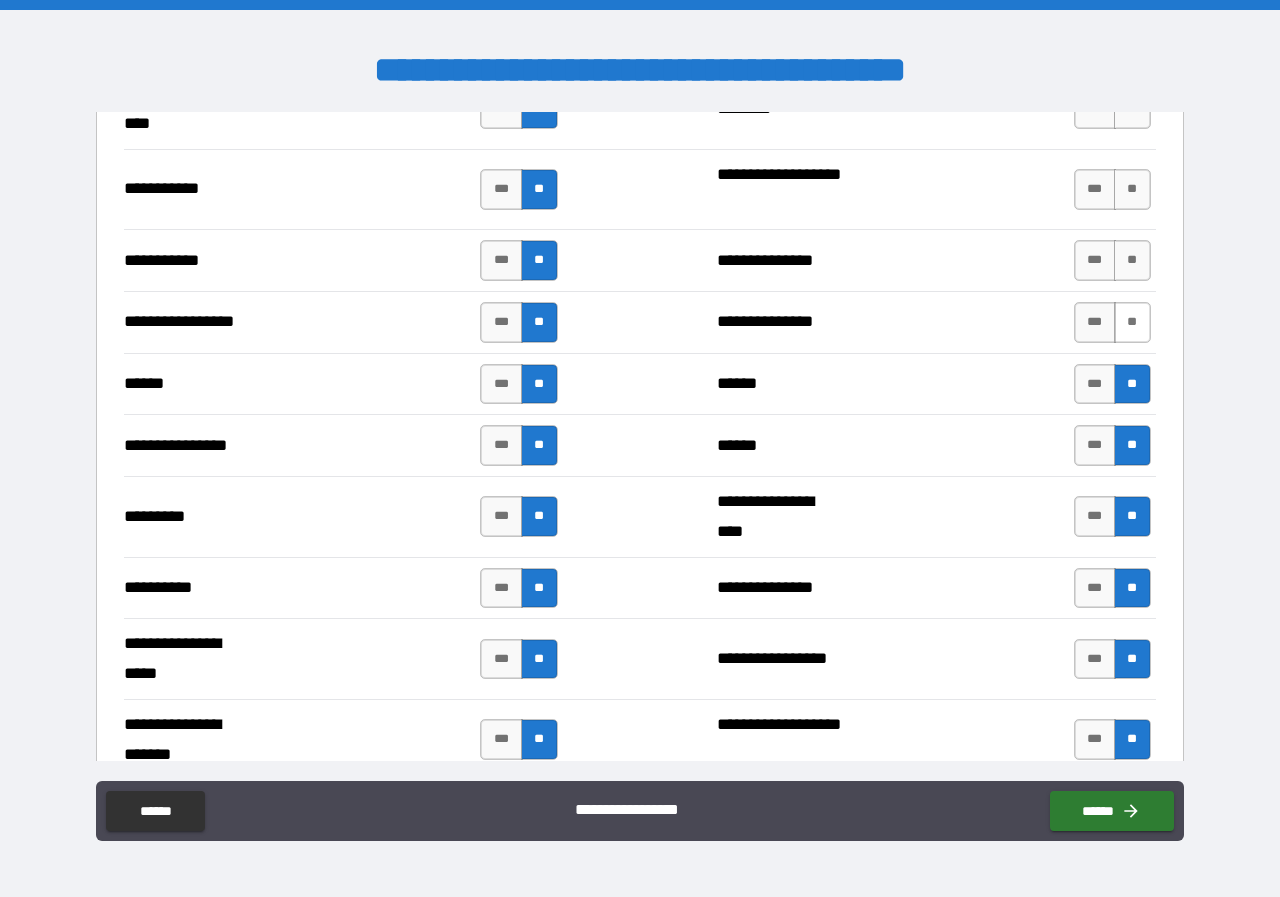 click on "**" at bounding box center [1132, 322] 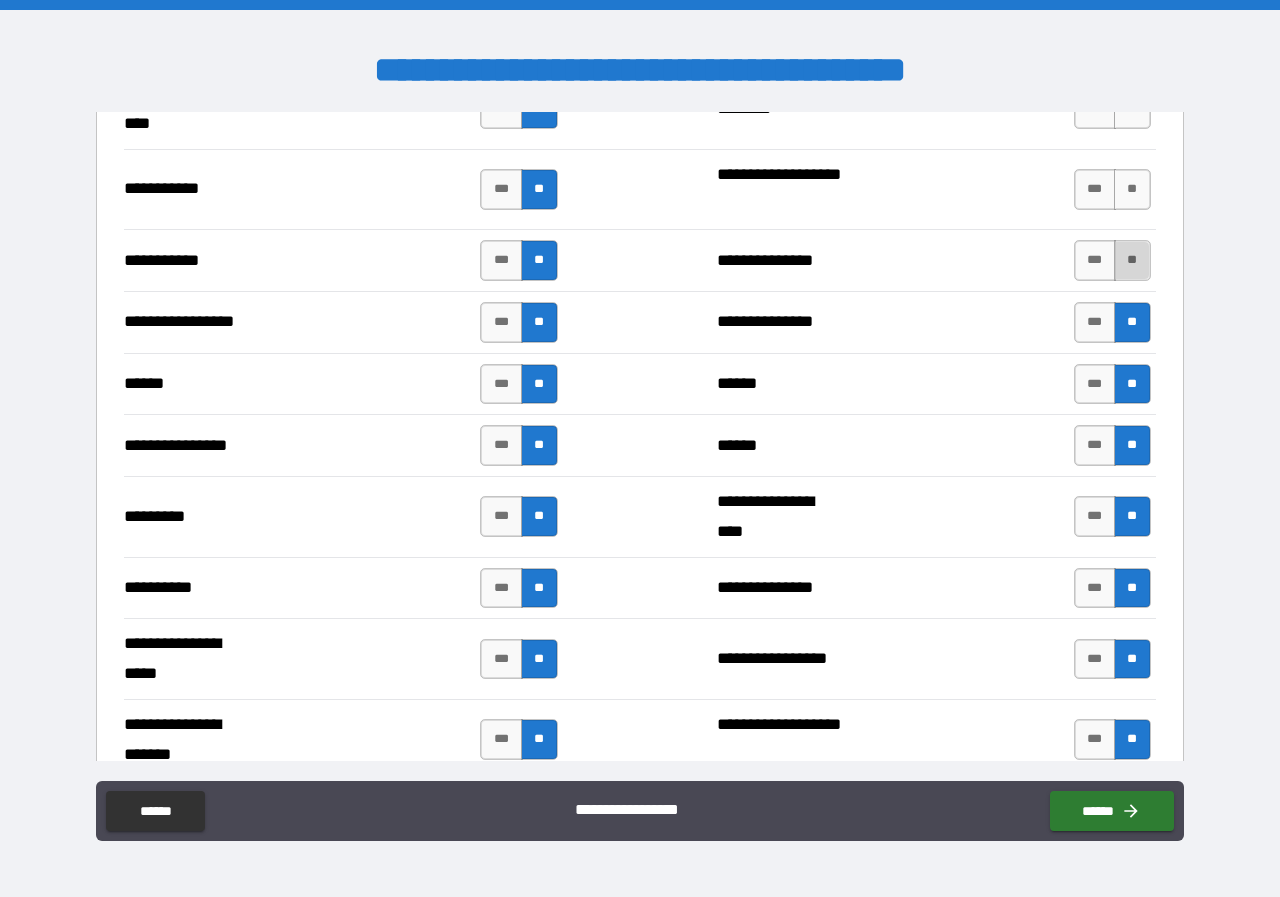 click on "**" at bounding box center (1132, 260) 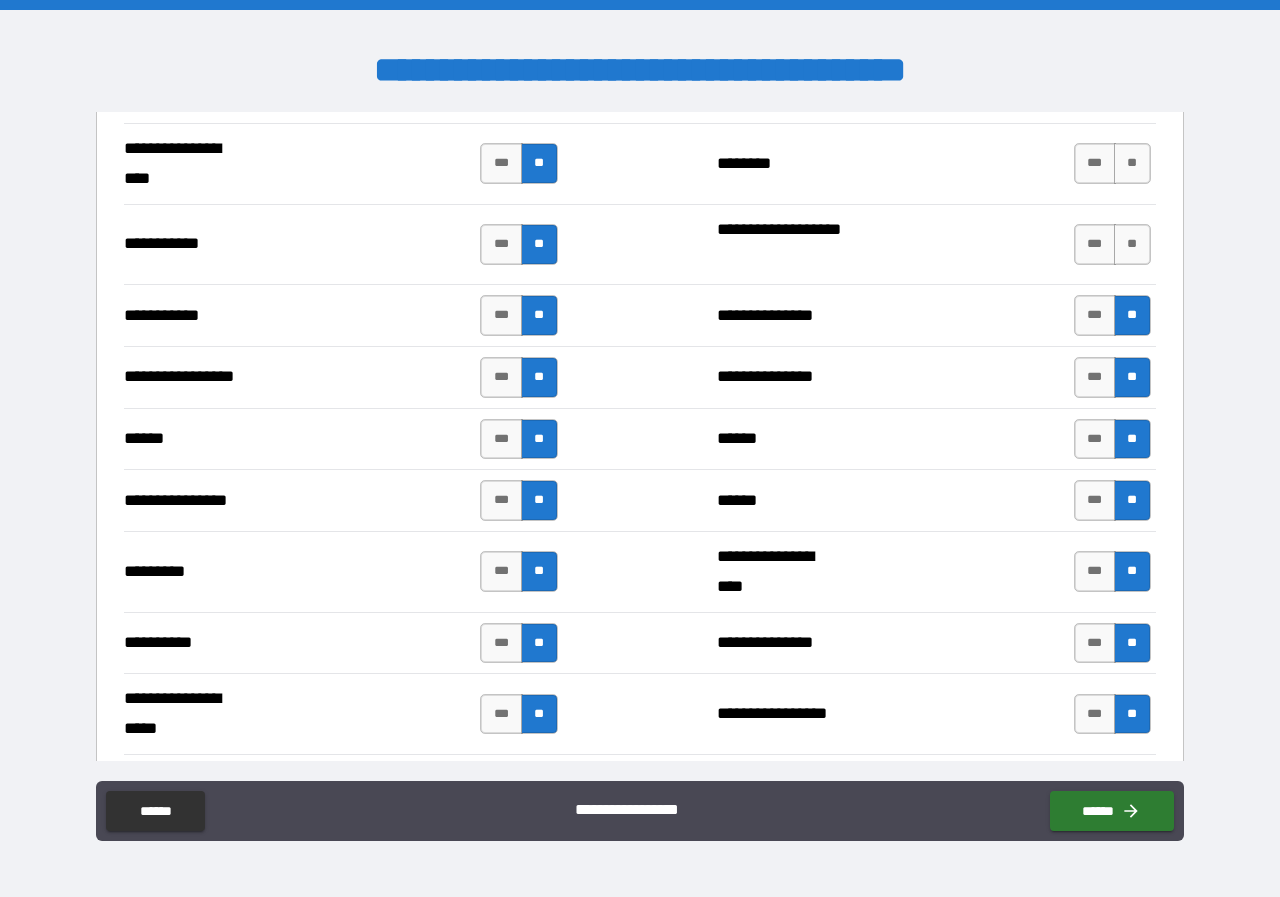 scroll, scrollTop: 2500, scrollLeft: 0, axis: vertical 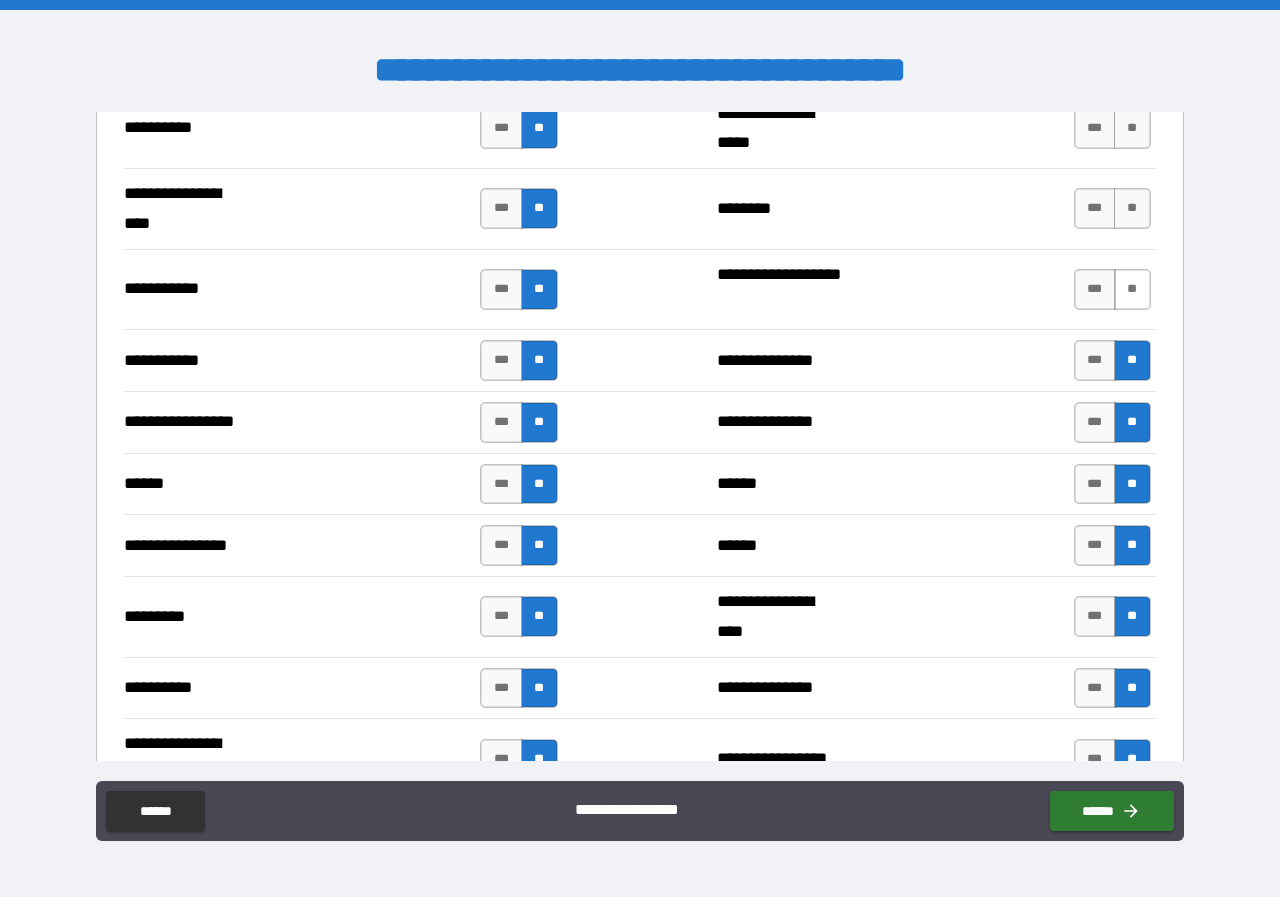 click on "**" at bounding box center [1132, 289] 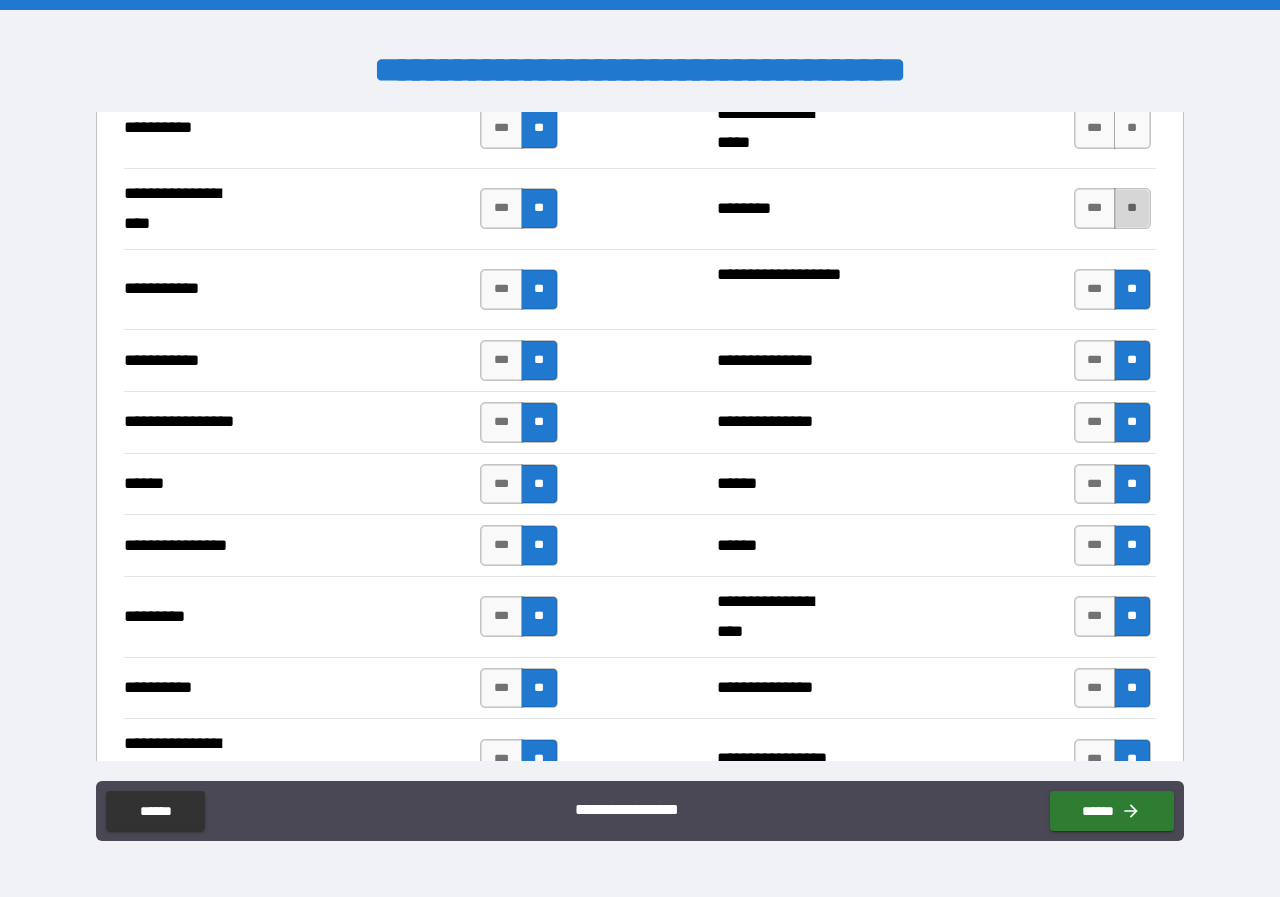click on "**" at bounding box center [1132, 208] 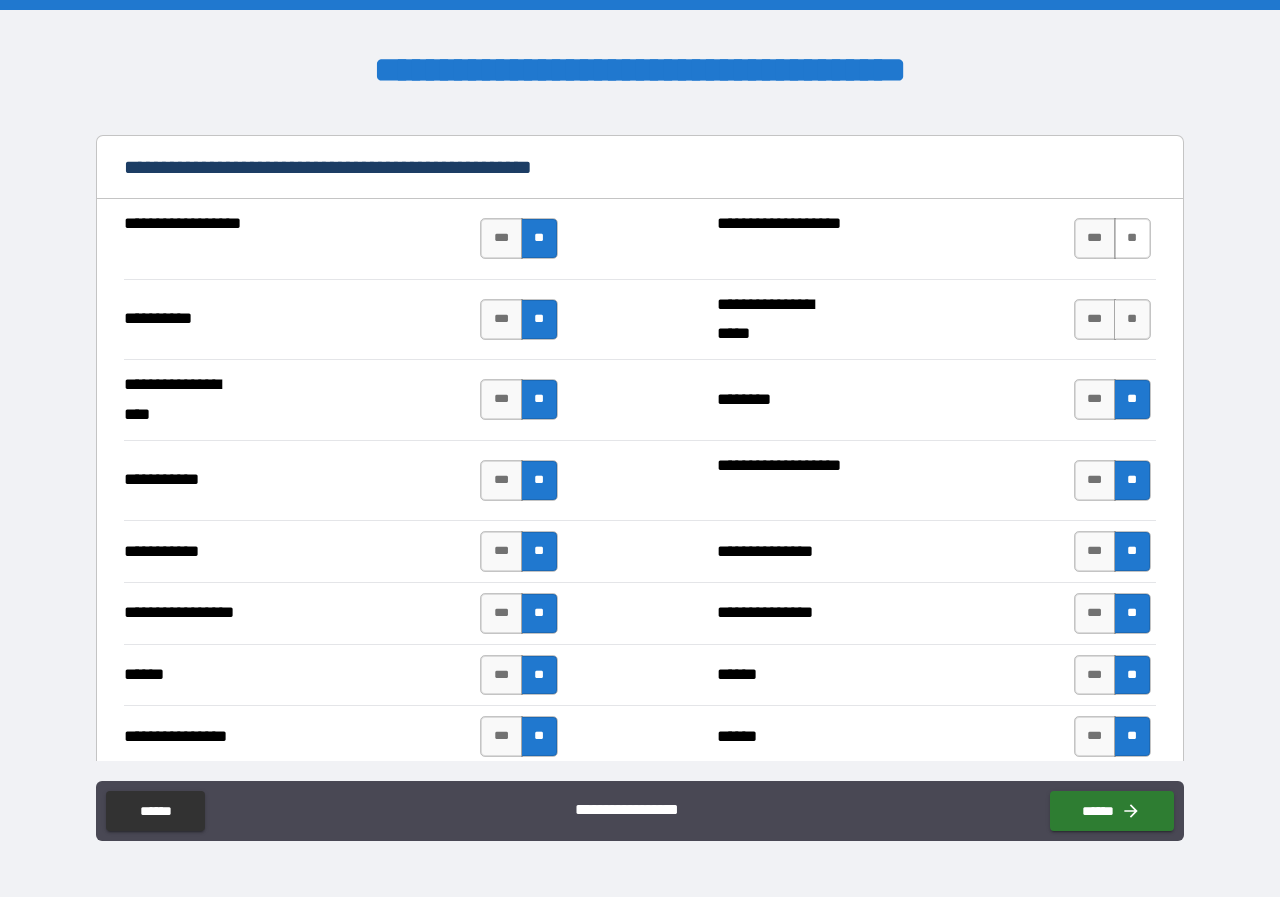 scroll, scrollTop: 2300, scrollLeft: 0, axis: vertical 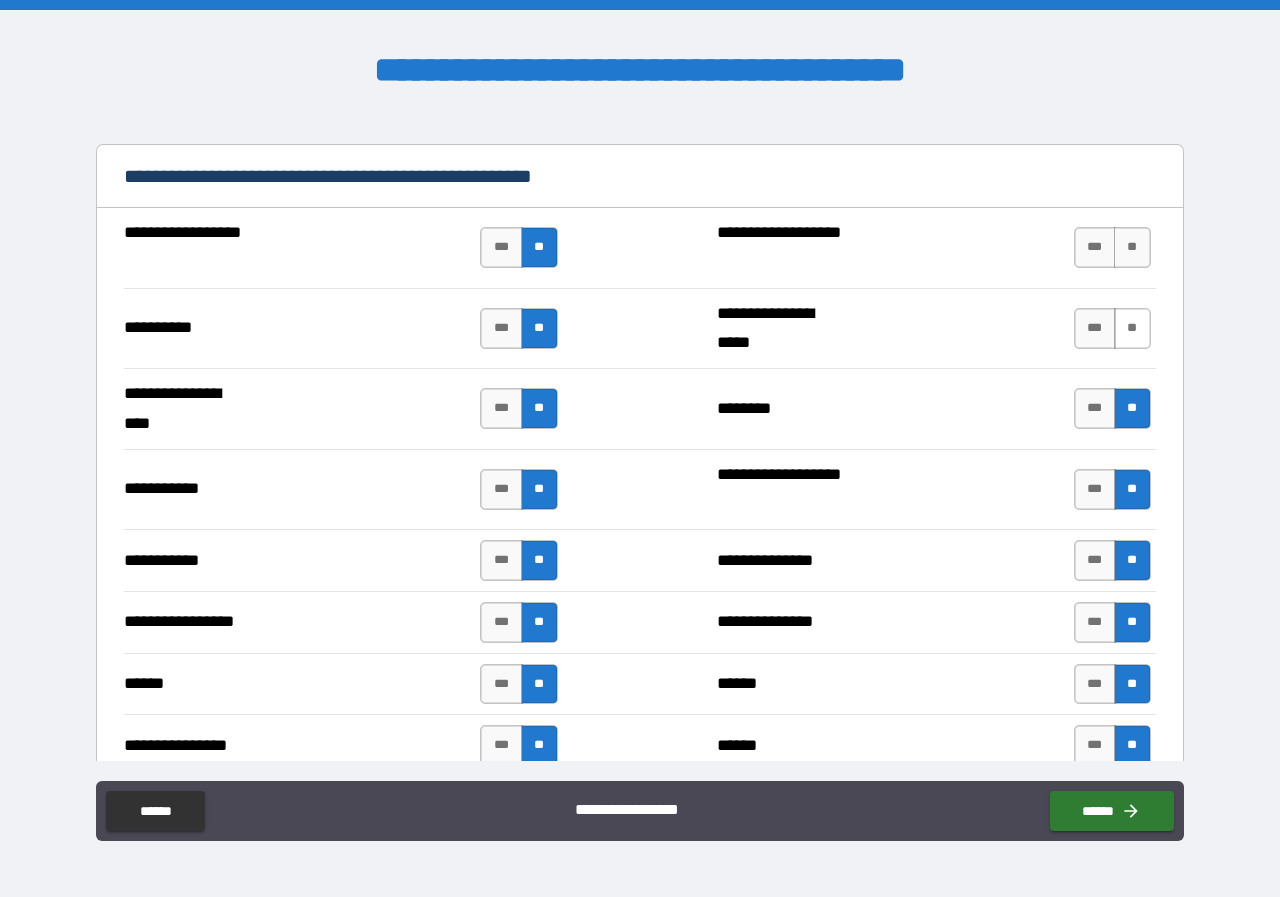 click on "**" at bounding box center [1132, 328] 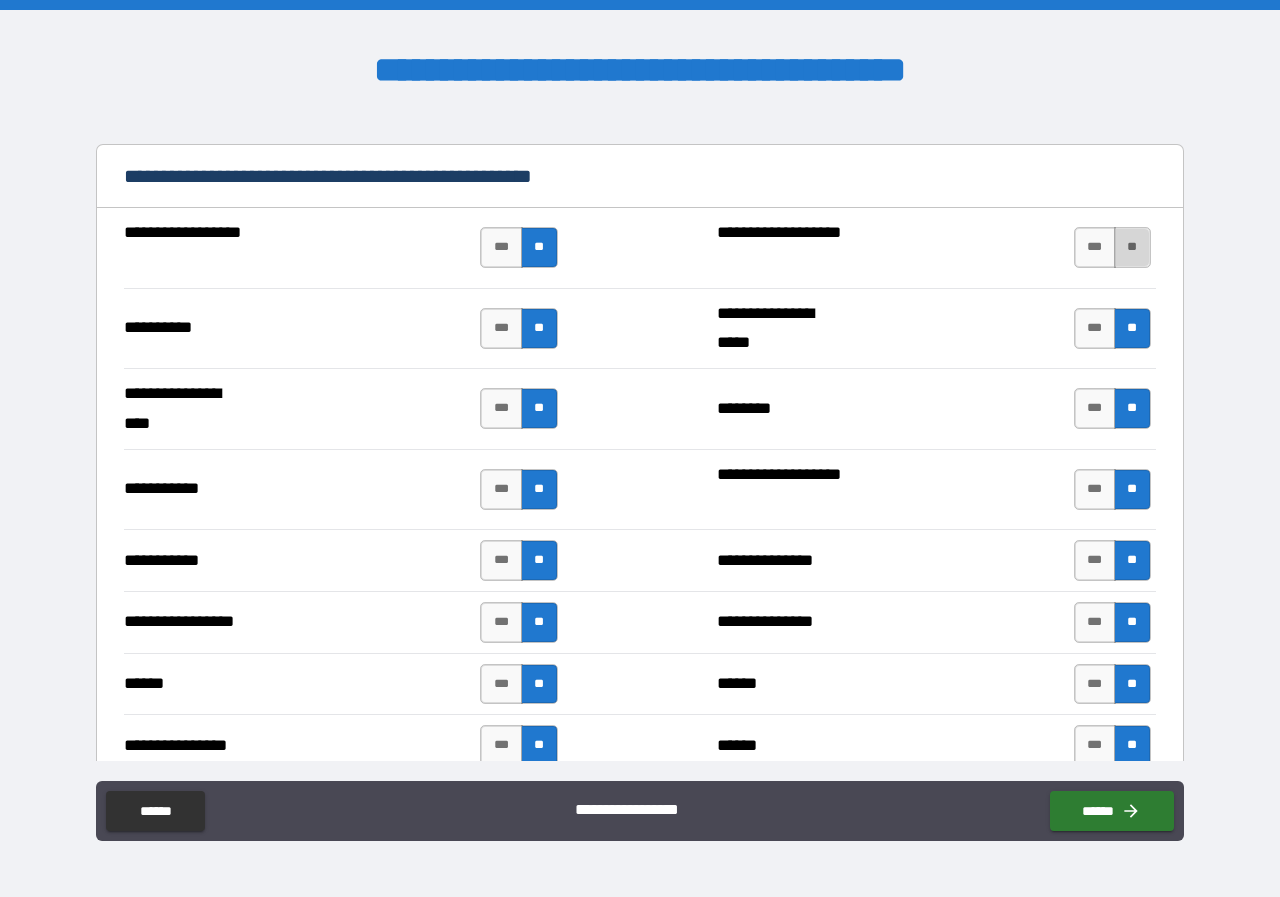 click on "**" at bounding box center [1132, 247] 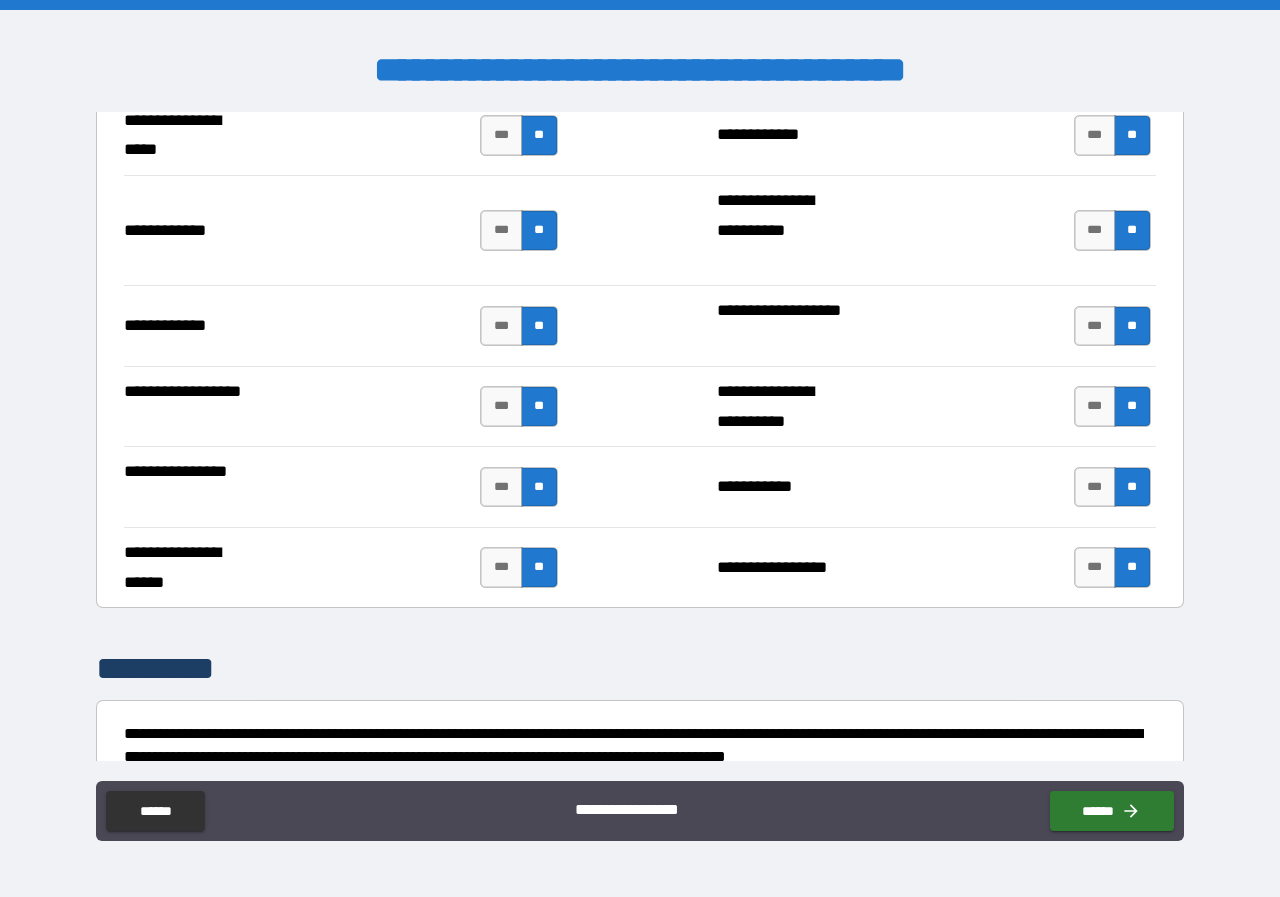 scroll, scrollTop: 4299, scrollLeft: 0, axis: vertical 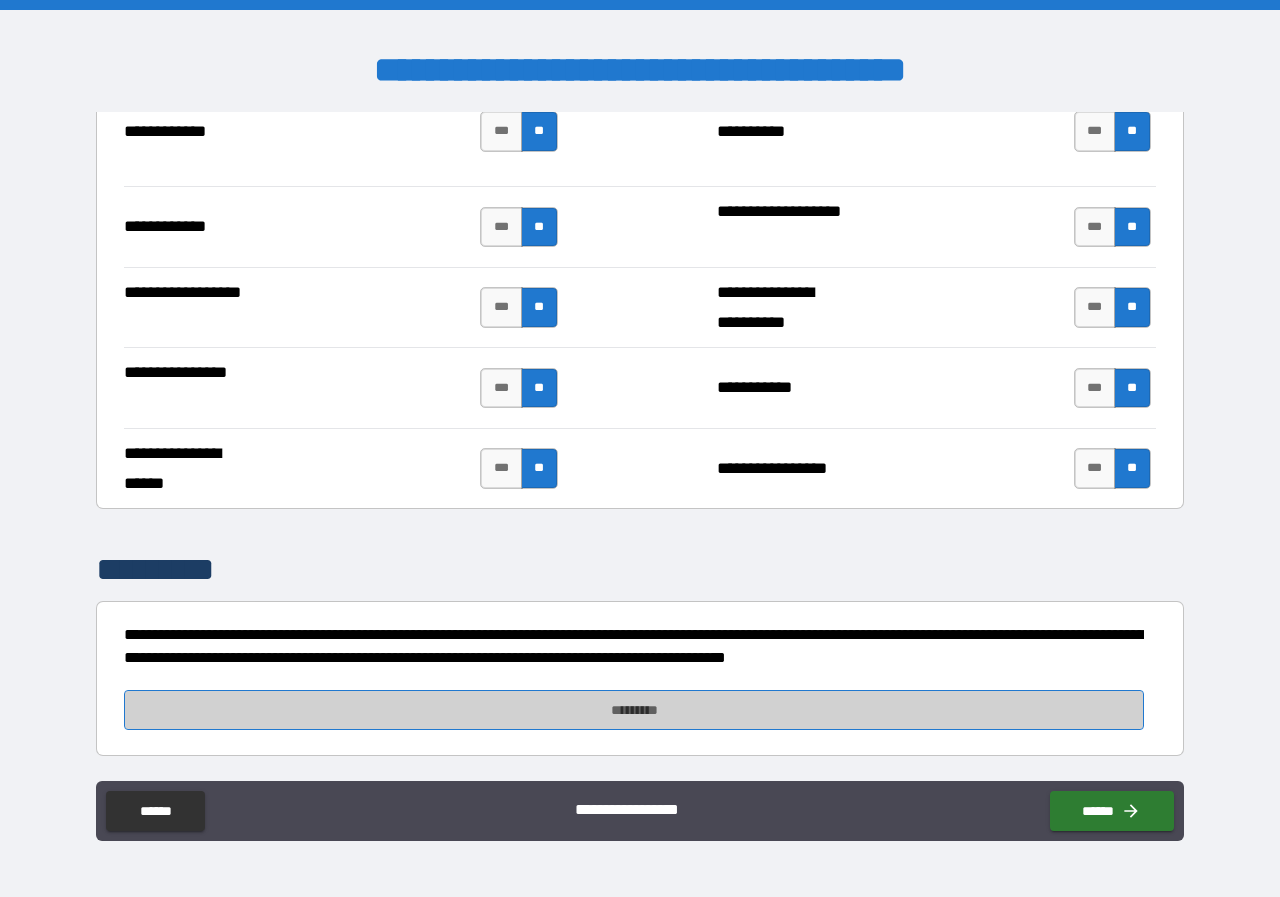 click on "*********" at bounding box center [634, 710] 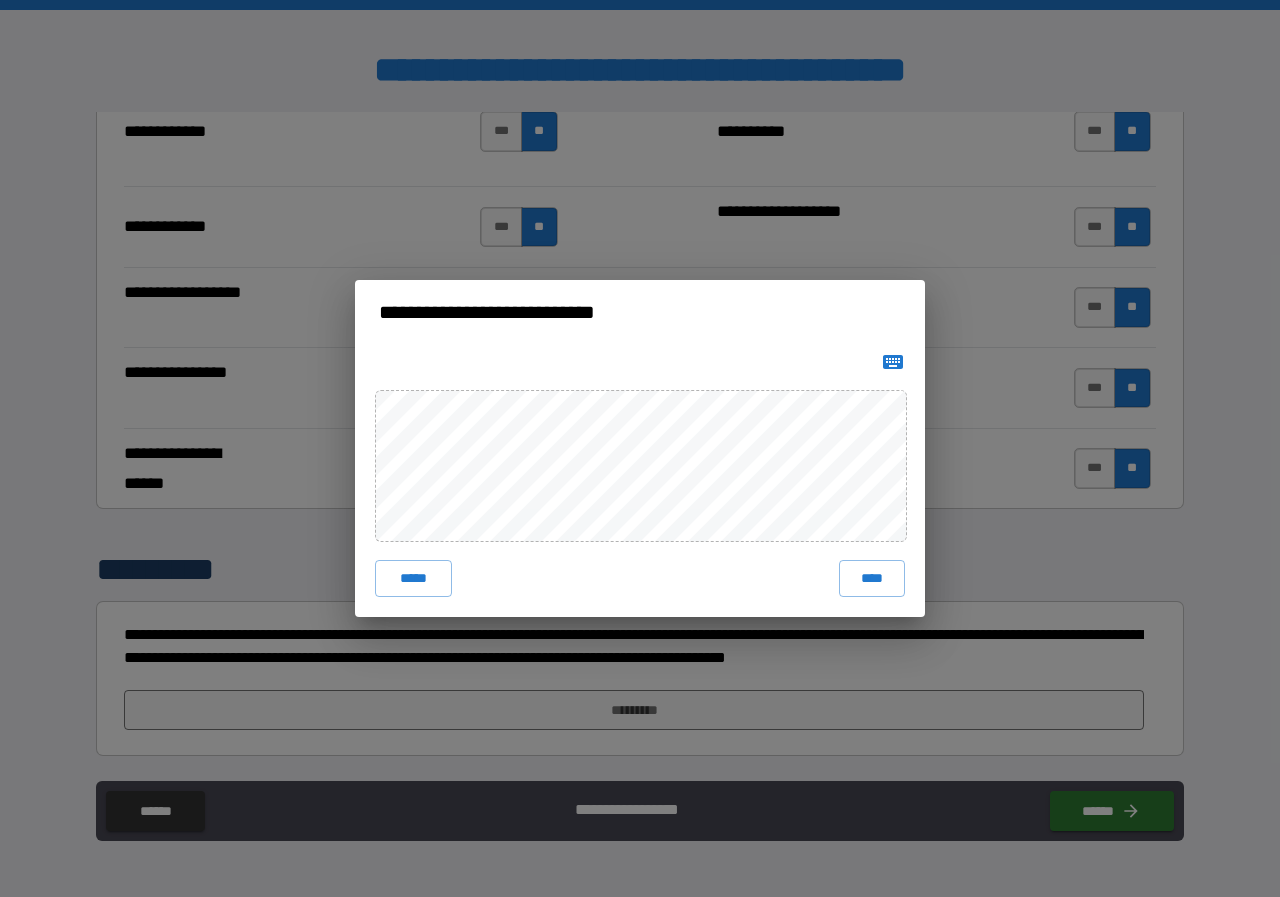 click on "****" at bounding box center [872, 578] 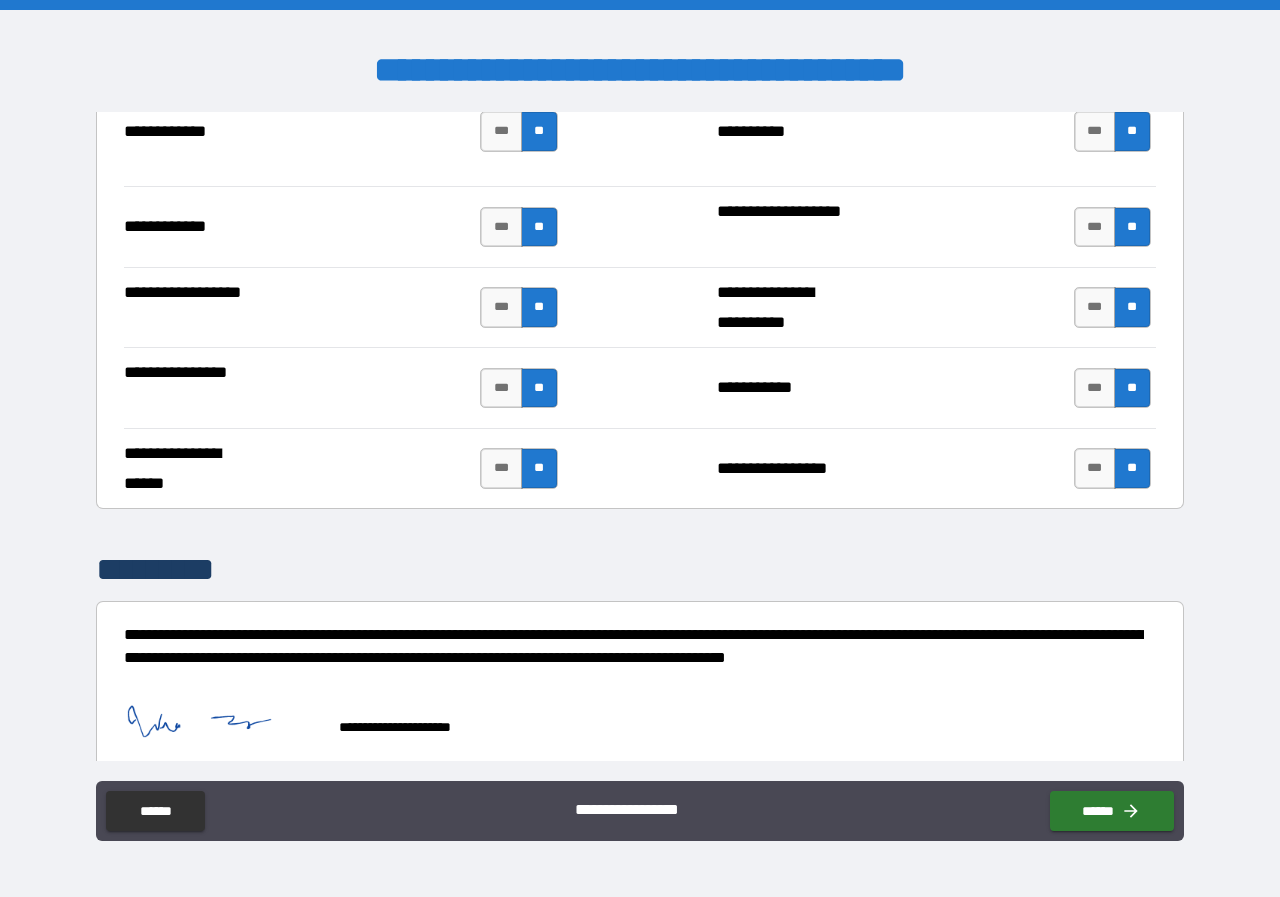 click on "**********" at bounding box center (640, 813) 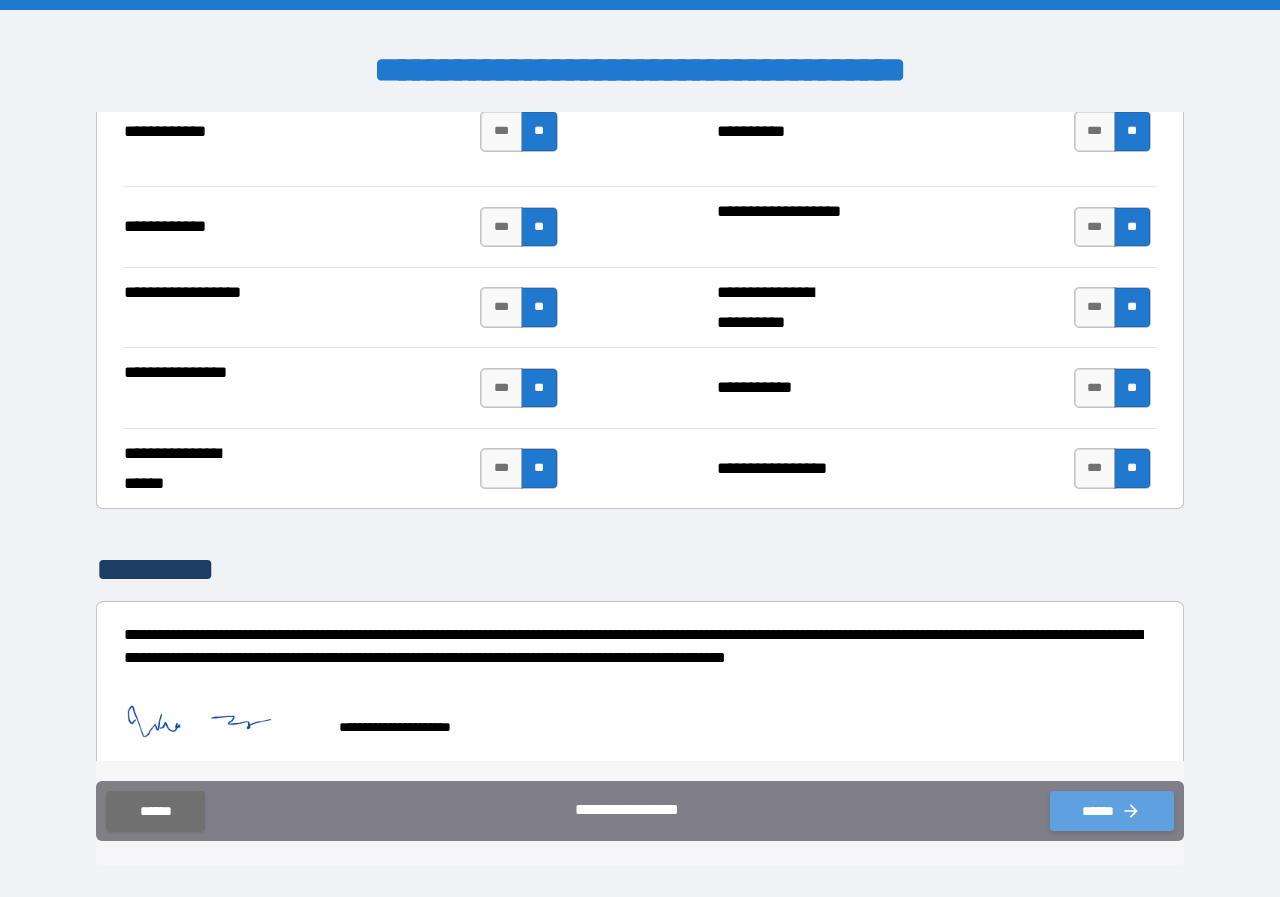 click on "******" at bounding box center (1112, 811) 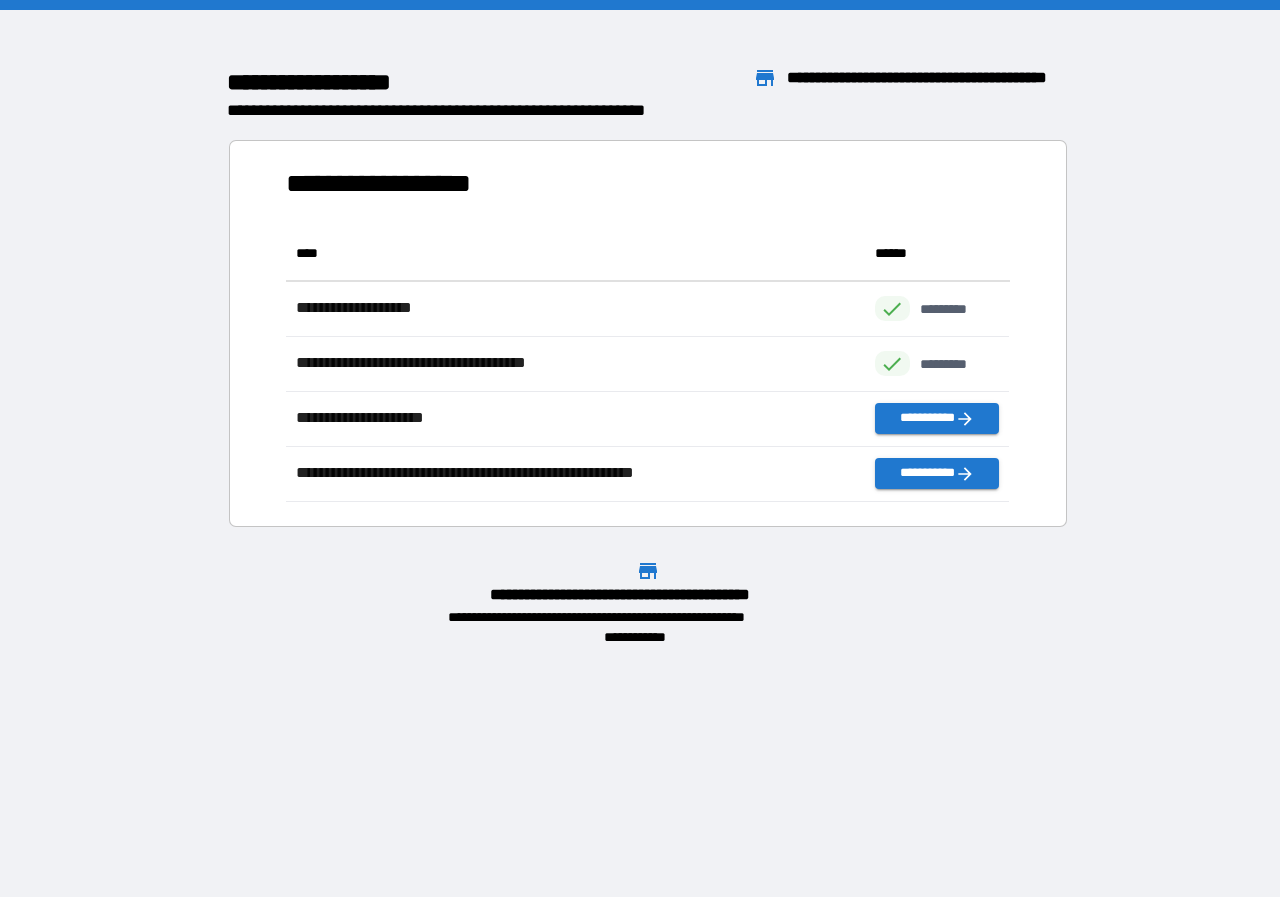 scroll, scrollTop: 16, scrollLeft: 16, axis: both 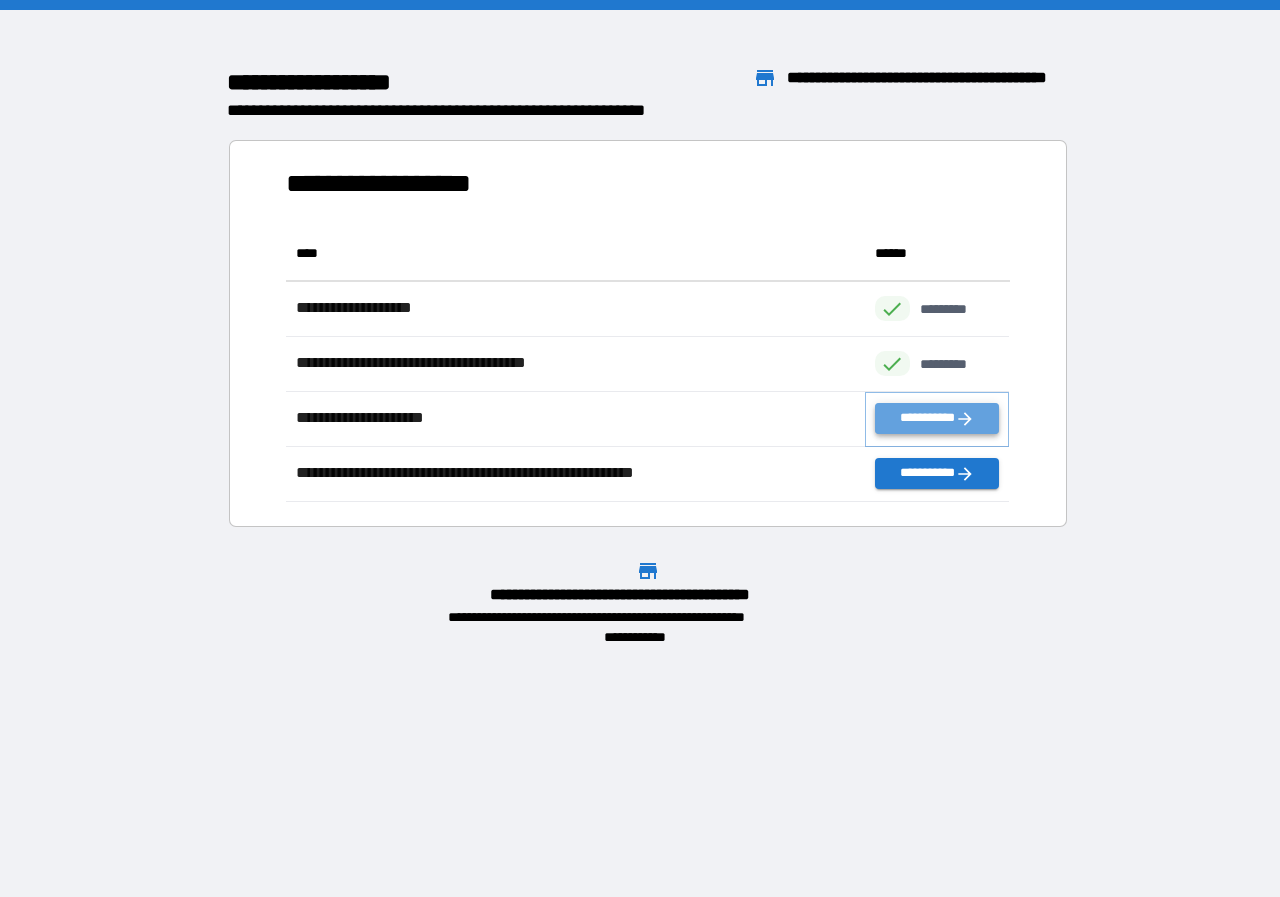click on "**********" at bounding box center [937, 418] 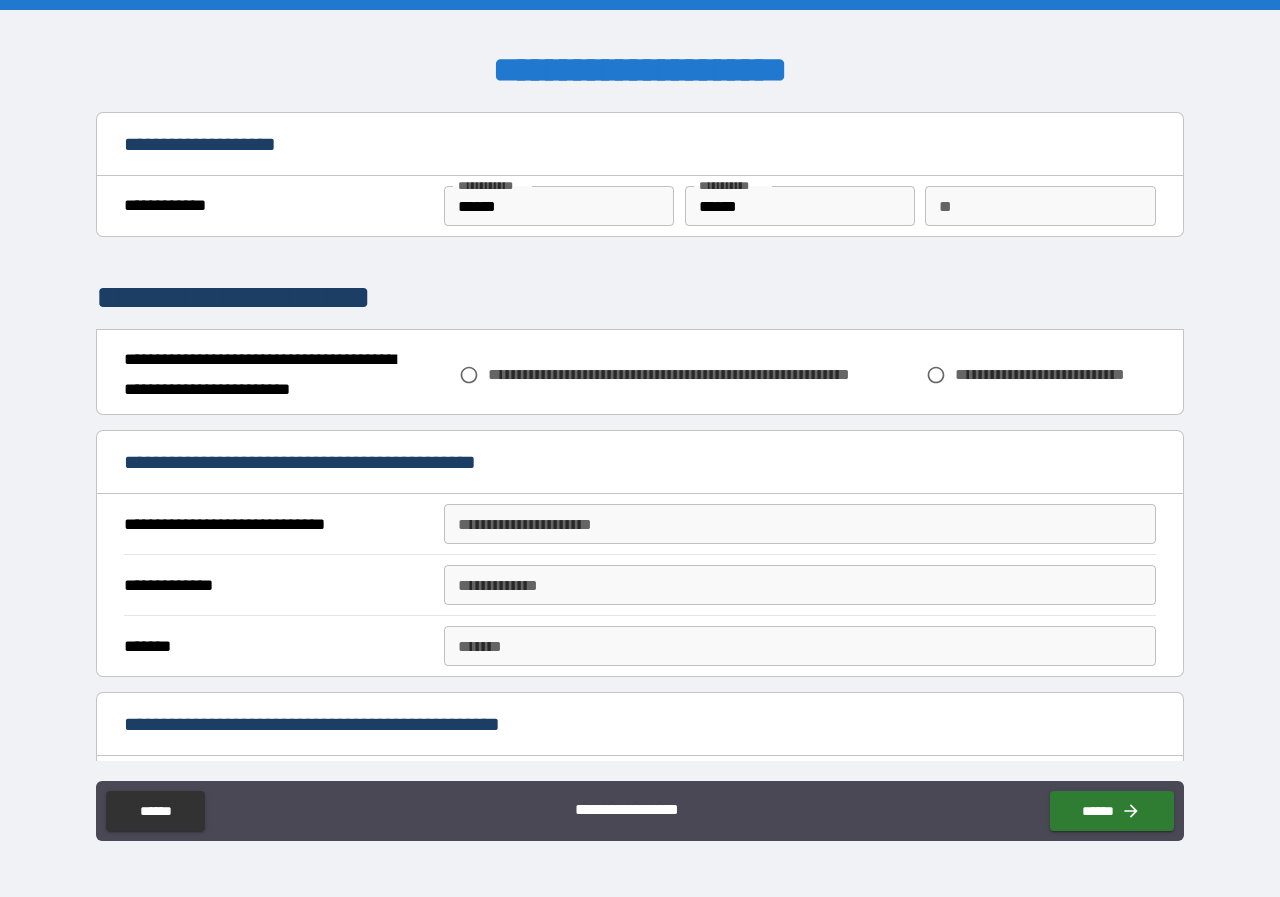 click on "**********" at bounding box center (800, 524) 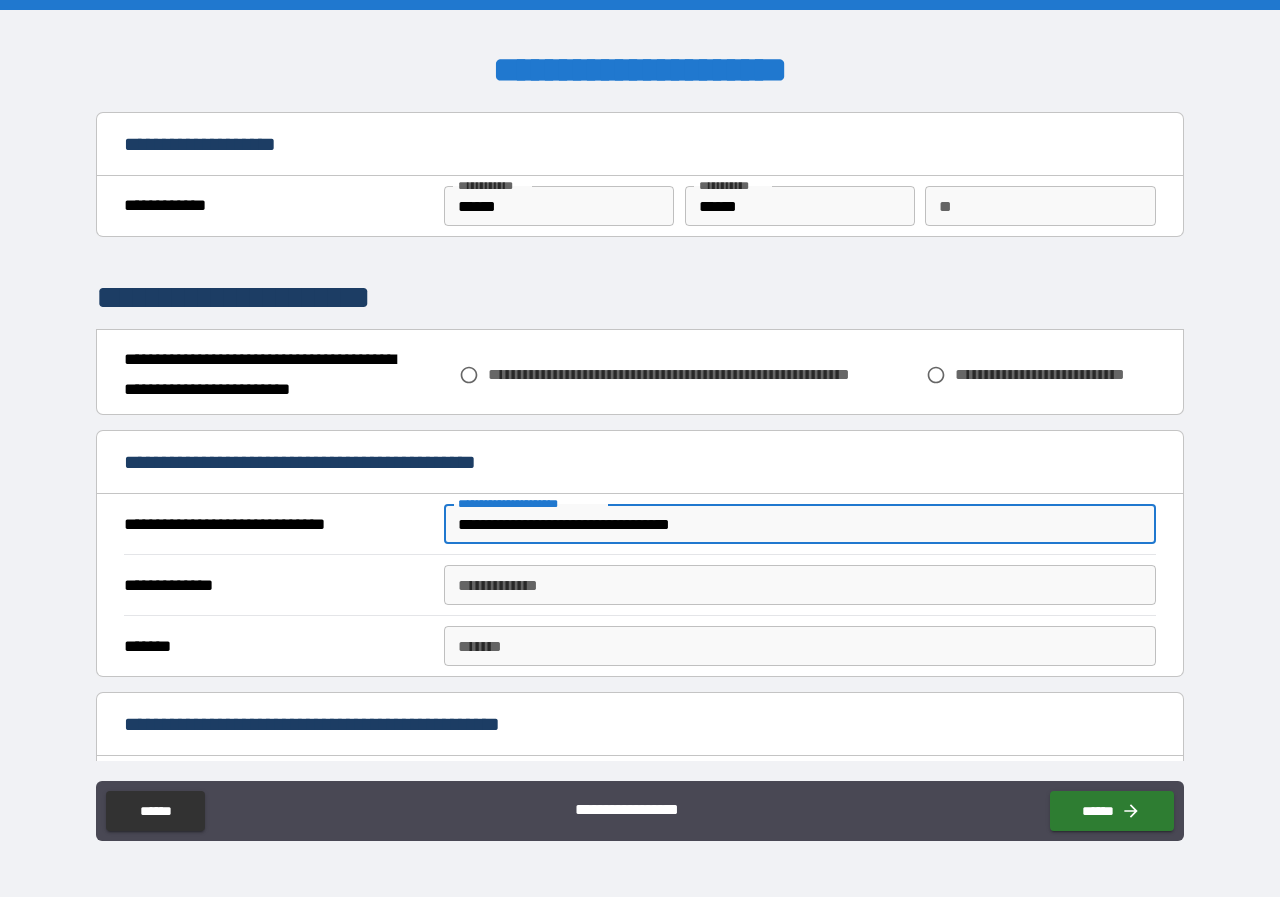 type on "**********" 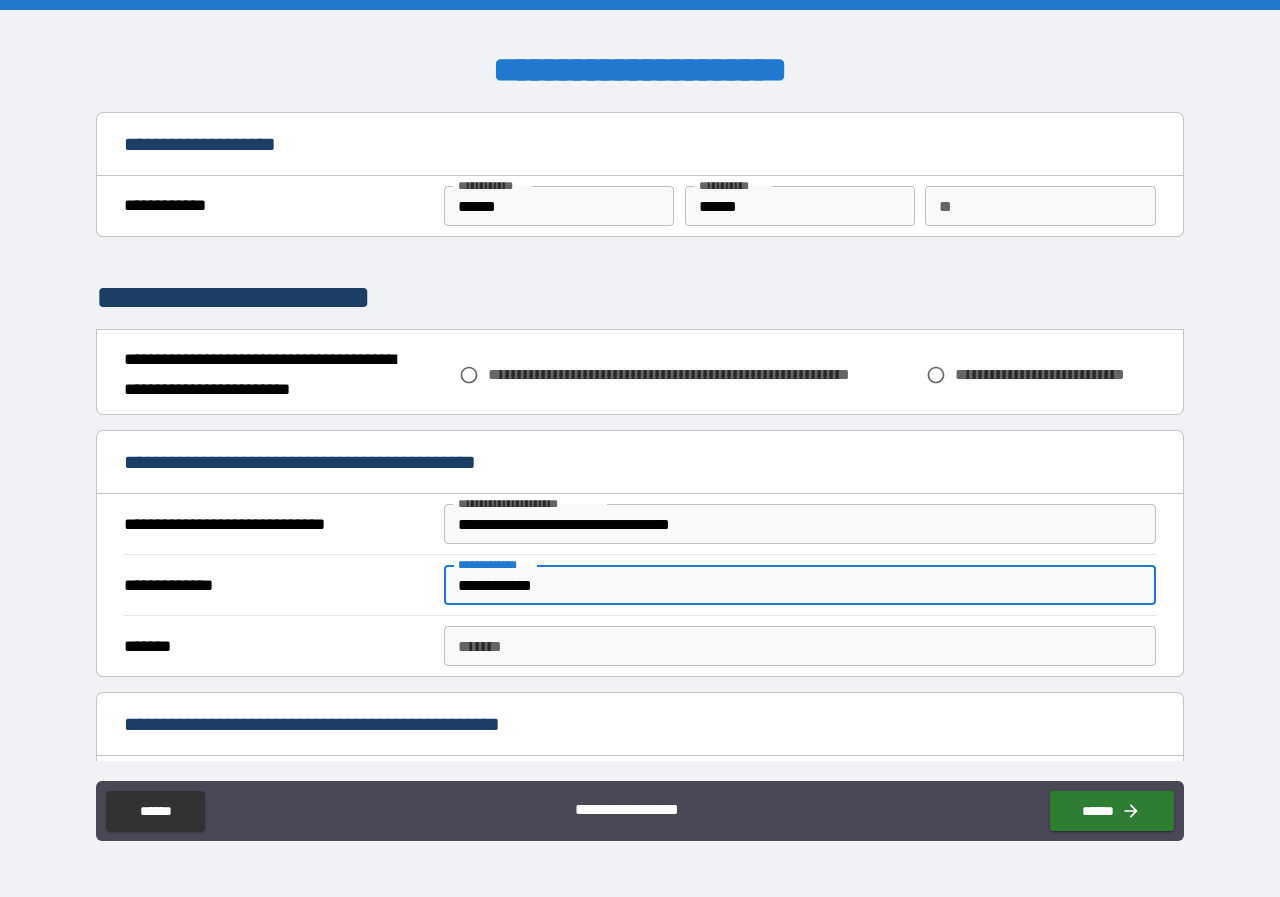 type on "**********" 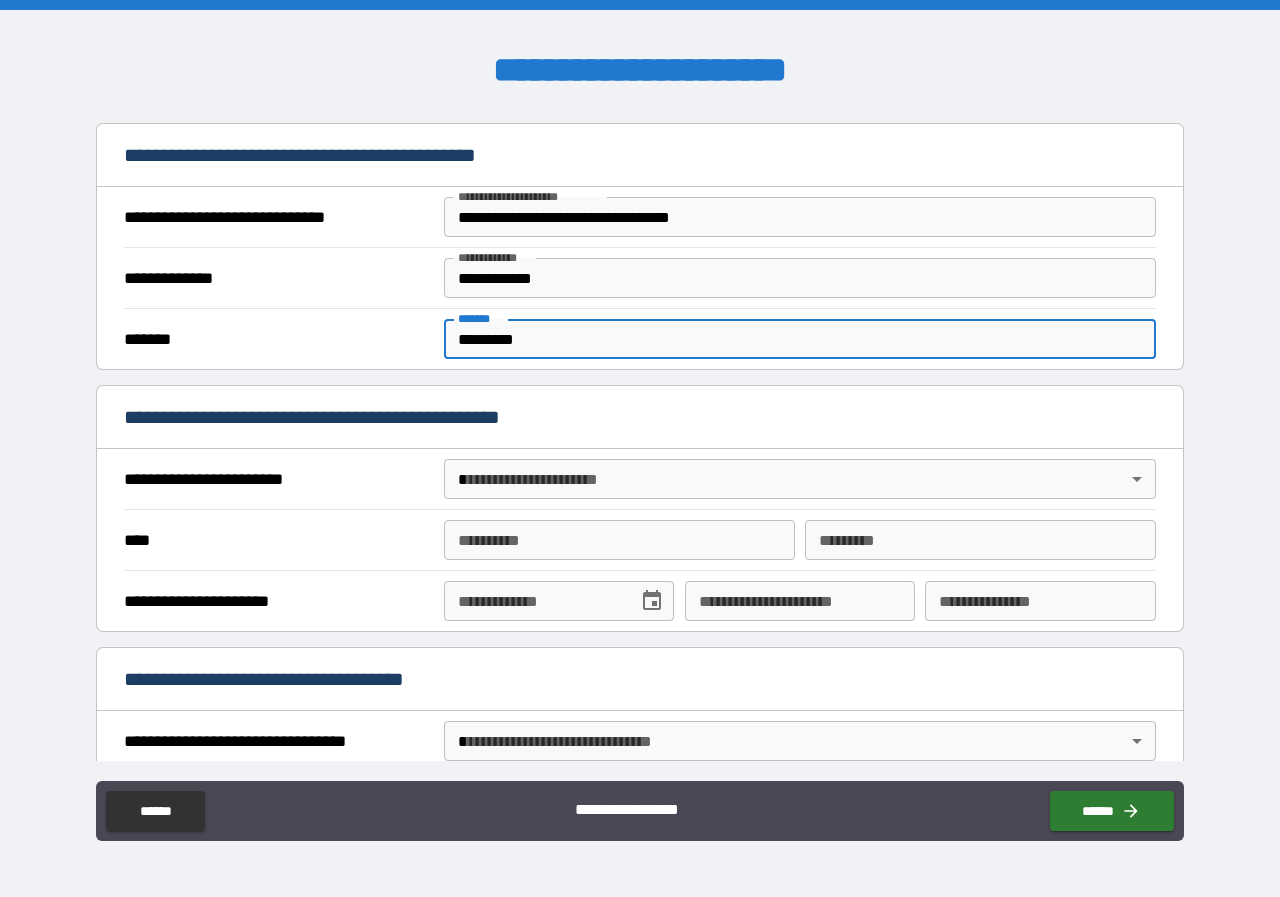 scroll, scrollTop: 400, scrollLeft: 0, axis: vertical 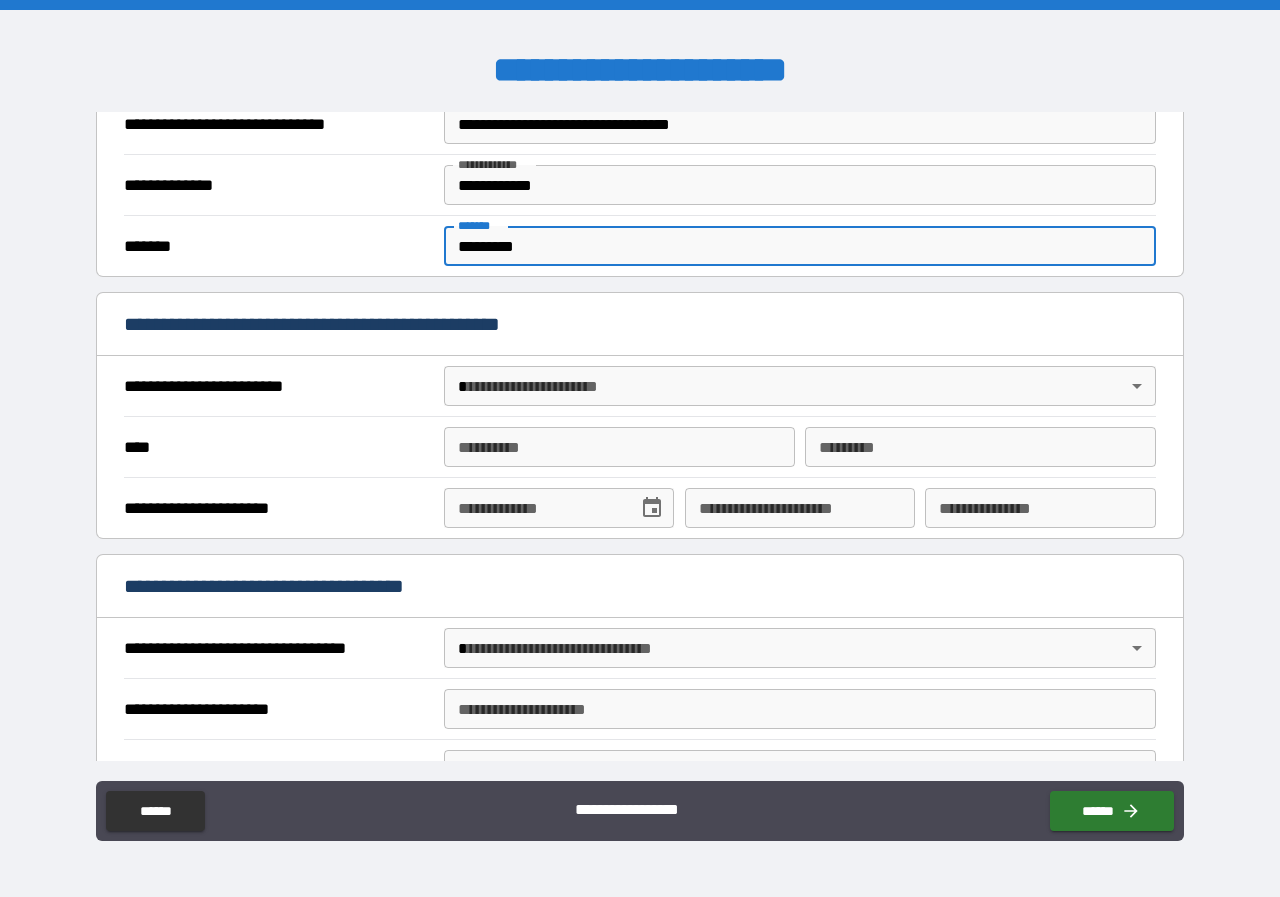 type on "*********" 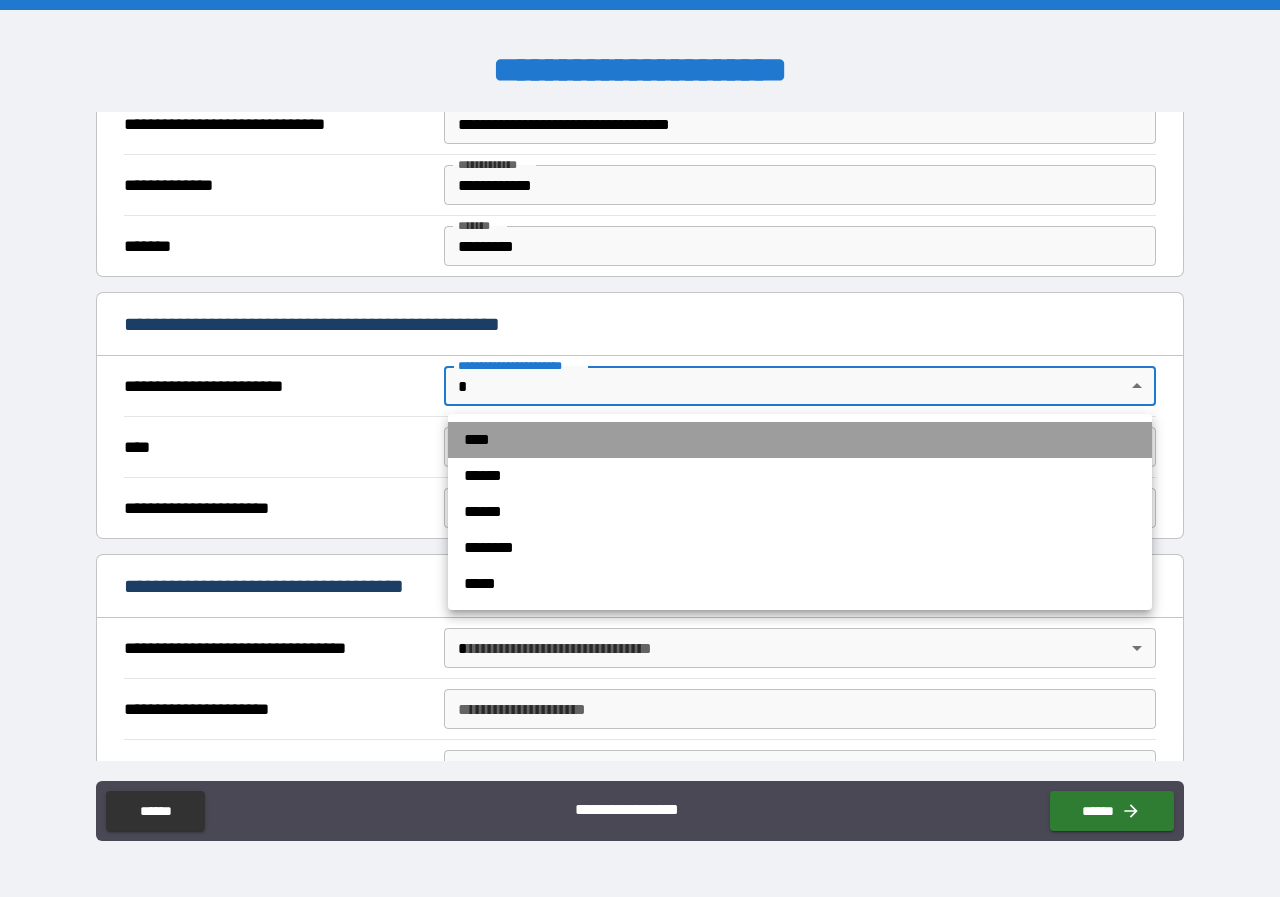 click on "****" at bounding box center (800, 440) 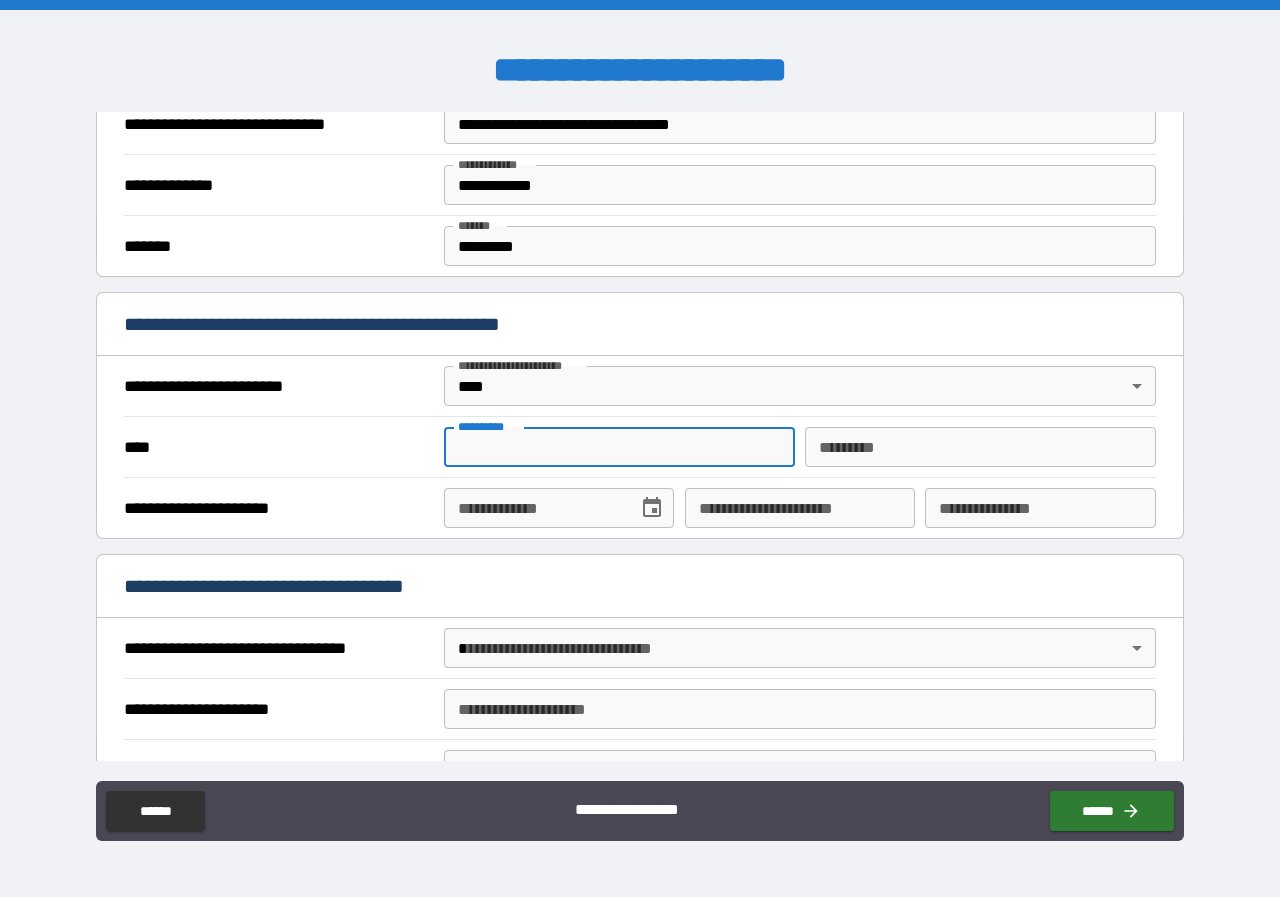 click on "**********" at bounding box center [619, 447] 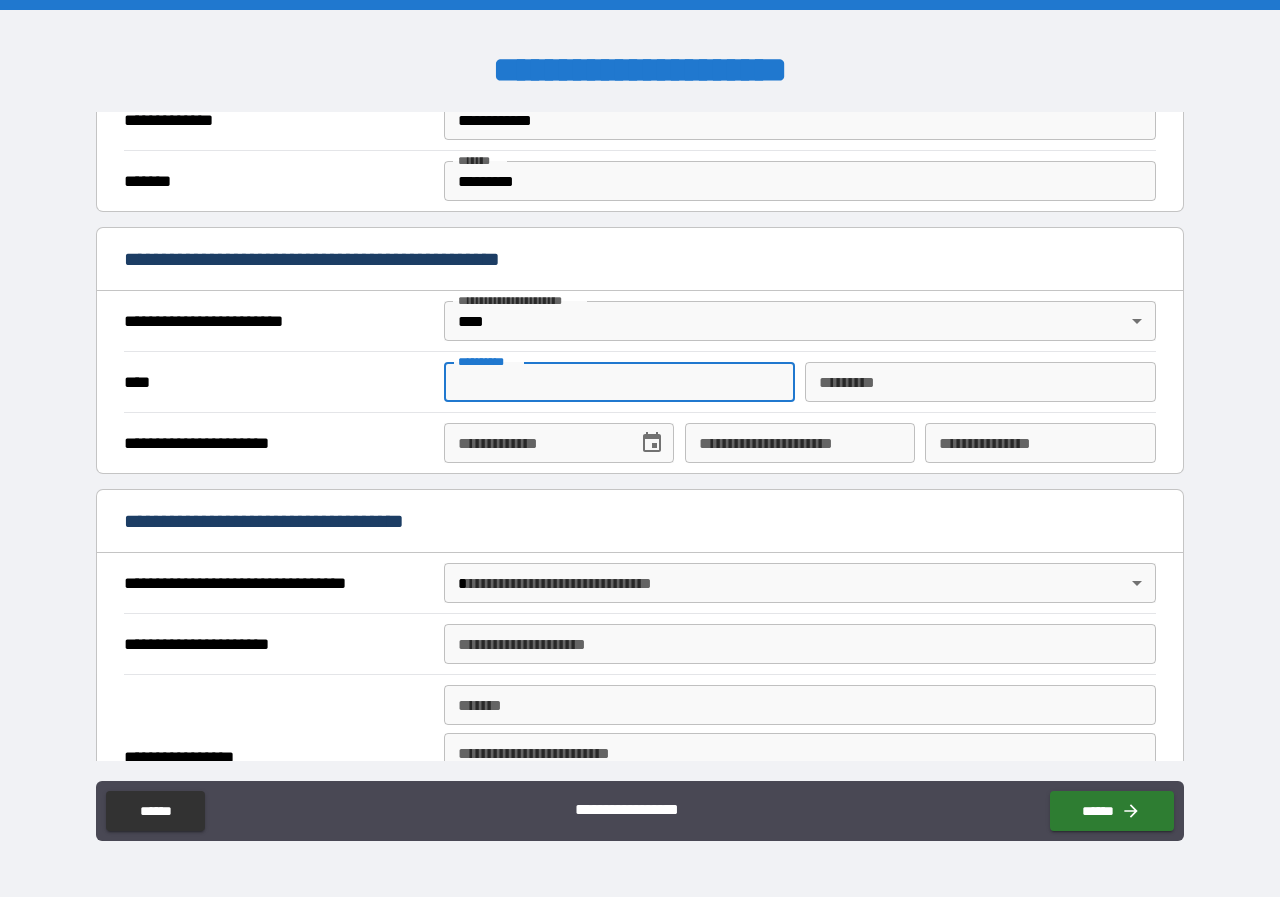 scroll, scrollTop: 500, scrollLeft: 0, axis: vertical 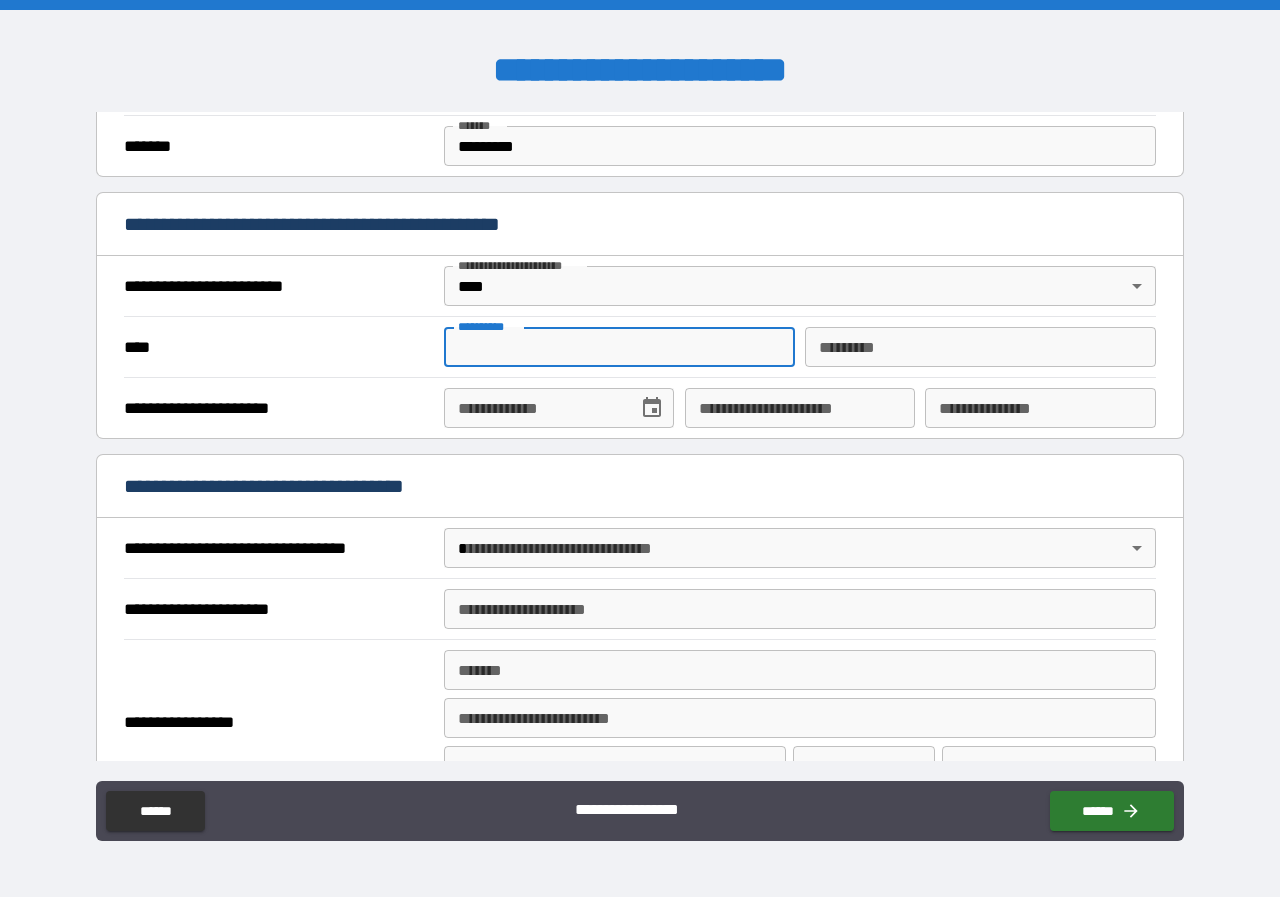click on "**********" at bounding box center [640, 448] 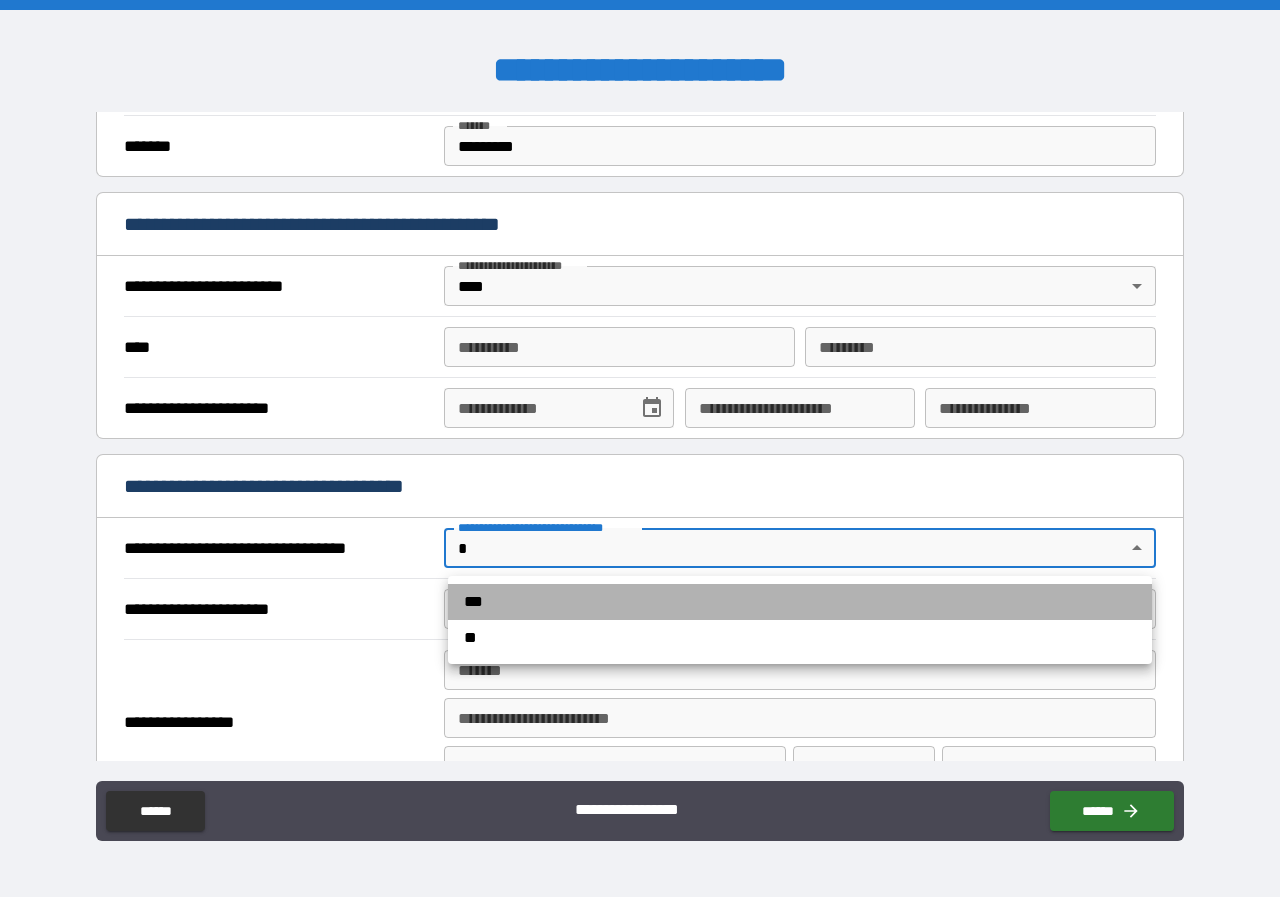 click on "***" at bounding box center (800, 602) 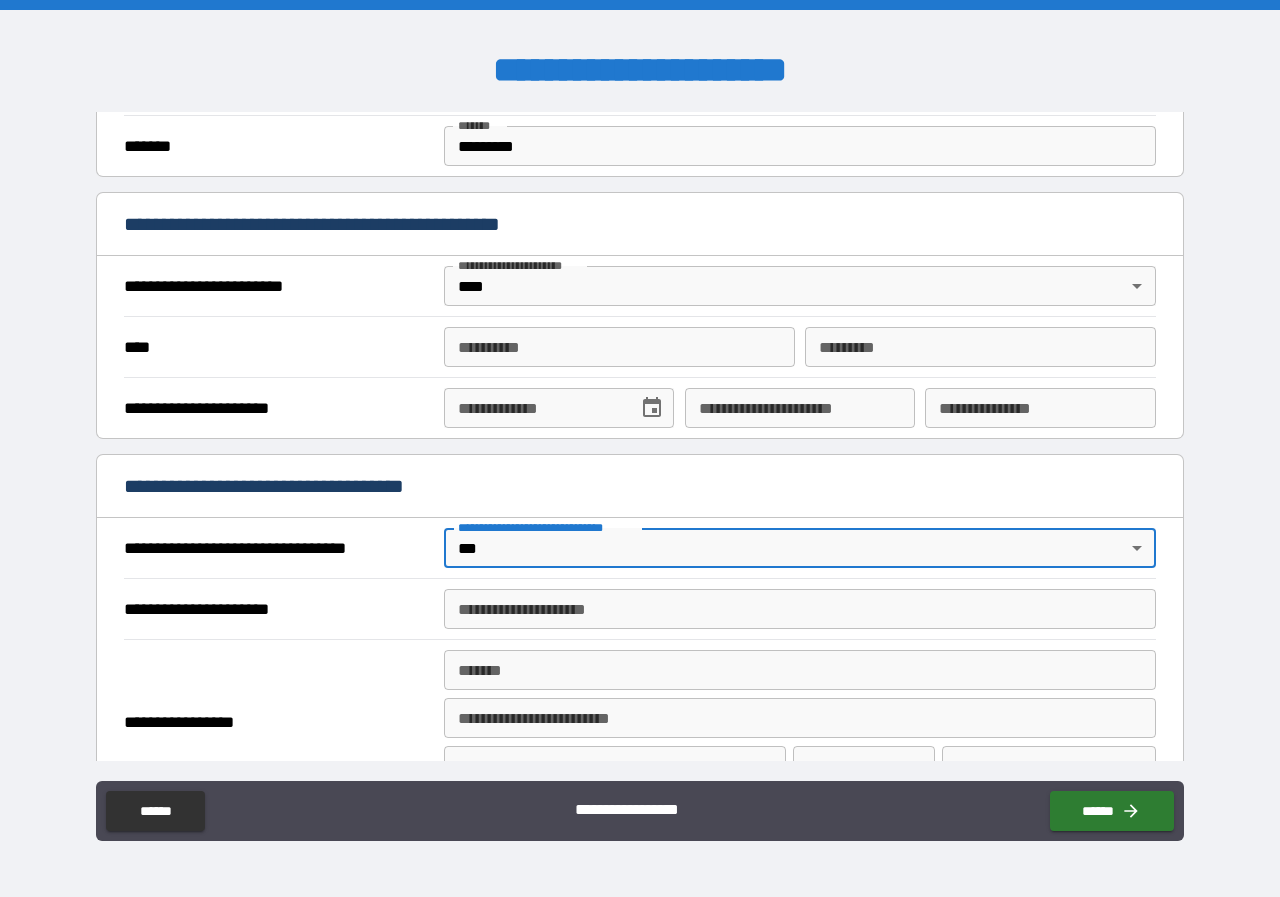 click on "**********" at bounding box center (800, 609) 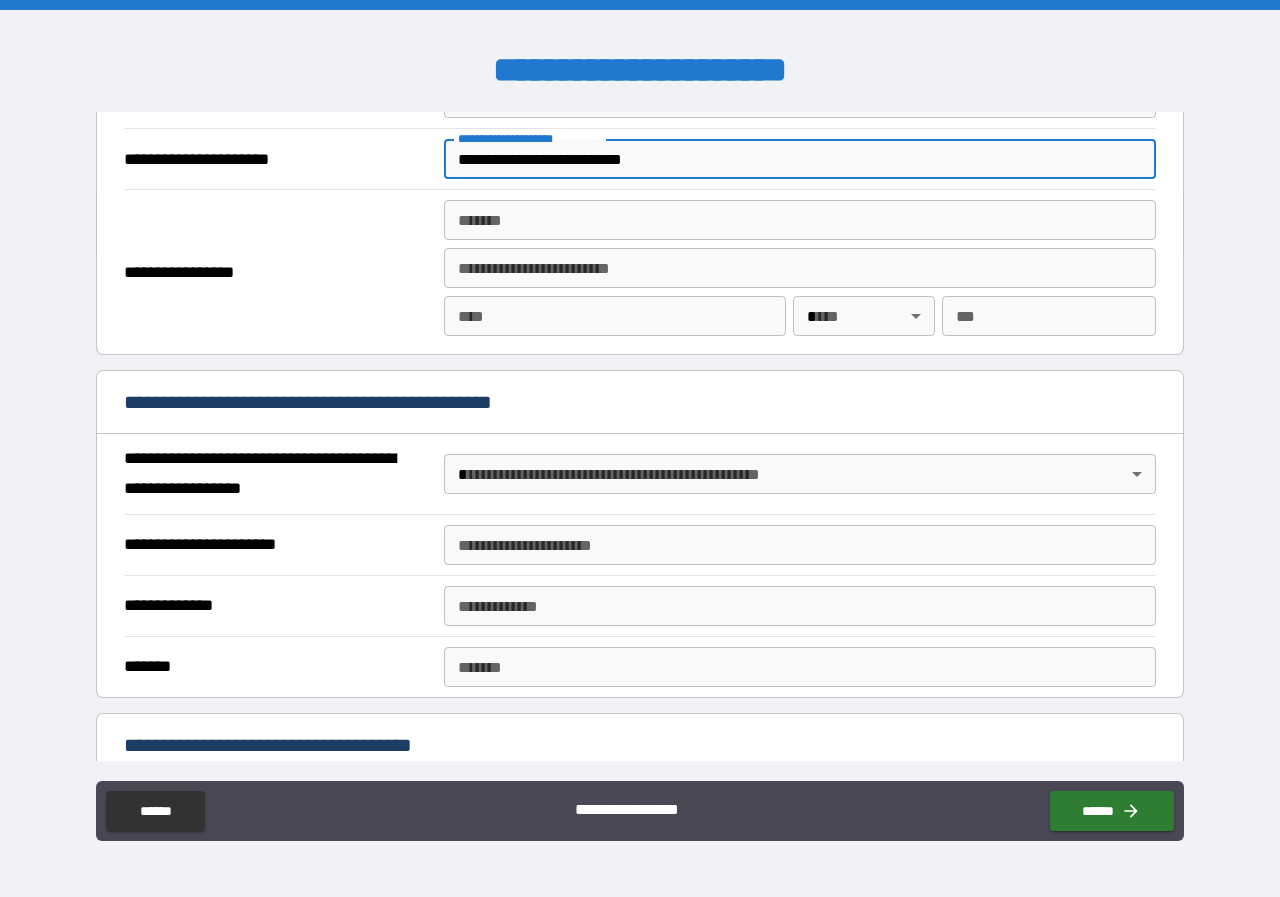 scroll, scrollTop: 1000, scrollLeft: 0, axis: vertical 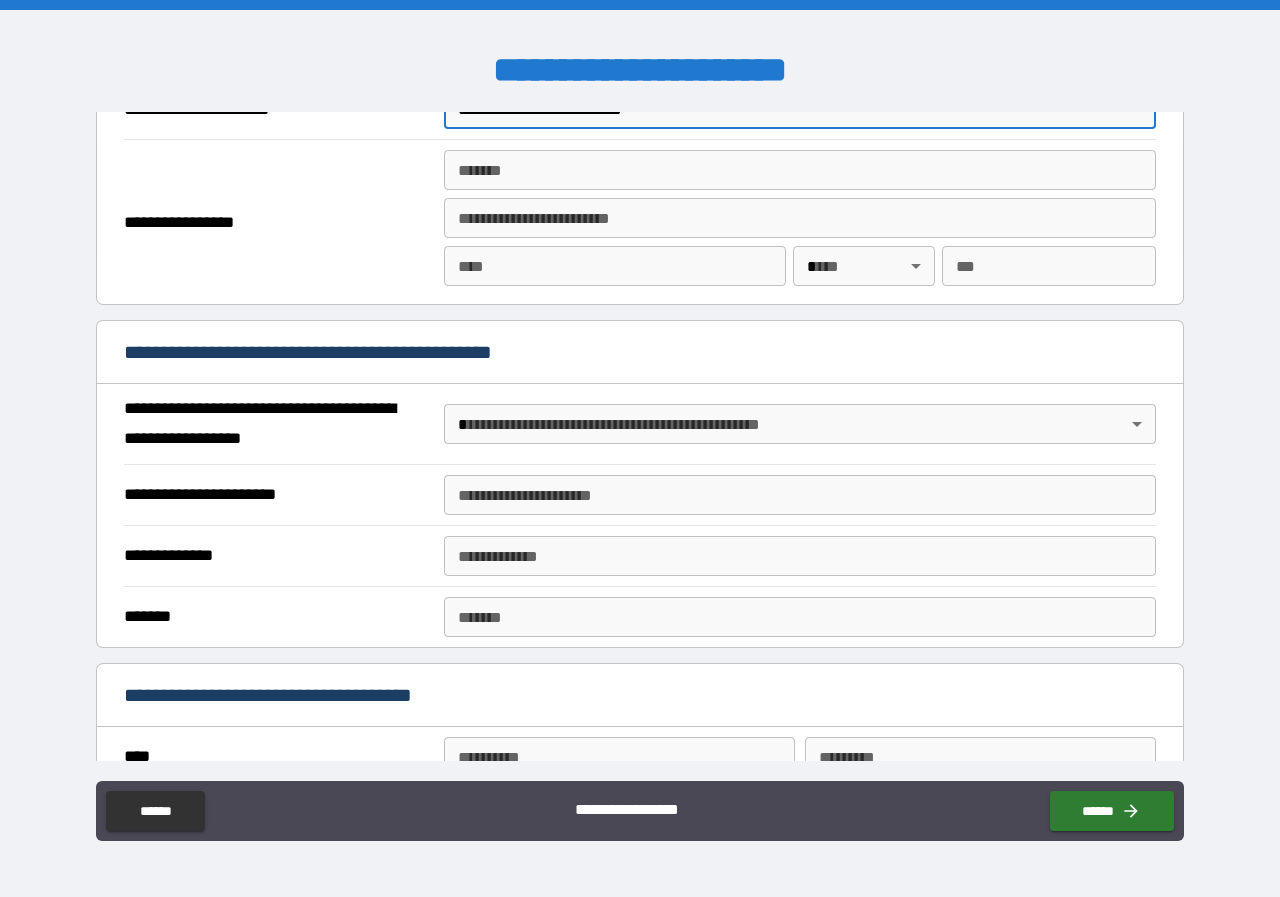 type on "**********" 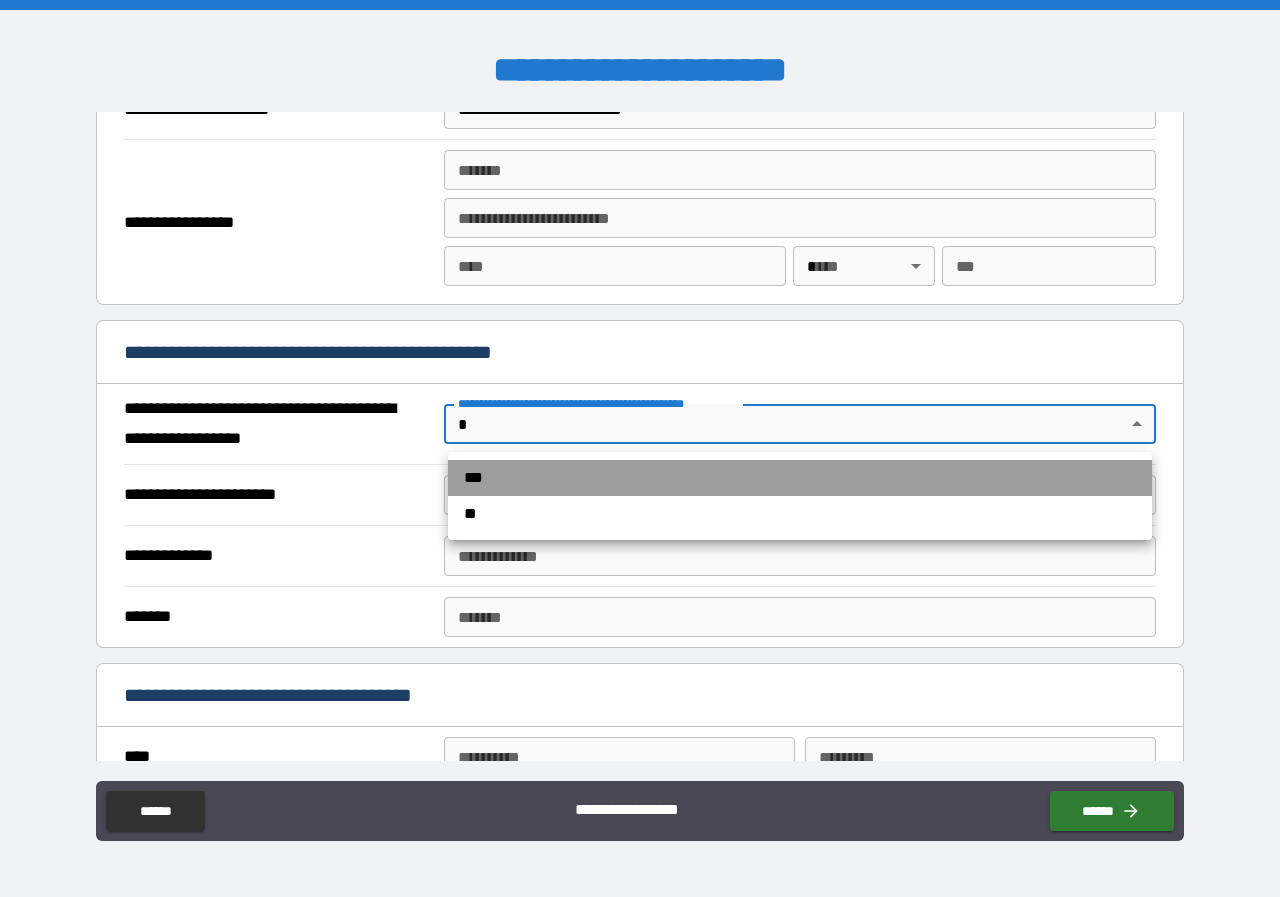 click on "***" at bounding box center [800, 478] 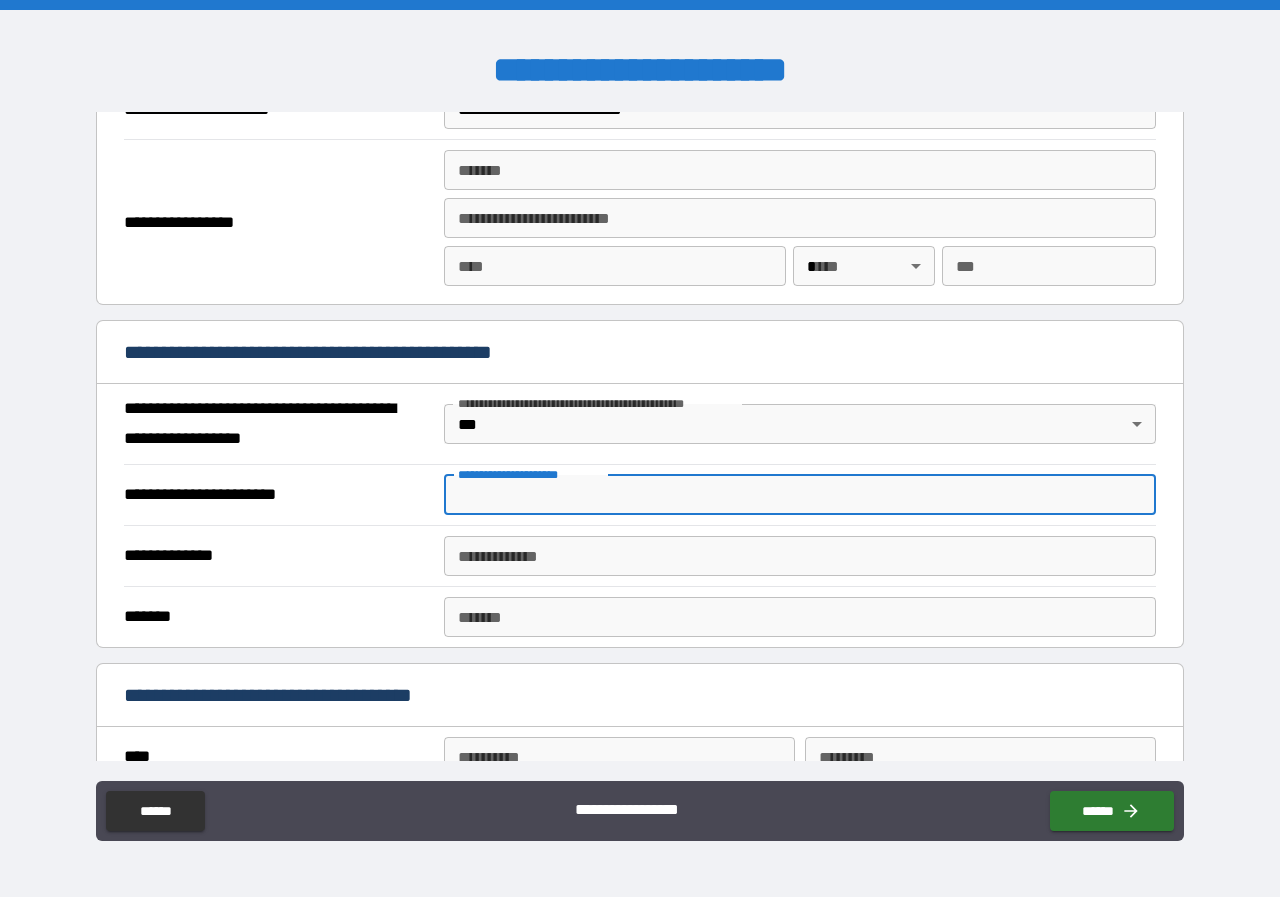 click on "**********" at bounding box center [800, 495] 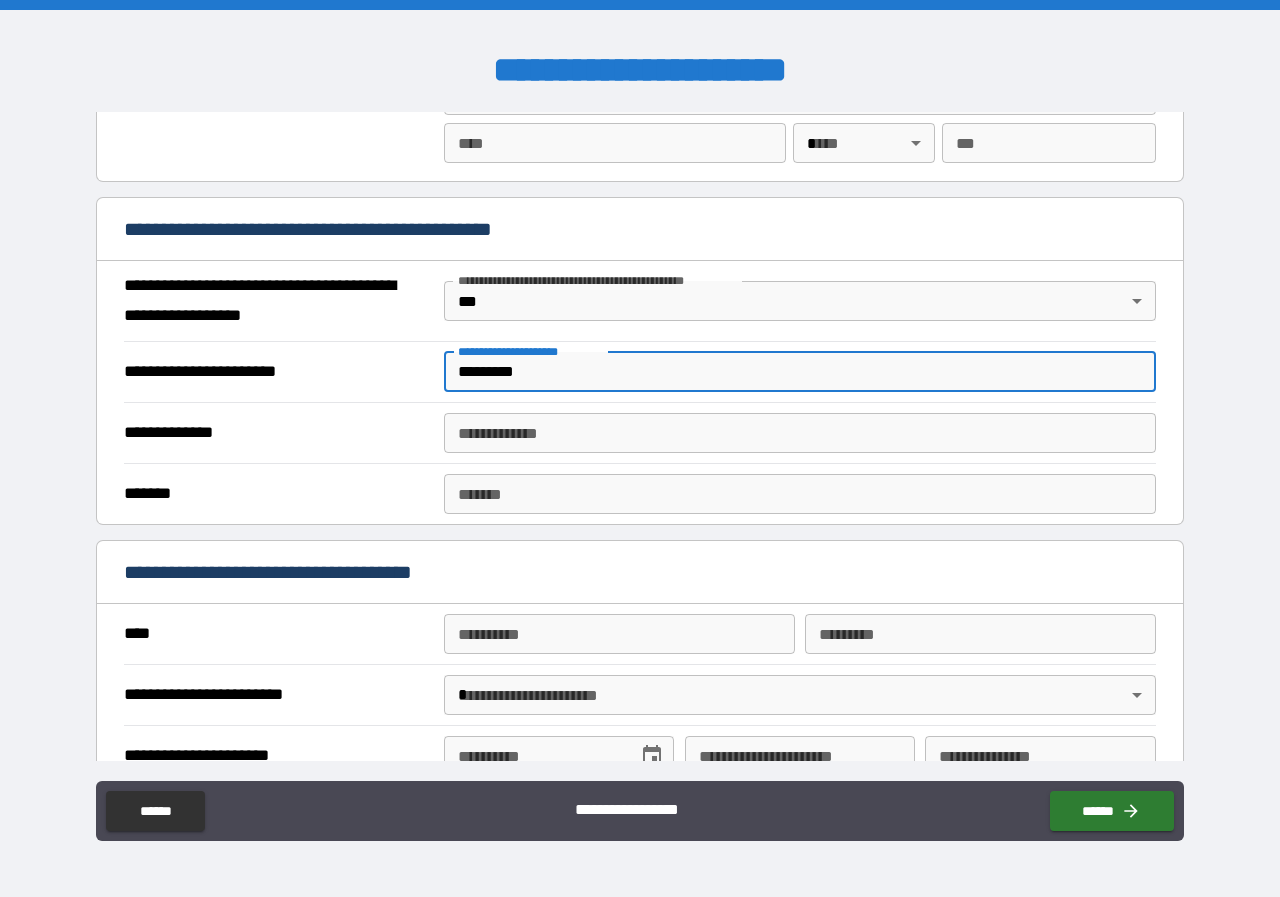 scroll, scrollTop: 1300, scrollLeft: 0, axis: vertical 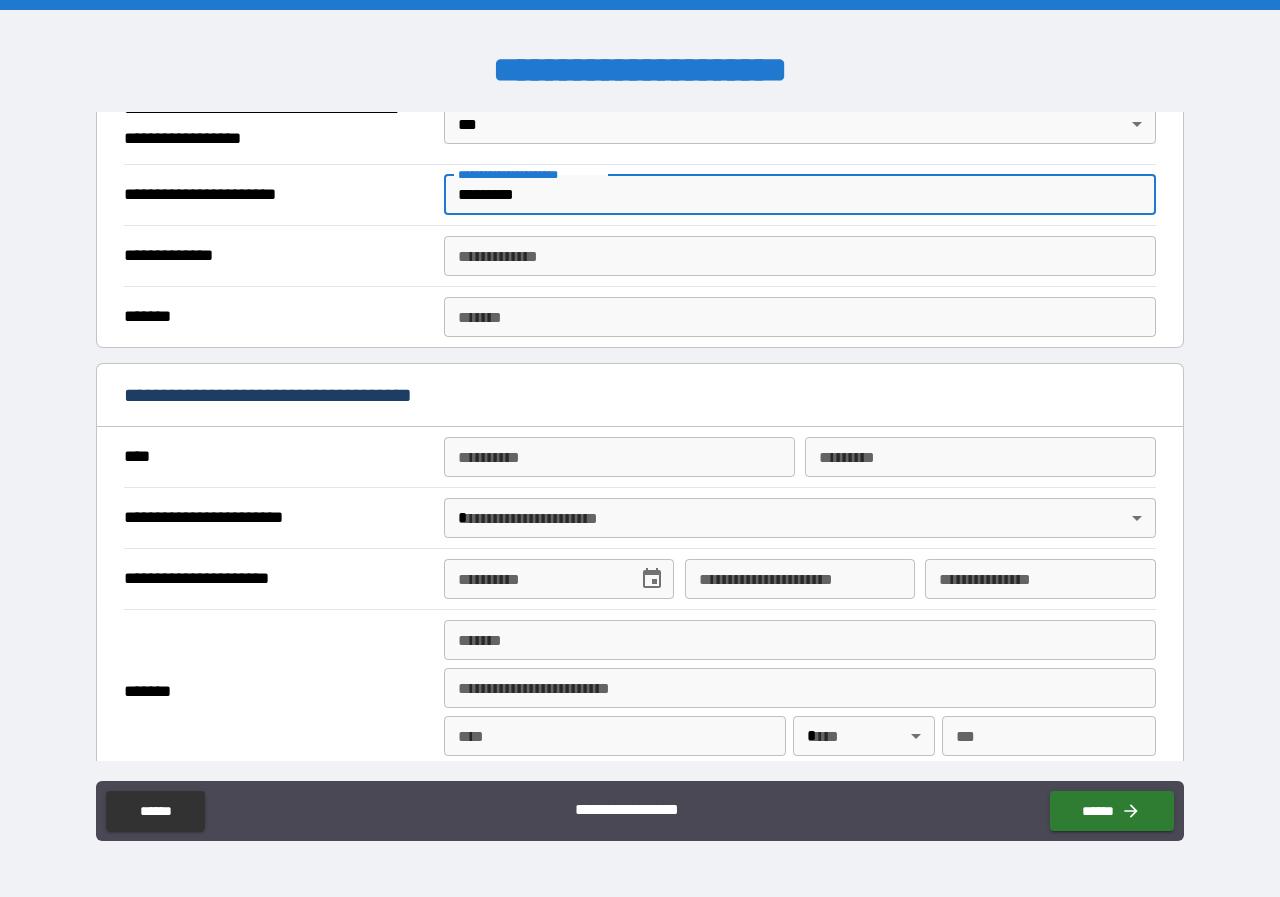 type on "********" 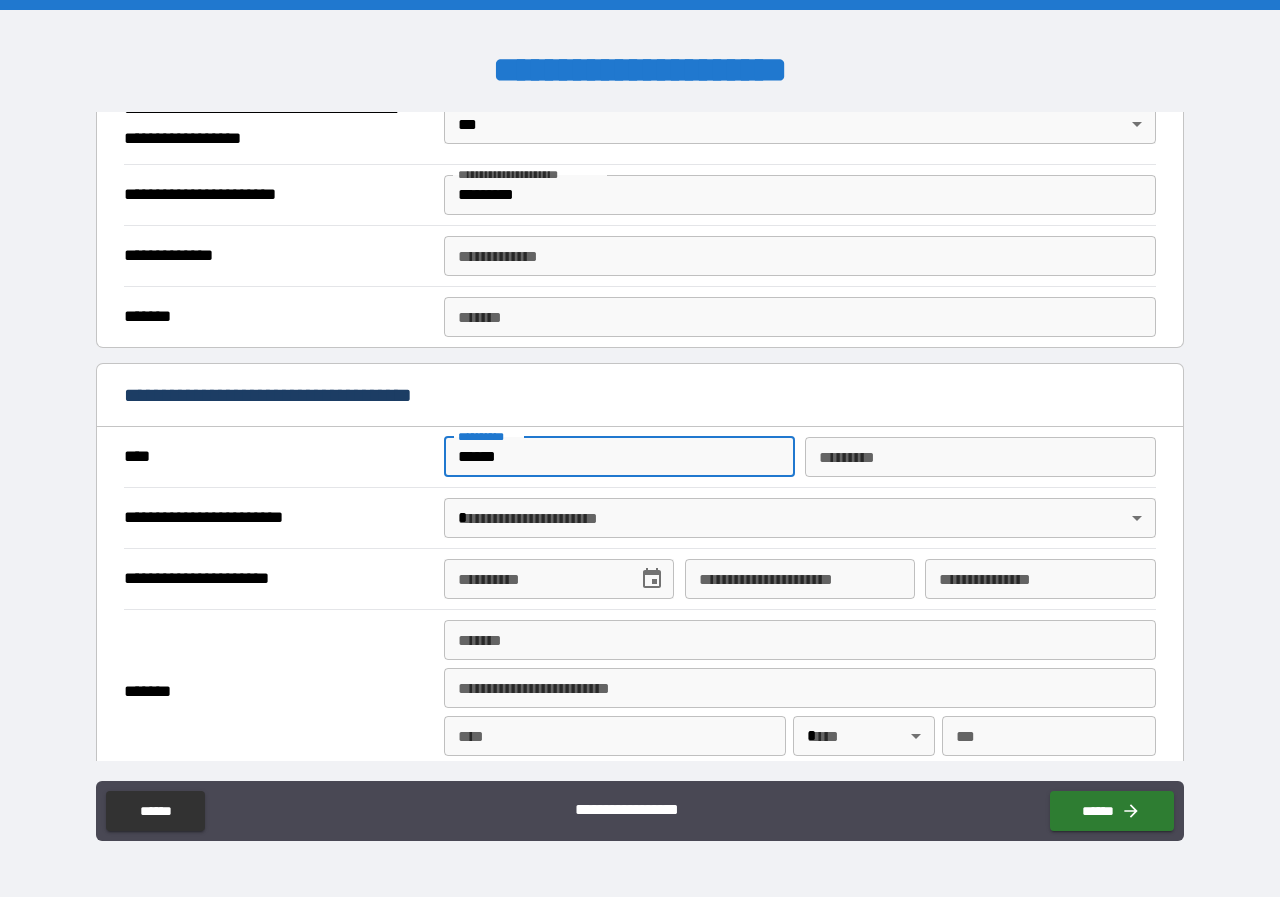 type on "******" 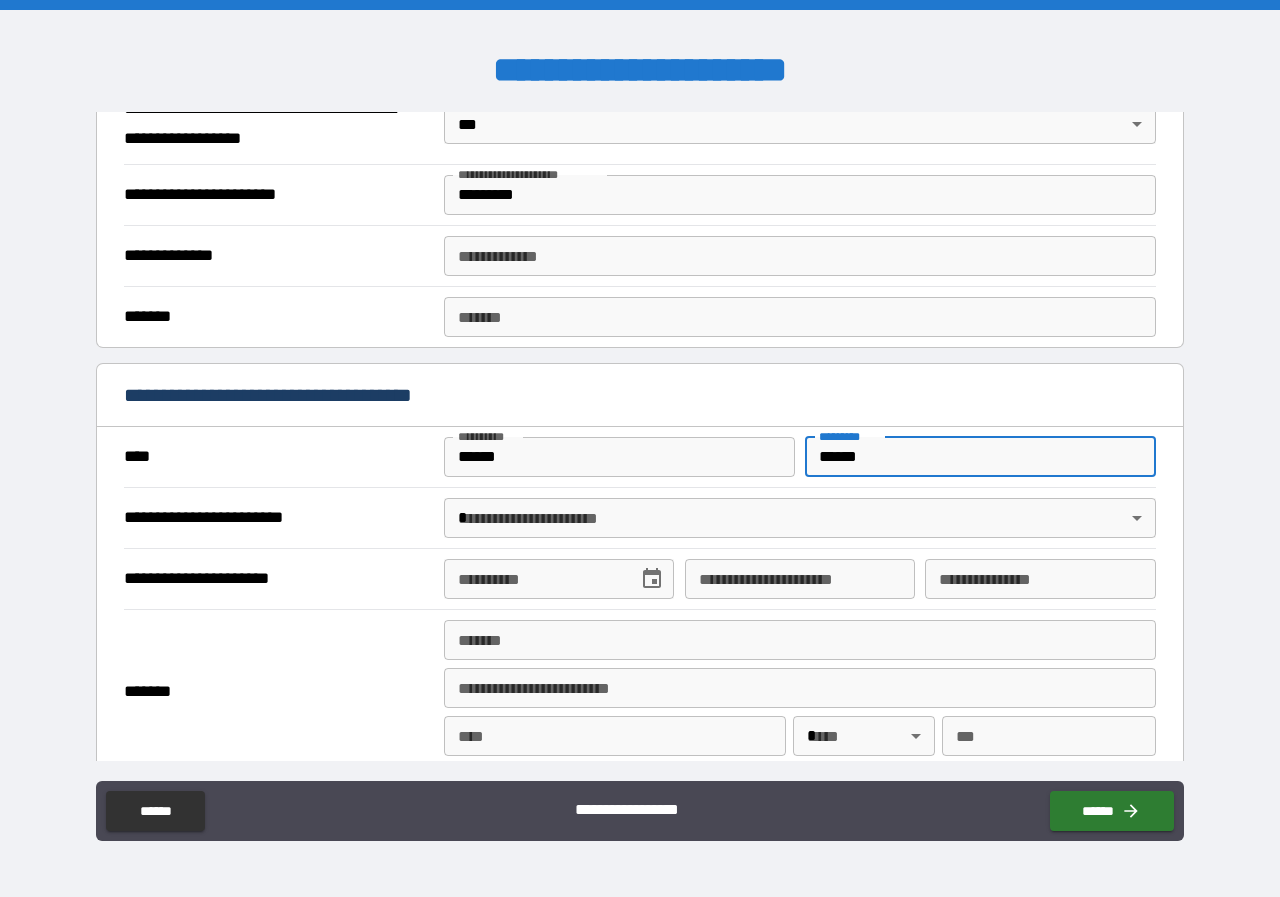 type on "******" 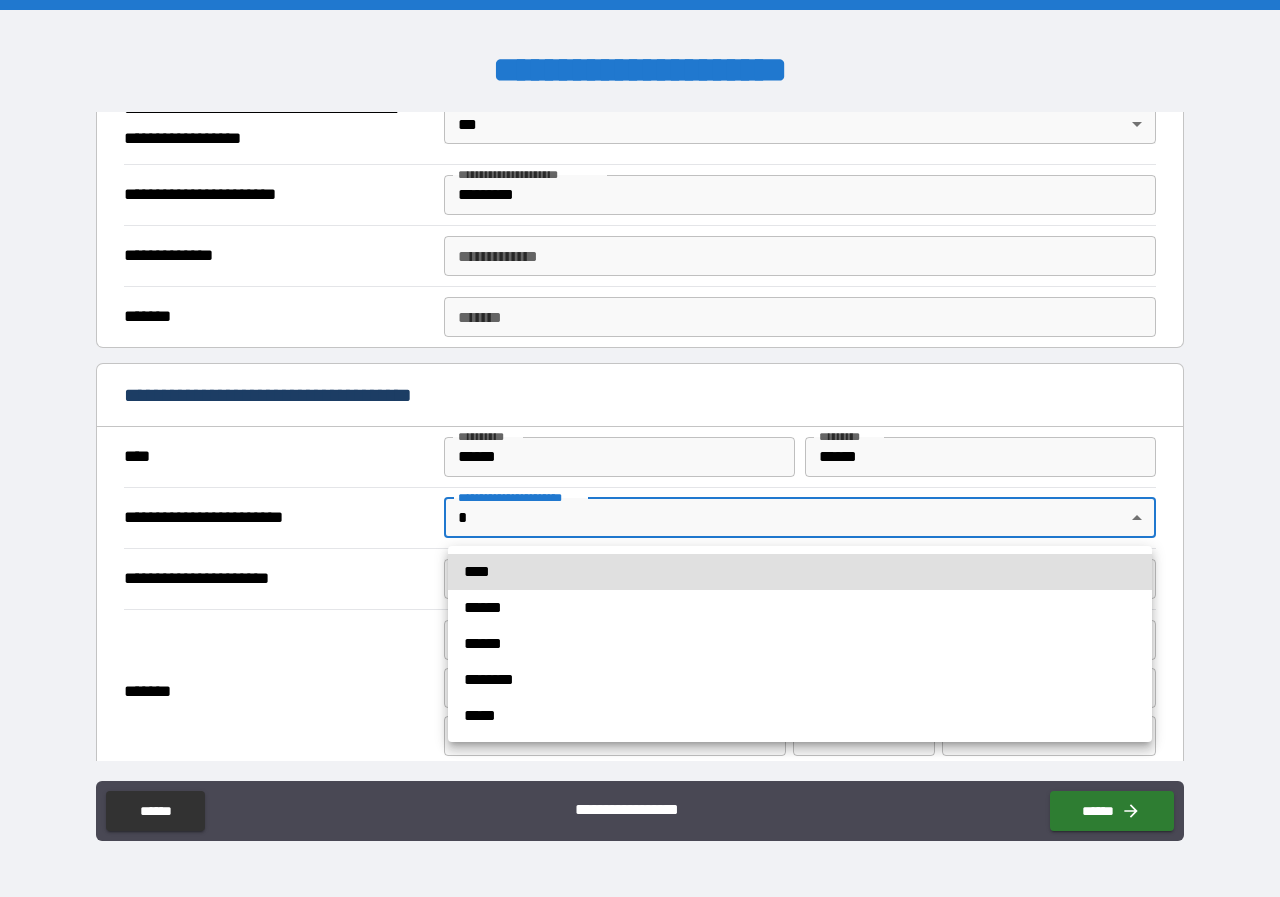 click on "******" at bounding box center [800, 644] 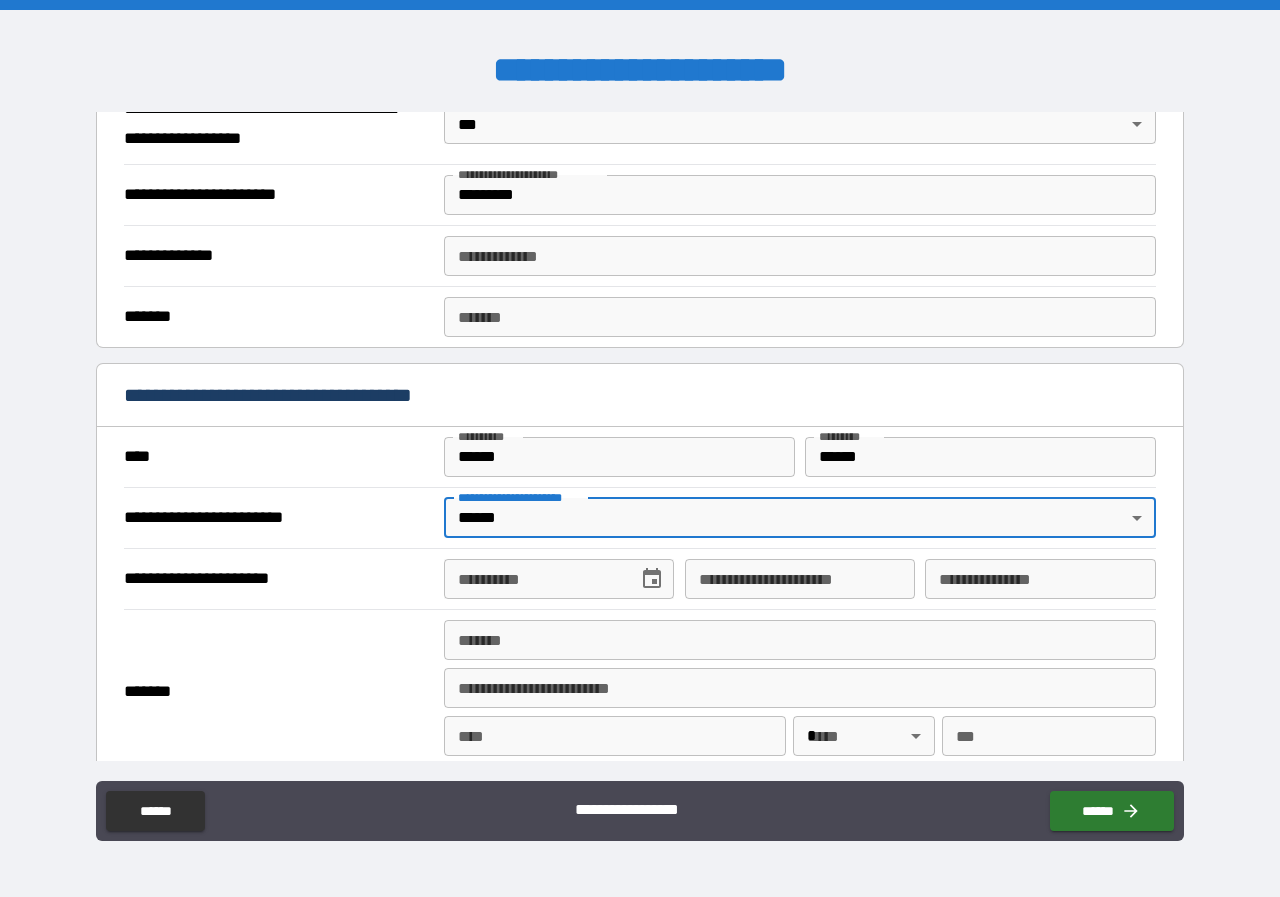 type on "*" 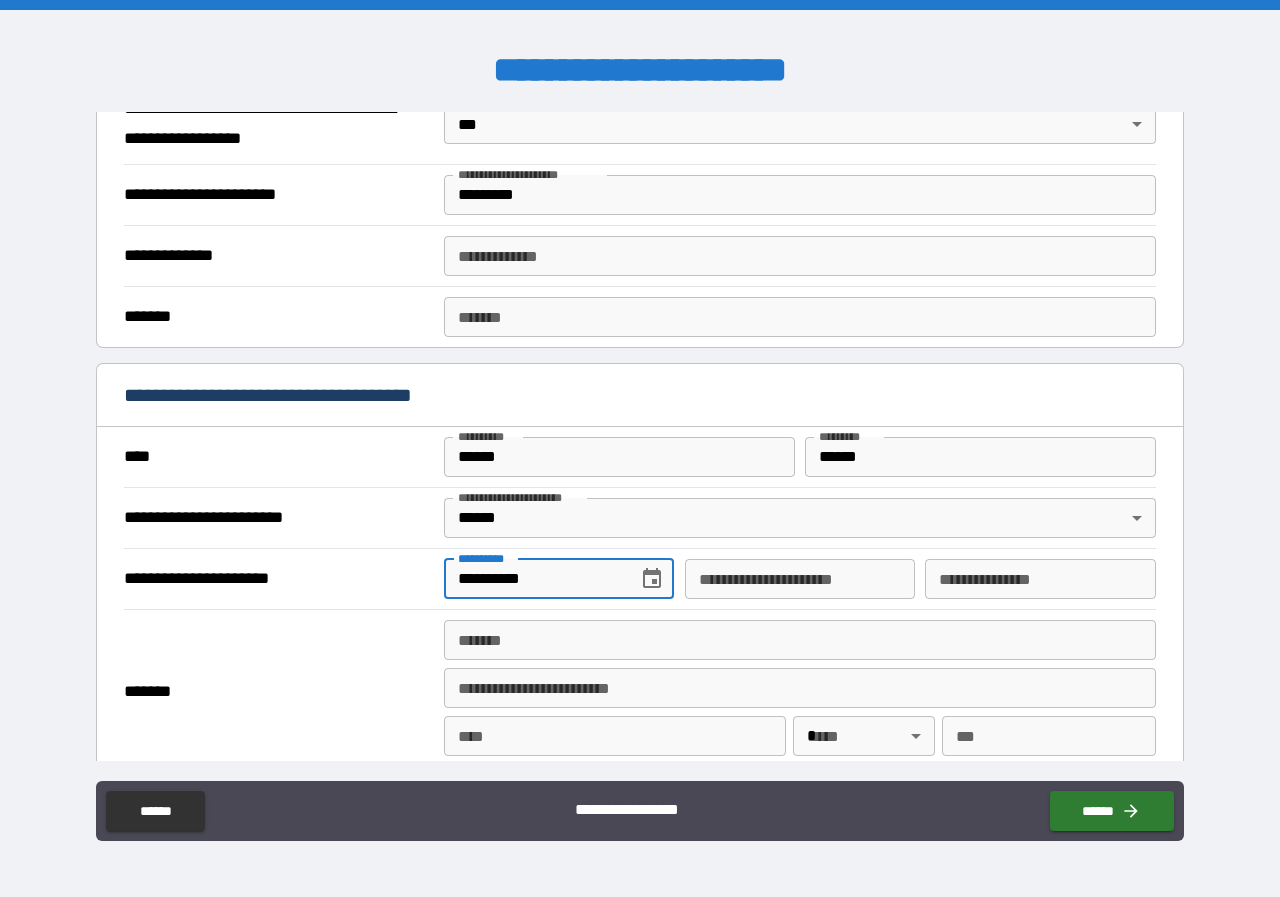 type on "**********" 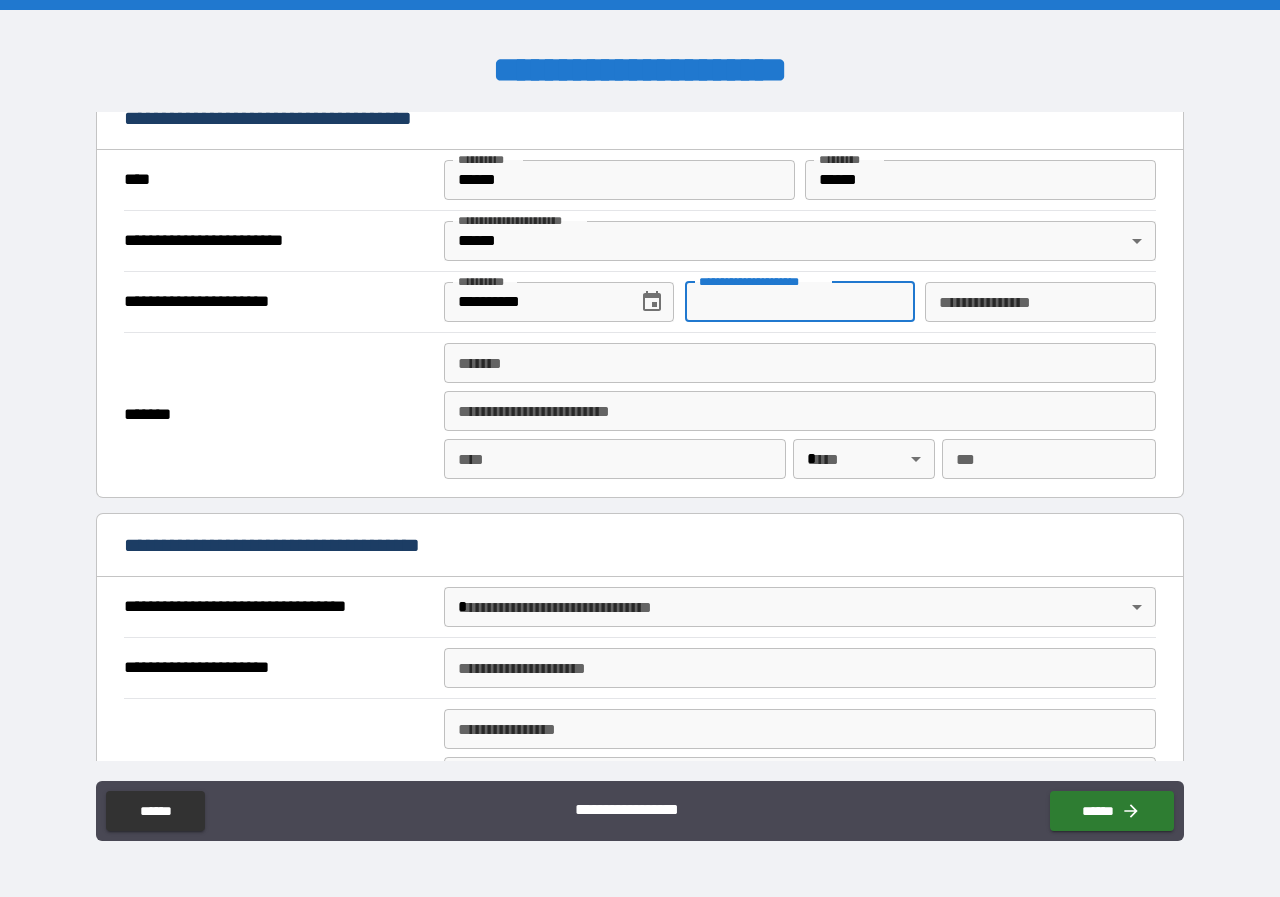 scroll, scrollTop: 1800, scrollLeft: 0, axis: vertical 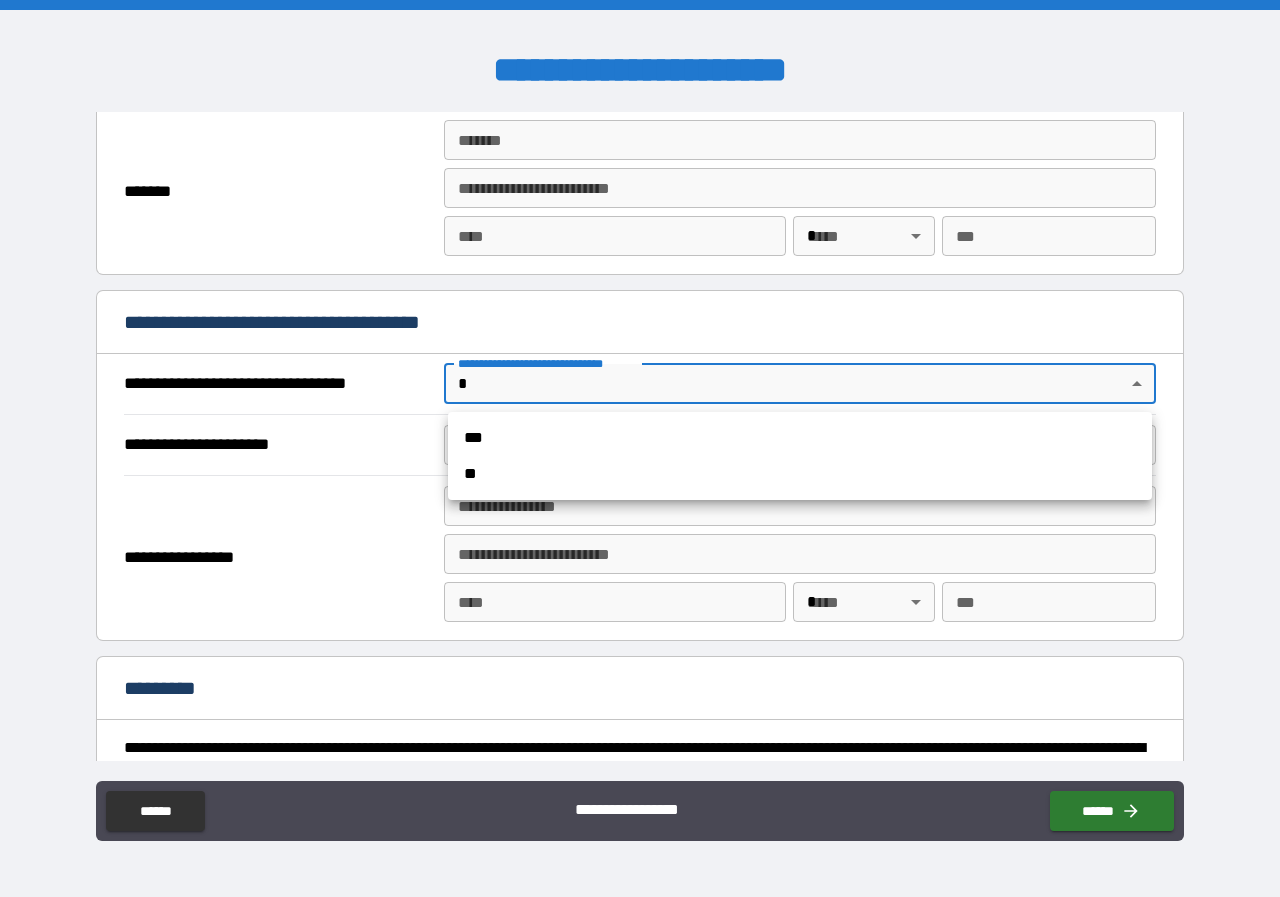 click on "**********" at bounding box center (640, 448) 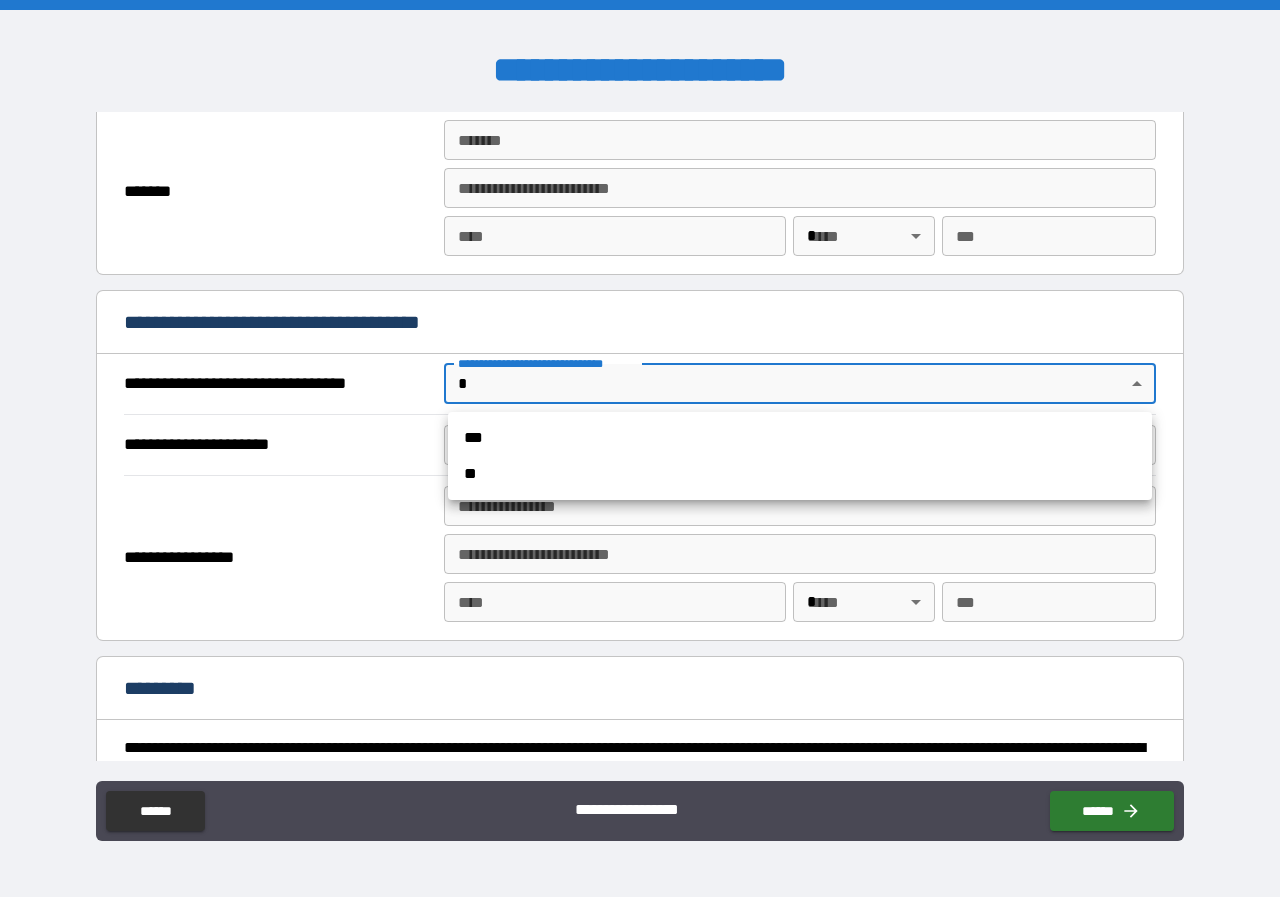click on "***" at bounding box center [800, 438] 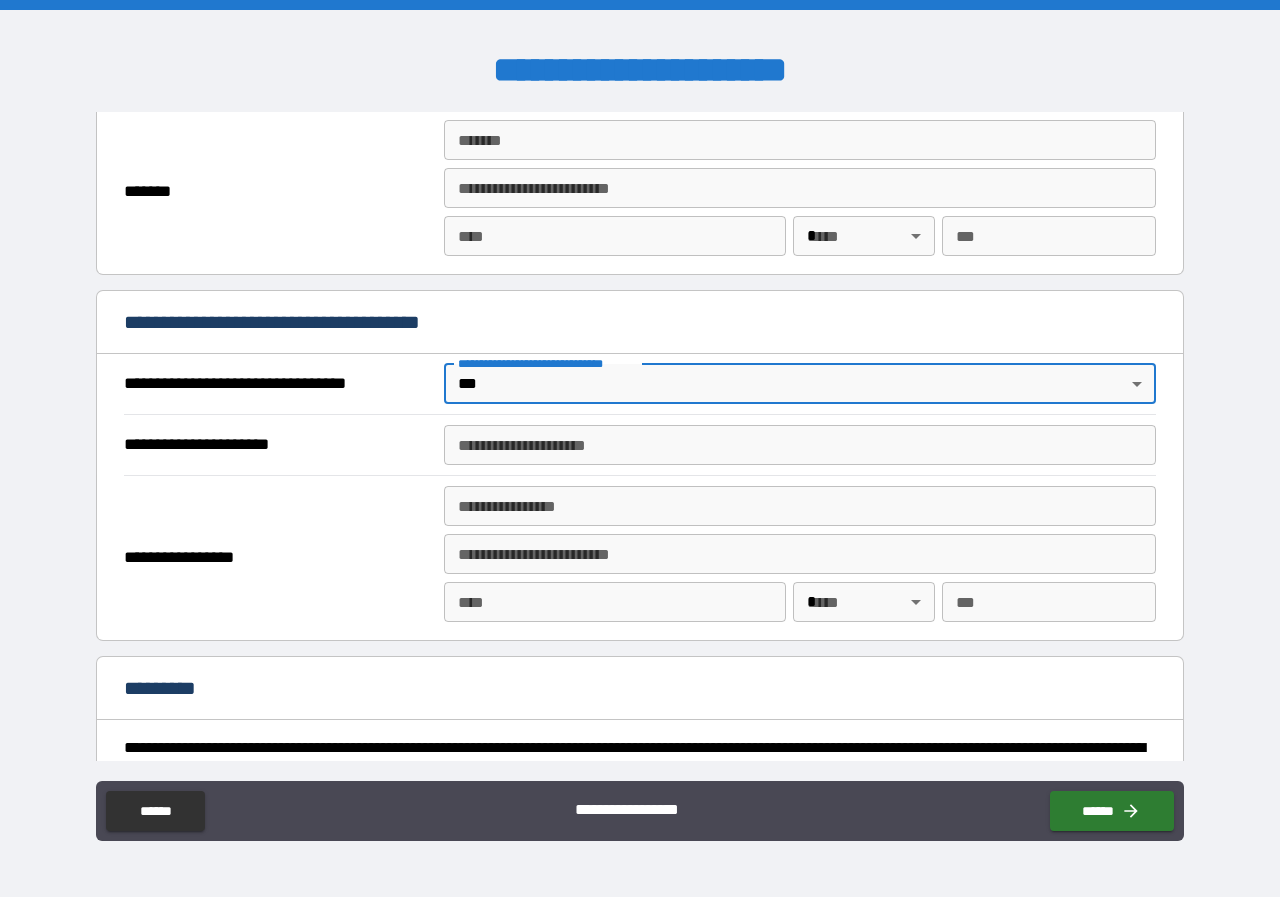 click on "**********" at bounding box center (800, 445) 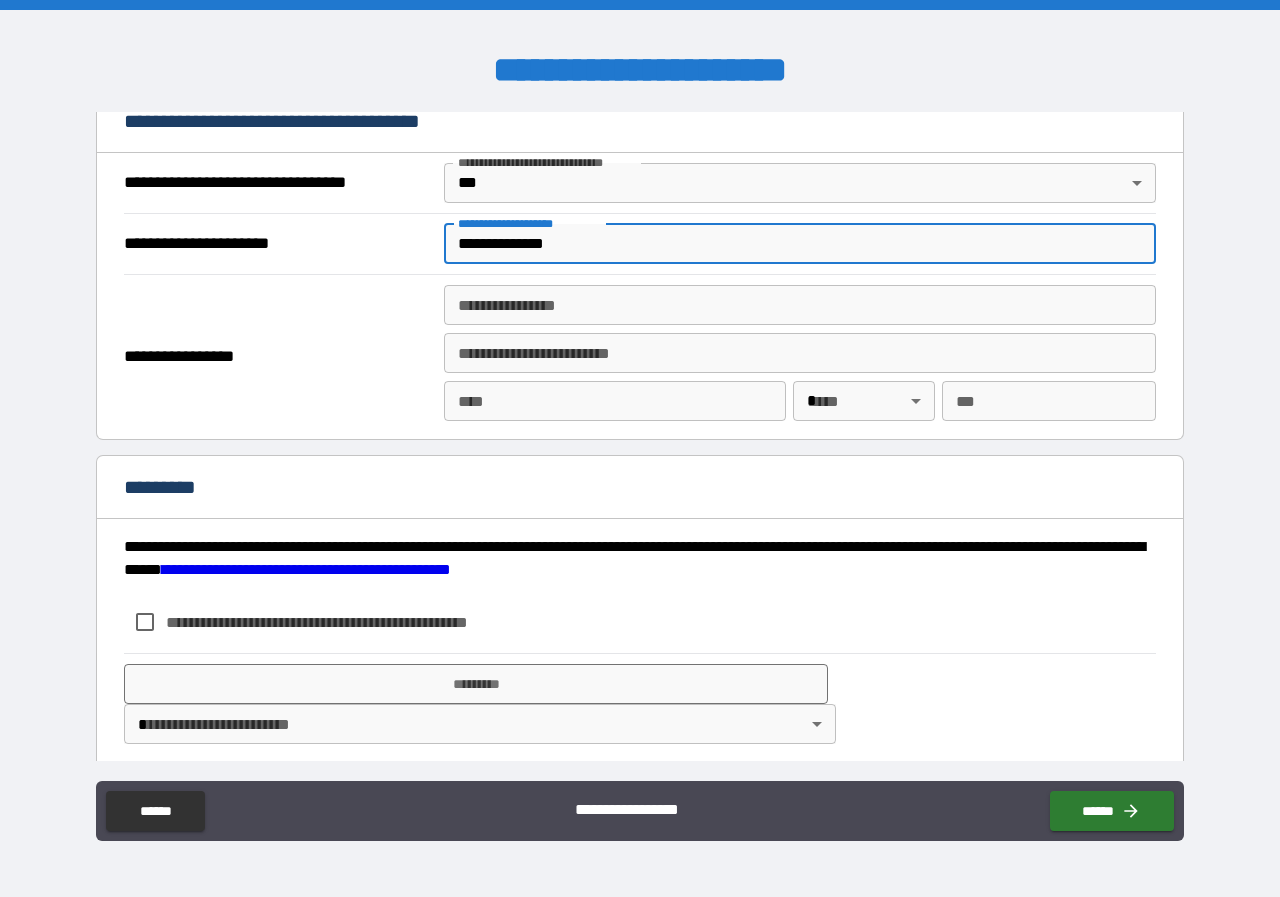 scroll, scrollTop: 2015, scrollLeft: 0, axis: vertical 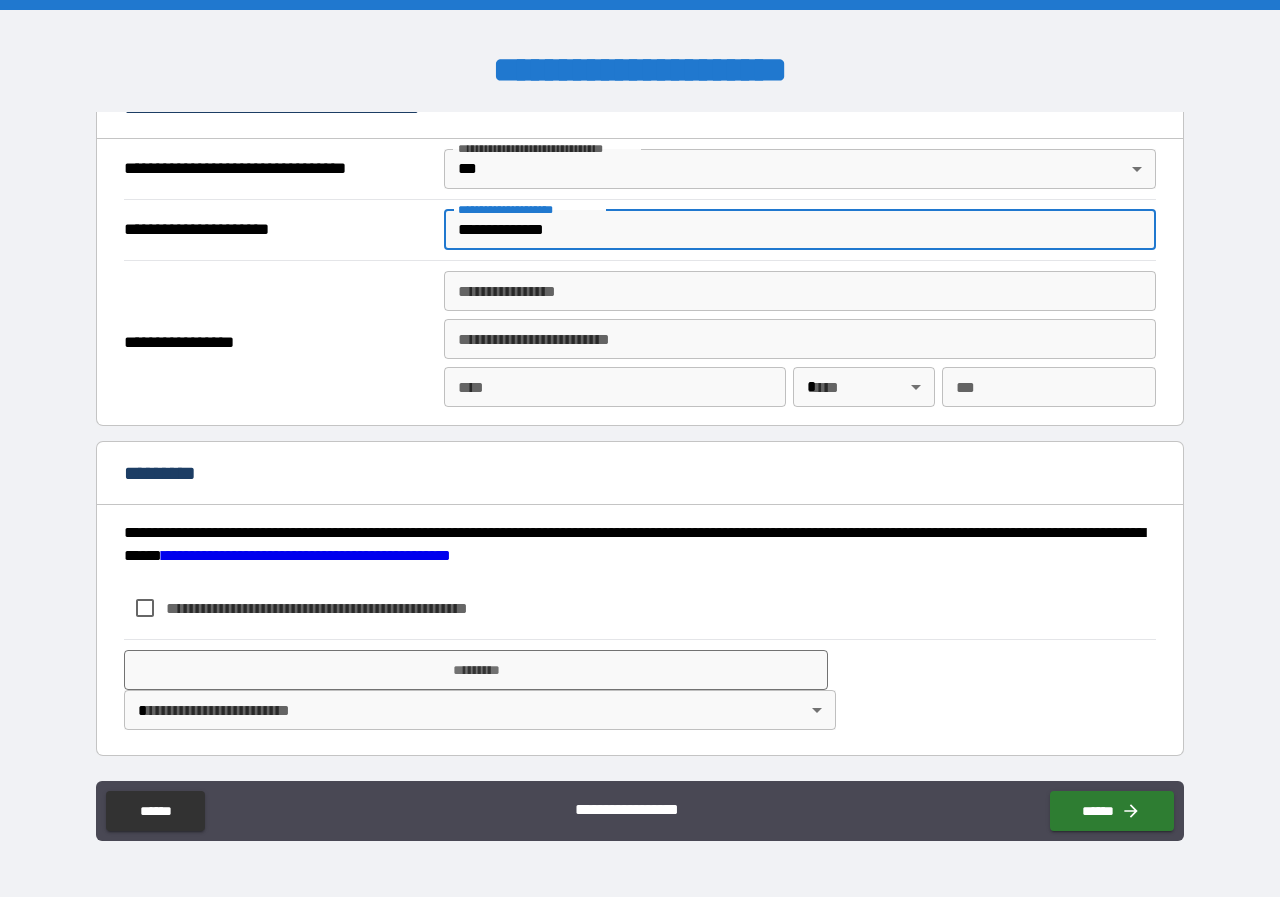 type on "**********" 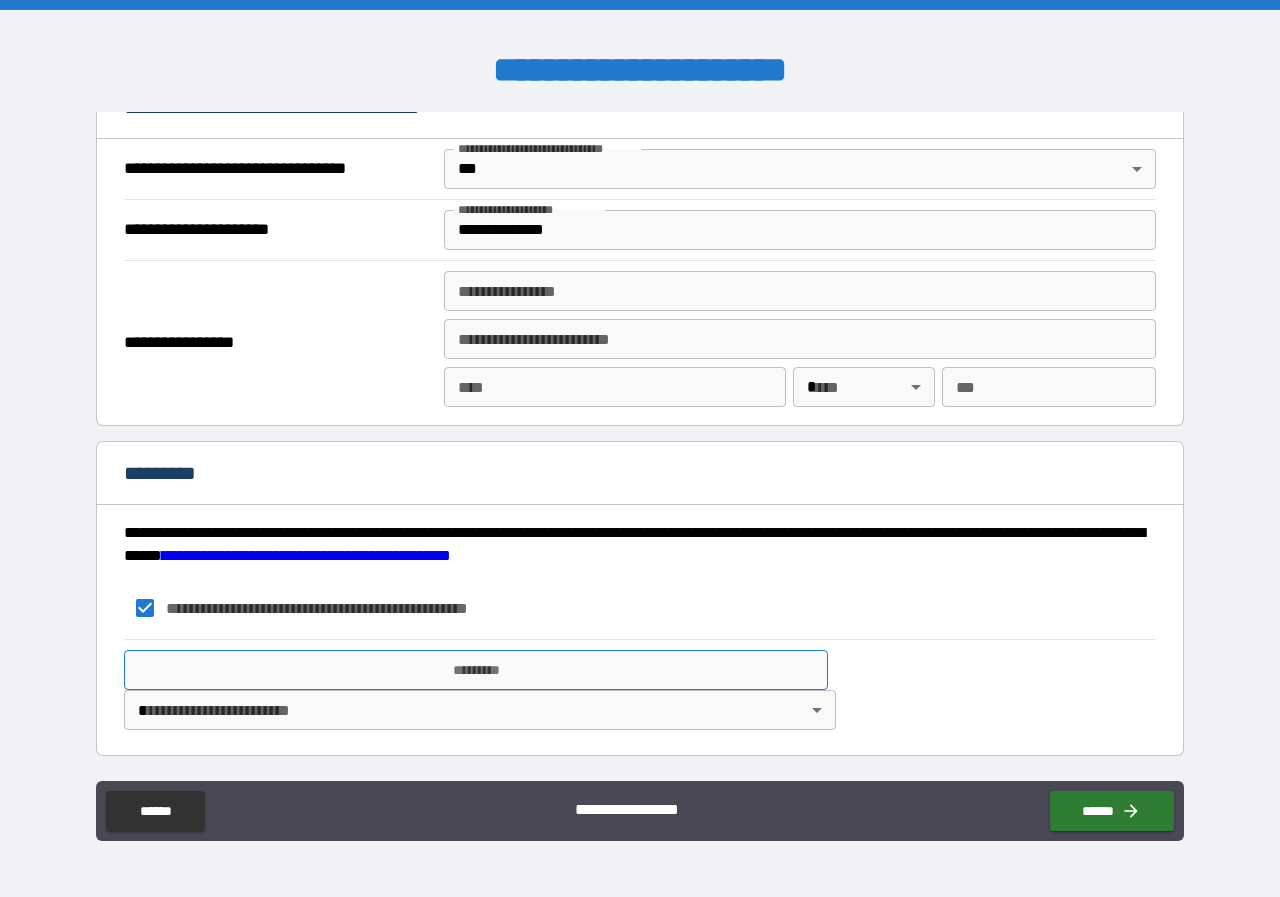 click on "*********" at bounding box center [476, 670] 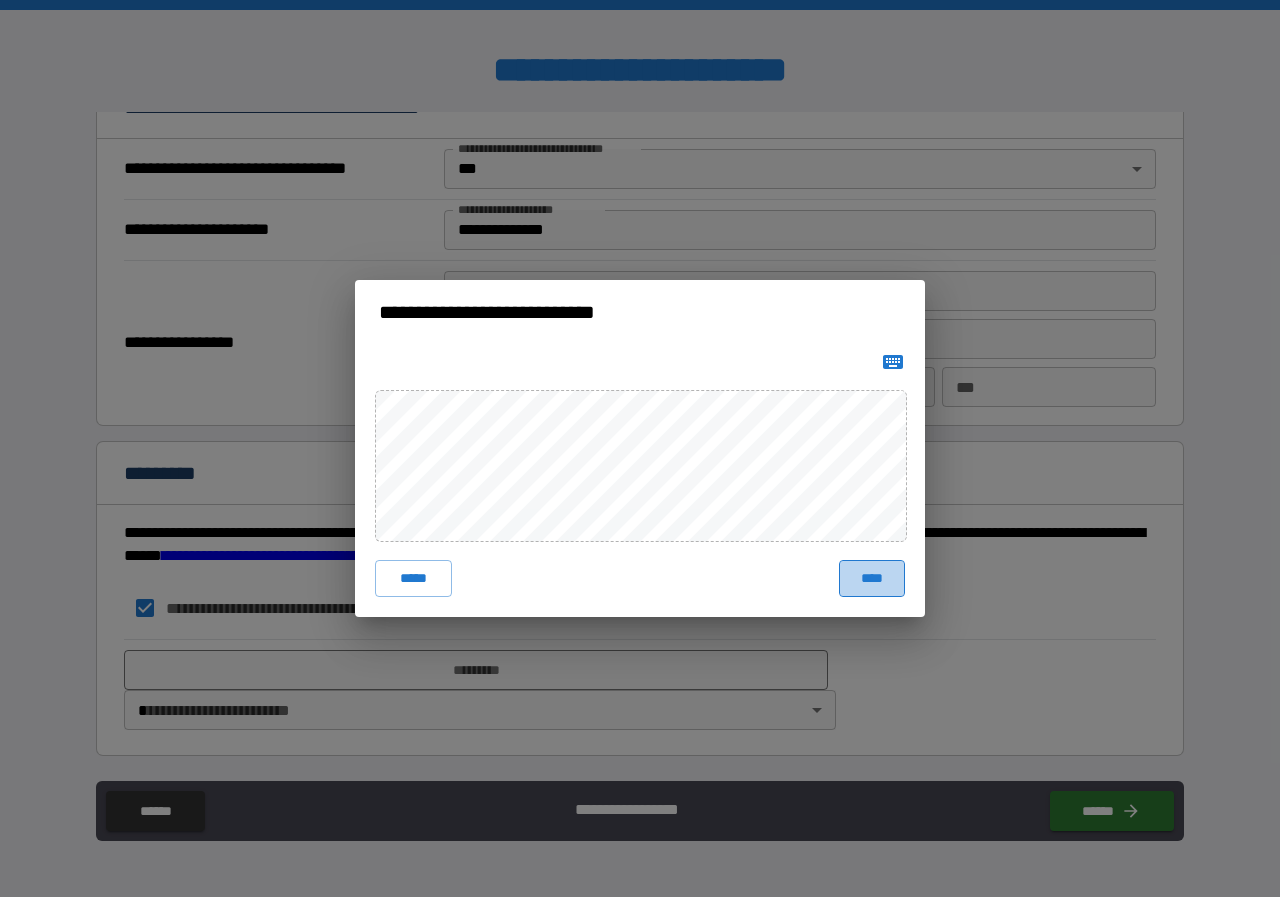 drag, startPoint x: 887, startPoint y: 570, endPoint x: 872, endPoint y: 582, distance: 19.209373 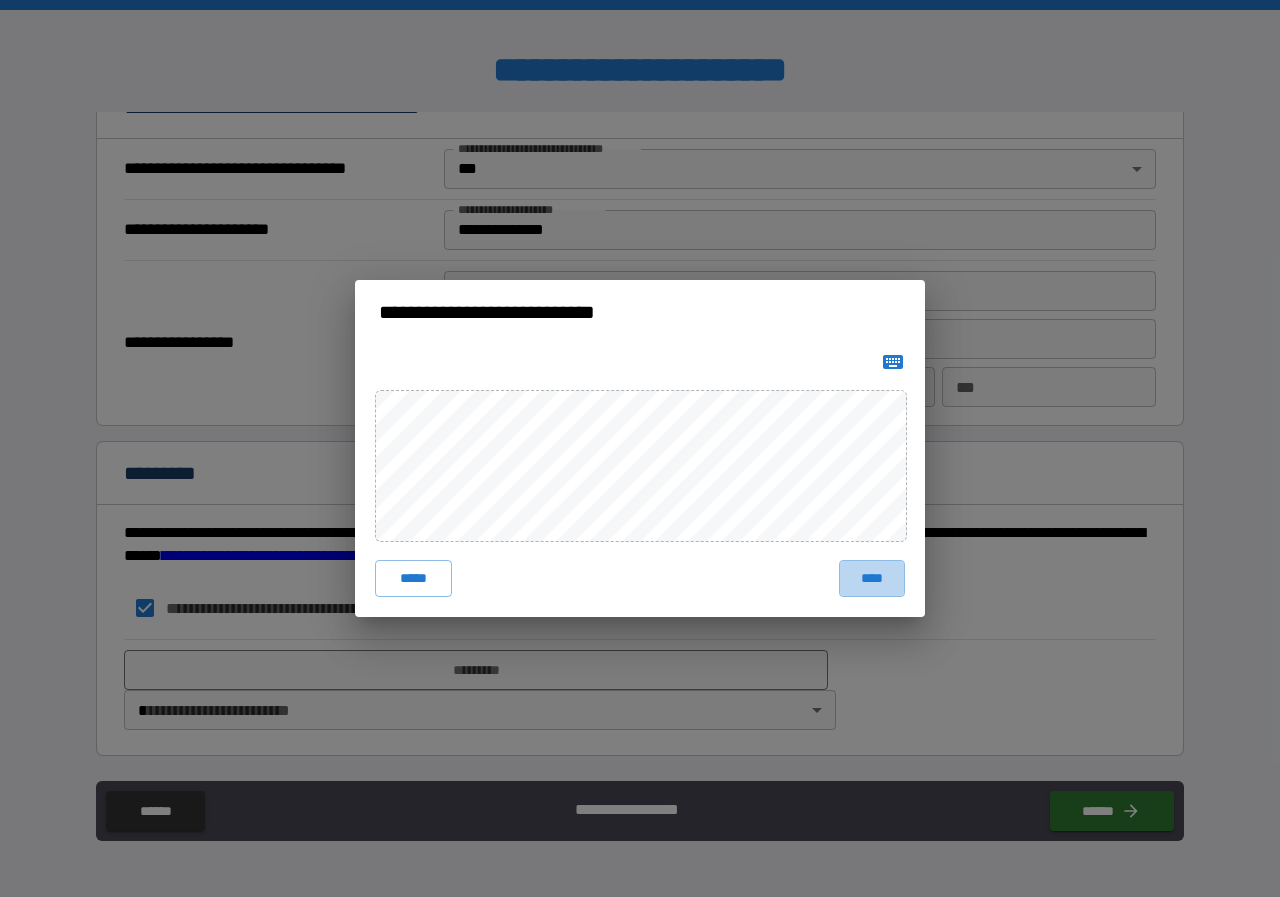 click on "****" at bounding box center [872, 578] 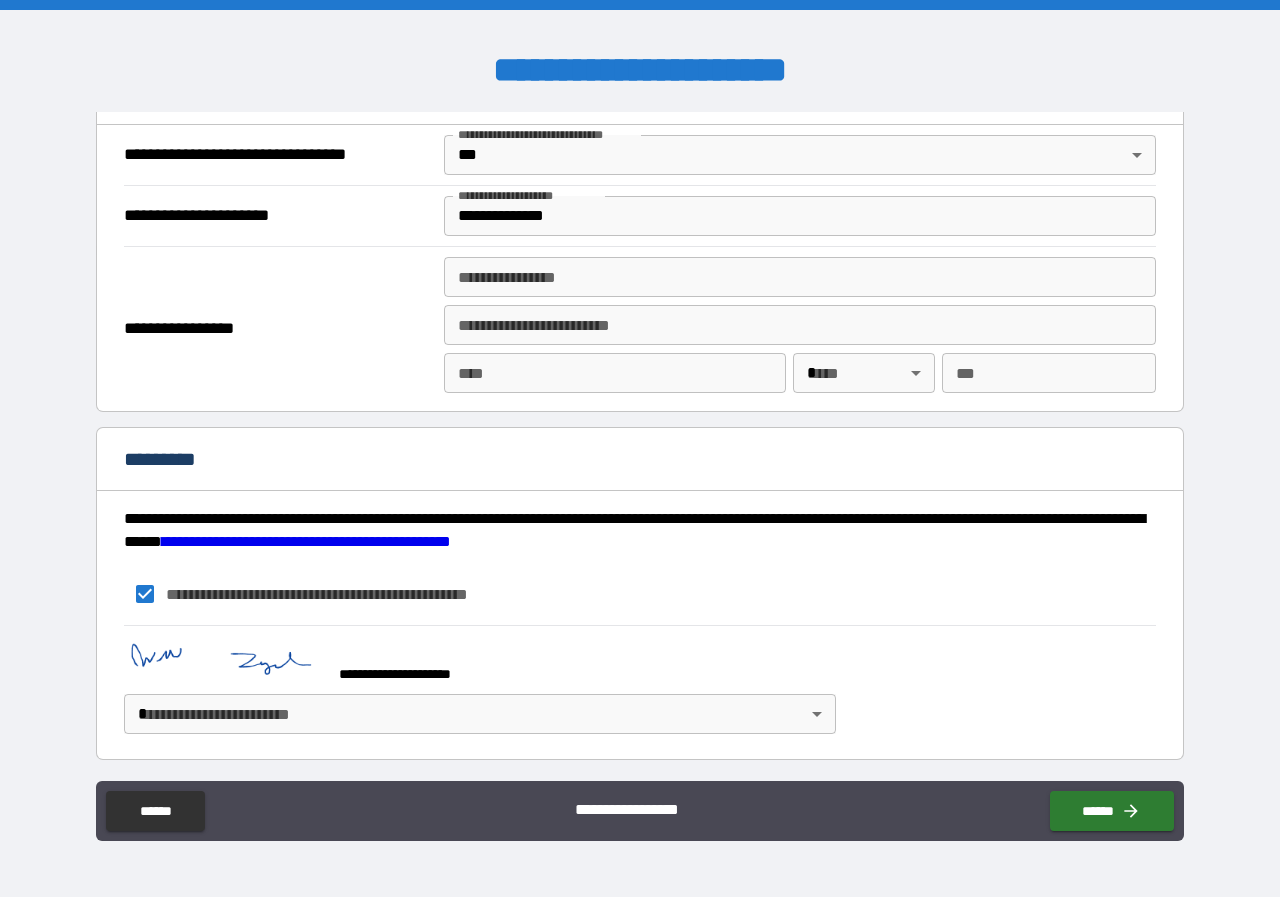 scroll, scrollTop: 2033, scrollLeft: 0, axis: vertical 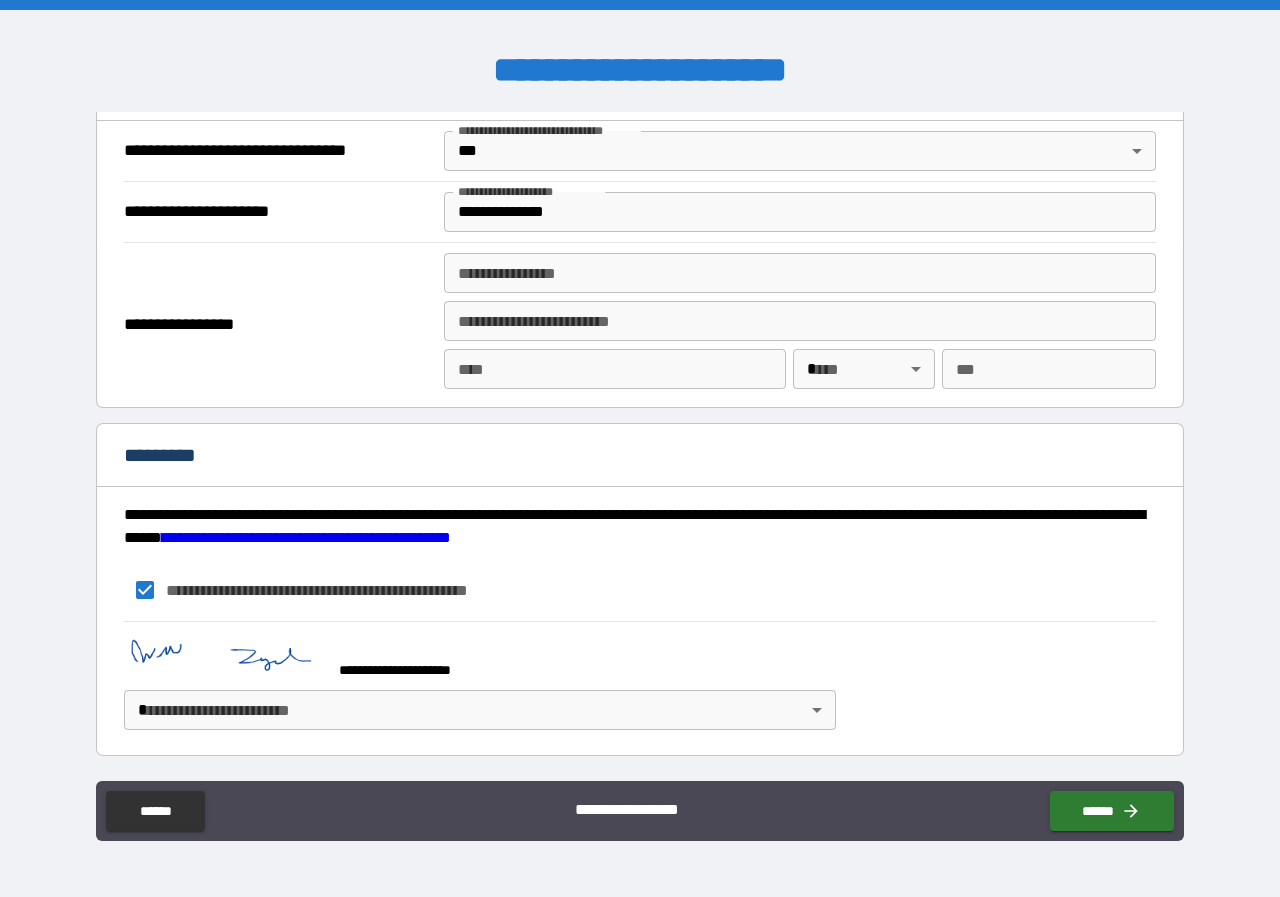 click on "**********" at bounding box center [640, 448] 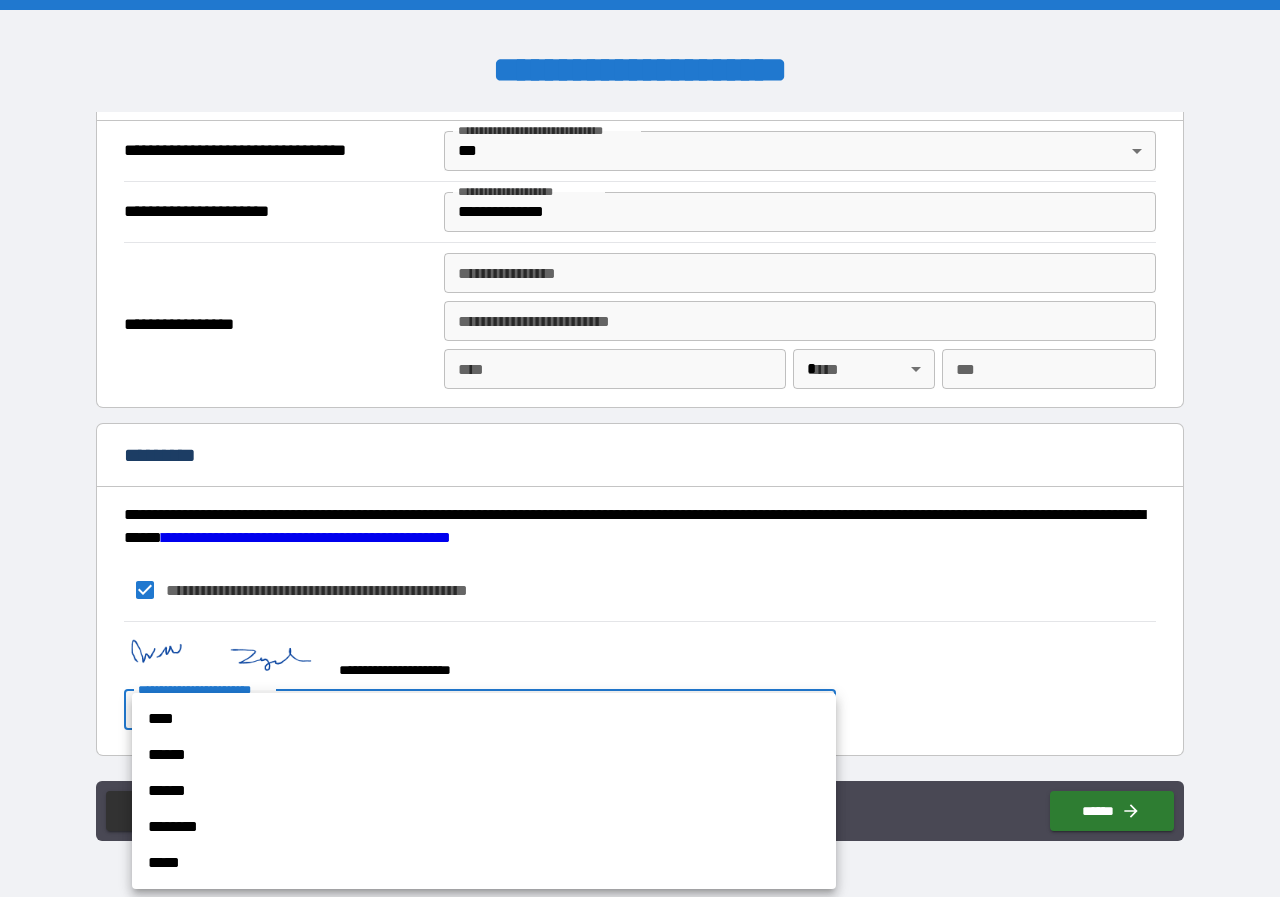 click on "****" at bounding box center (484, 719) 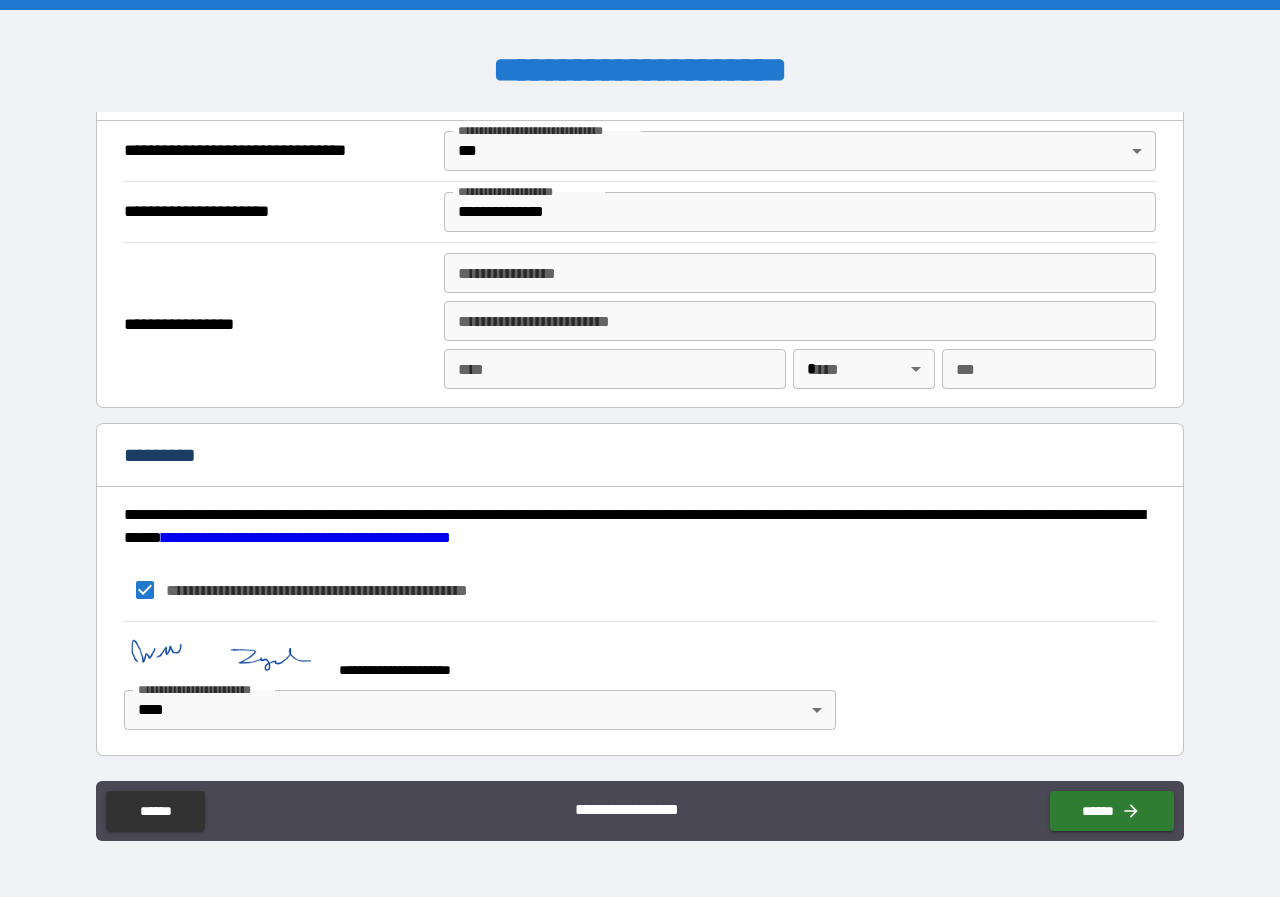 click on "**********" at bounding box center [640, 680] 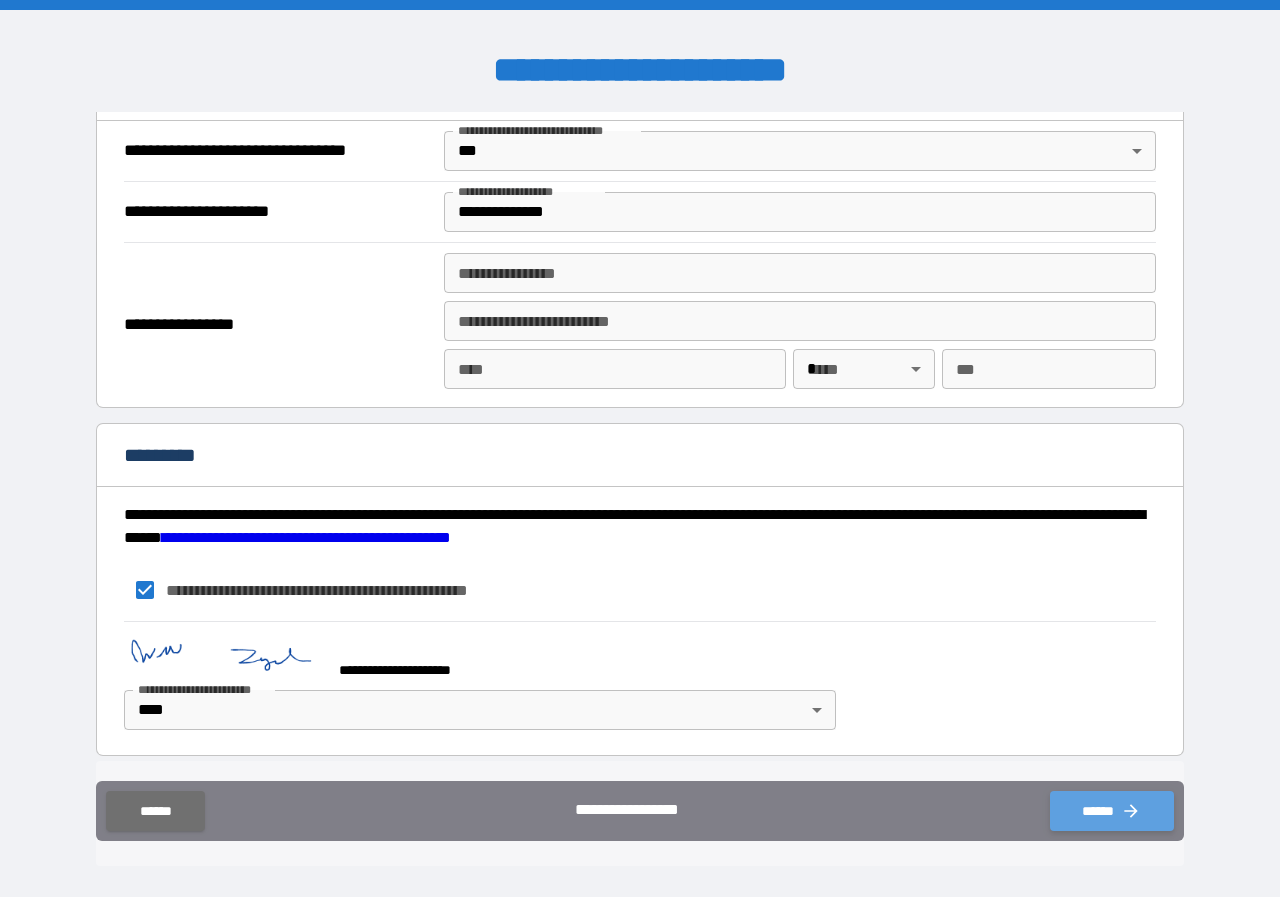 click on "******" at bounding box center [1112, 811] 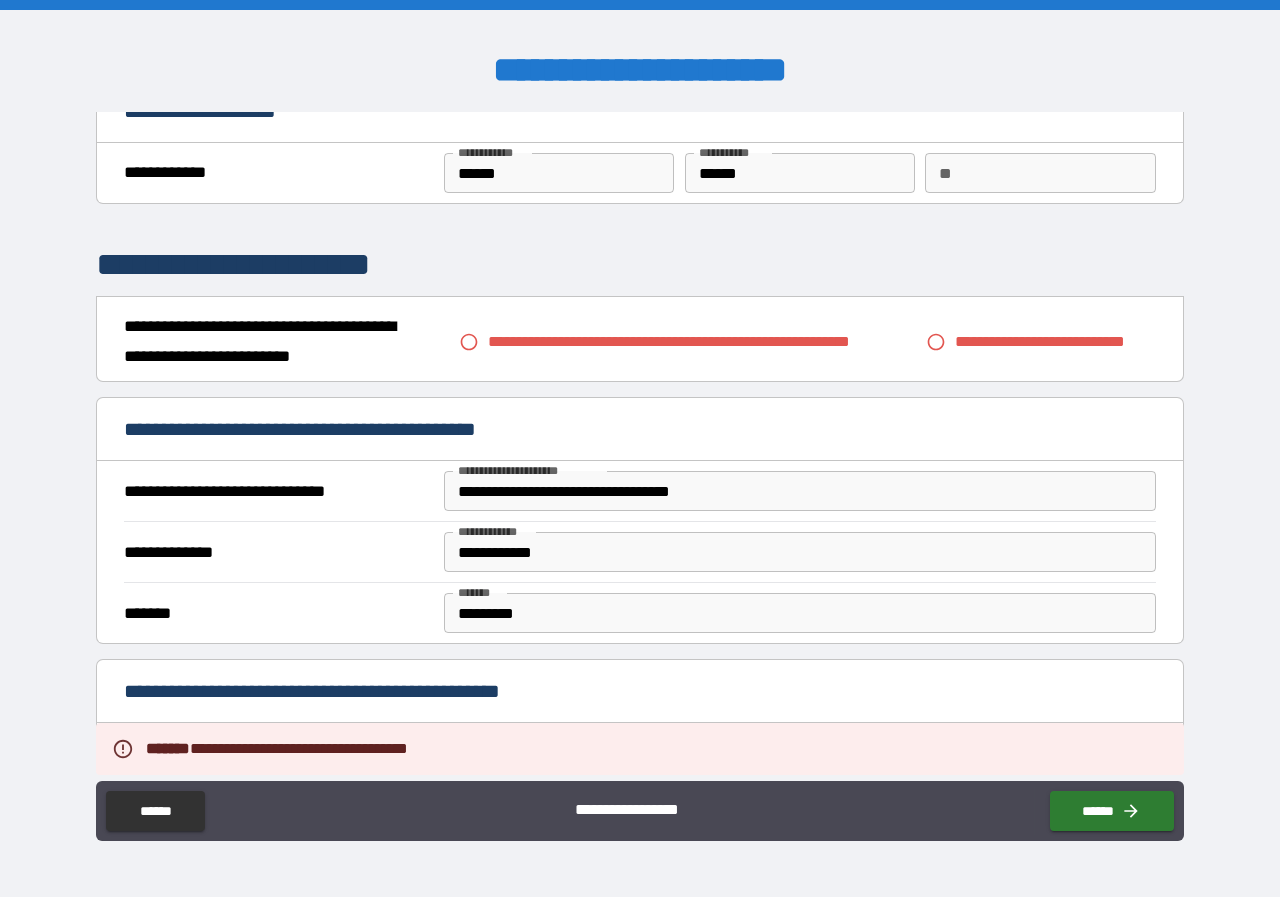 scroll, scrollTop: 0, scrollLeft: 0, axis: both 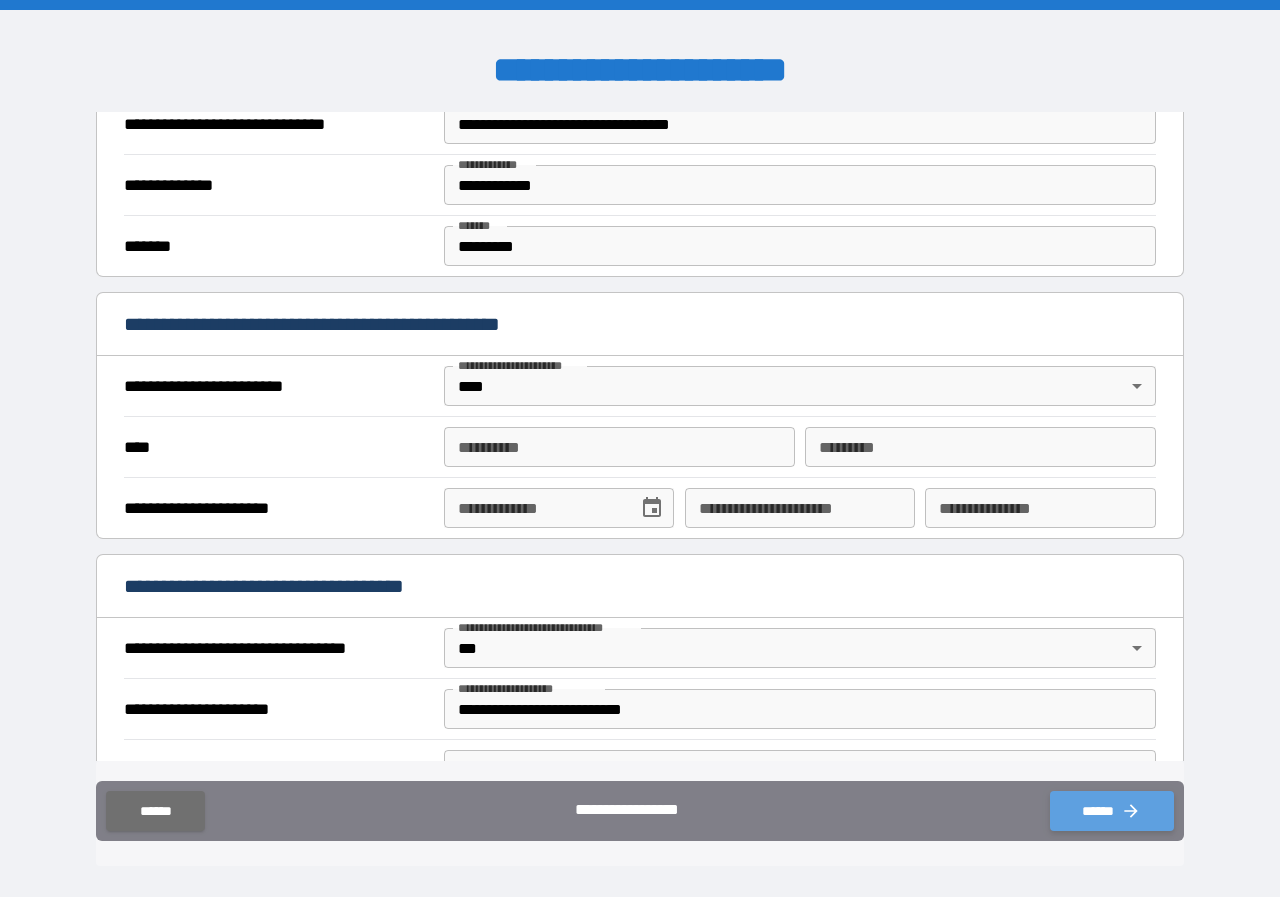 click on "******" at bounding box center [1112, 811] 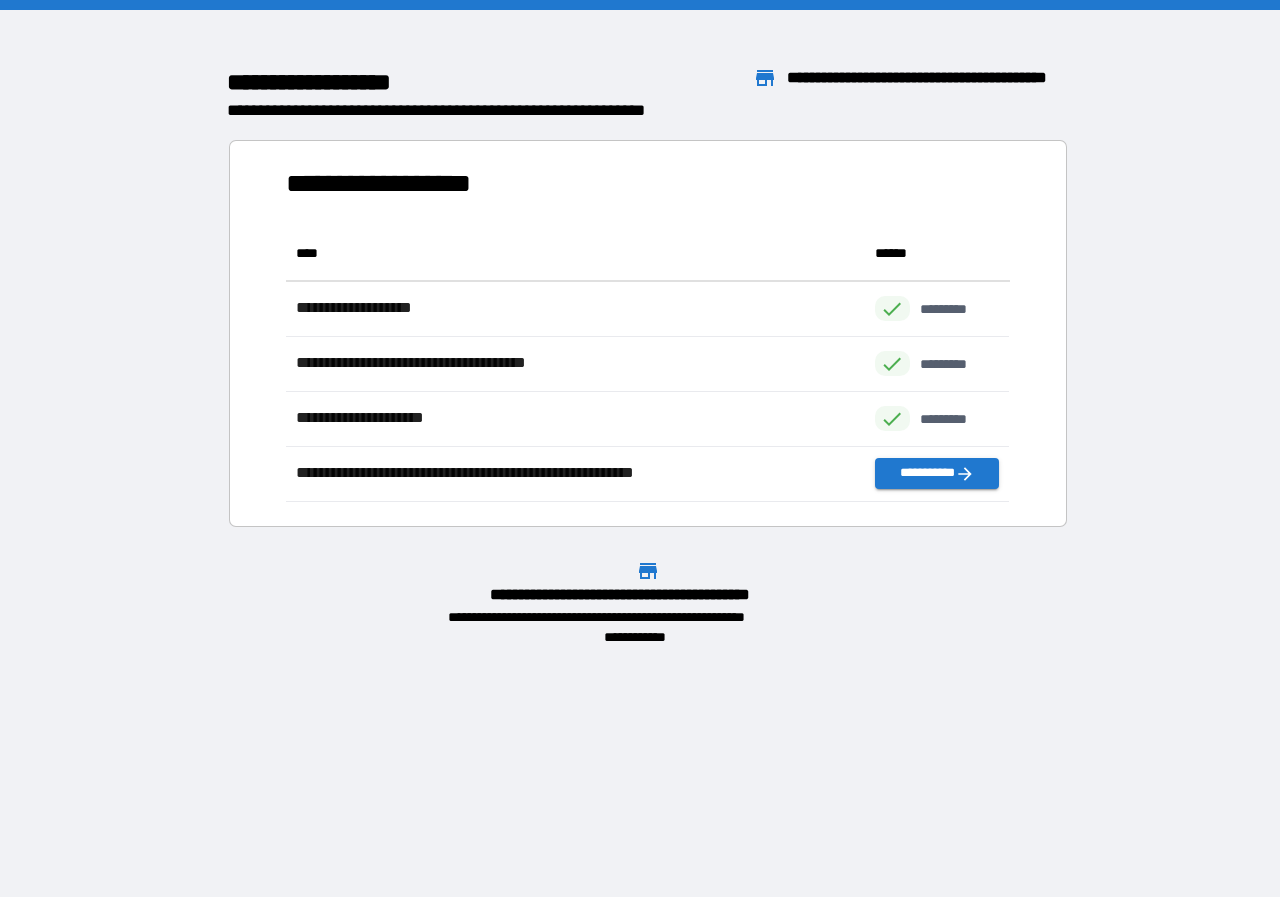 scroll, scrollTop: 16, scrollLeft: 16, axis: both 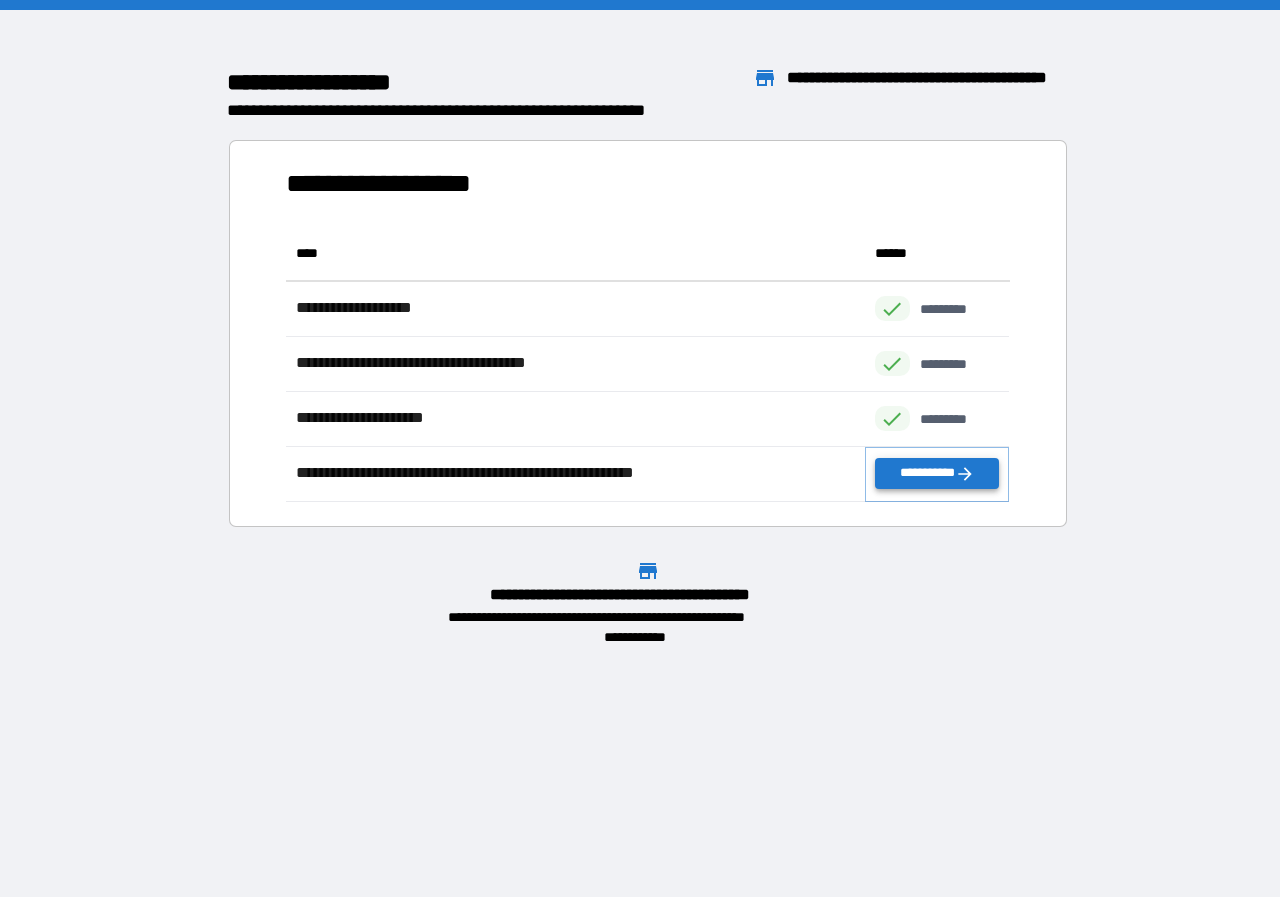 click on "**********" at bounding box center (937, 473) 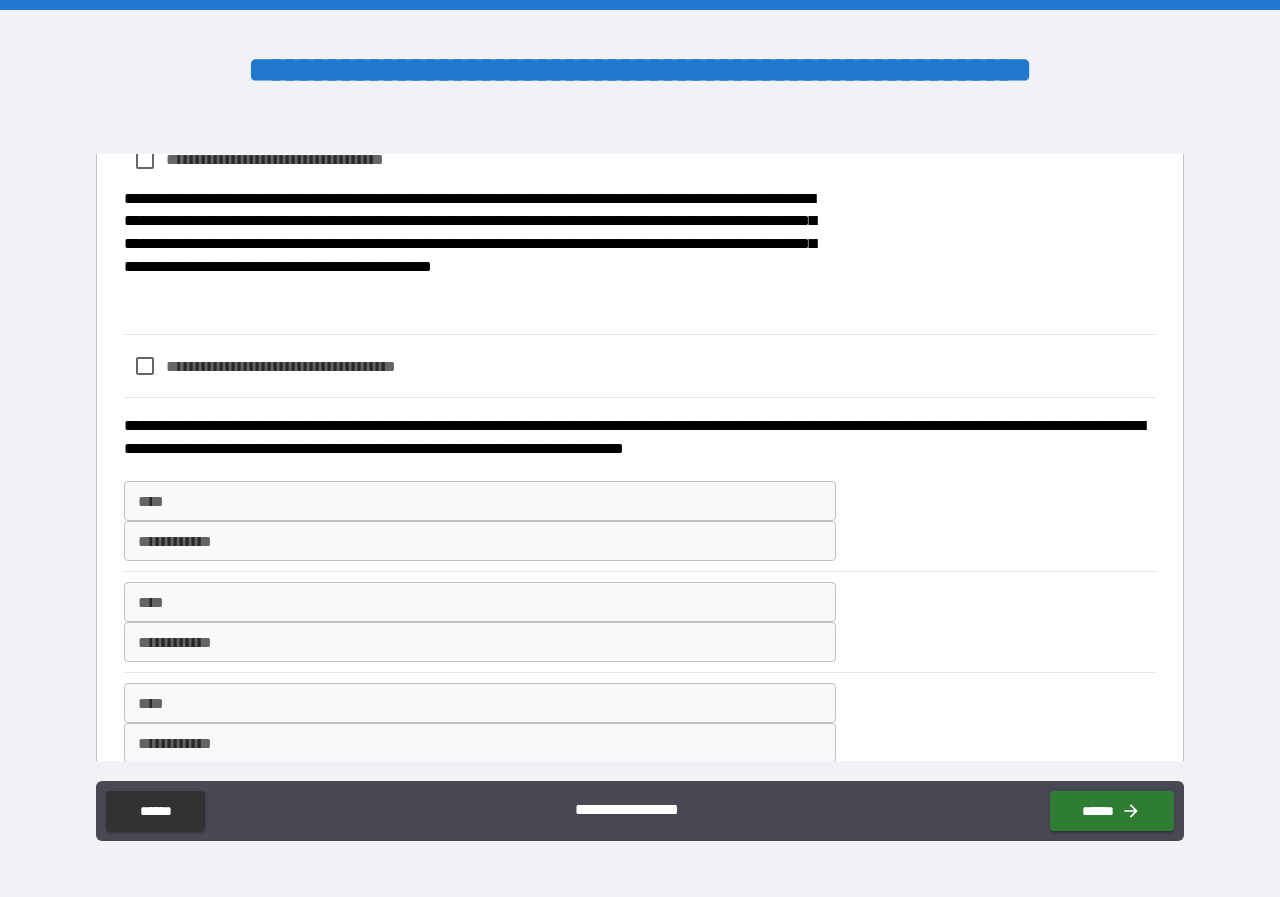 scroll, scrollTop: 300, scrollLeft: 0, axis: vertical 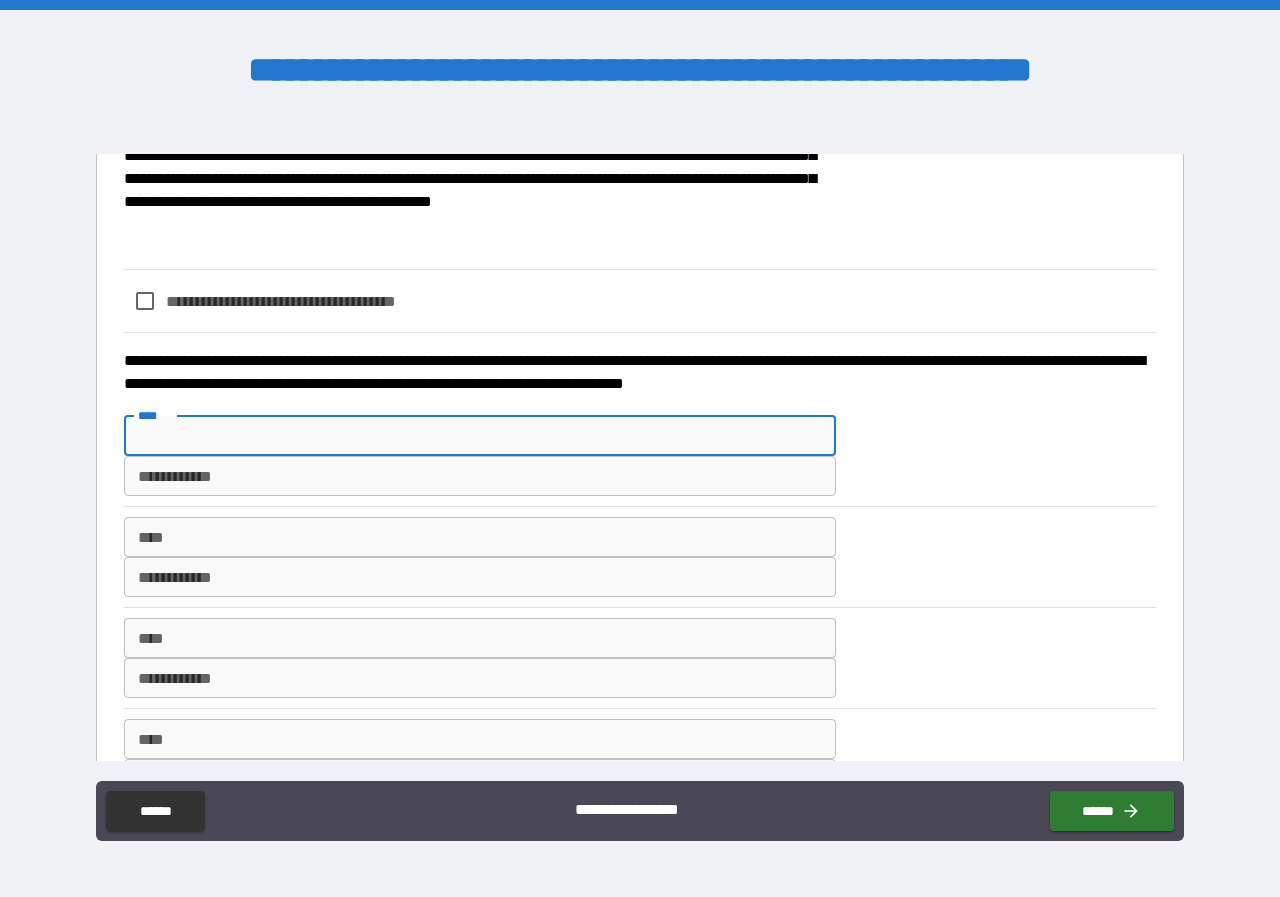 click on "****" at bounding box center [480, 436] 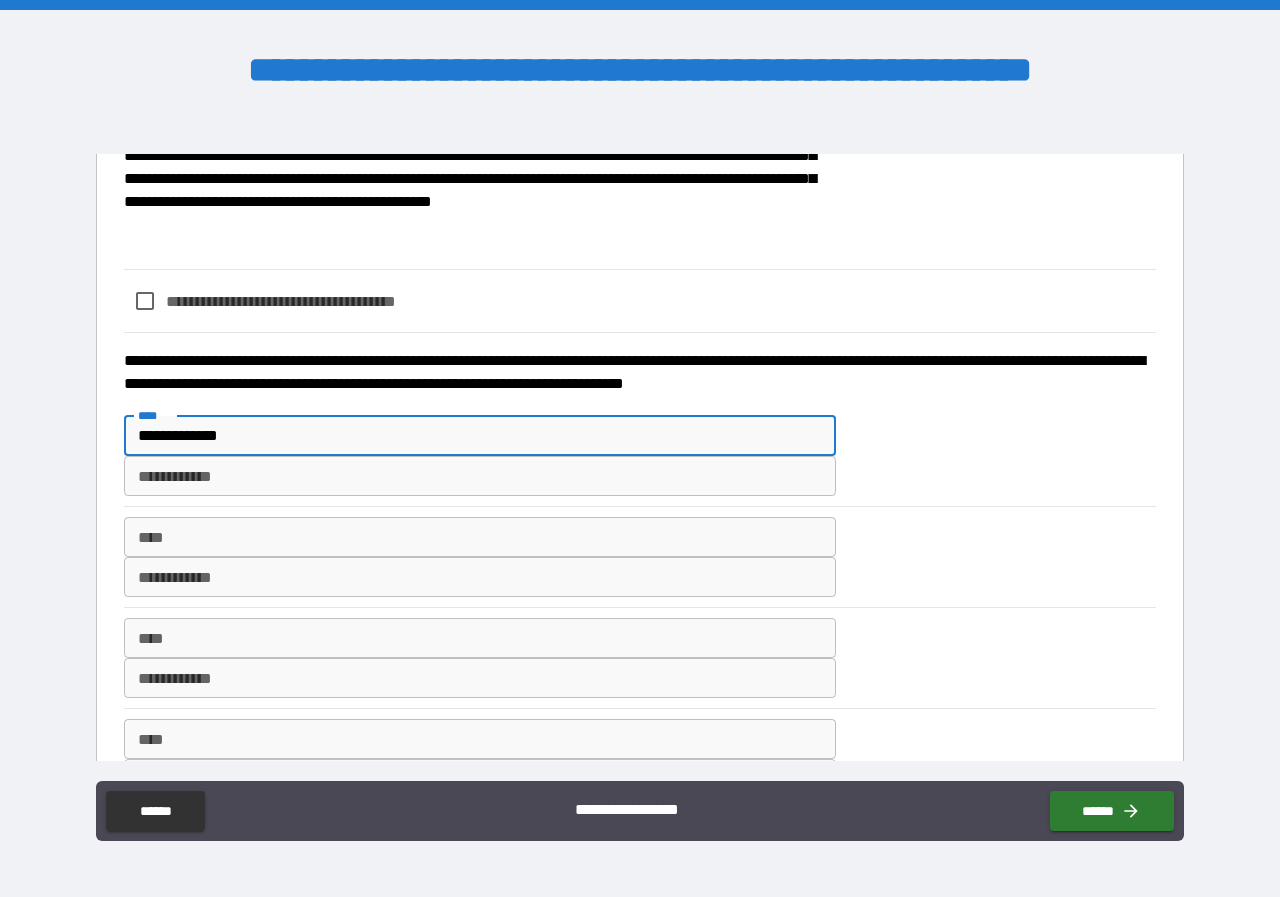 type on "**********" 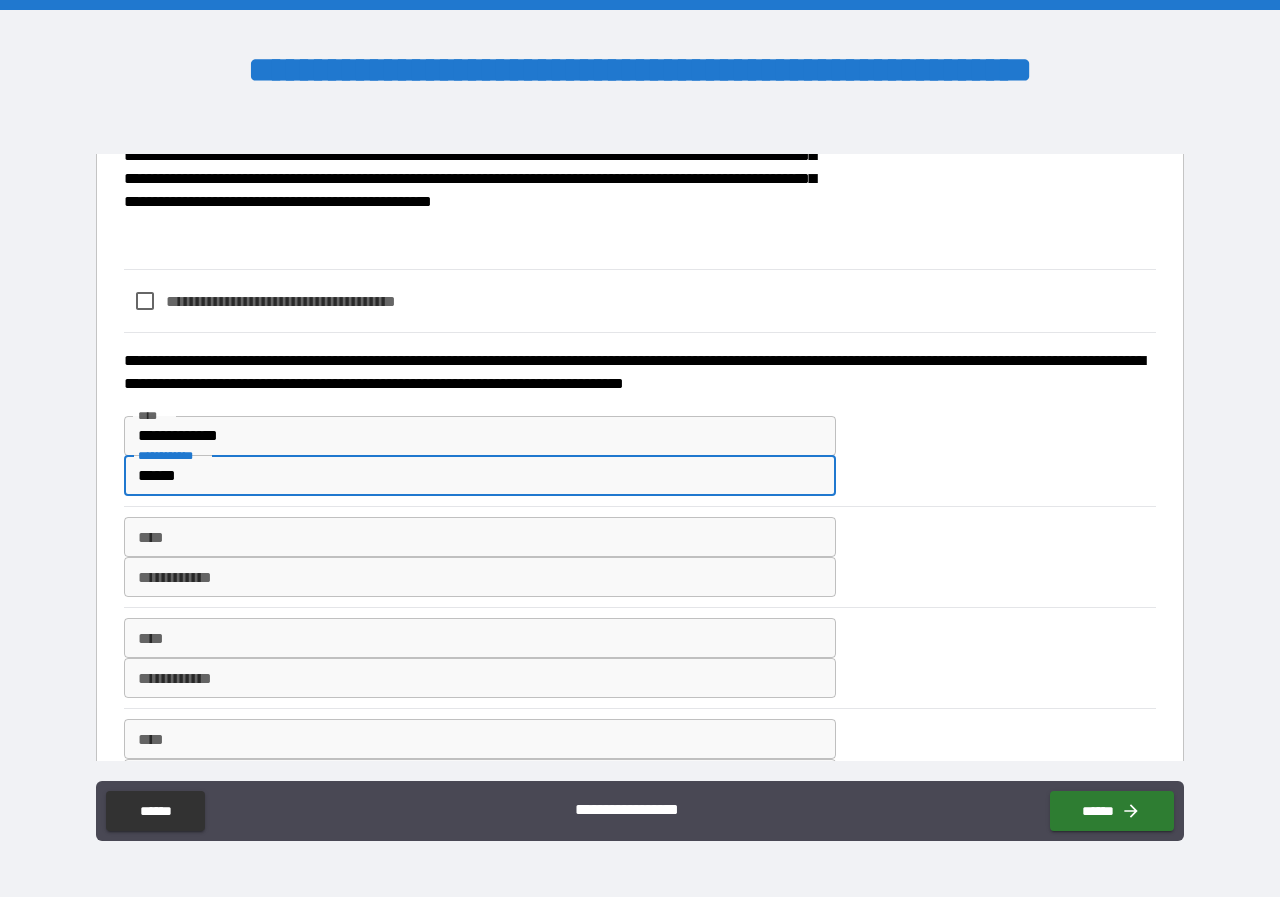 type on "******" 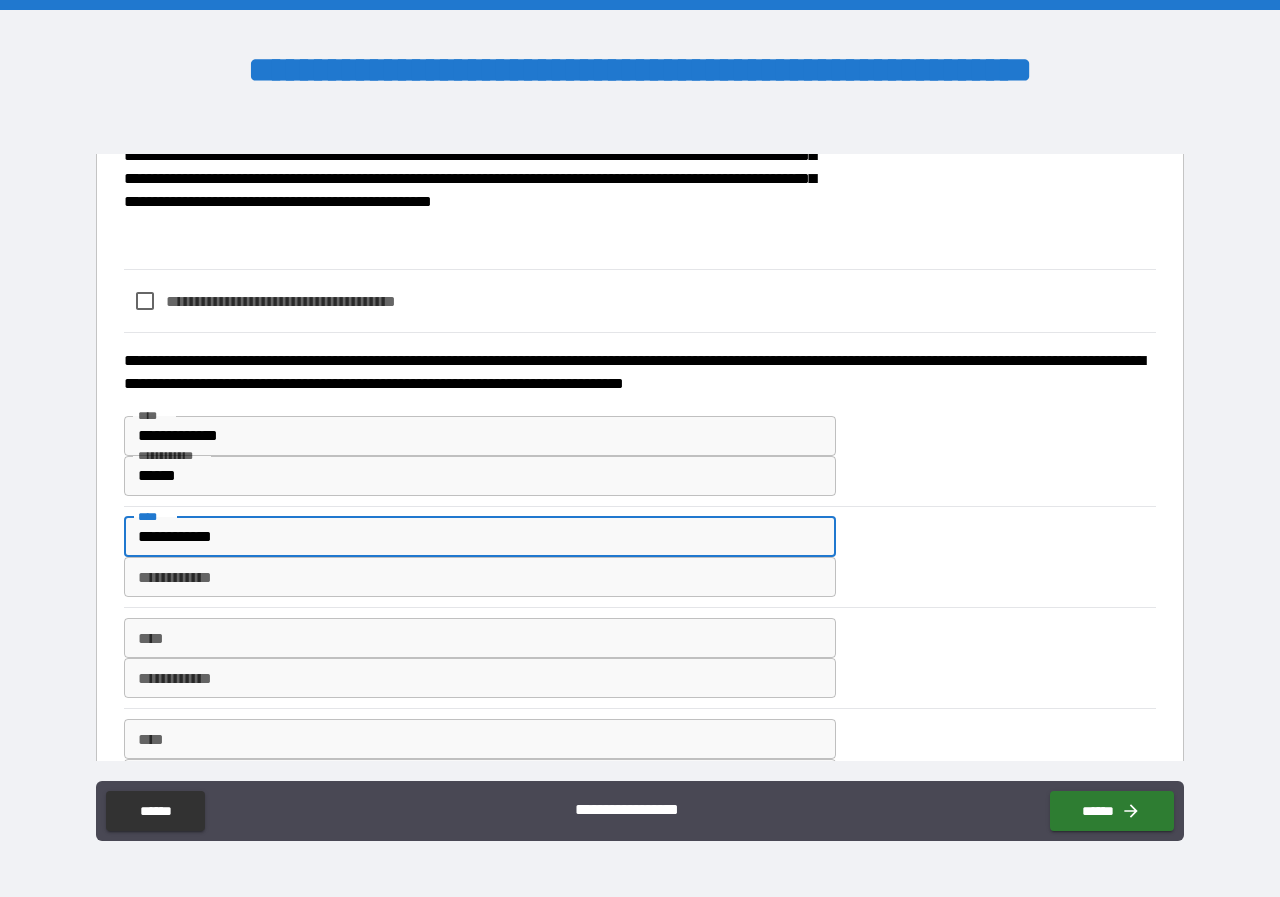 type on "**********" 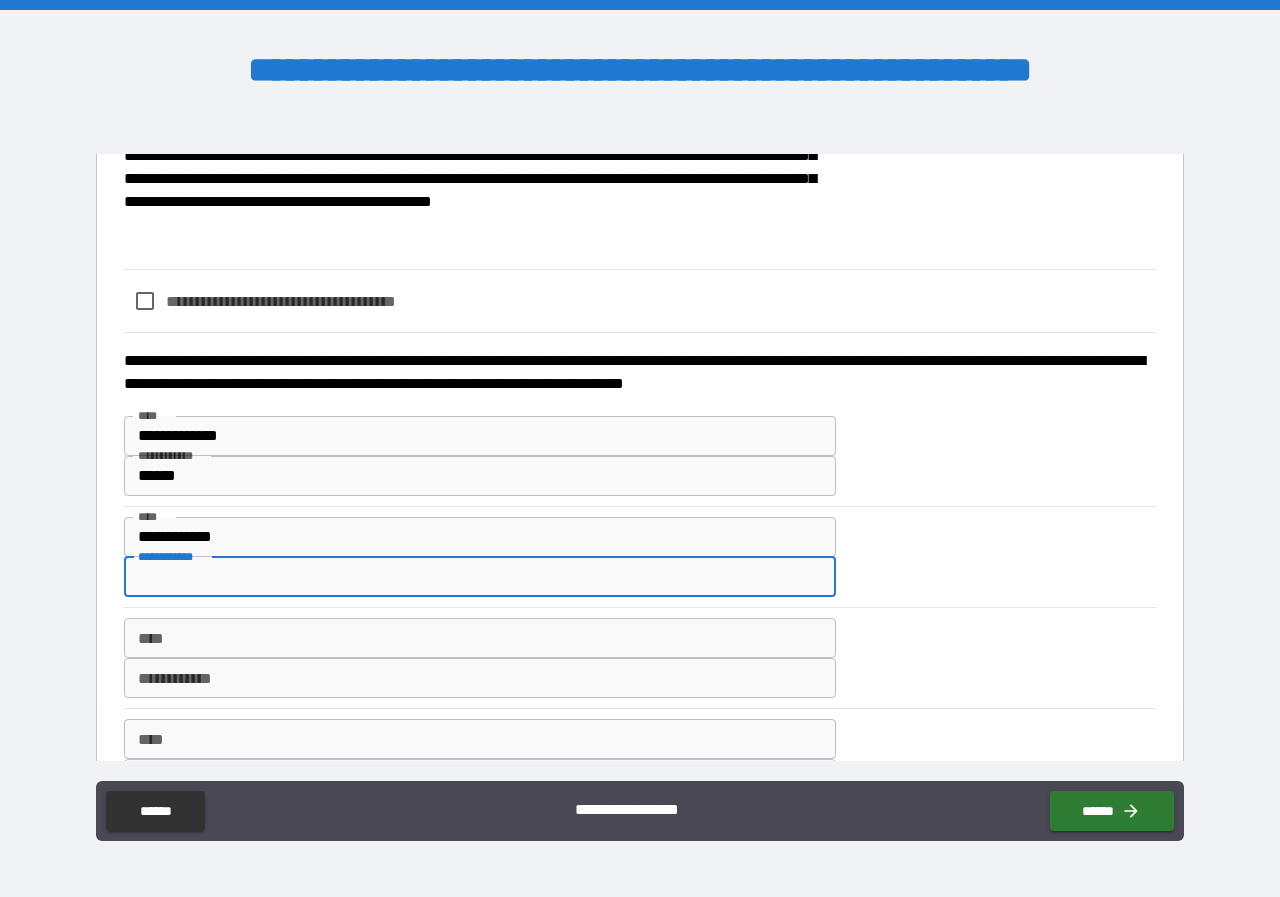 type on "*" 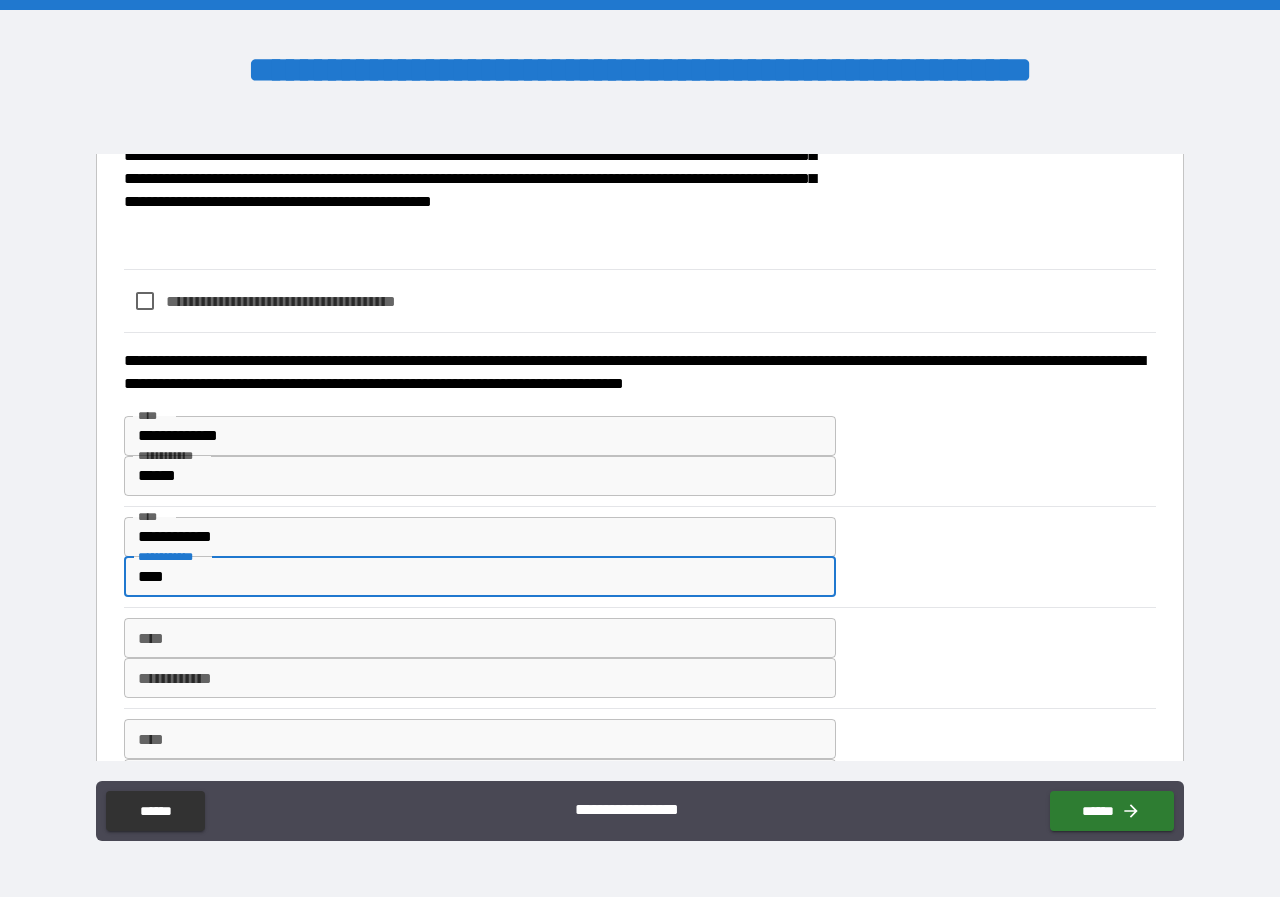 type on "****" 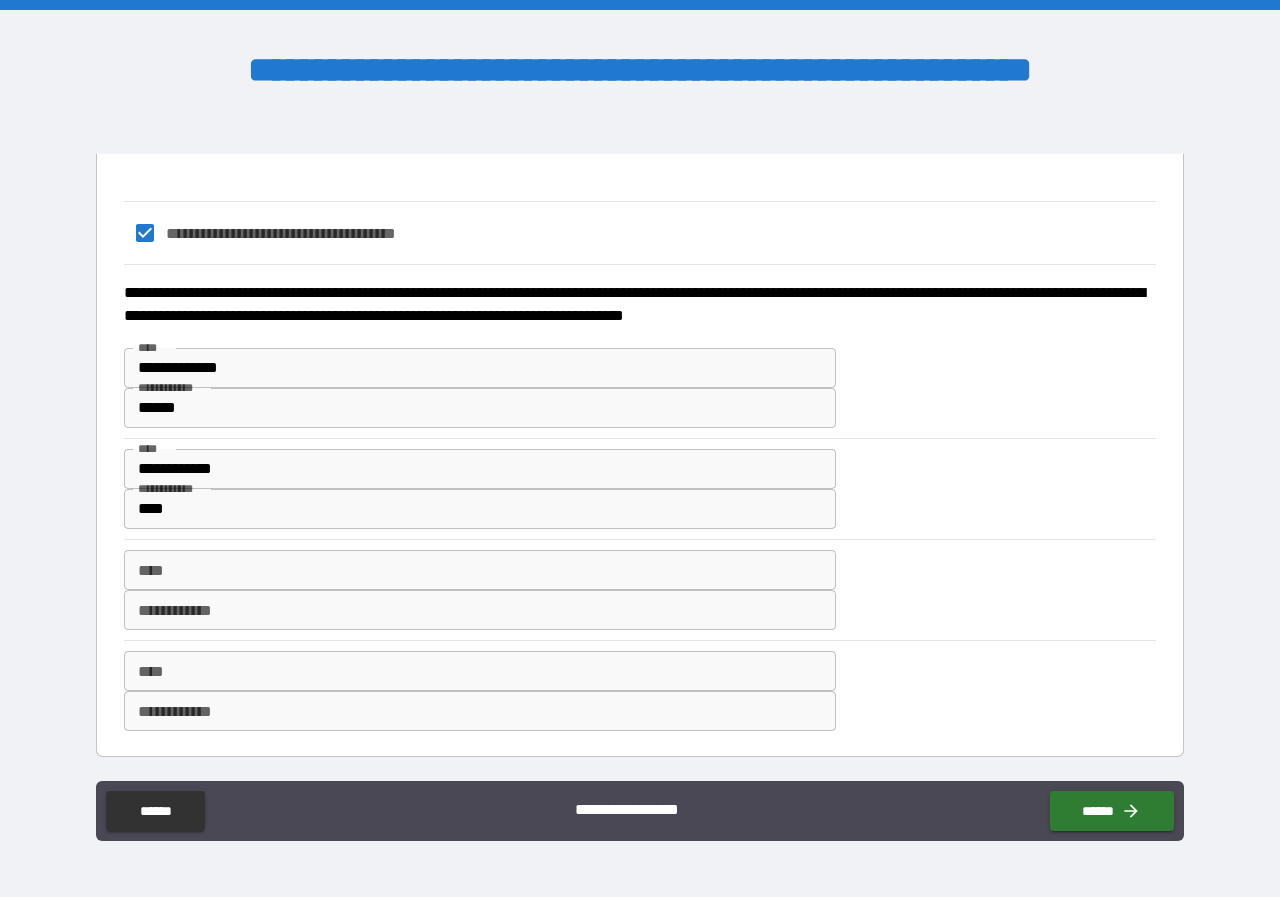 scroll, scrollTop: 369, scrollLeft: 0, axis: vertical 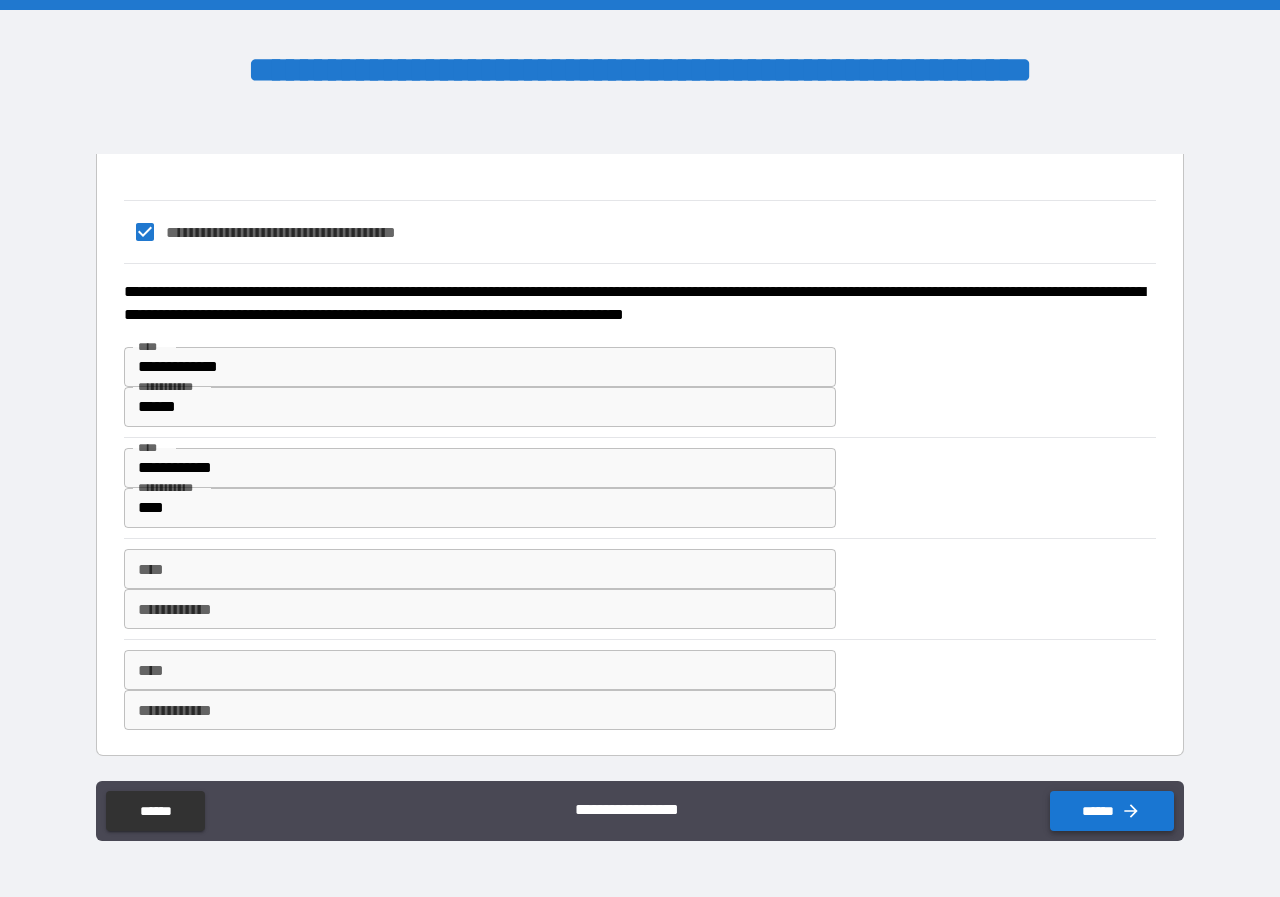 click on "******" at bounding box center [1112, 811] 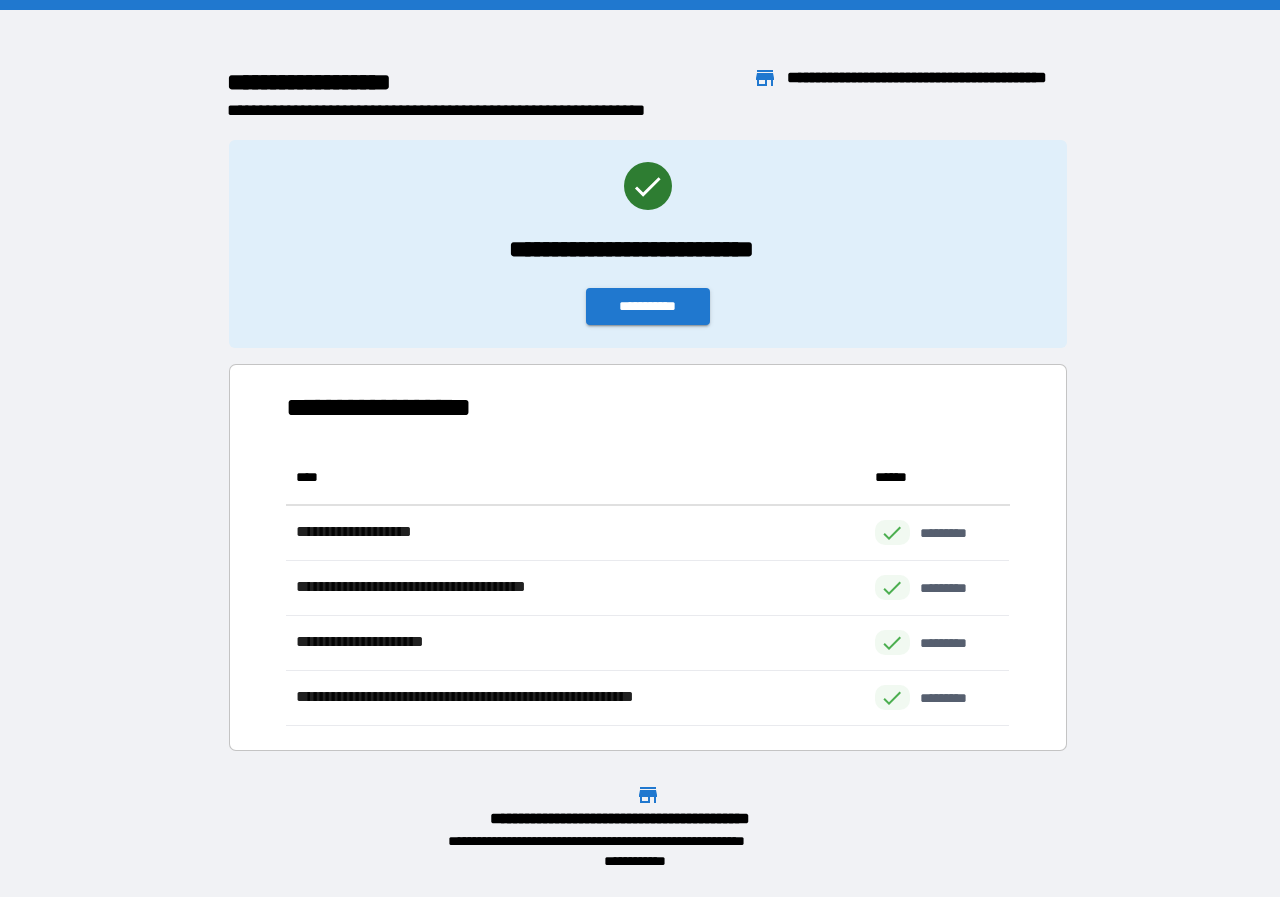 scroll, scrollTop: 16, scrollLeft: 16, axis: both 